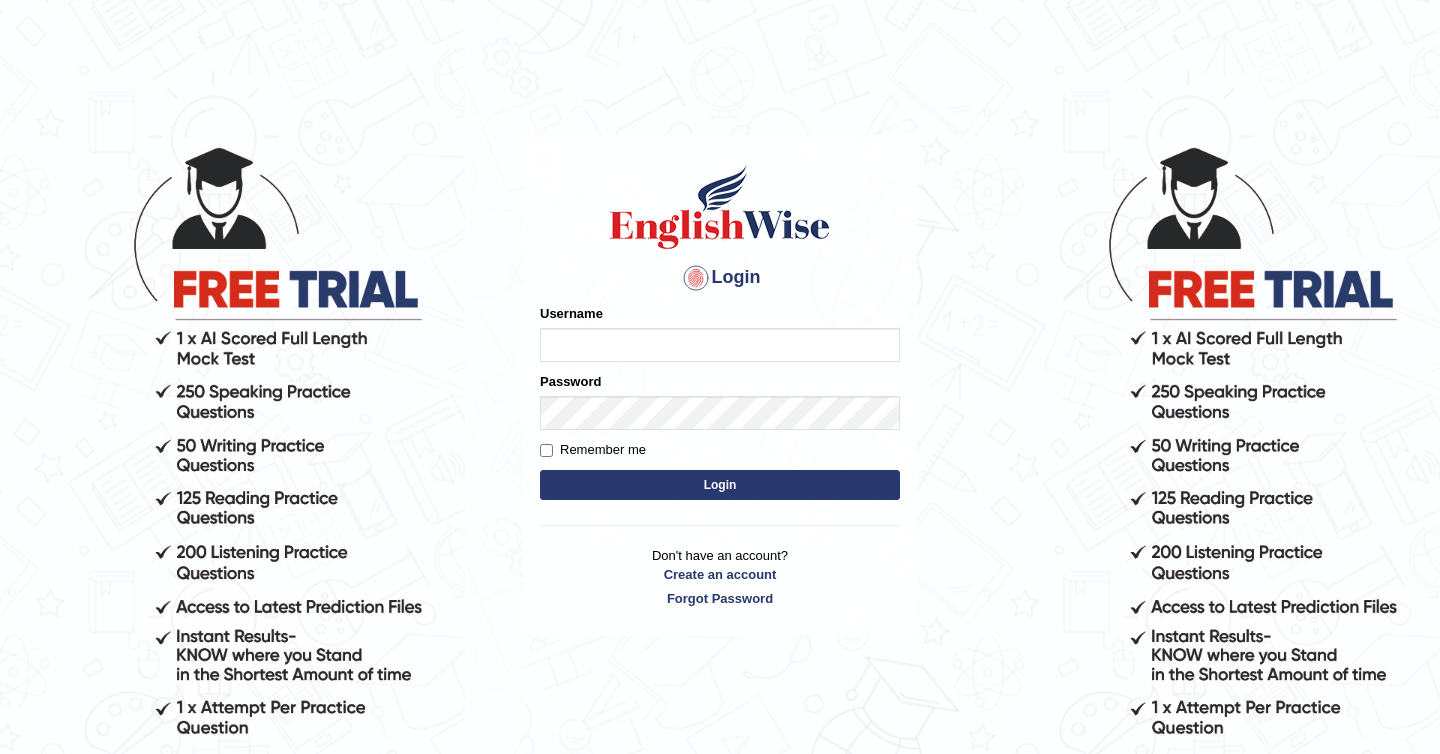 scroll, scrollTop: 0, scrollLeft: 0, axis: both 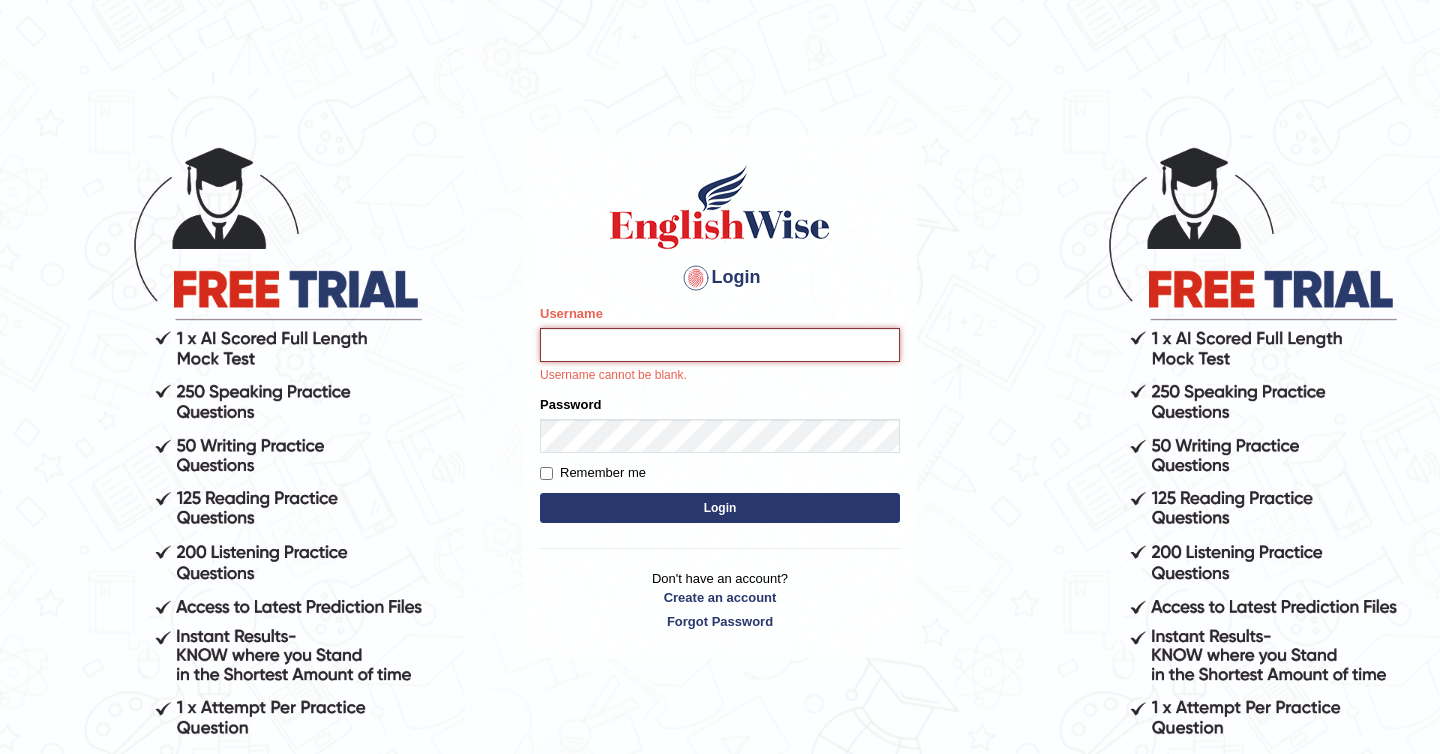 click on "Username" at bounding box center (720, 345) 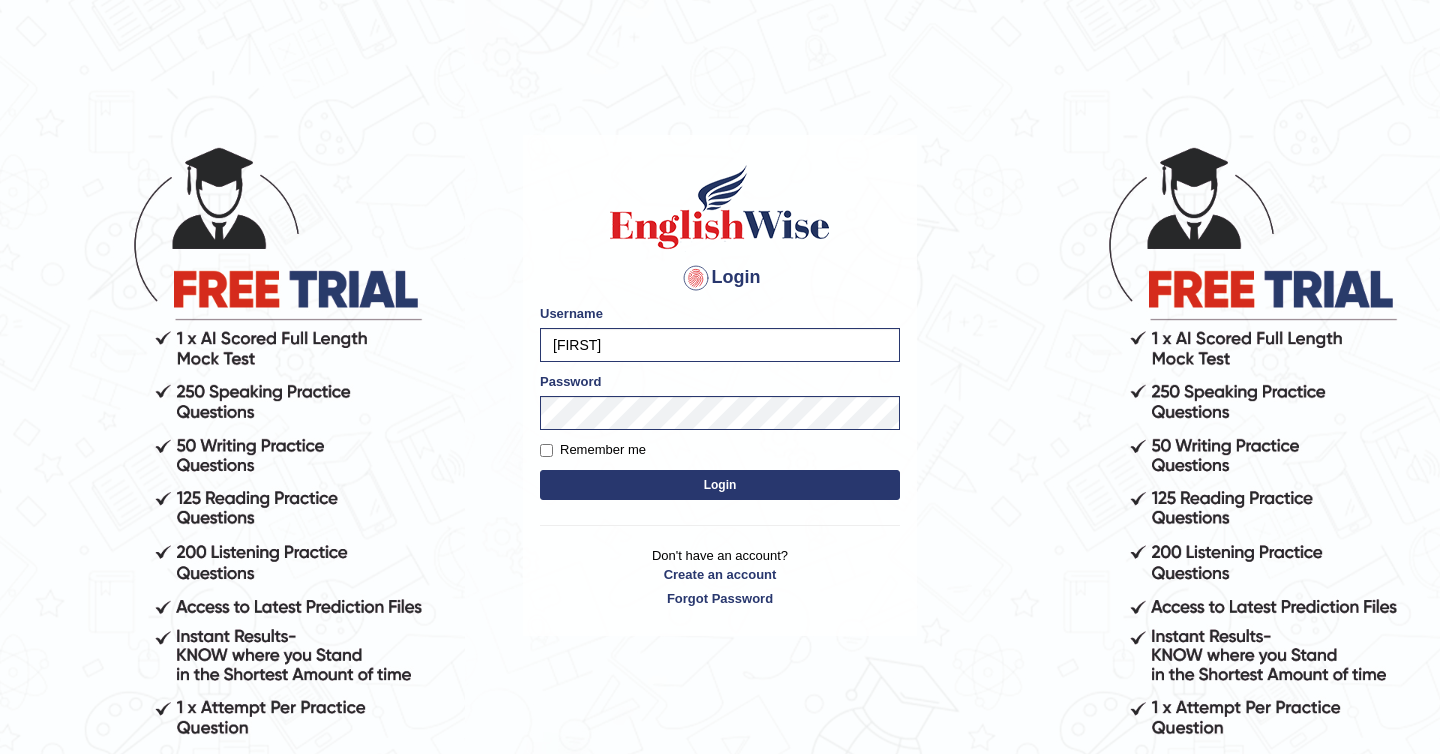 click on "Login" at bounding box center (720, 485) 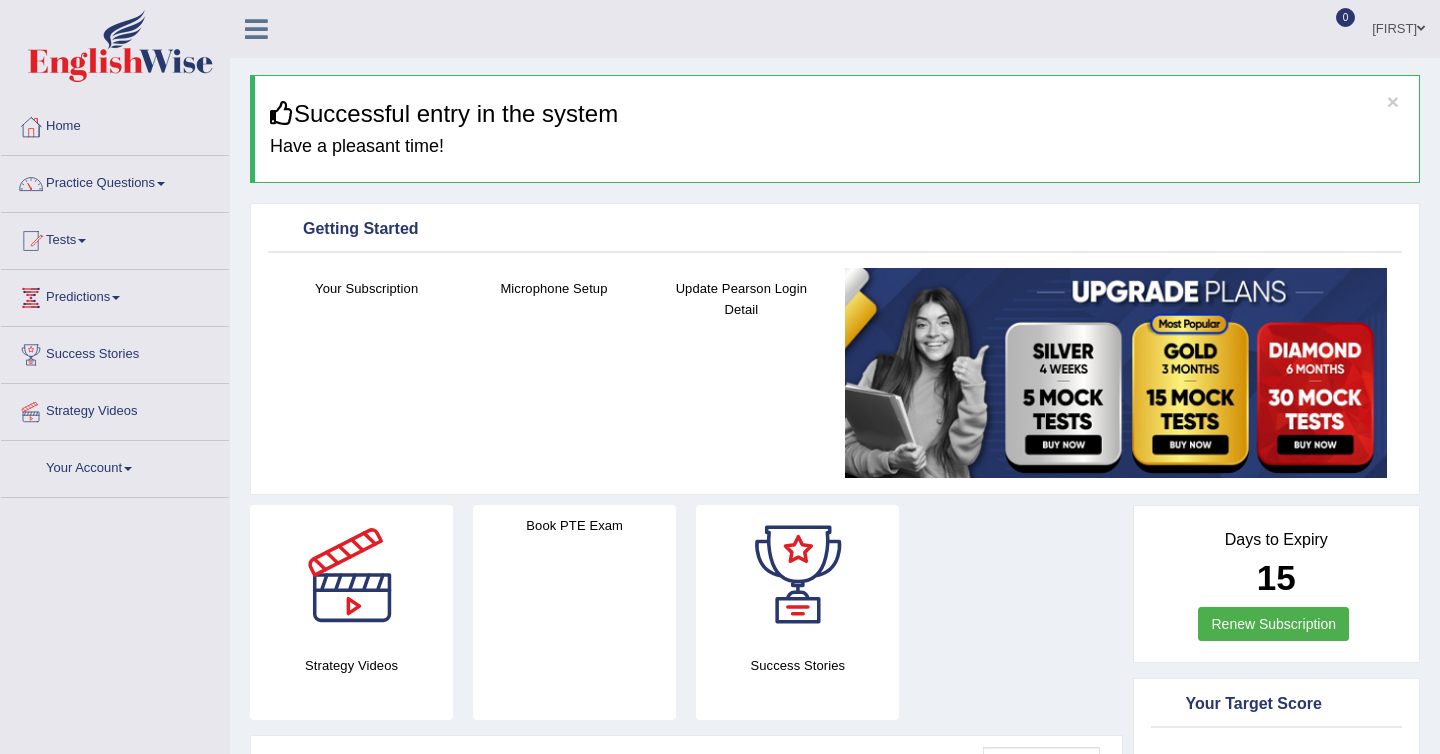 scroll, scrollTop: 0, scrollLeft: 0, axis: both 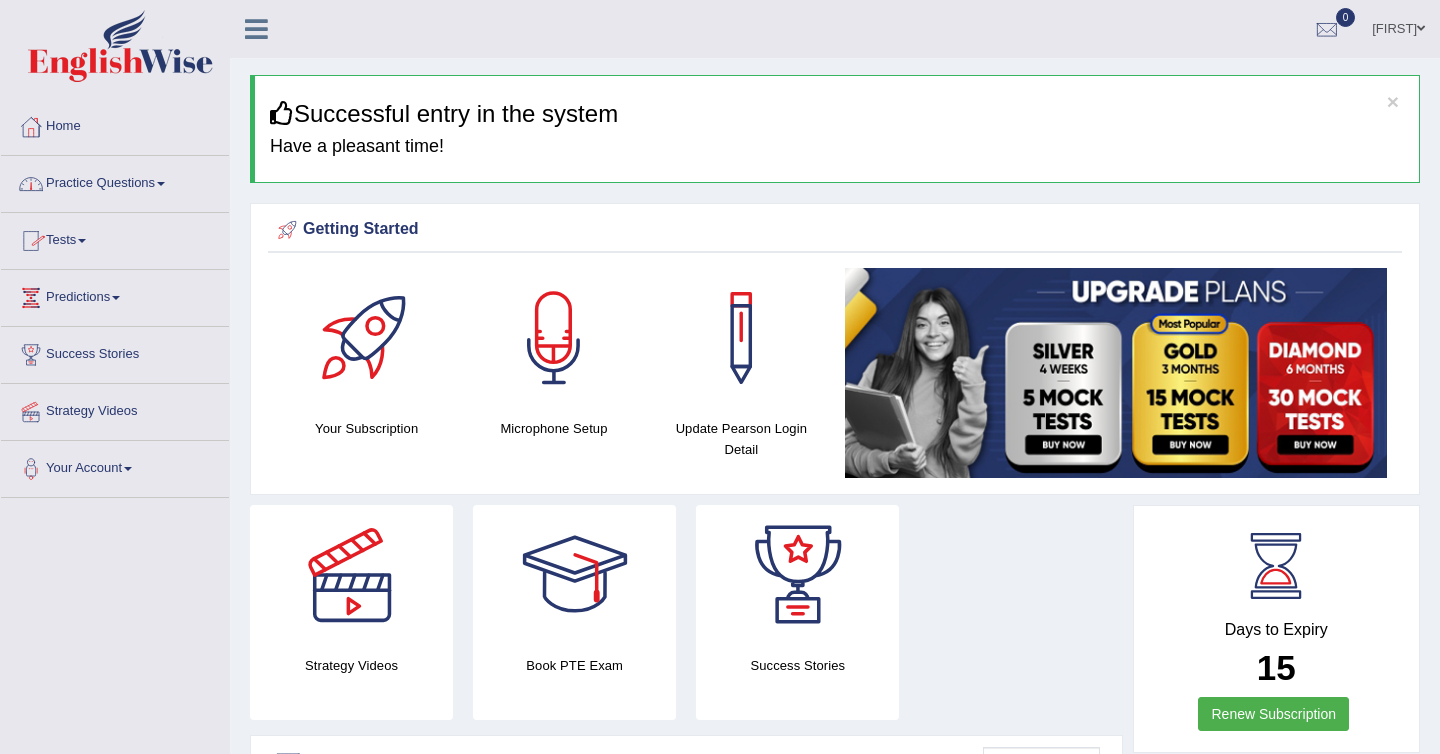 click on "Practice Questions" at bounding box center [115, 181] 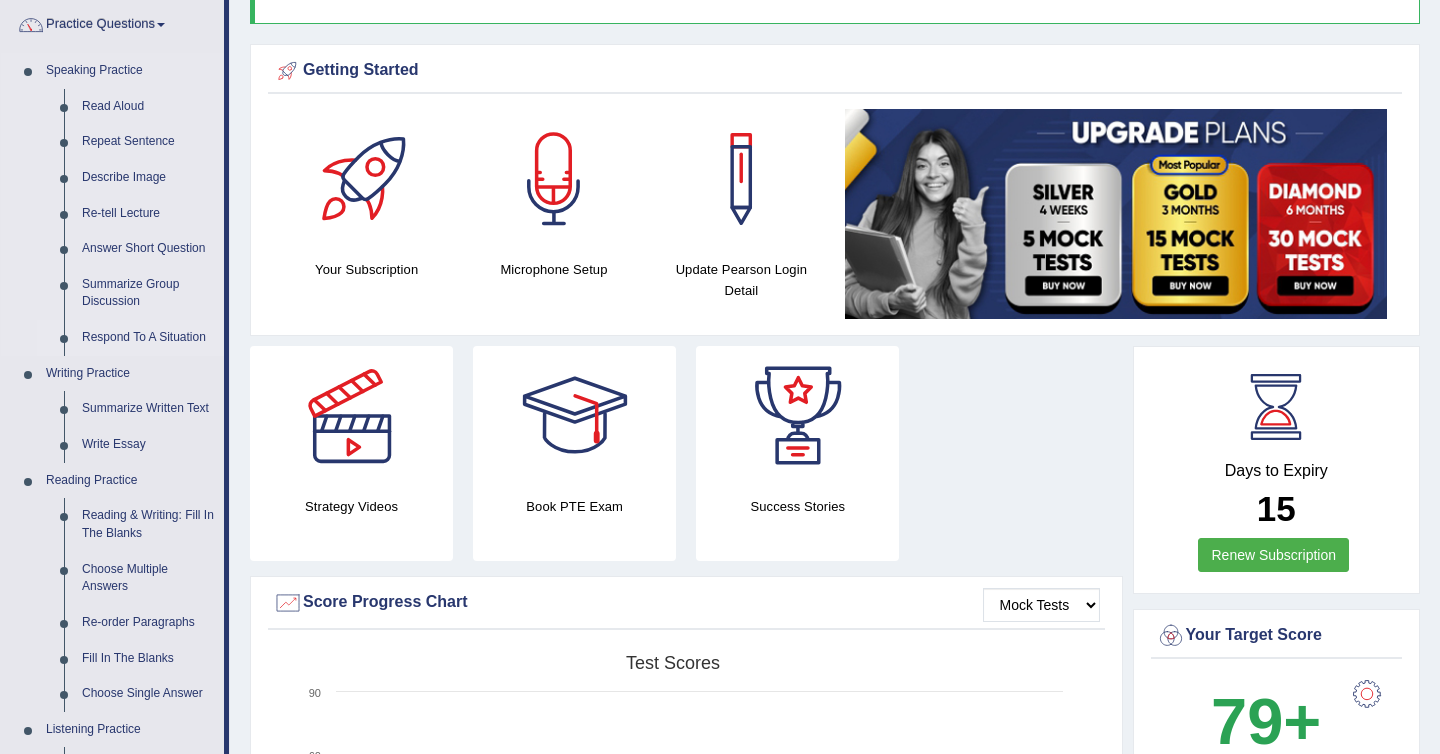 scroll, scrollTop: 166, scrollLeft: 0, axis: vertical 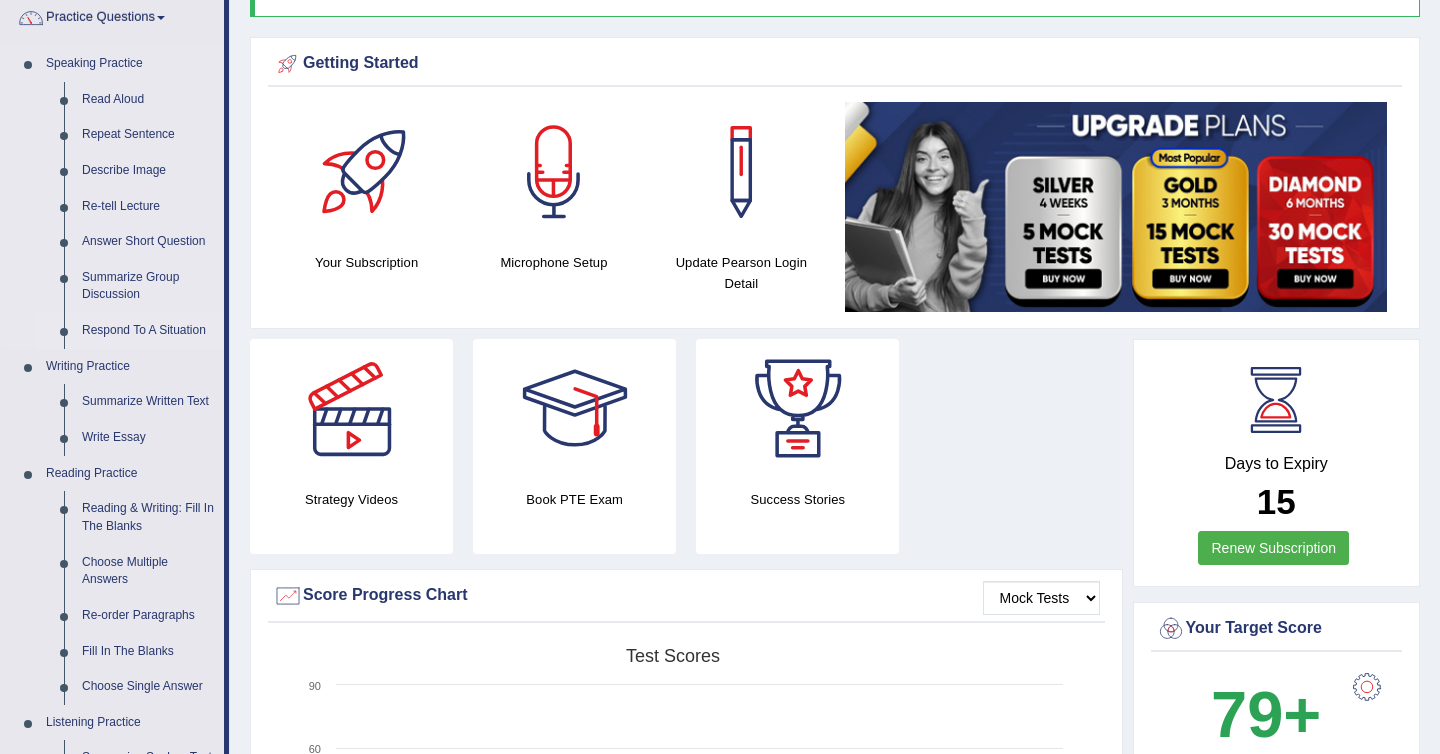 click on "Respond To A Situation" at bounding box center [148, 331] 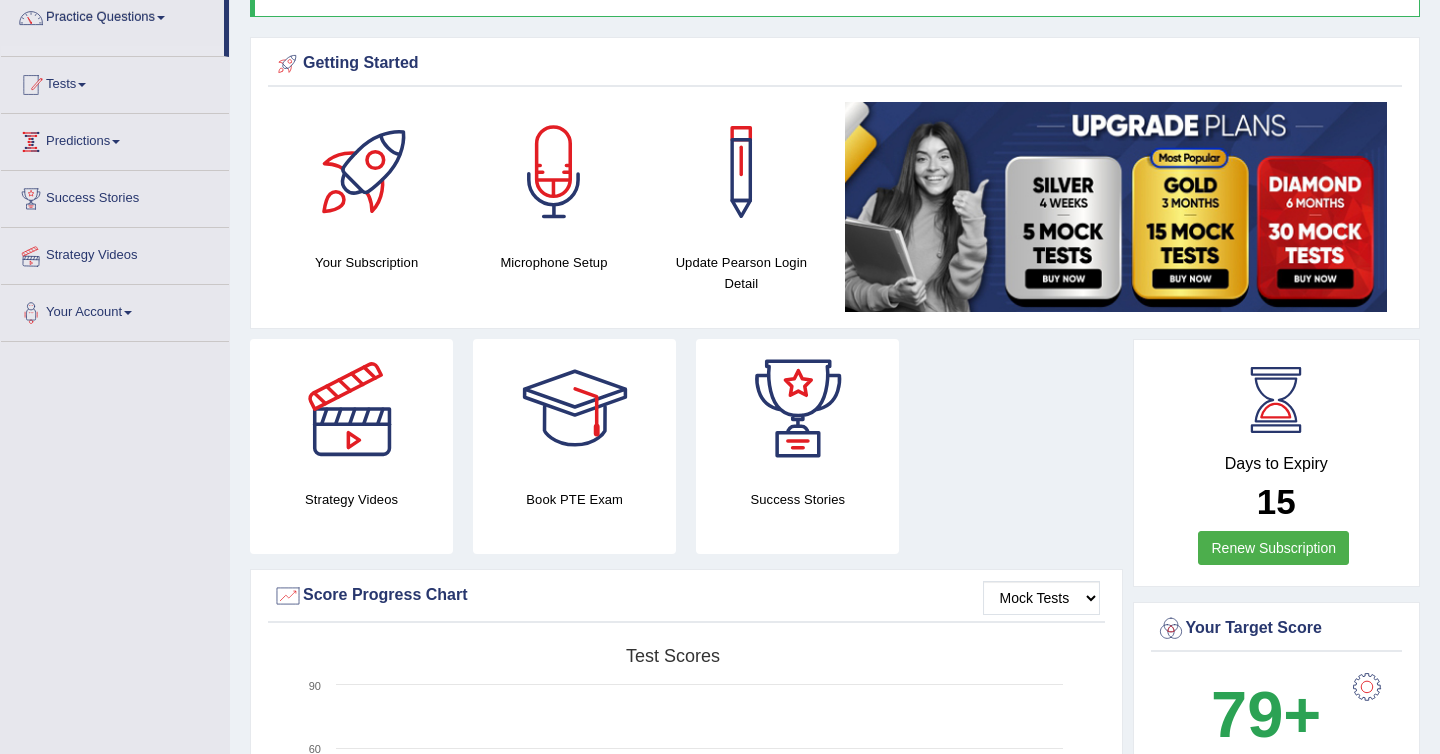 scroll, scrollTop: 0, scrollLeft: 0, axis: both 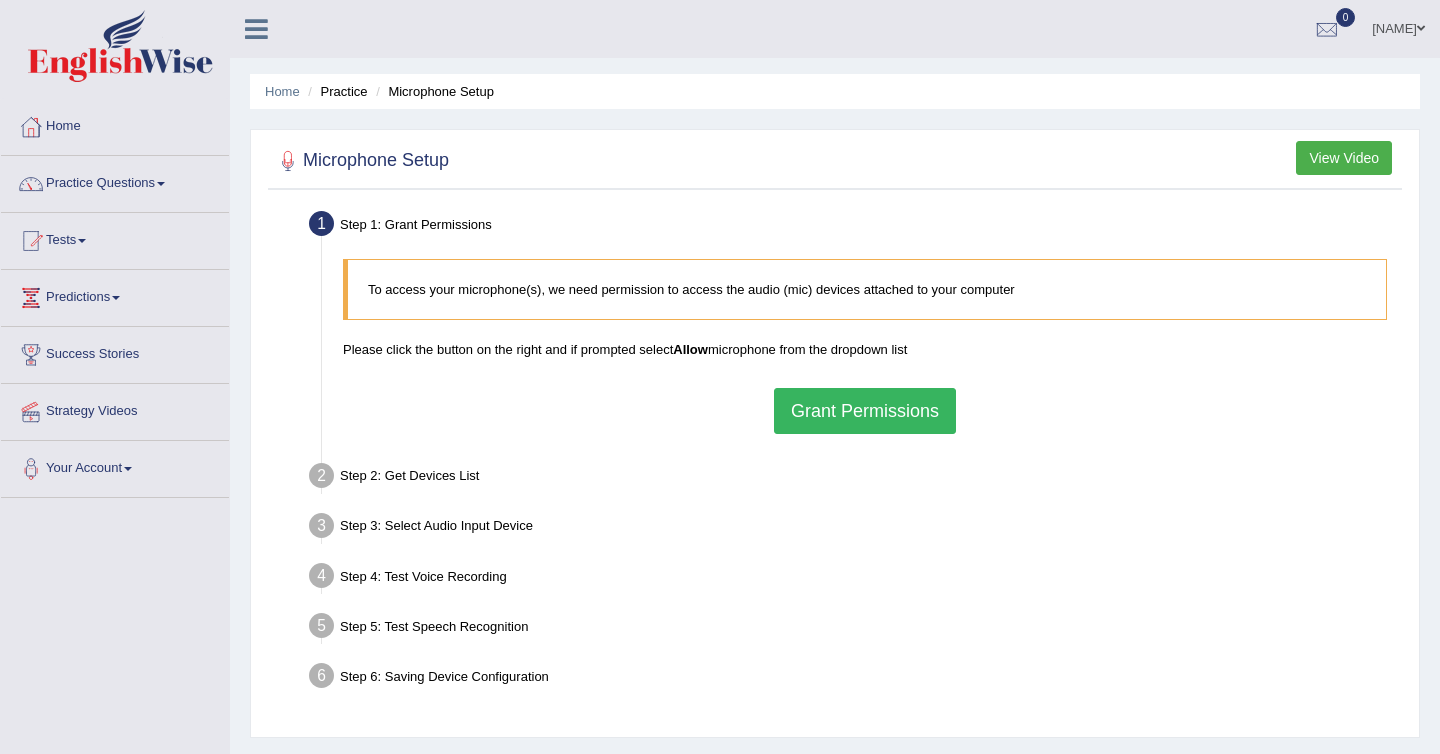 click on "Grant Permissions" at bounding box center (865, 411) 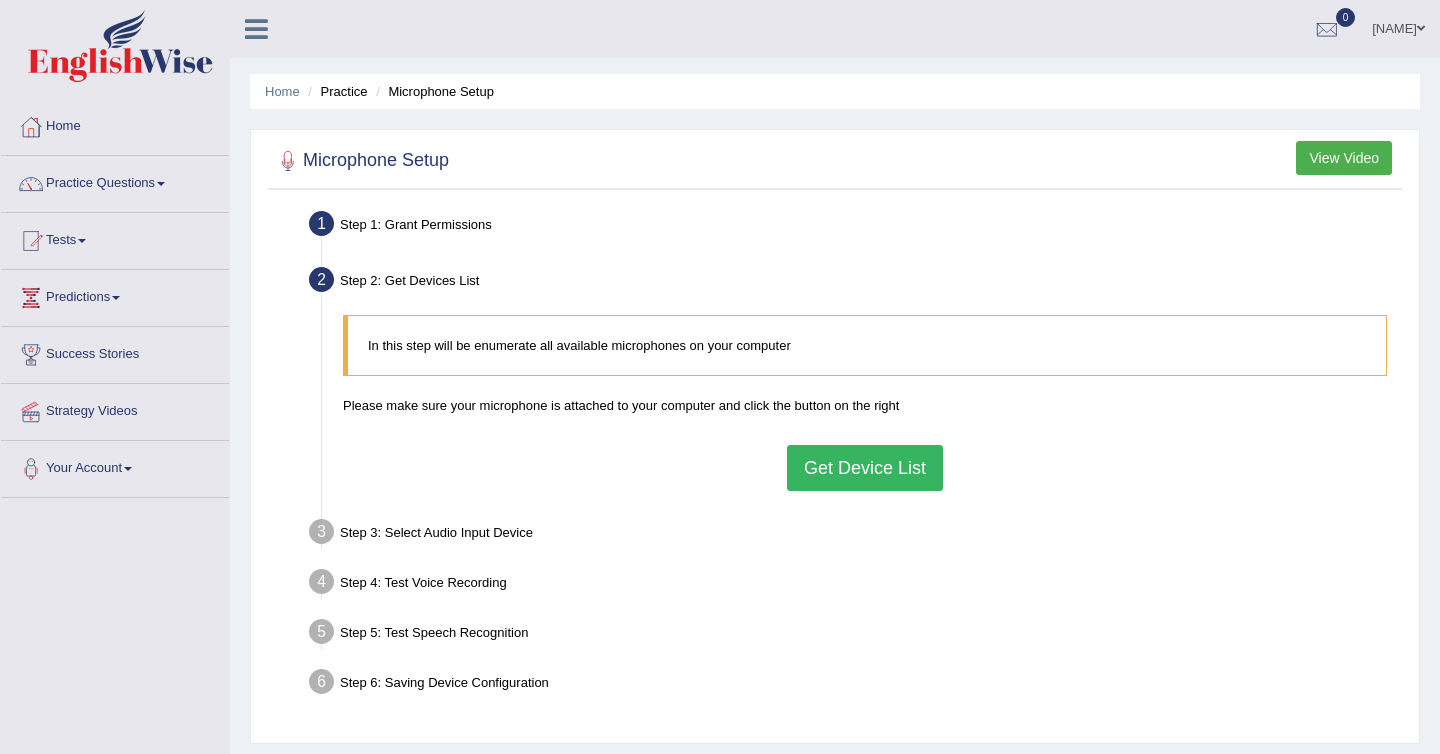 click on "Get Device List" at bounding box center (865, 468) 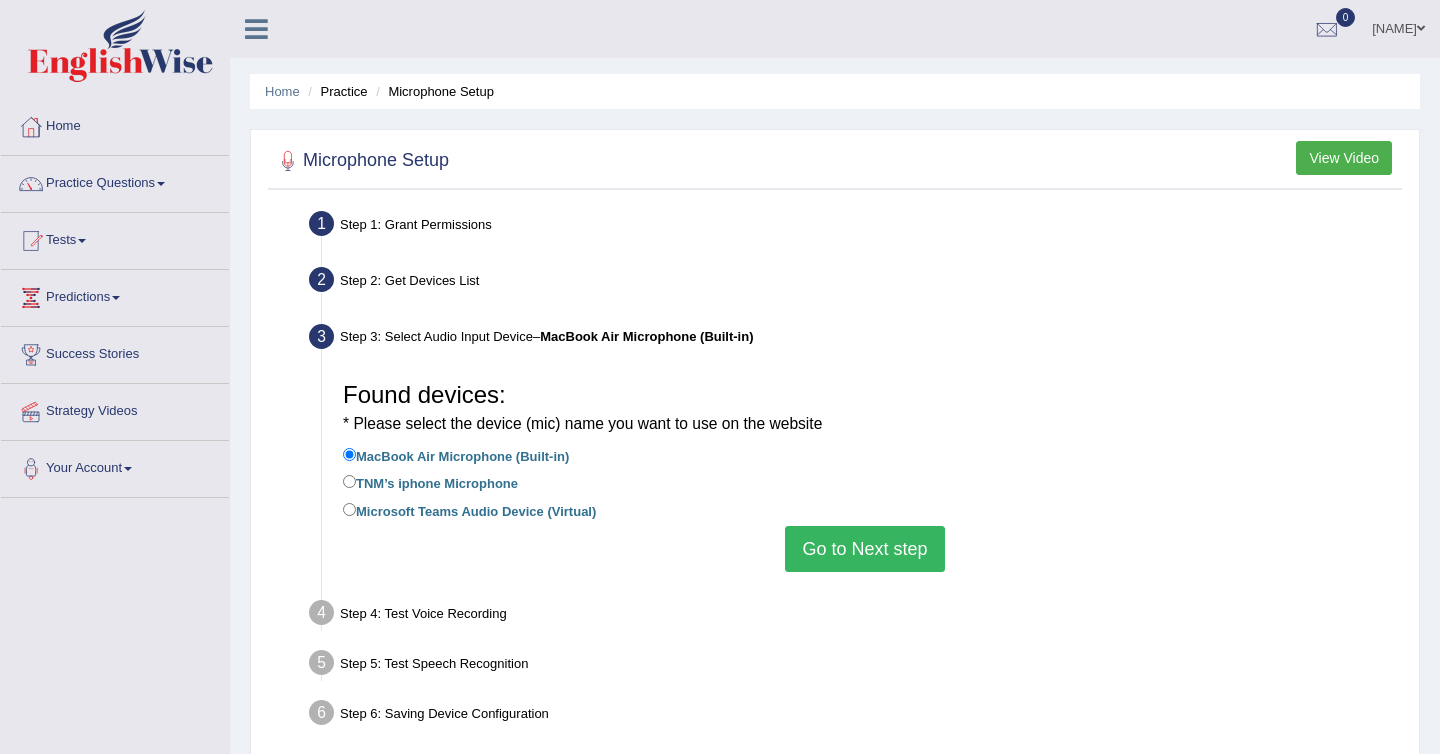 click on "Microsoft Teams Audio Device (Virtual)" at bounding box center (469, 510) 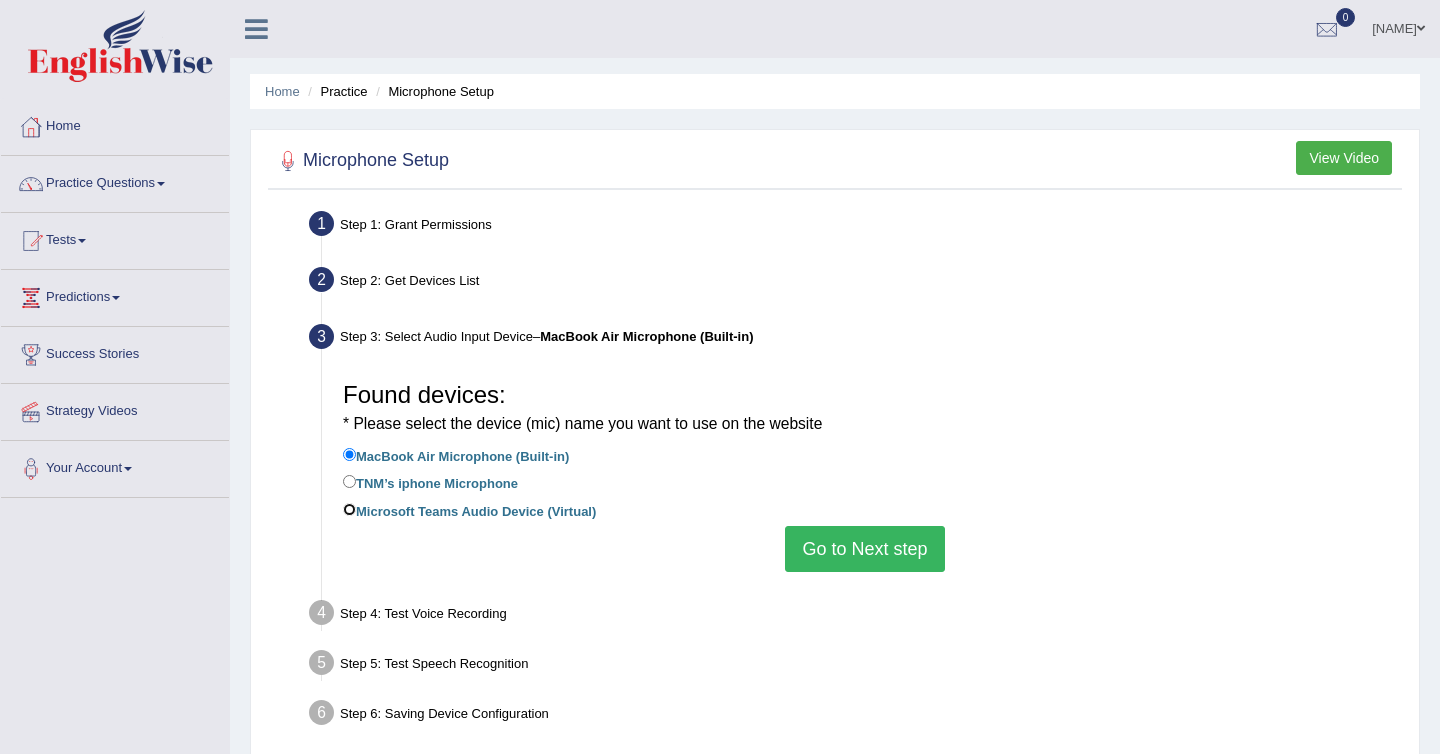click on "Microsoft Teams Audio Device (Virtual)" at bounding box center (349, 509) 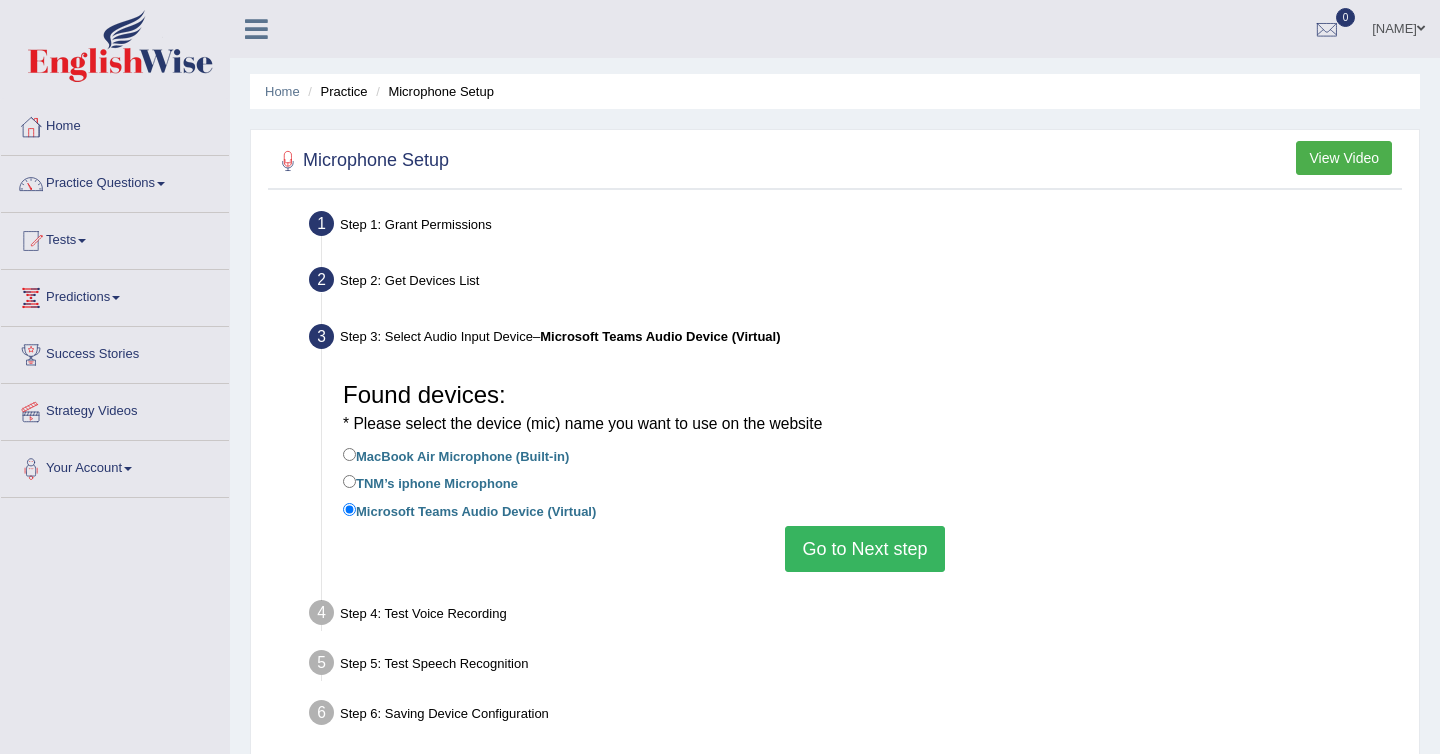 click on "Go to Next step" at bounding box center [864, 549] 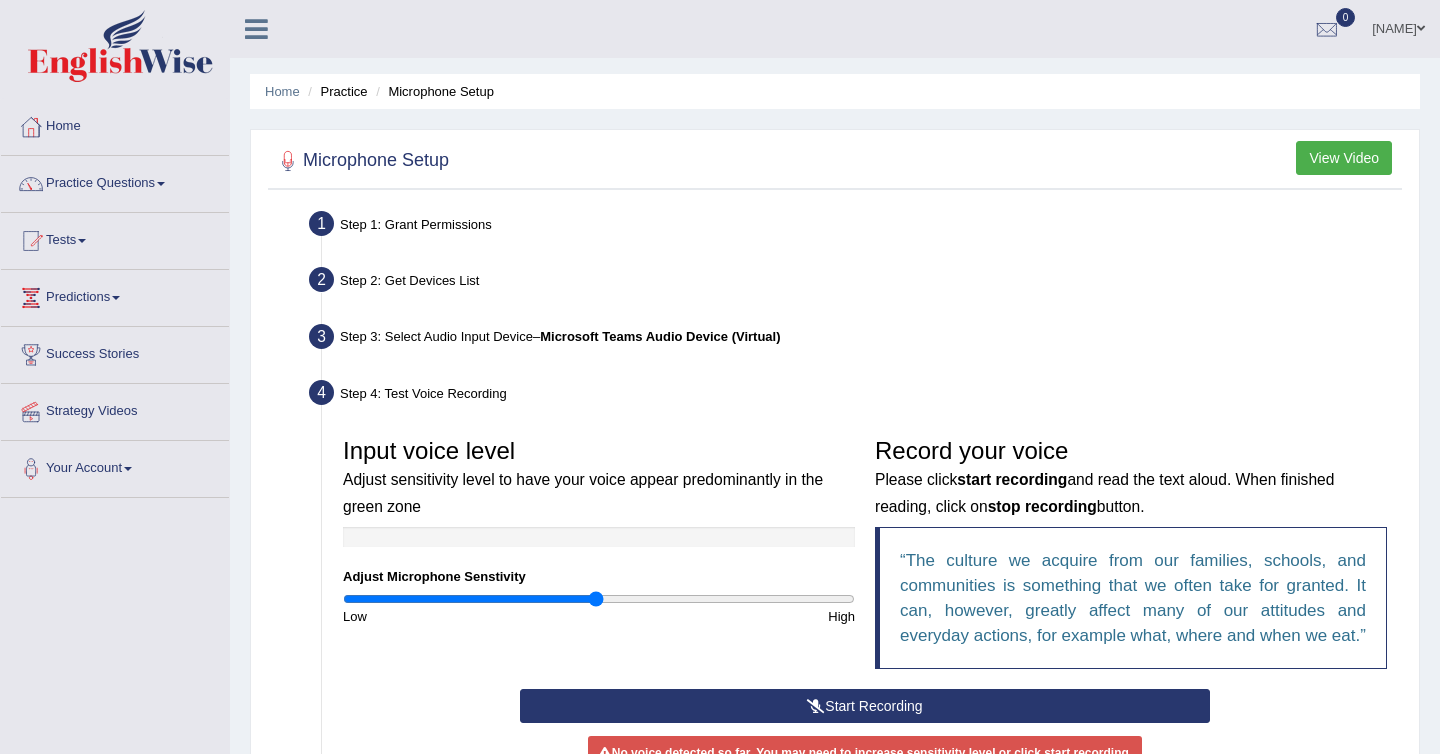 click on "Step 3: Select Audio Input Device  –  Microsoft Teams Audio Device (Virtual)" at bounding box center (855, 340) 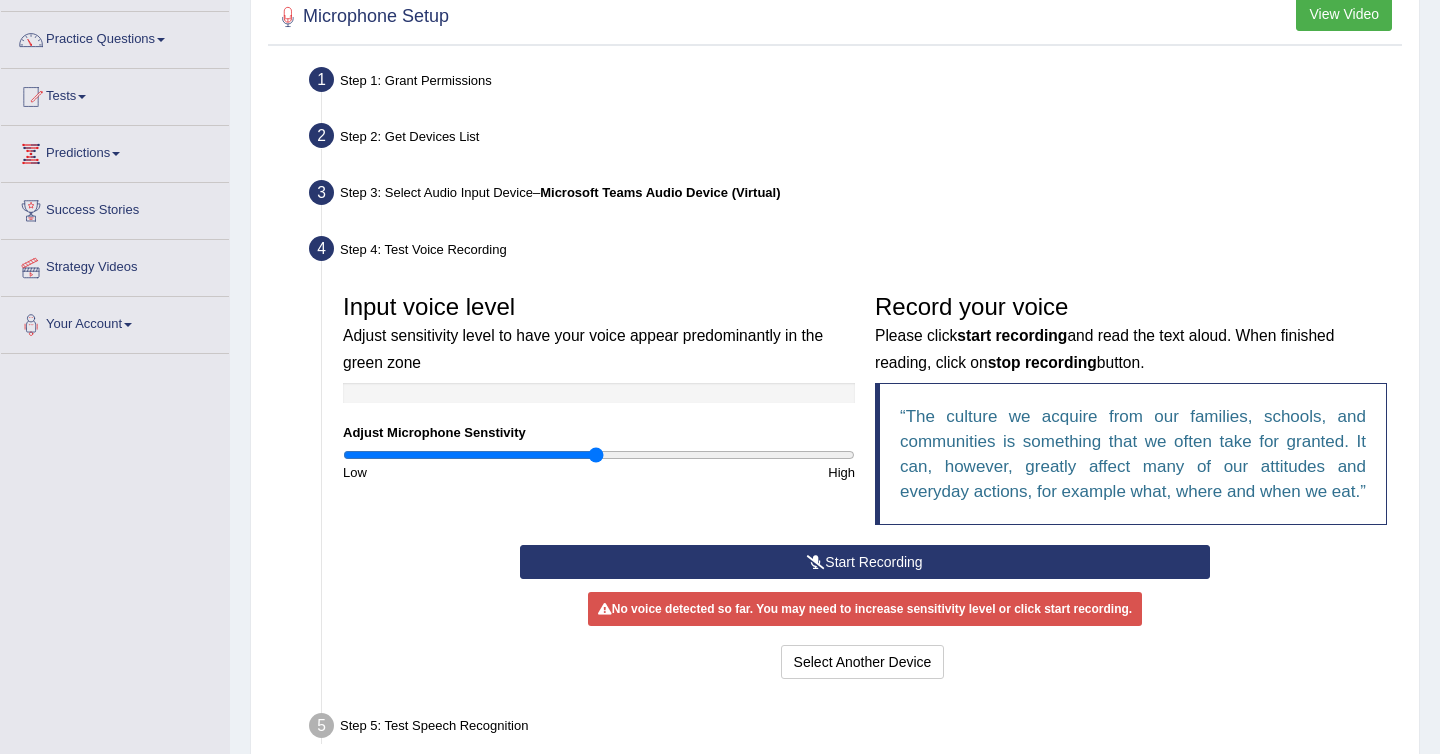 scroll, scrollTop: 150, scrollLeft: 0, axis: vertical 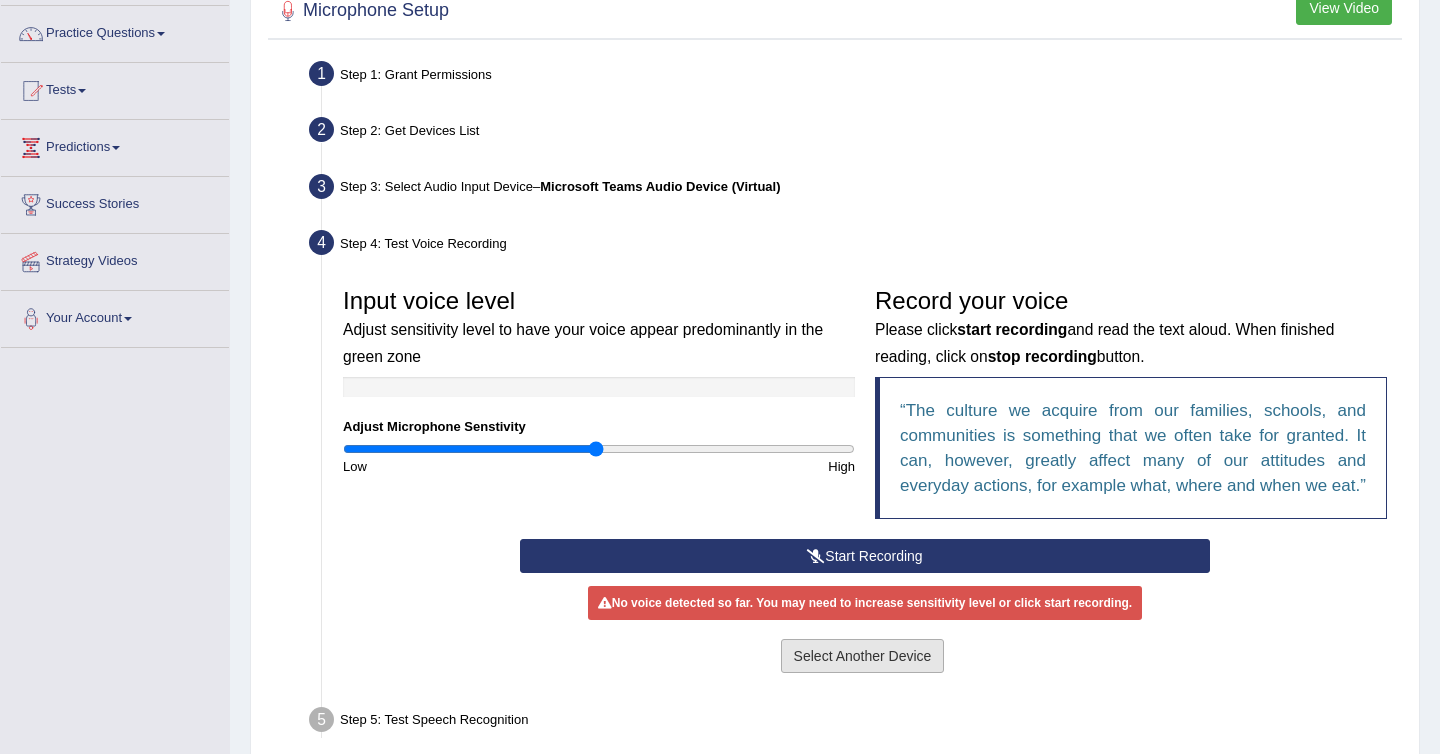 click on "Select Another Device" at bounding box center [863, 656] 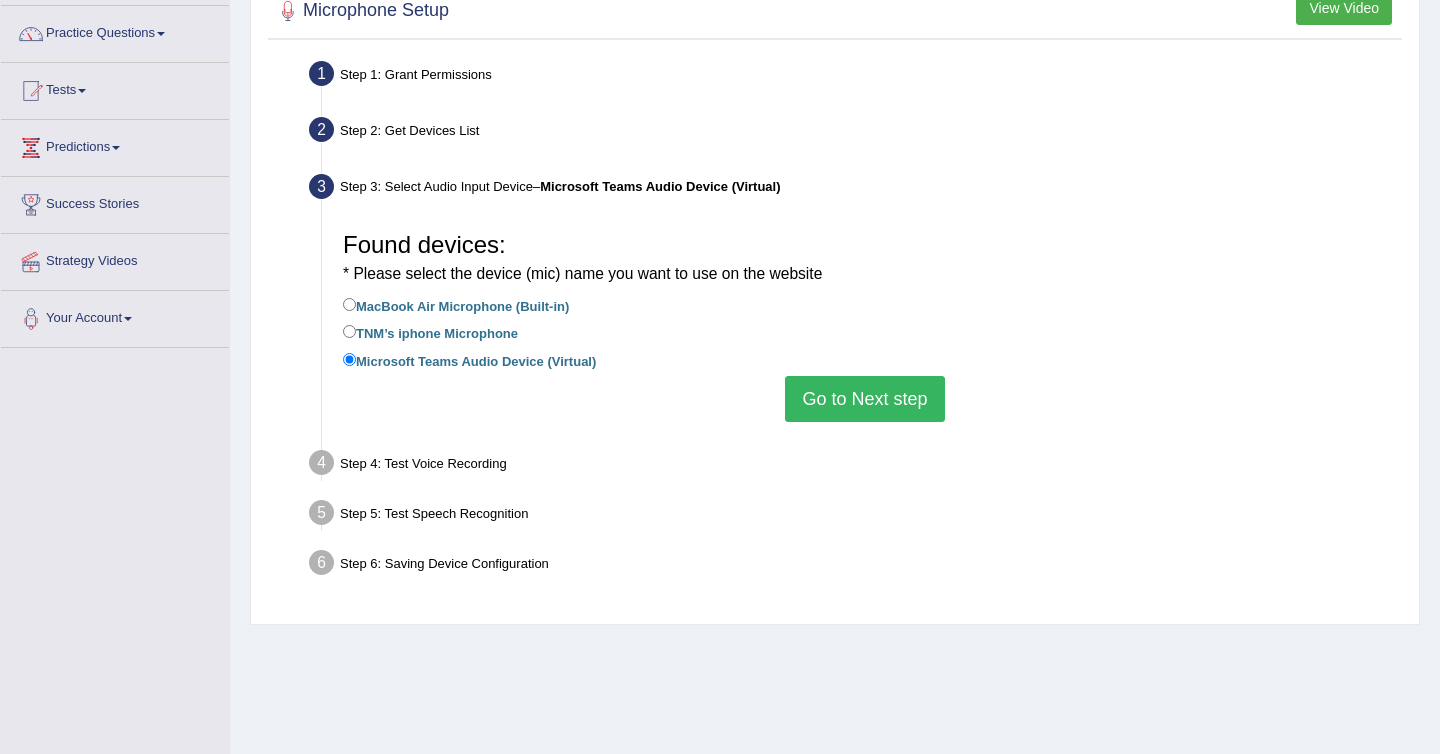 scroll, scrollTop: 0, scrollLeft: 0, axis: both 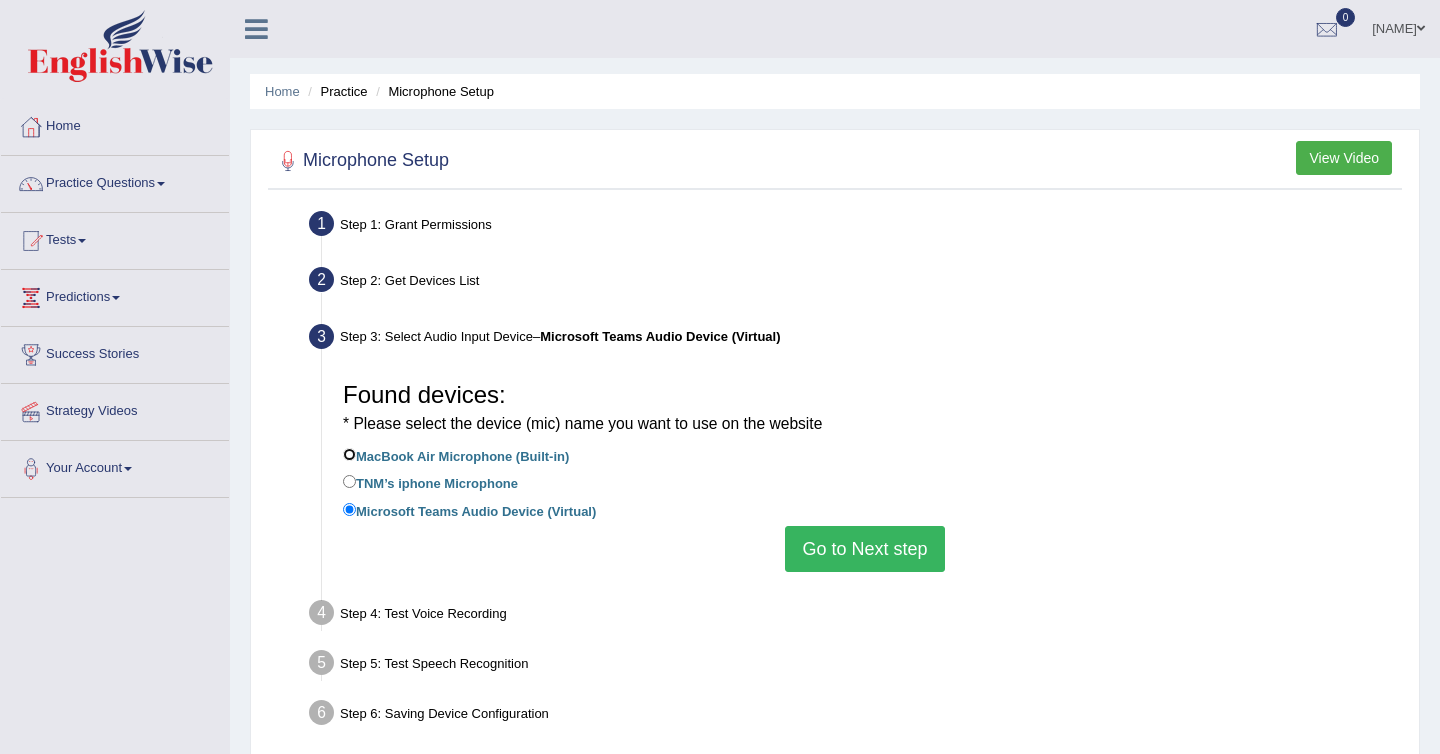 click on "MacBook Air Microphone (Built-in)" at bounding box center (349, 454) 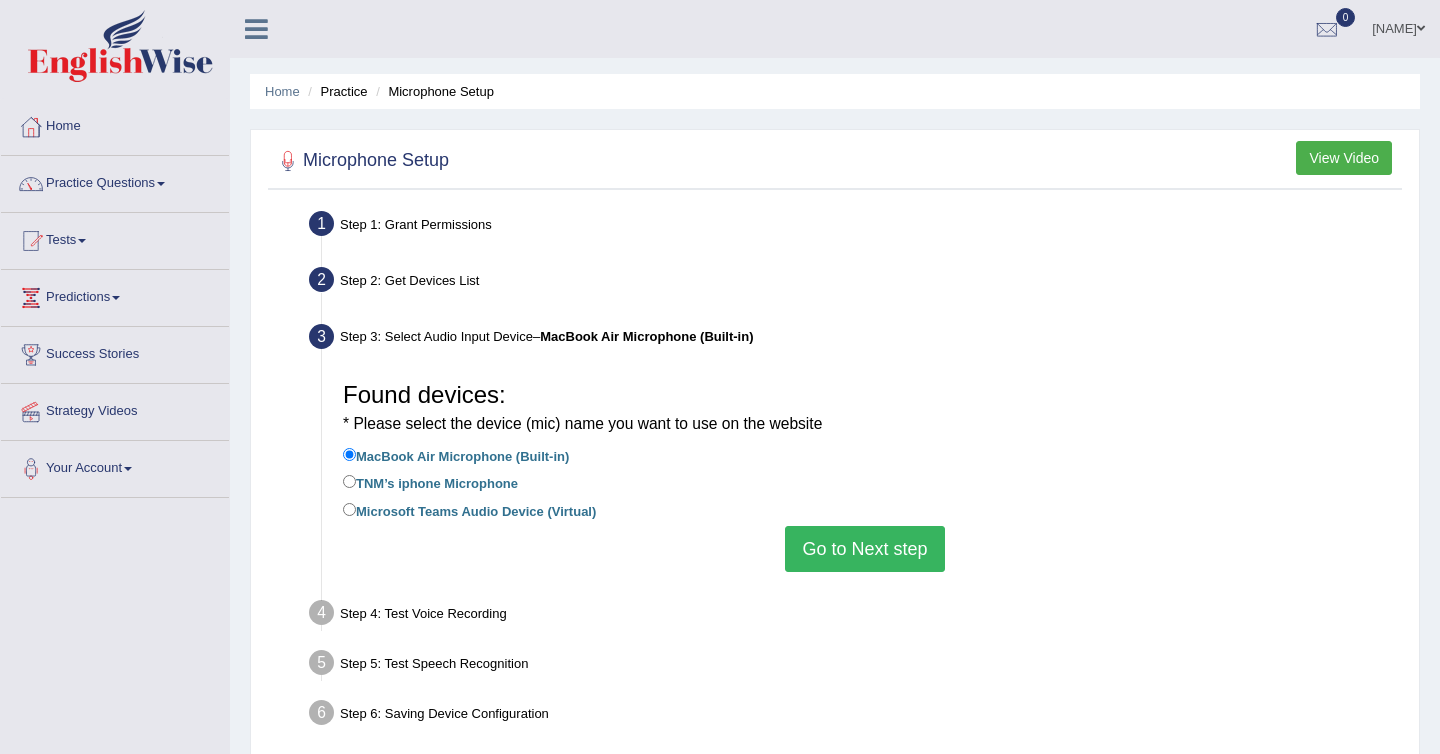 click on "Go to Next step" at bounding box center [864, 549] 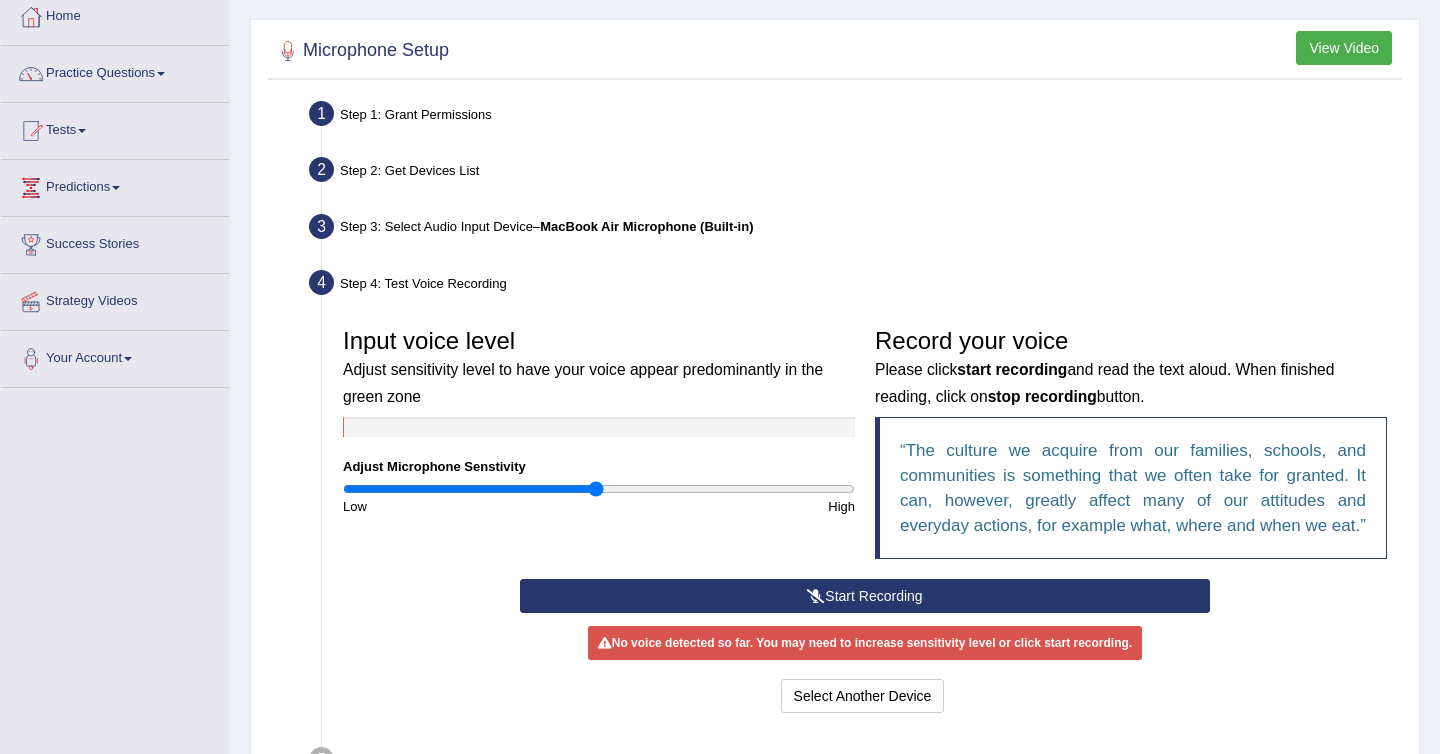 scroll, scrollTop: 211, scrollLeft: 0, axis: vertical 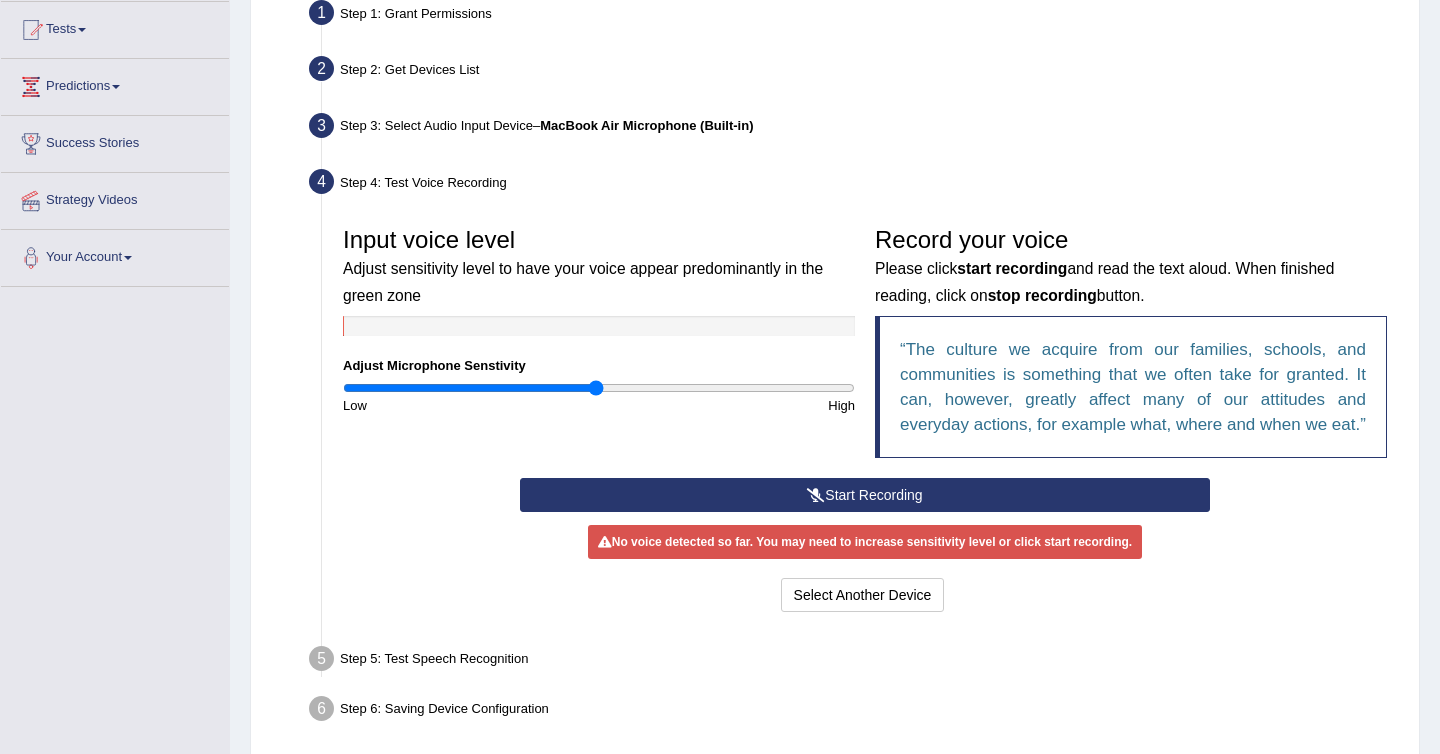 click on "Start Recording" at bounding box center [864, 495] 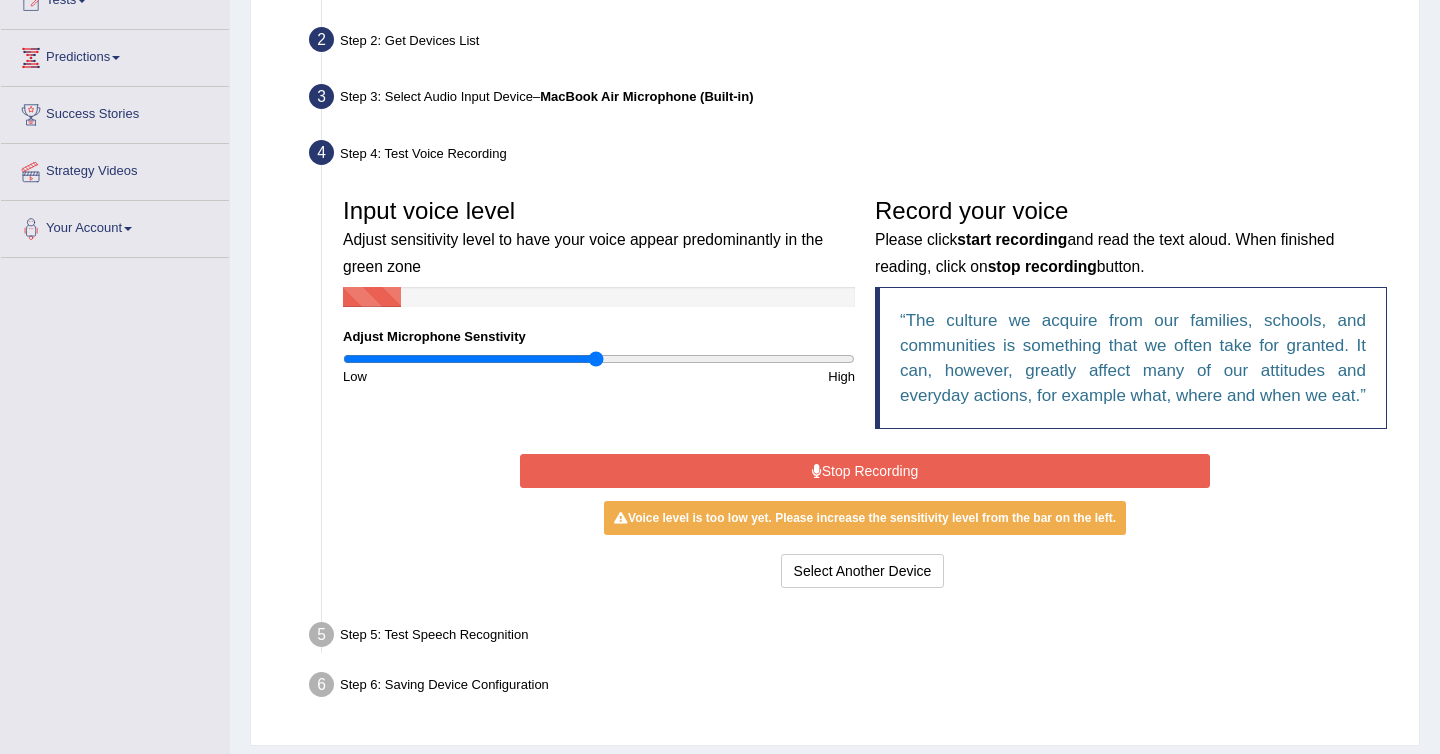 scroll, scrollTop: 249, scrollLeft: 0, axis: vertical 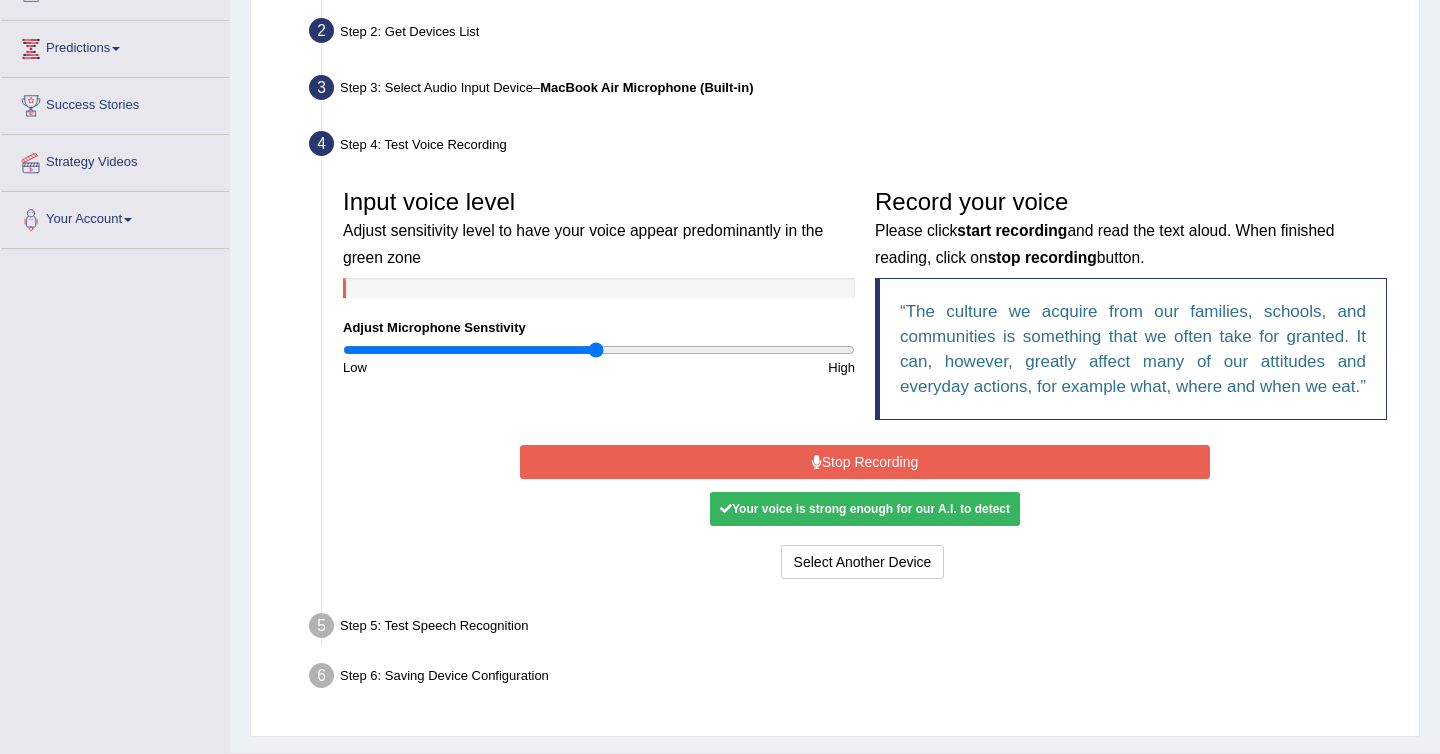 click on "Stop Recording" at bounding box center (864, 462) 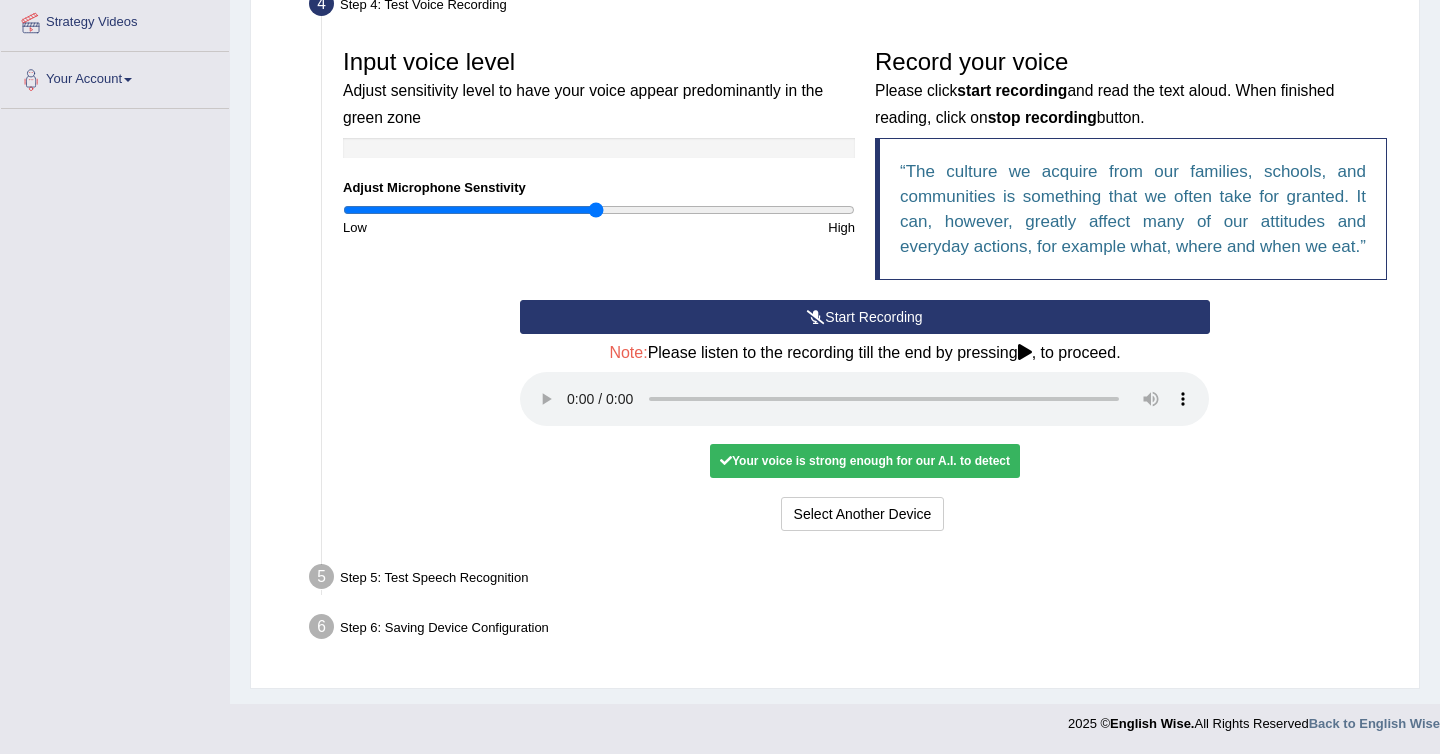 scroll, scrollTop: 395, scrollLeft: 0, axis: vertical 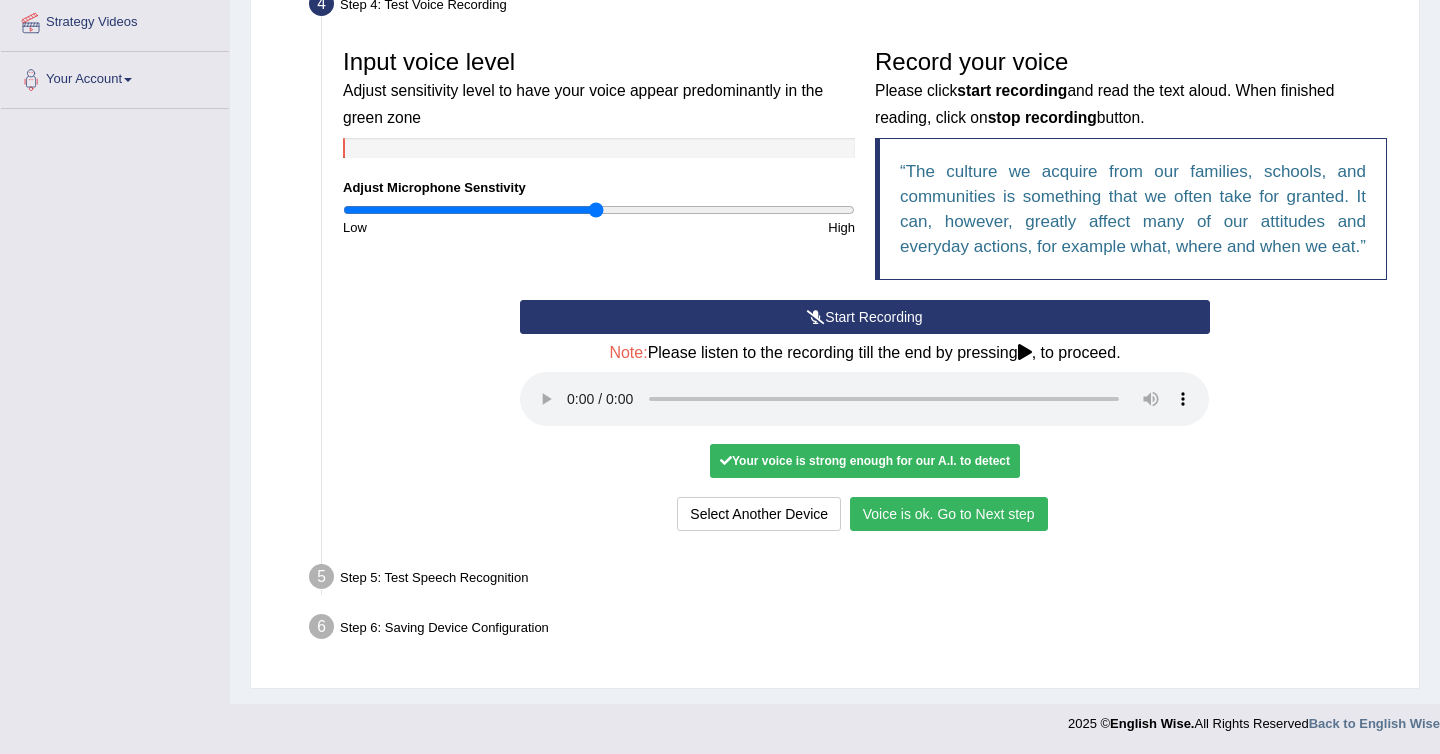 click on "Voice is ok. Go to Next step" at bounding box center [949, 514] 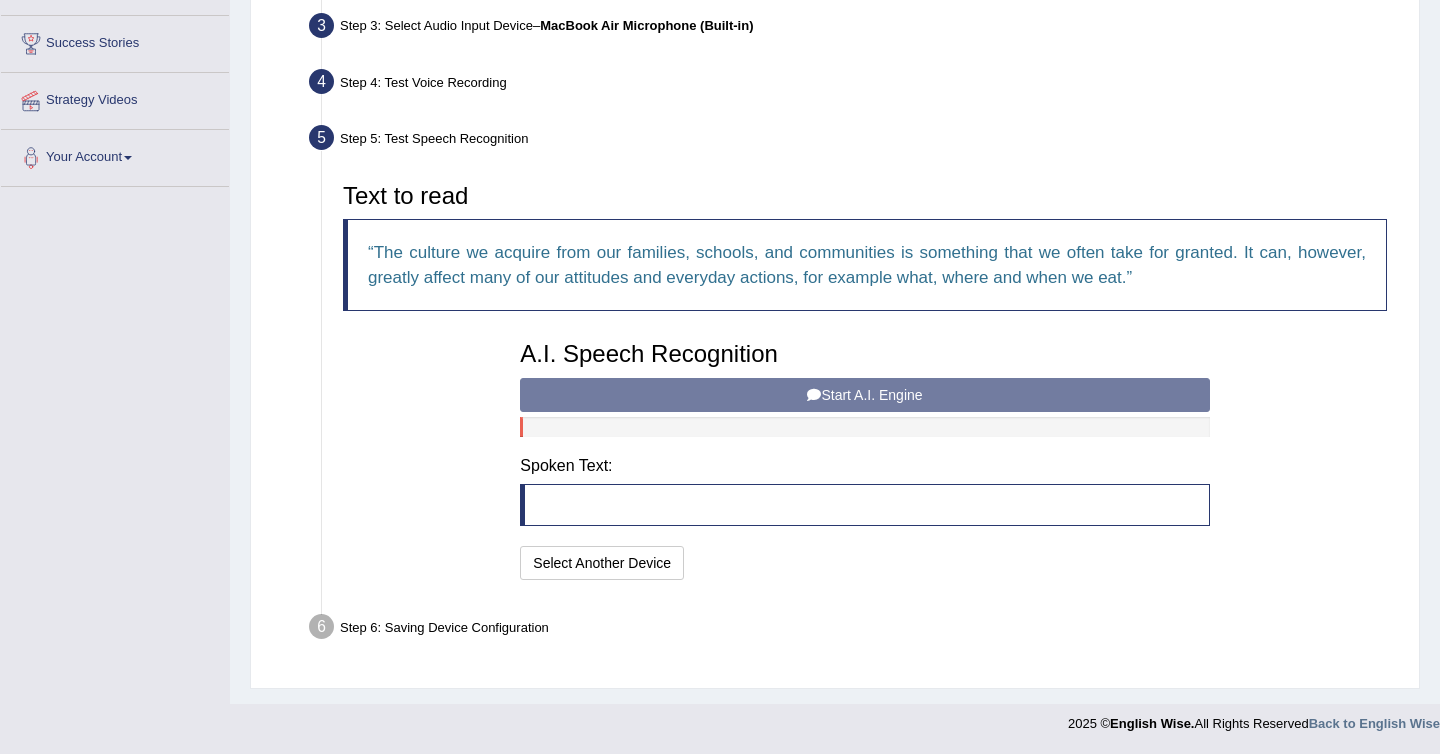 scroll, scrollTop: 311, scrollLeft: 0, axis: vertical 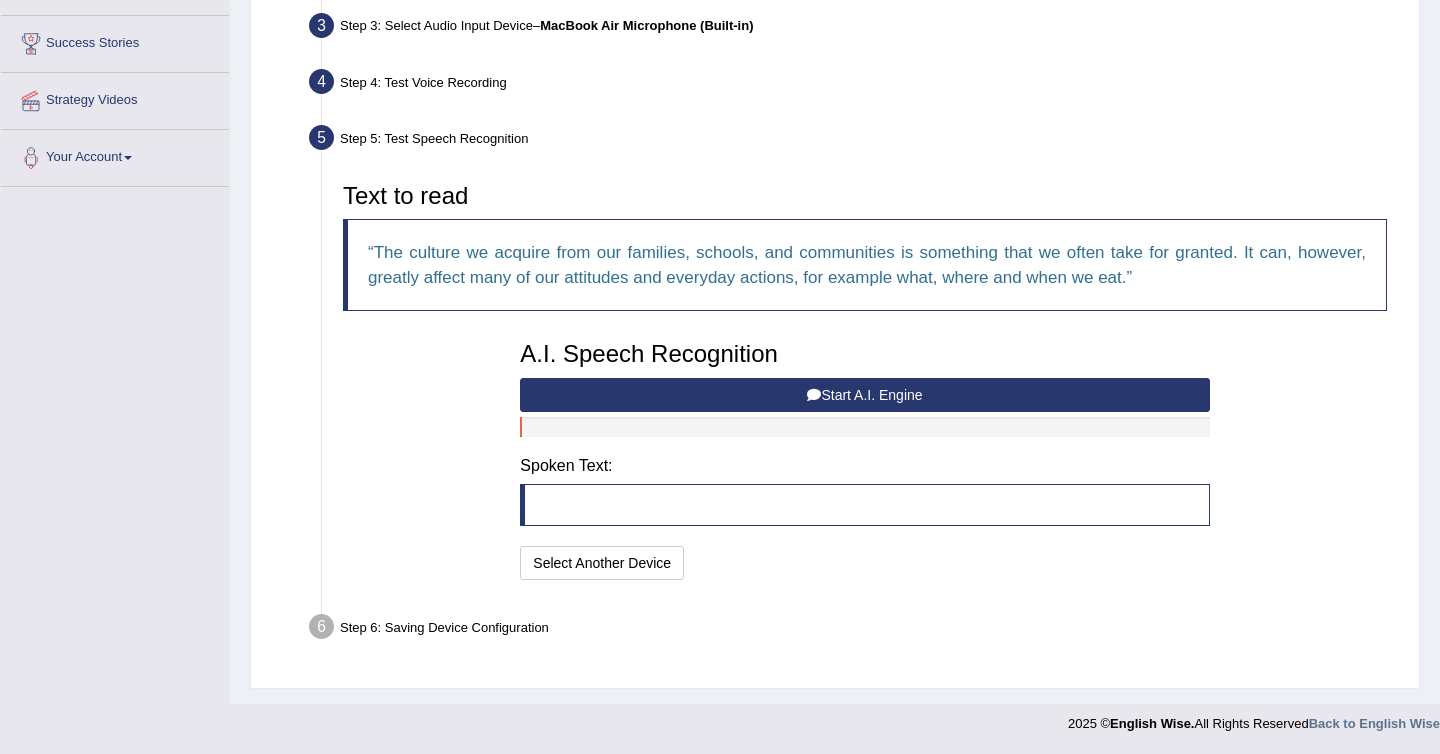 click on "Start A.I. Engine" at bounding box center [864, 395] 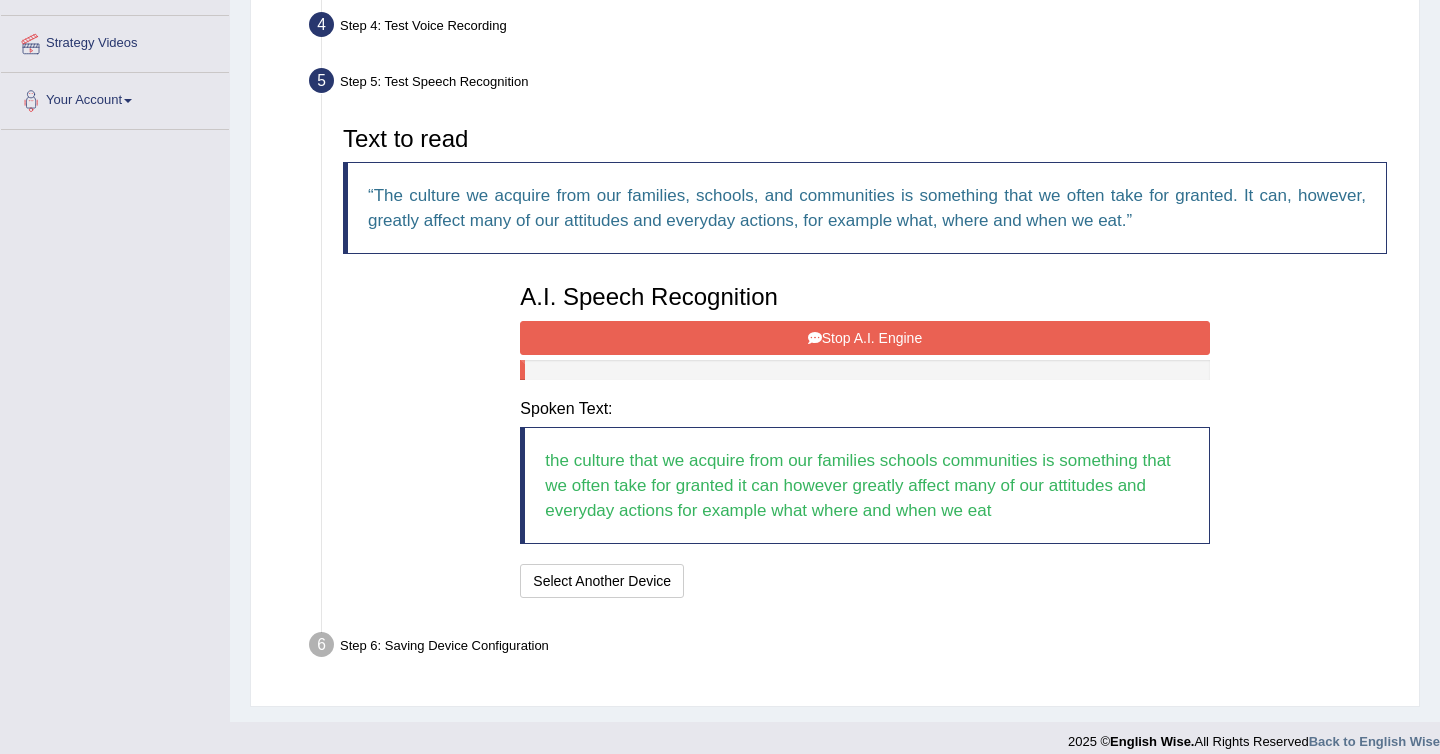 scroll, scrollTop: 386, scrollLeft: 0, axis: vertical 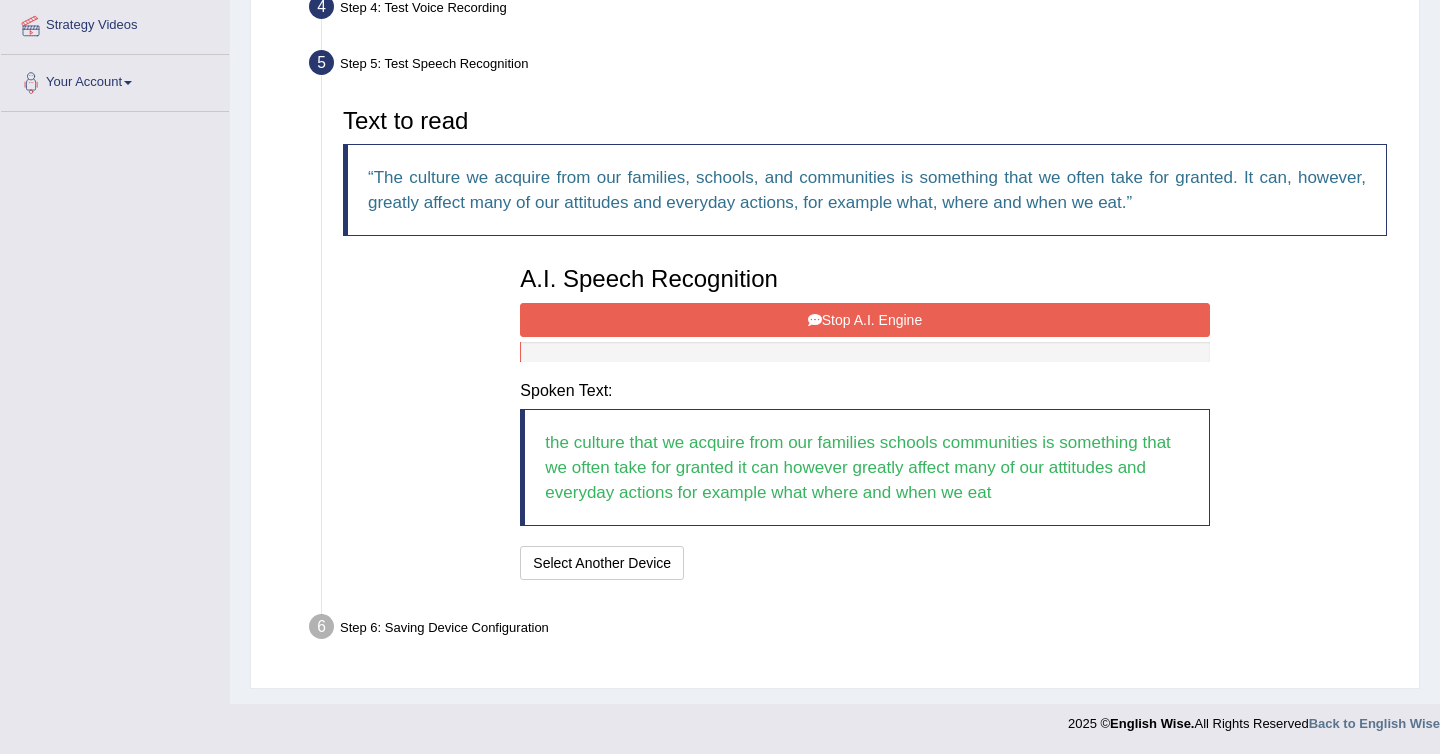 click on "Stop A.I. Engine" at bounding box center [864, 320] 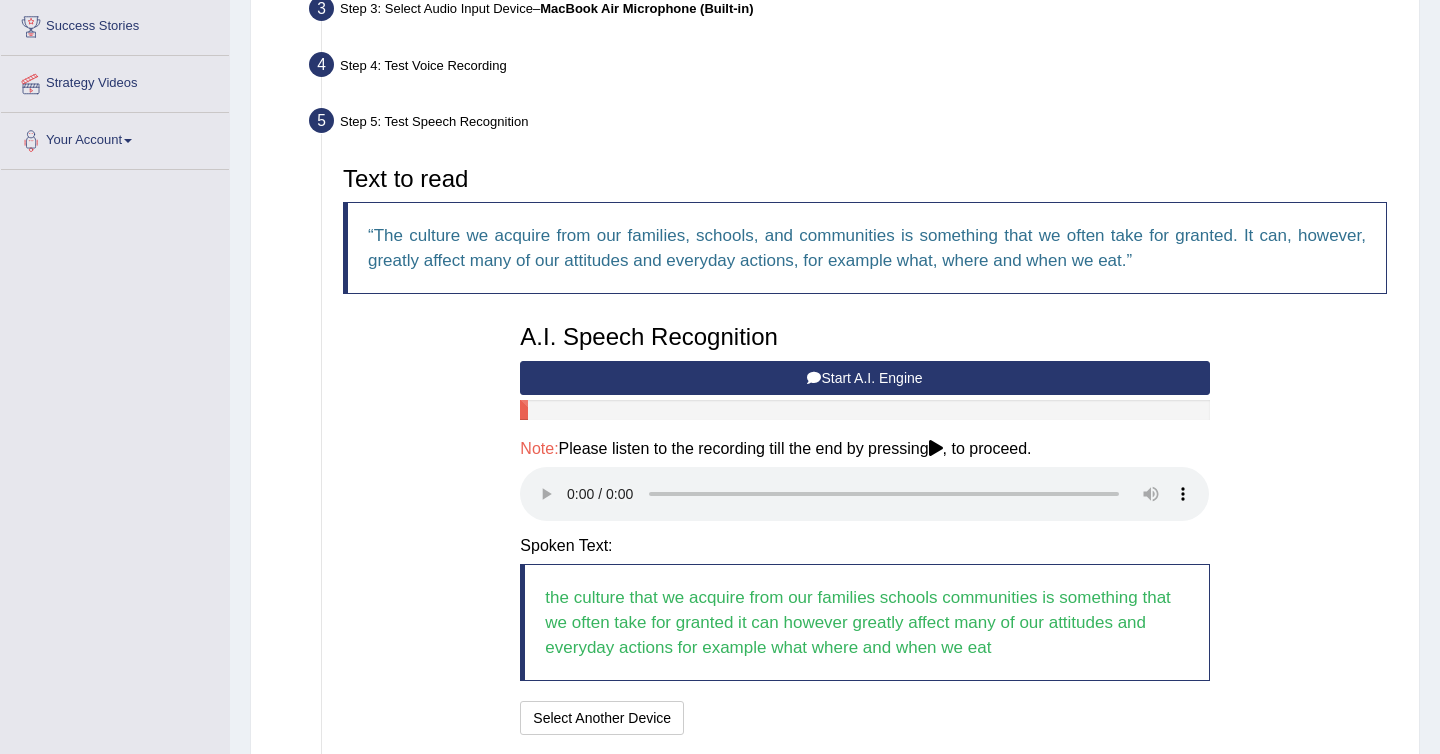 scroll, scrollTop: 482, scrollLeft: 0, axis: vertical 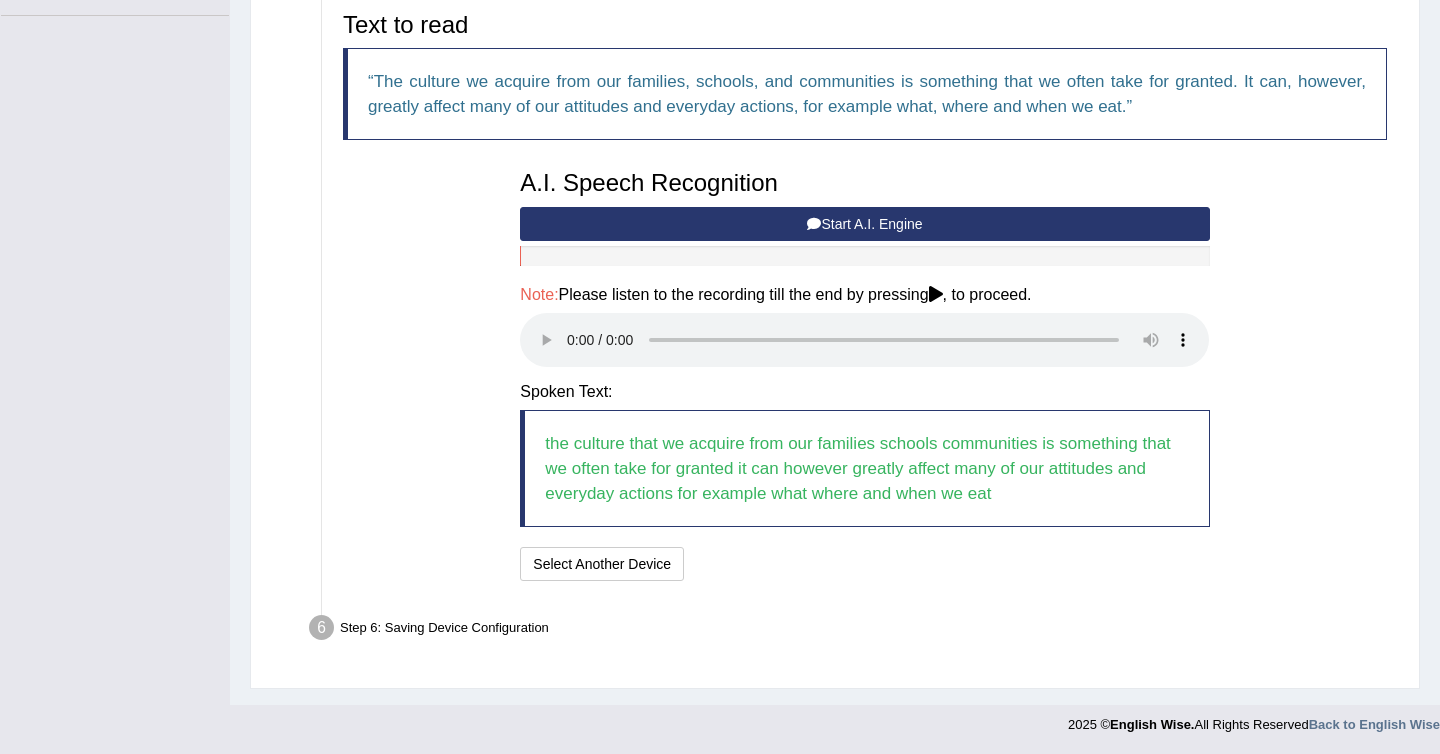 click on "Step 6: Saving Device Configuration" at bounding box center [855, 631] 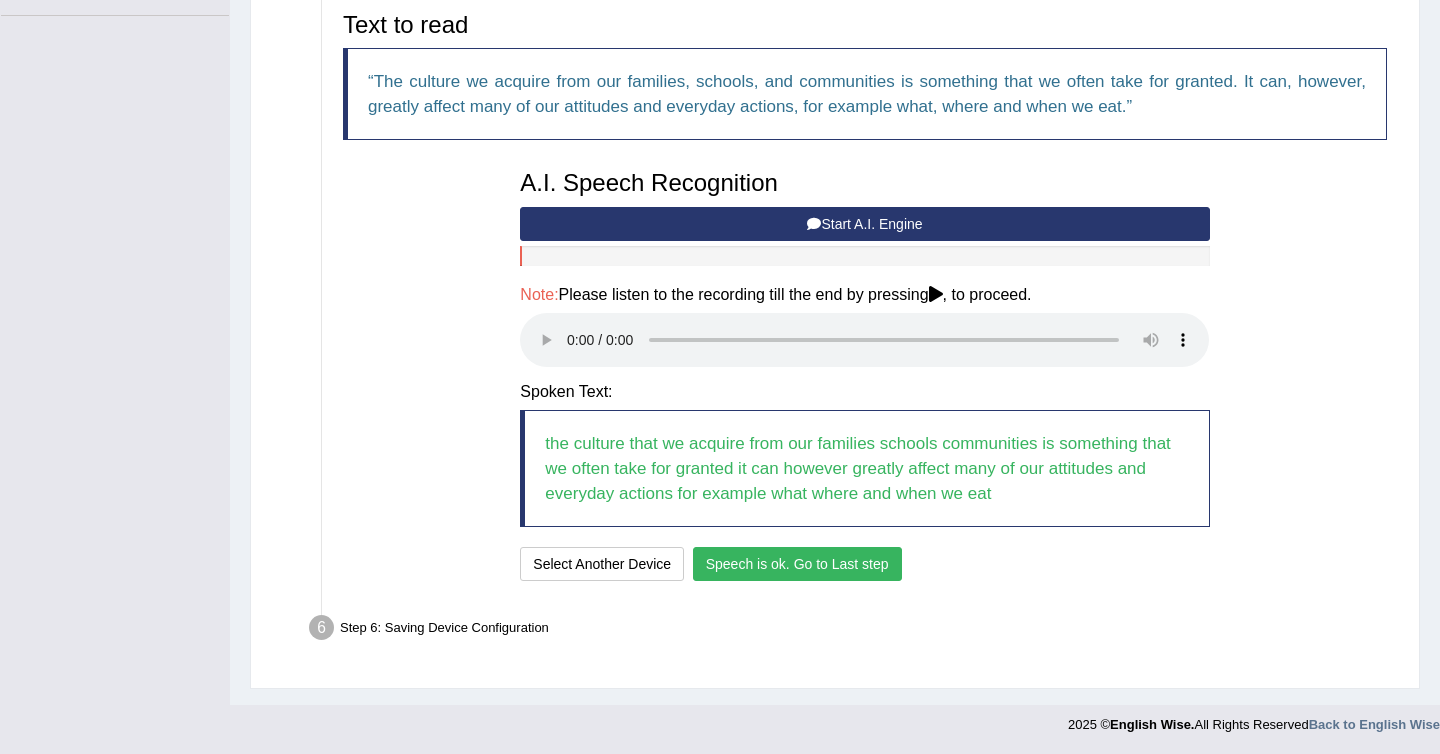click on "Speech is ok. Go to Last step" at bounding box center (797, 564) 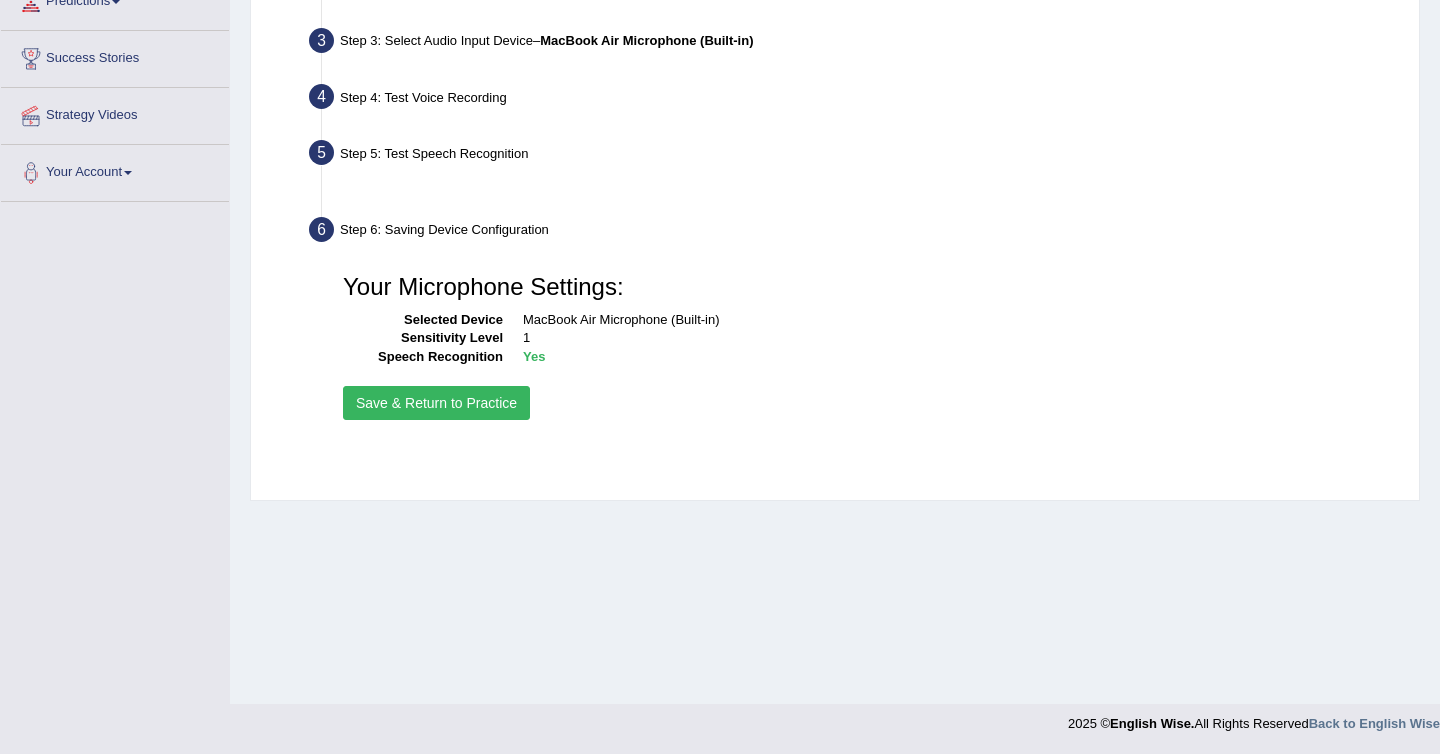 scroll, scrollTop: 296, scrollLeft: 0, axis: vertical 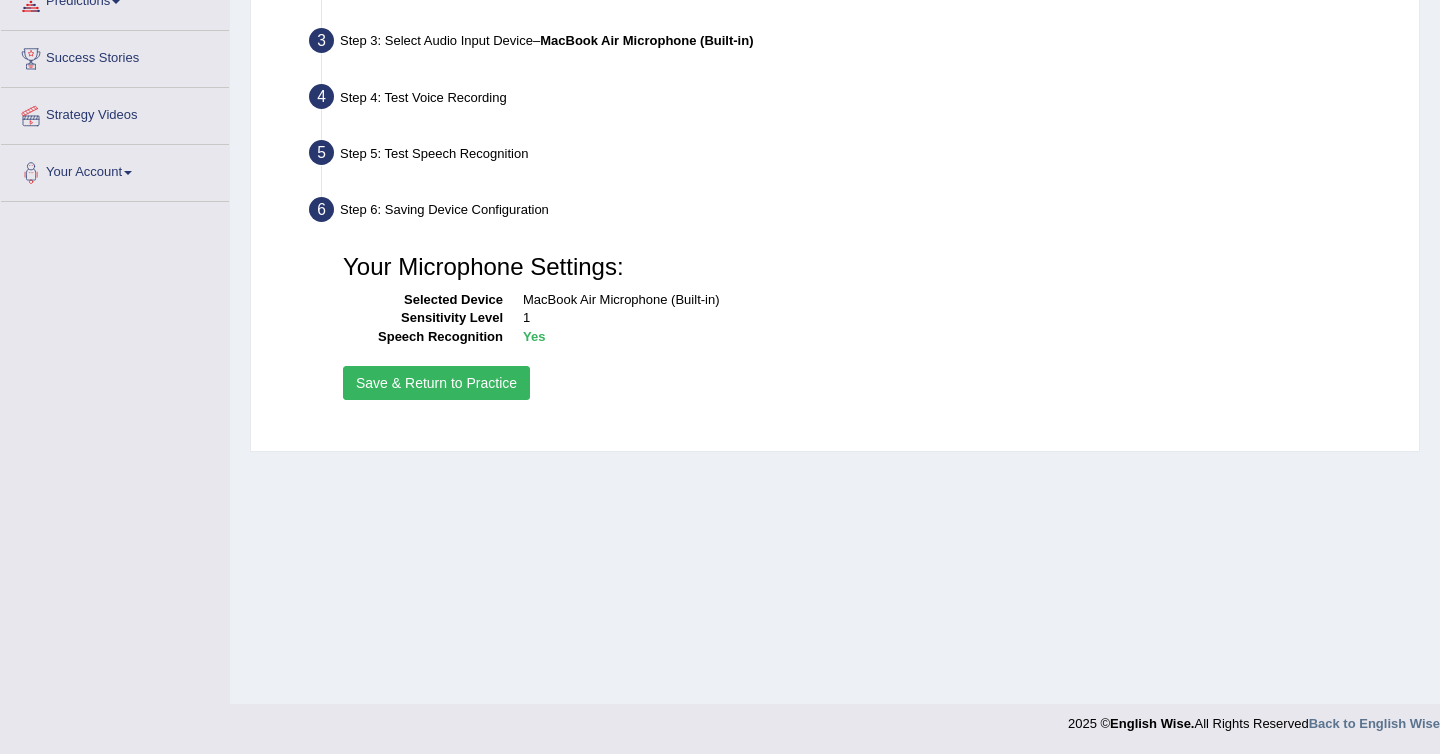 click on "Save & Return to Practice" at bounding box center [436, 383] 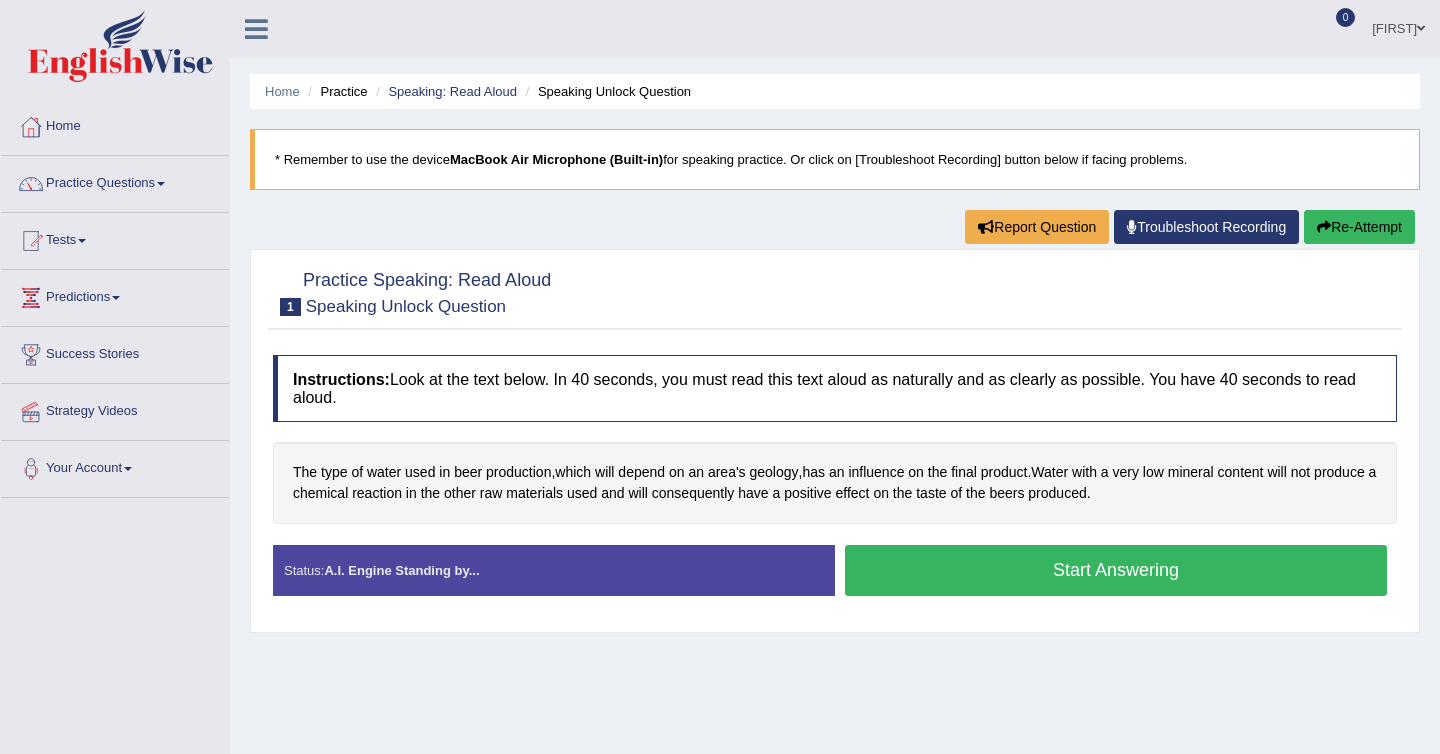 click on "Start Answering" at bounding box center [1116, 570] 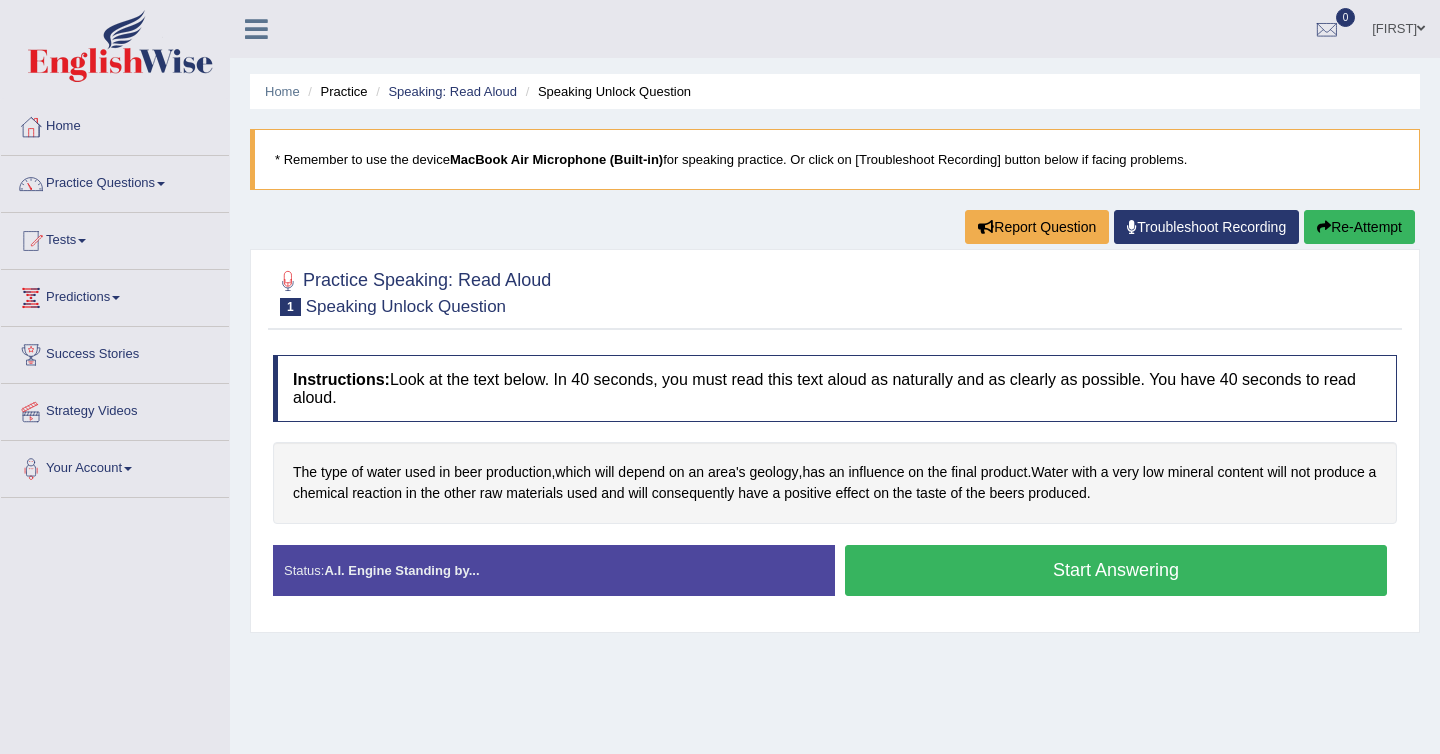 scroll, scrollTop: 0, scrollLeft: 0, axis: both 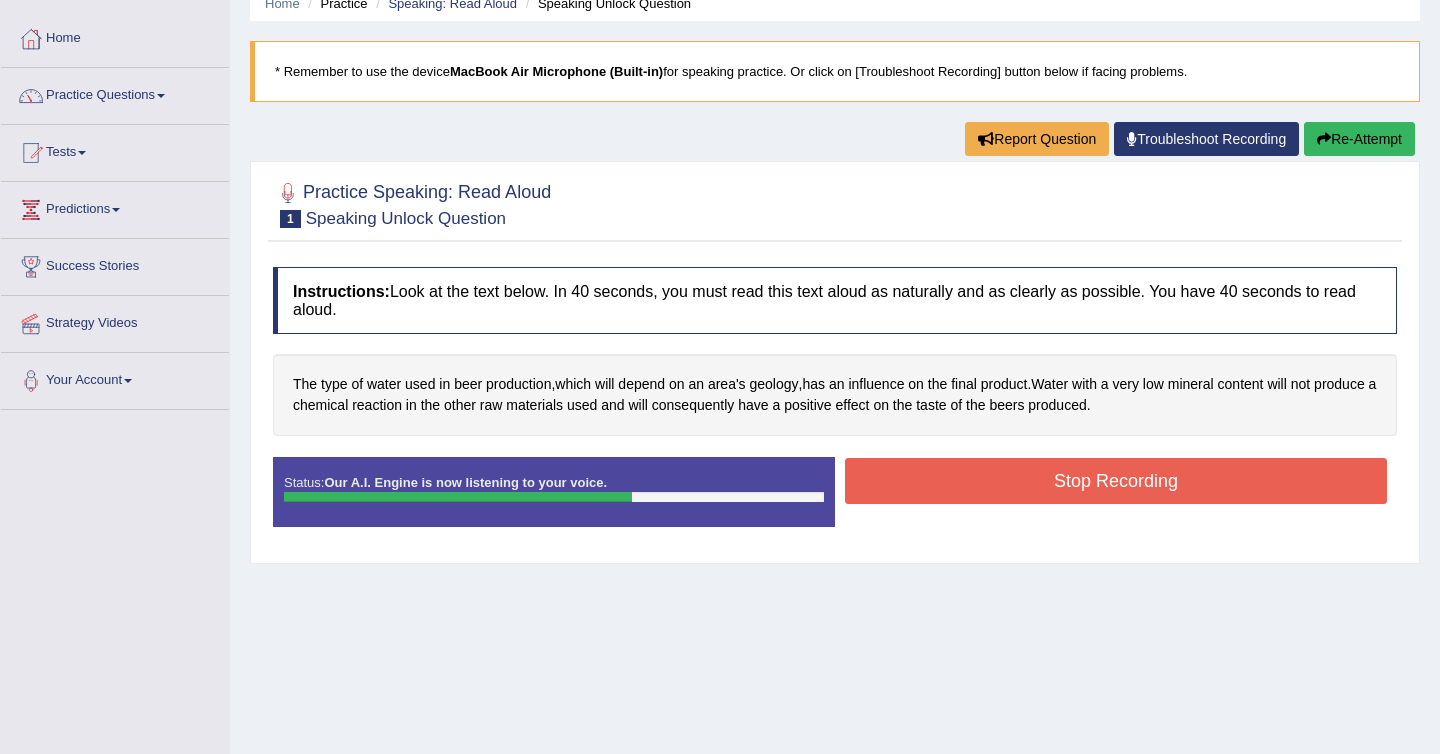click on "Stop Recording" at bounding box center [1116, 481] 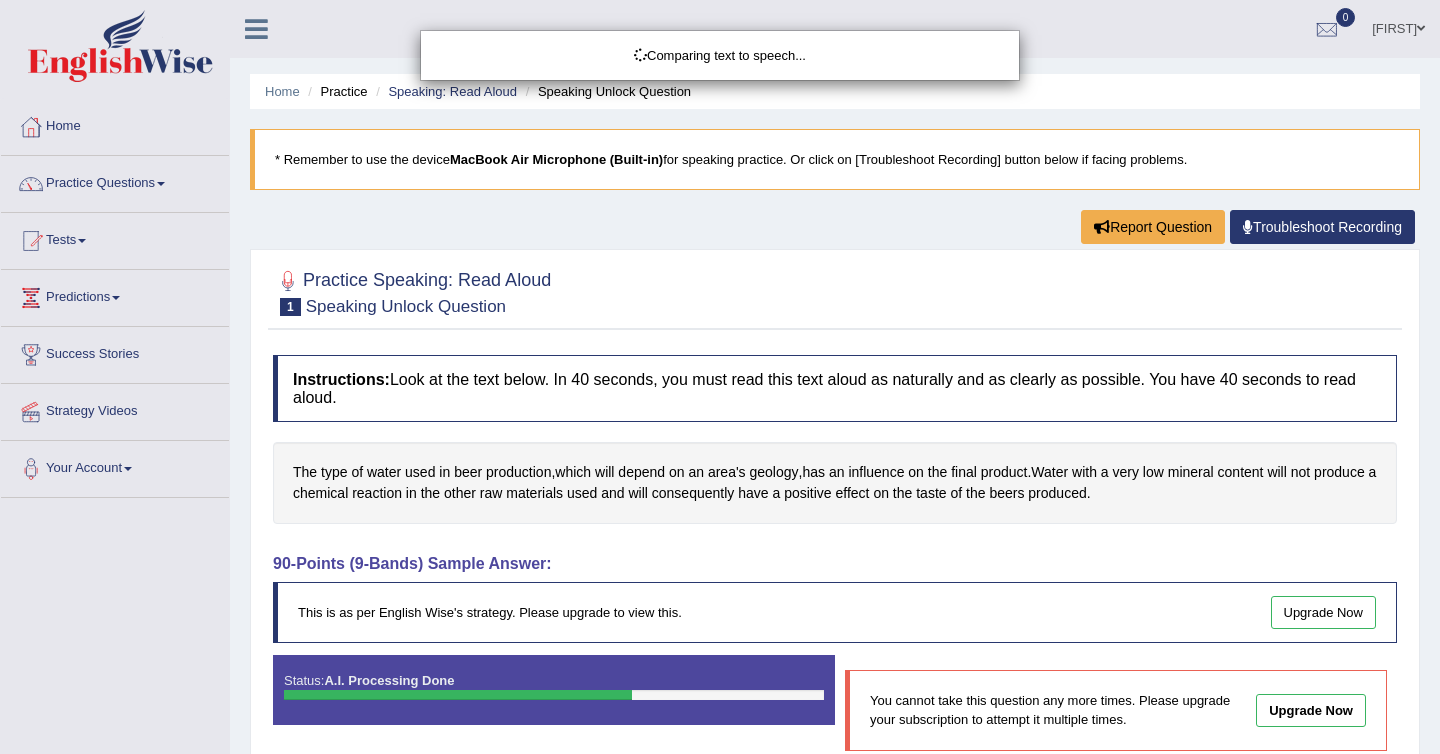 scroll, scrollTop: 2, scrollLeft: 0, axis: vertical 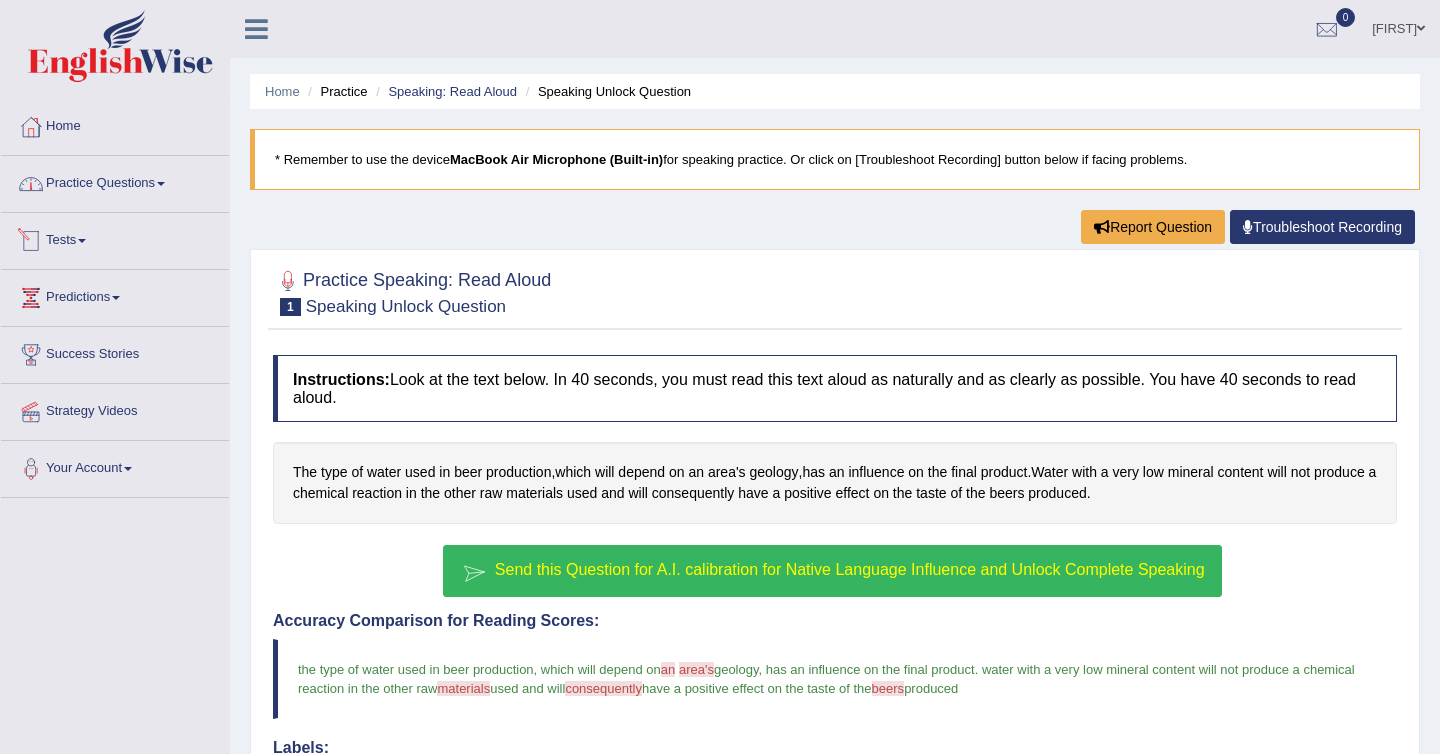 click on "Practice Questions" at bounding box center (115, 181) 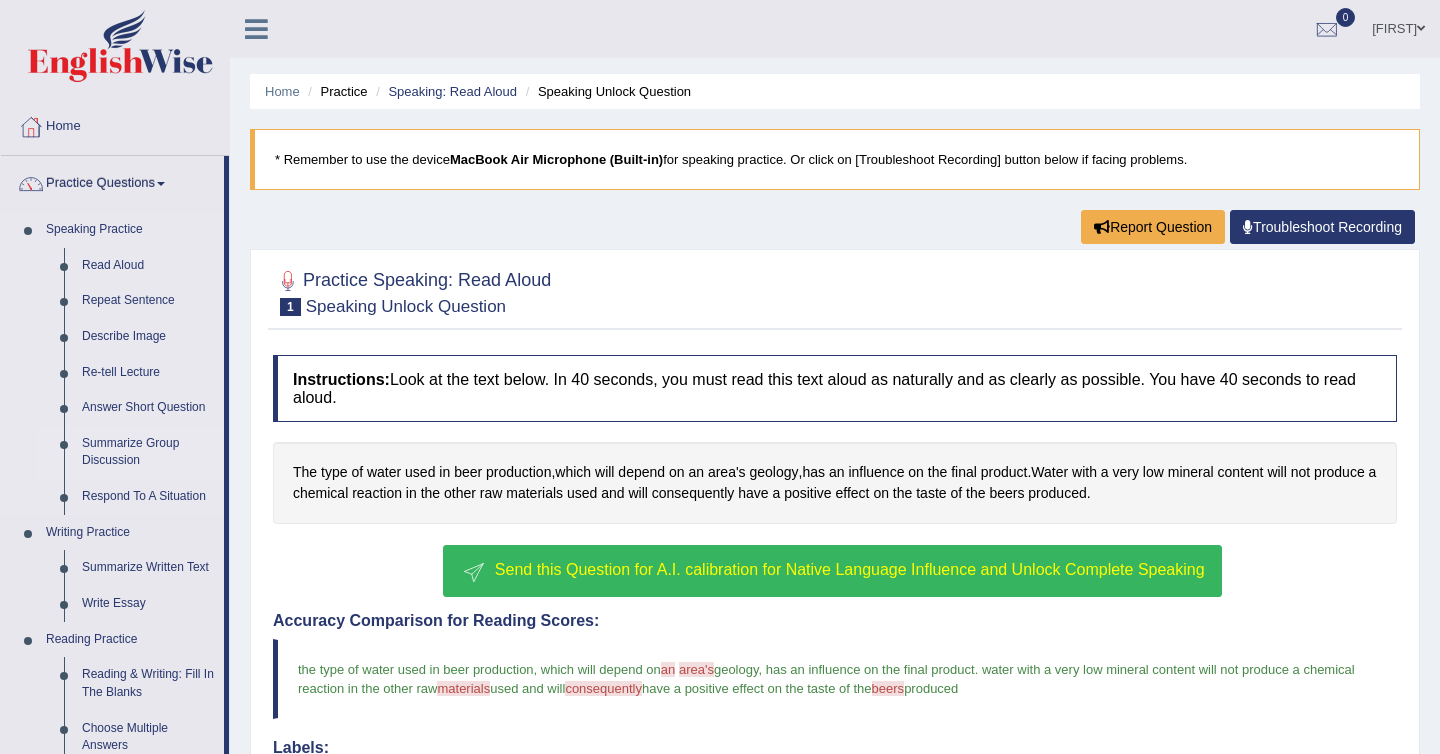 click on "Summarize Group Discussion" at bounding box center [148, 452] 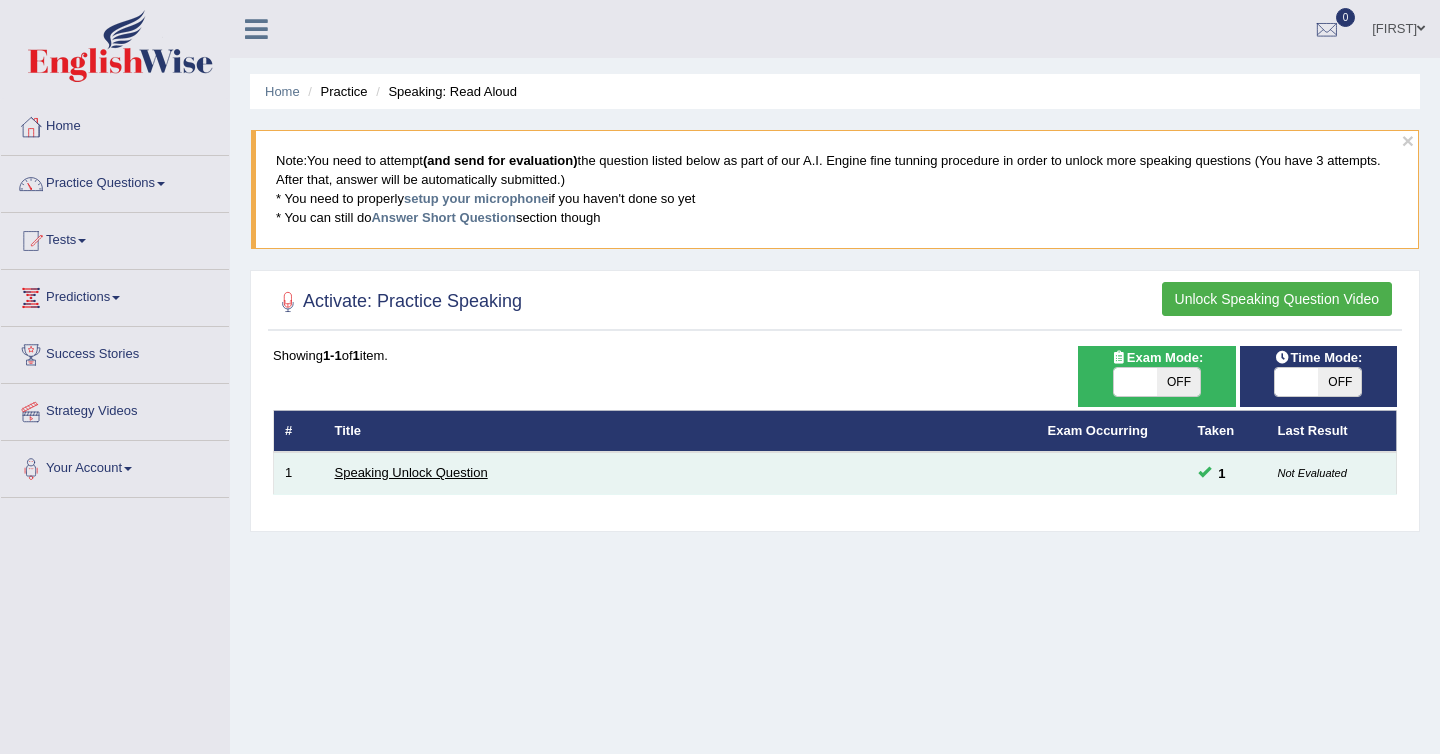 scroll, scrollTop: 0, scrollLeft: 0, axis: both 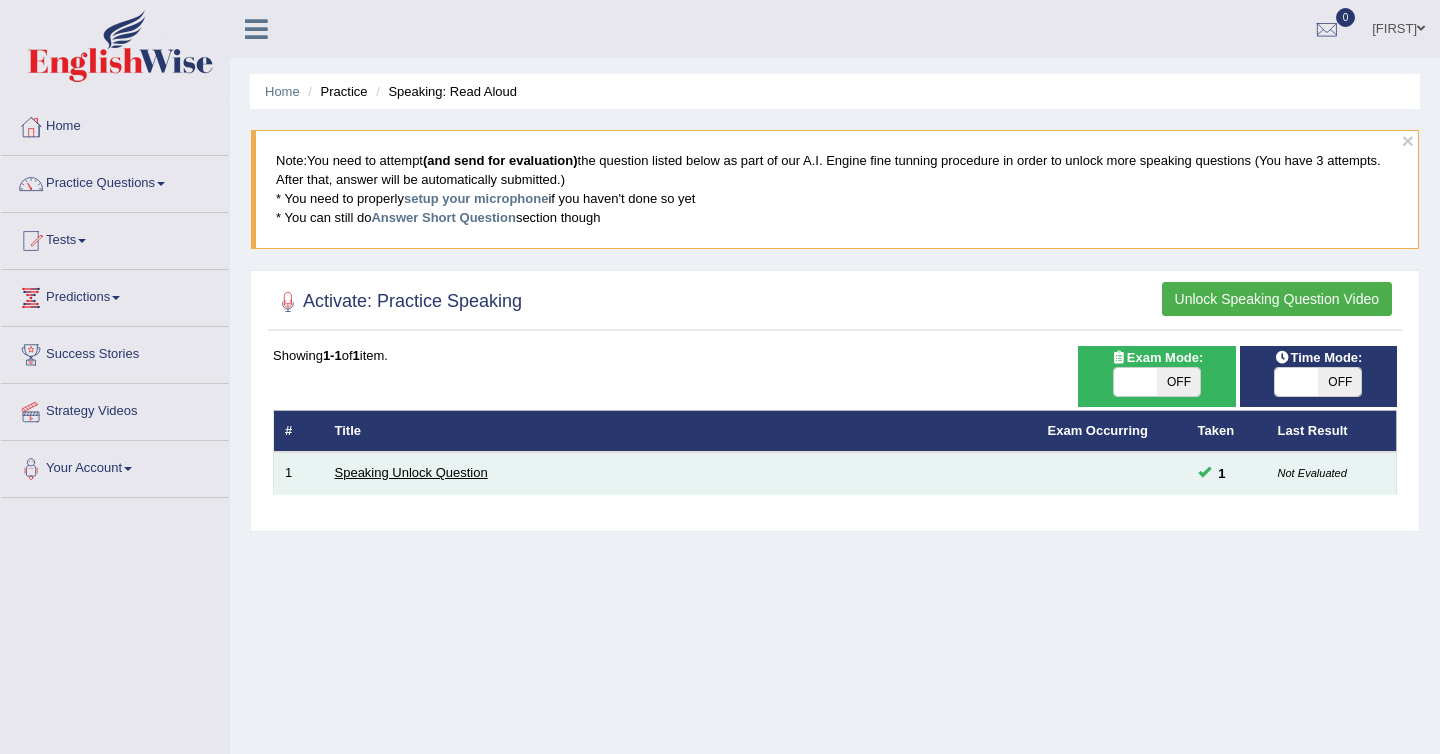 click on "Speaking Unlock Question" at bounding box center [411, 472] 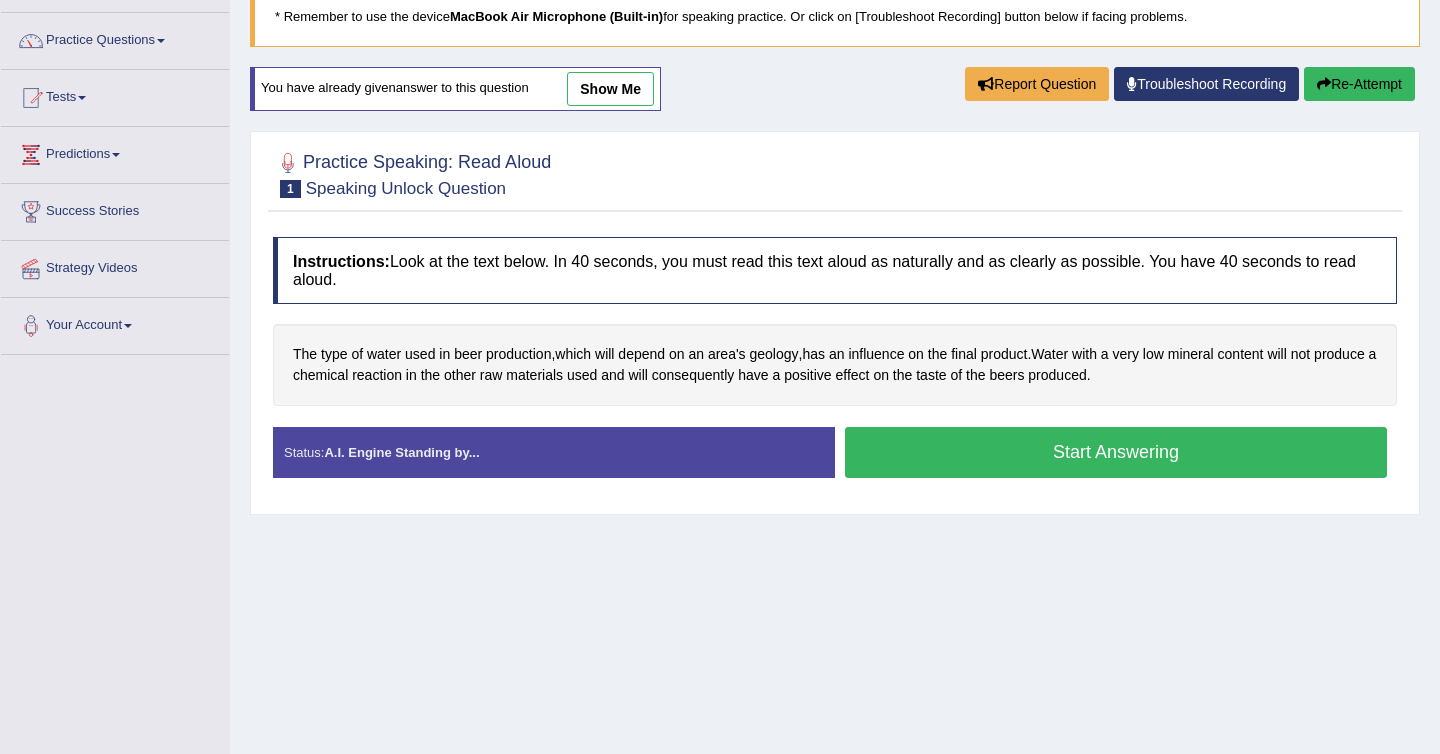 scroll, scrollTop: 0, scrollLeft: 0, axis: both 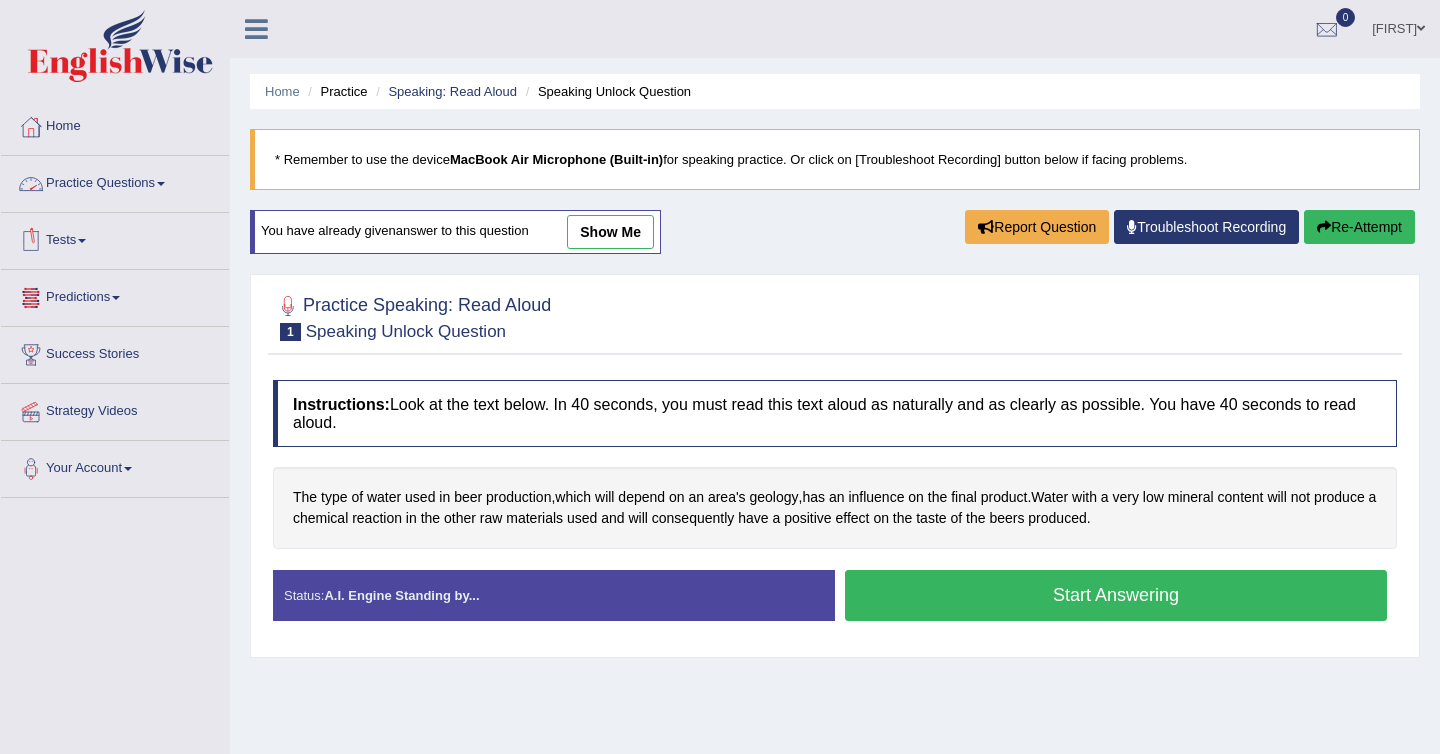 click on "Practice Questions" at bounding box center (115, 181) 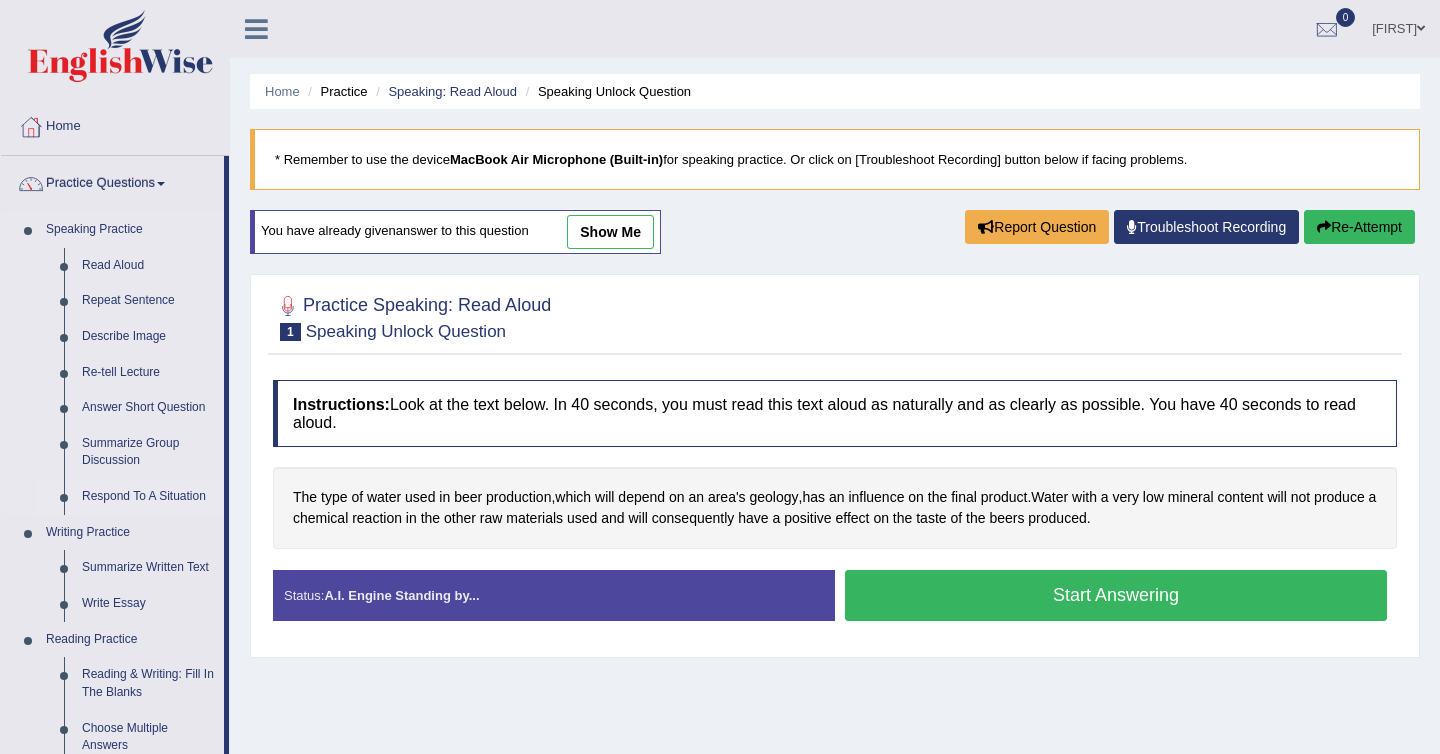 click on "Respond To A Situation" at bounding box center [148, 497] 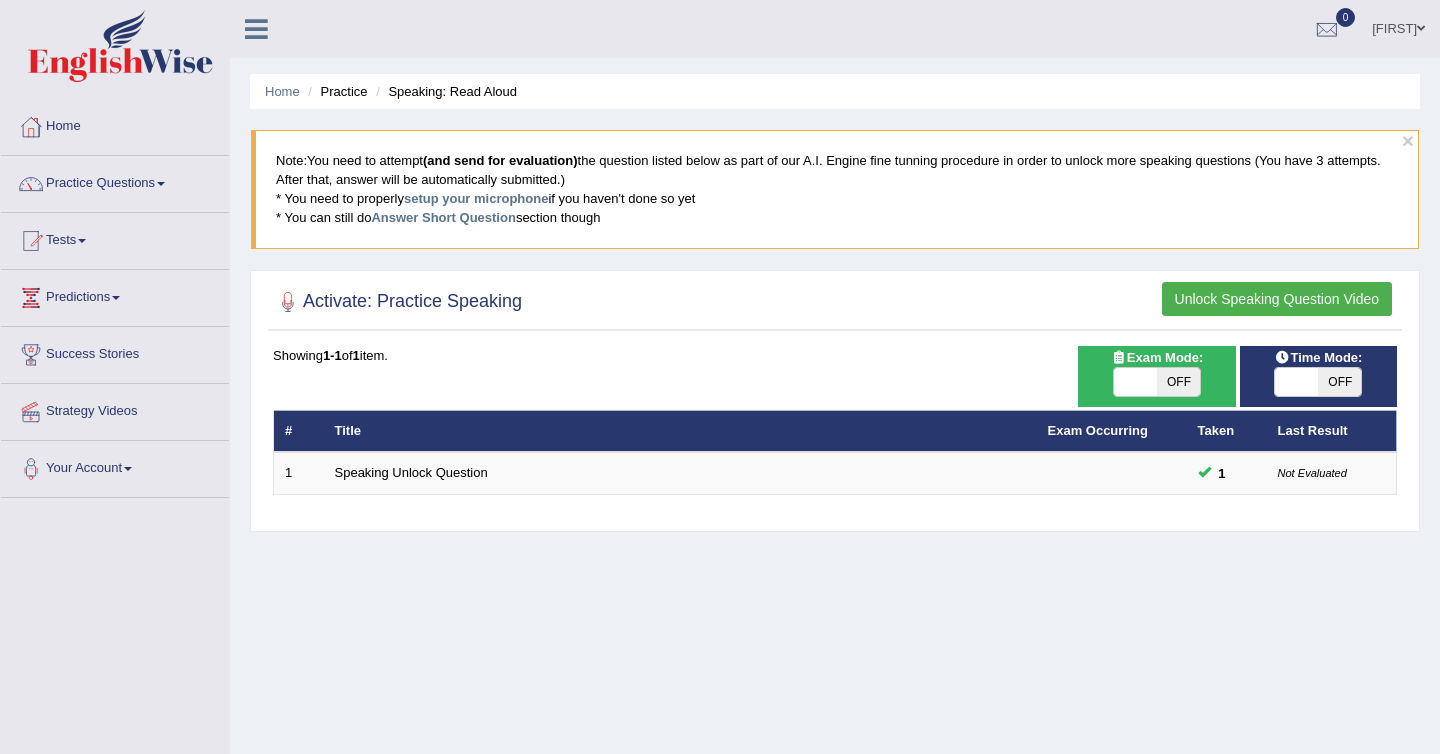 click on "Speaking Unlock Question" at bounding box center [411, 472] 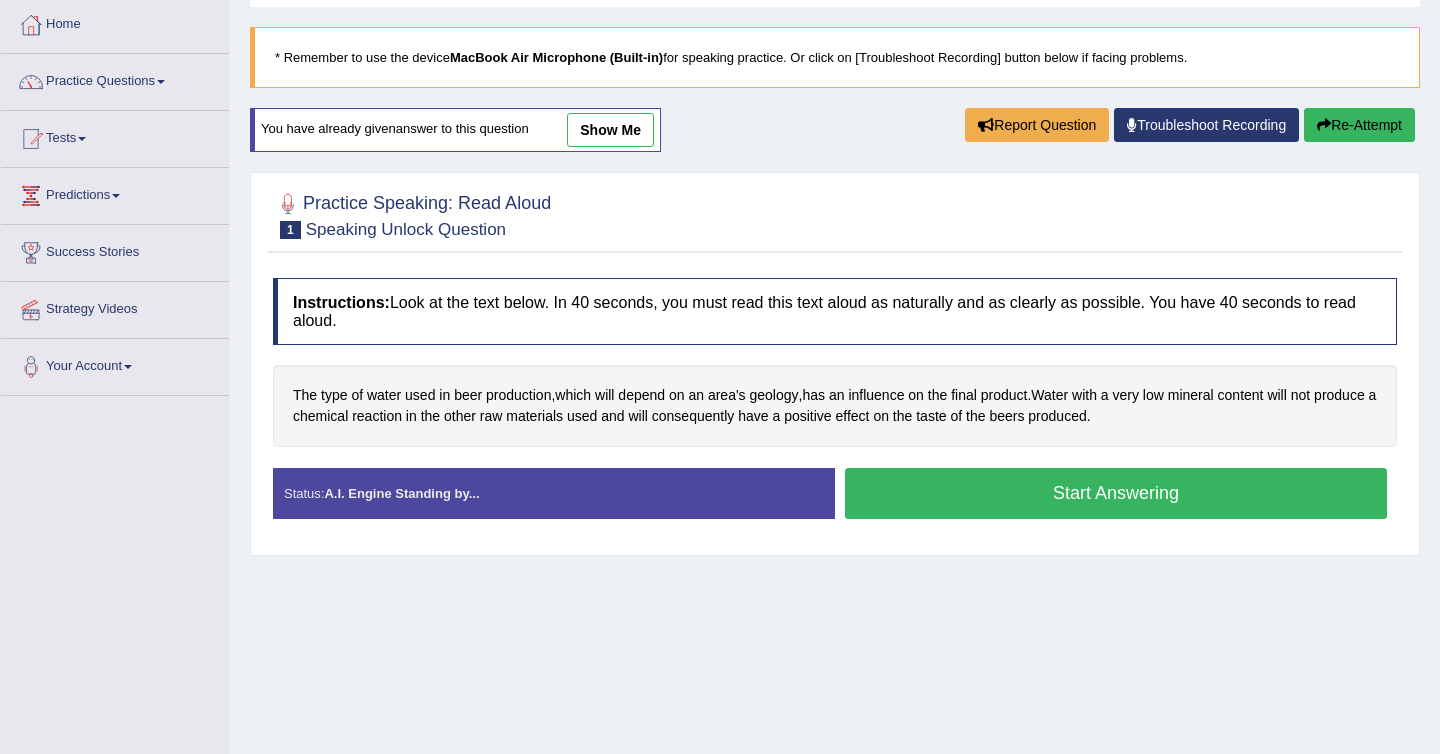 scroll, scrollTop: 7, scrollLeft: 0, axis: vertical 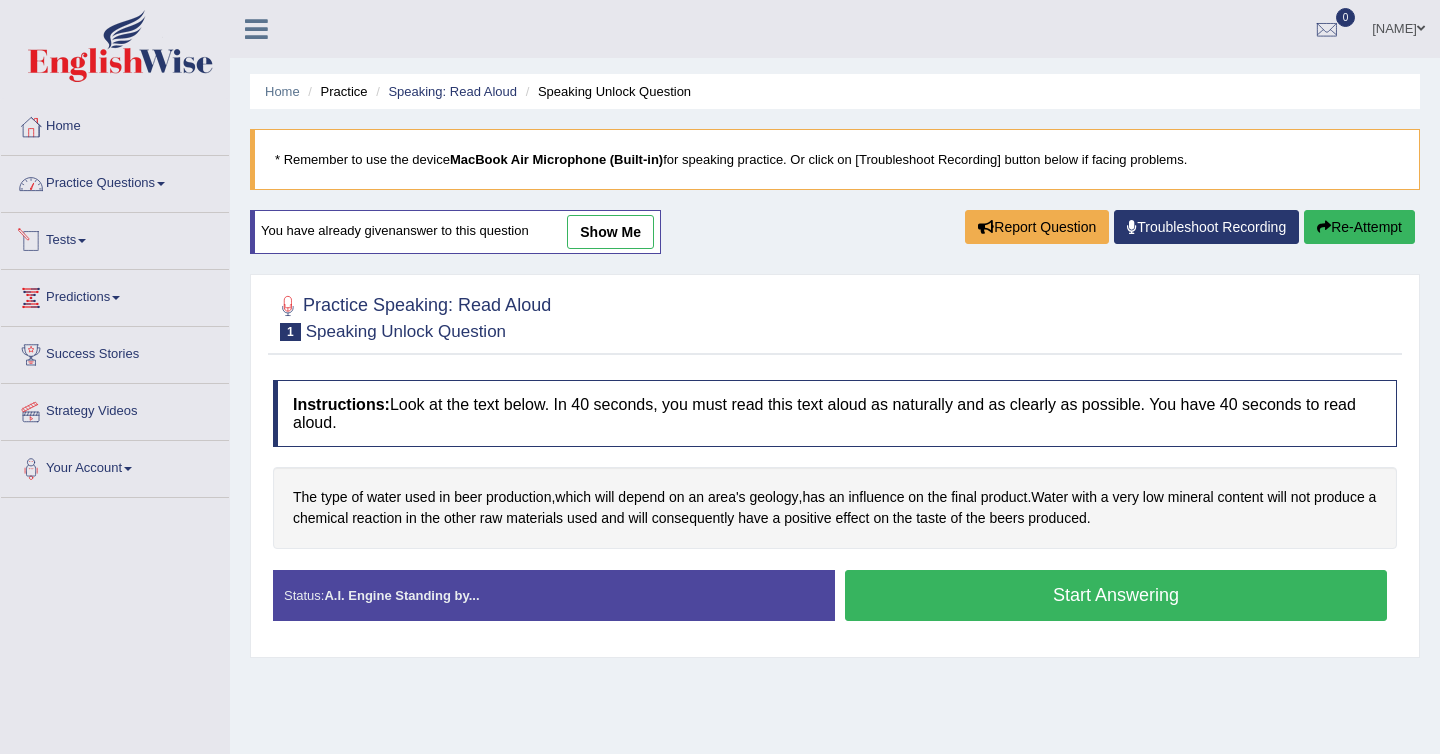 click on "Practice Questions" at bounding box center [115, 181] 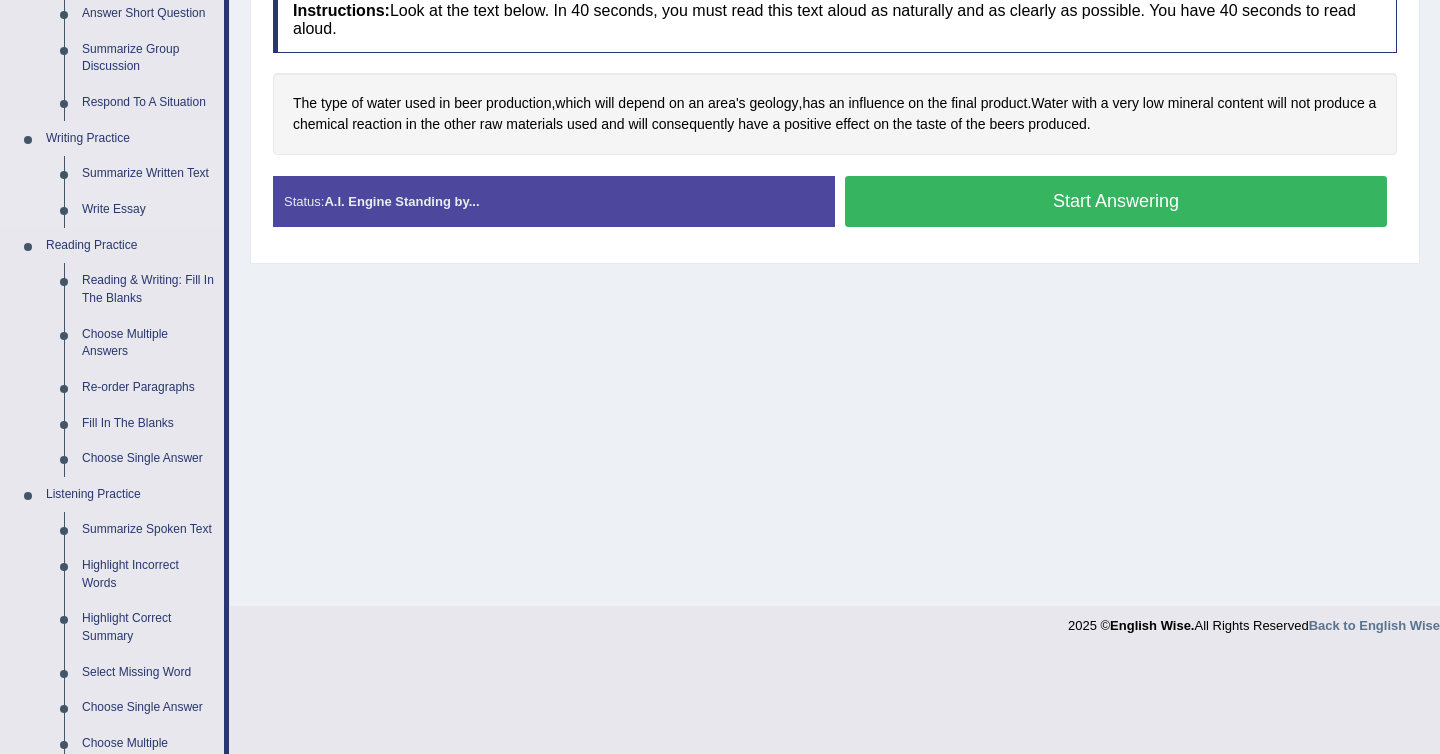 scroll, scrollTop: 395, scrollLeft: 0, axis: vertical 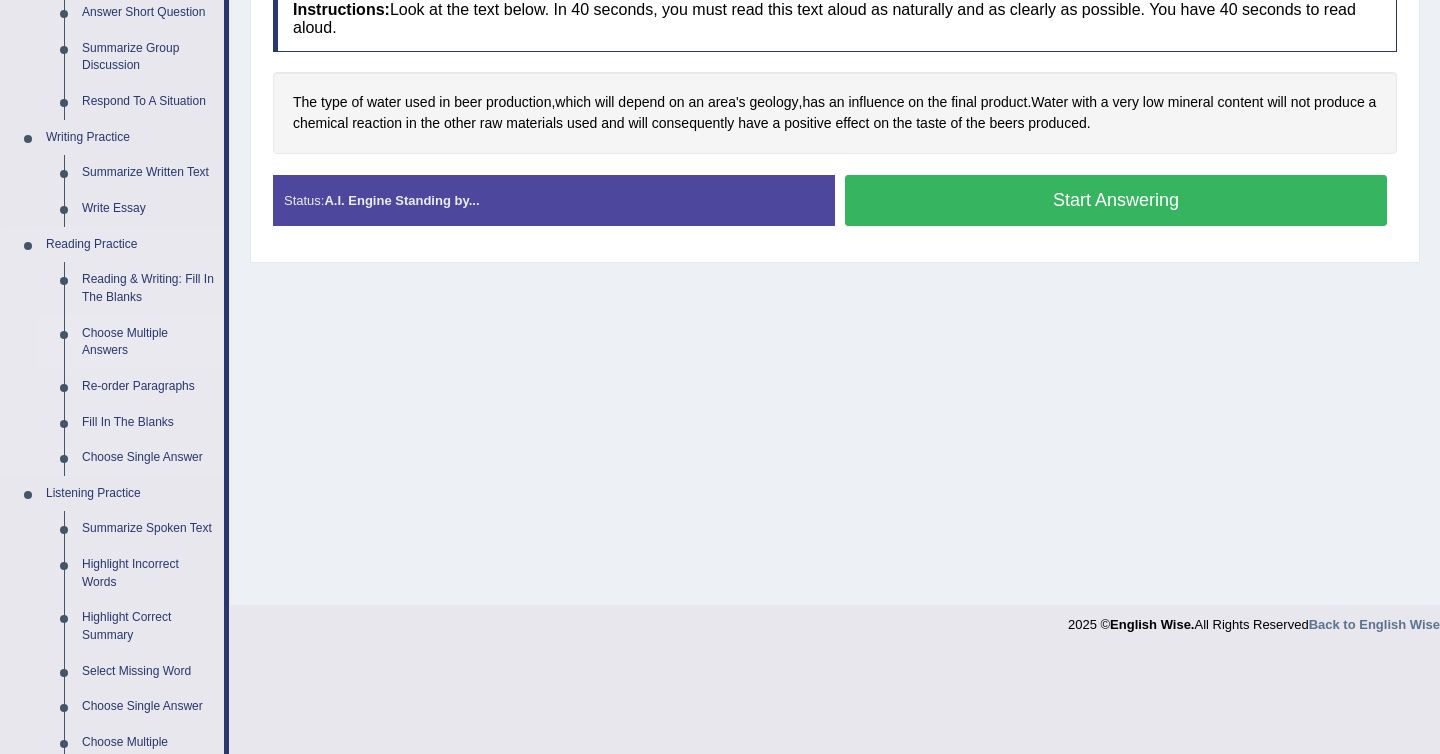 click on "Choose Multiple Answers" at bounding box center (148, 342) 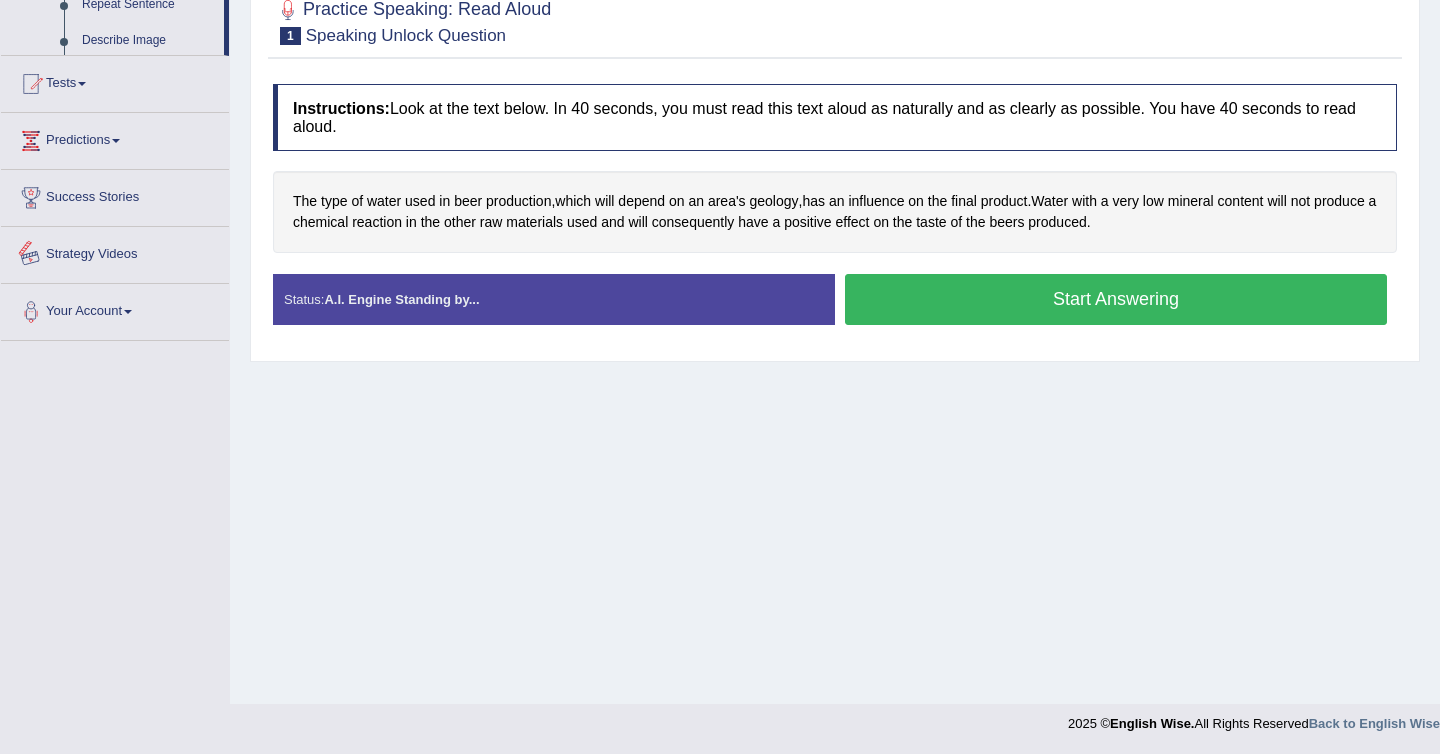 scroll, scrollTop: 831, scrollLeft: 0, axis: vertical 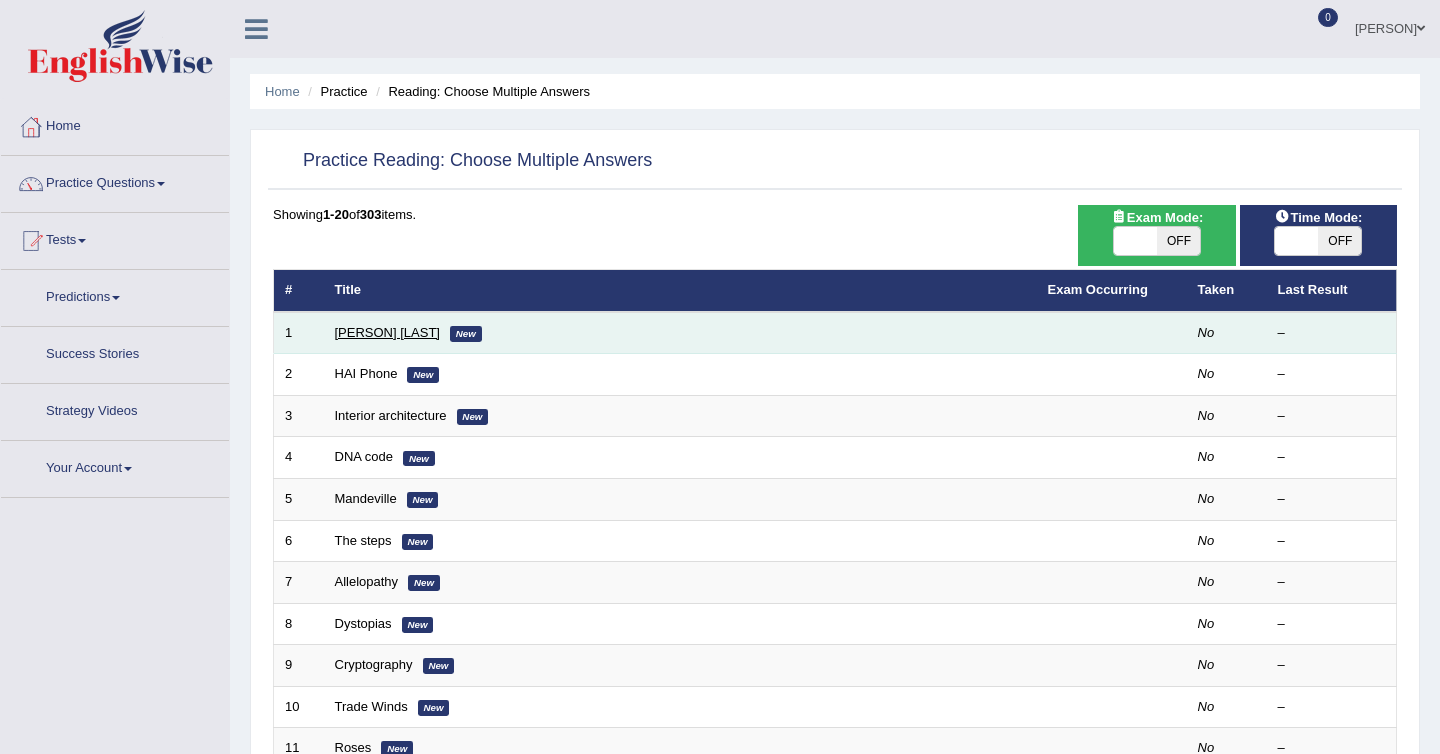 click on "Damian Scarf" at bounding box center (387, 332) 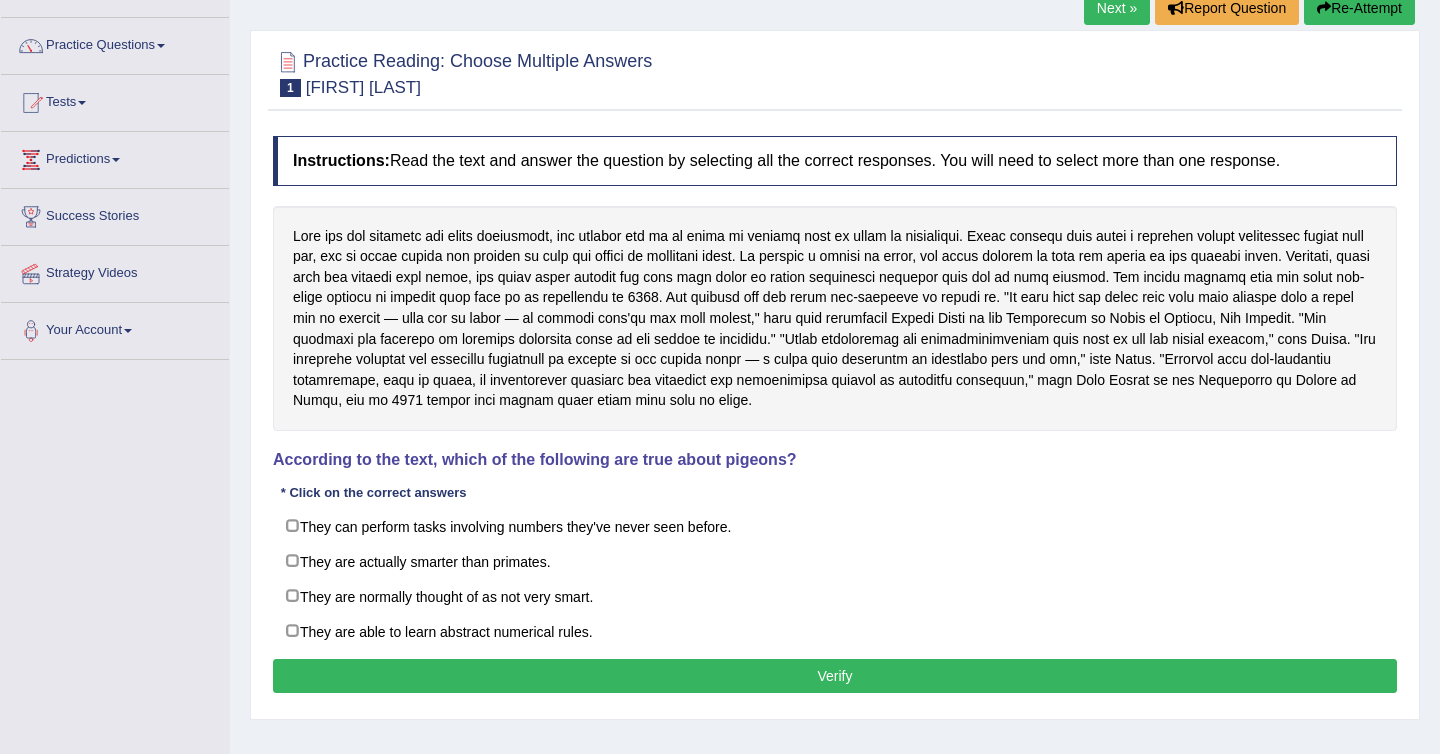 scroll, scrollTop: 0, scrollLeft: 0, axis: both 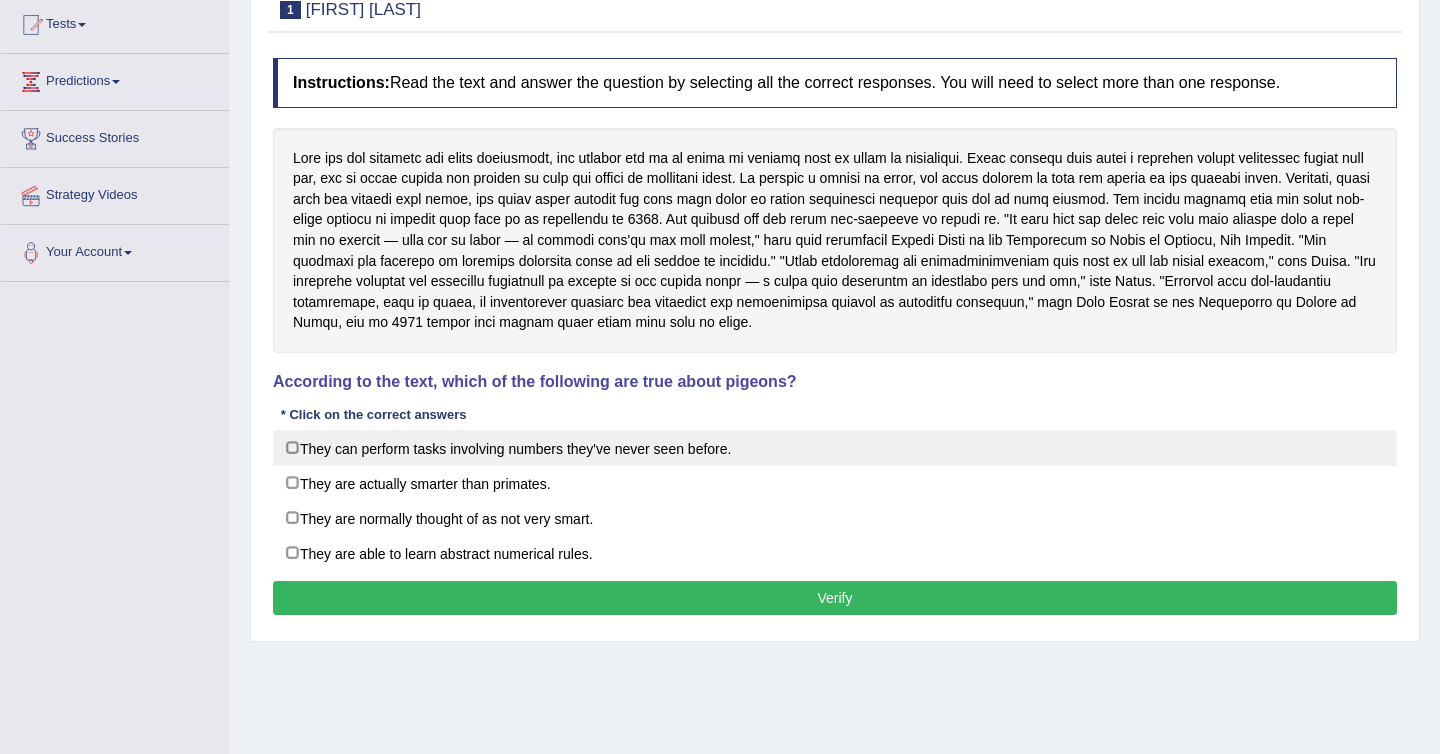 click on "They can perform tasks involving numbers they've never seen before." at bounding box center [835, 448] 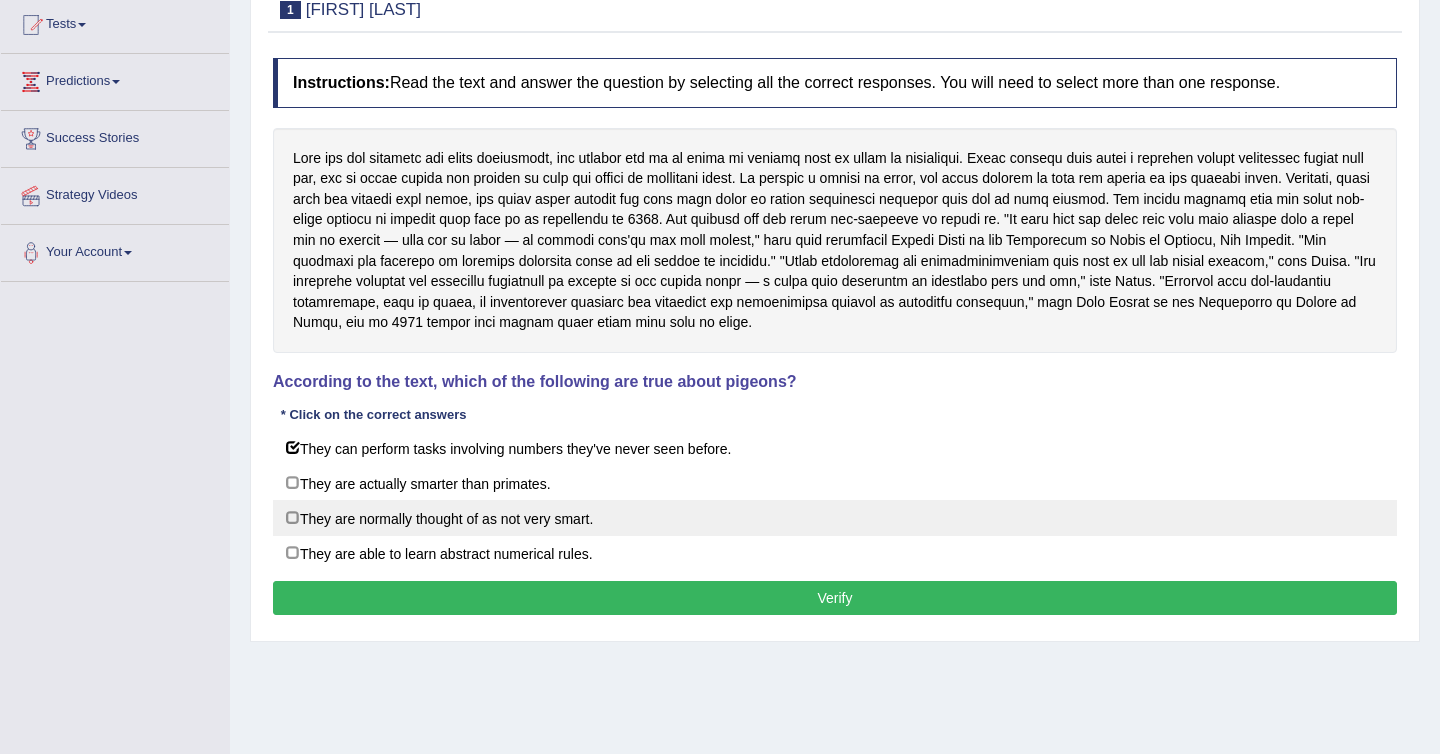 click on "They are normally thought of as not very smart." at bounding box center (835, 518) 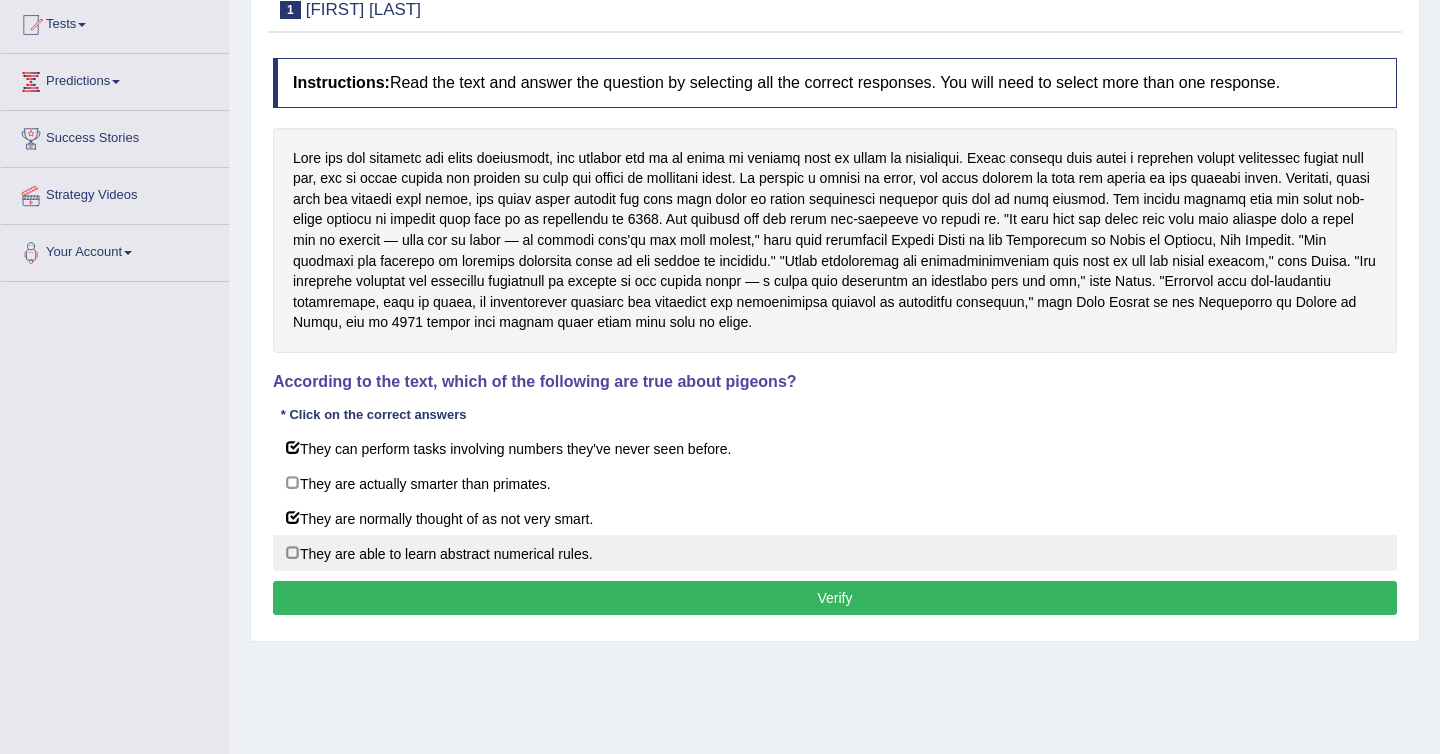 click on "They are able to learn abstract numerical rules." at bounding box center (835, 553) 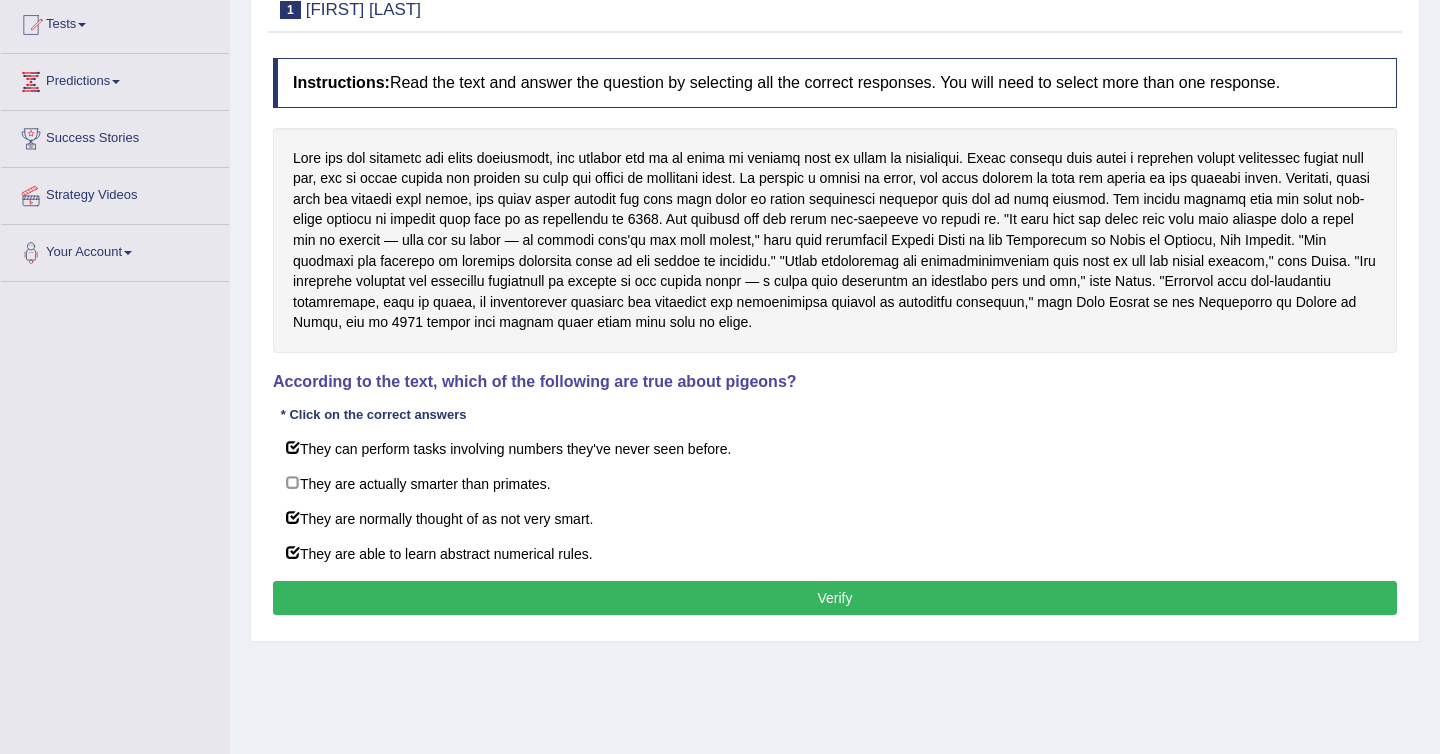 click on "Verify" at bounding box center [835, 598] 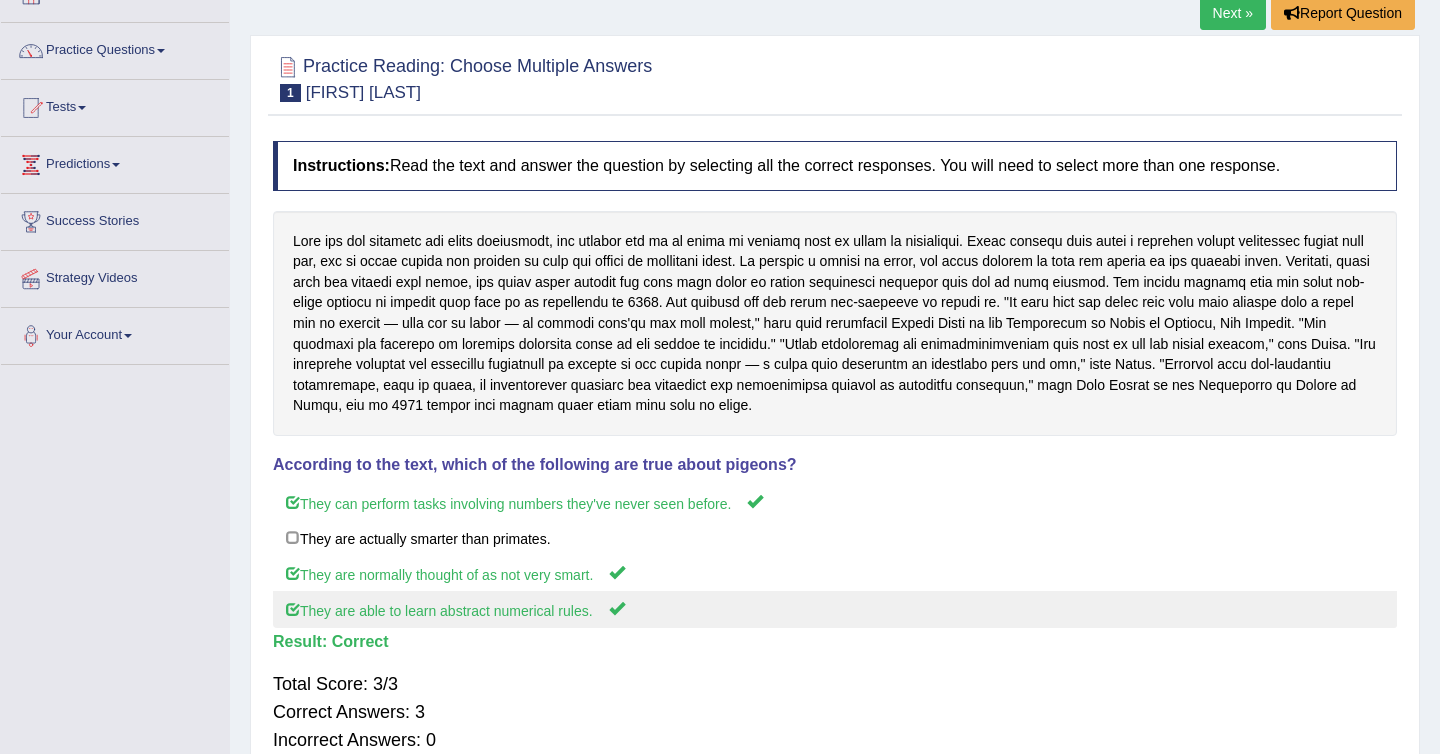 scroll, scrollTop: 0, scrollLeft: 0, axis: both 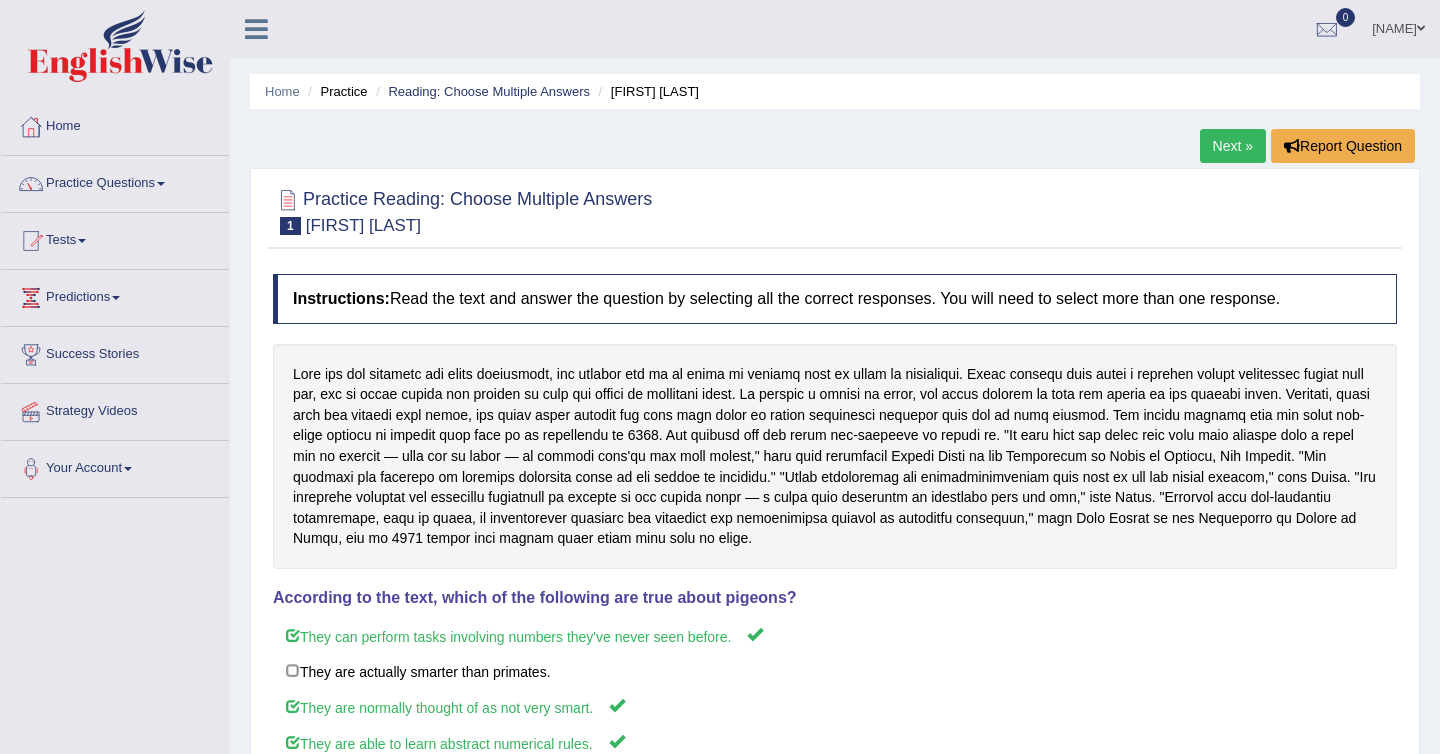click on "Next »" at bounding box center [1233, 146] 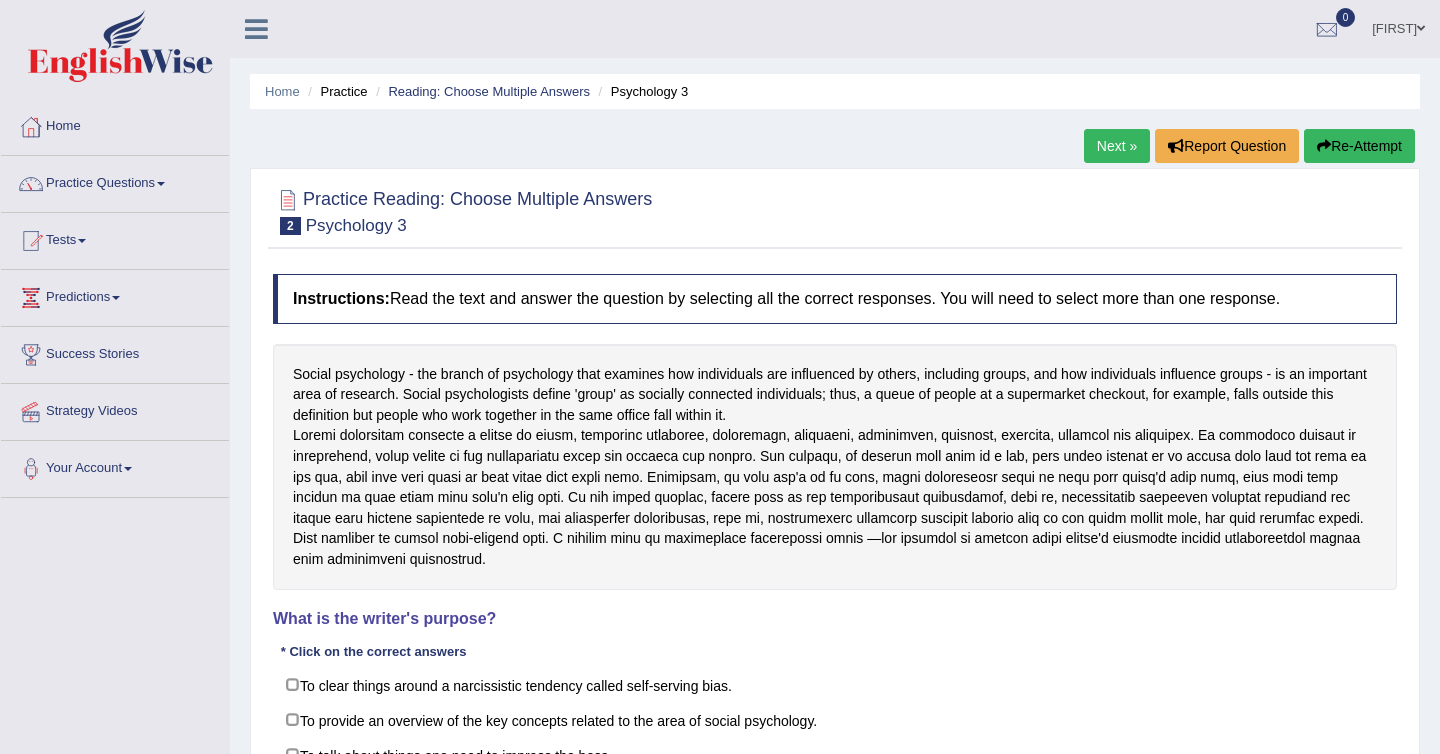 scroll, scrollTop: 0, scrollLeft: 0, axis: both 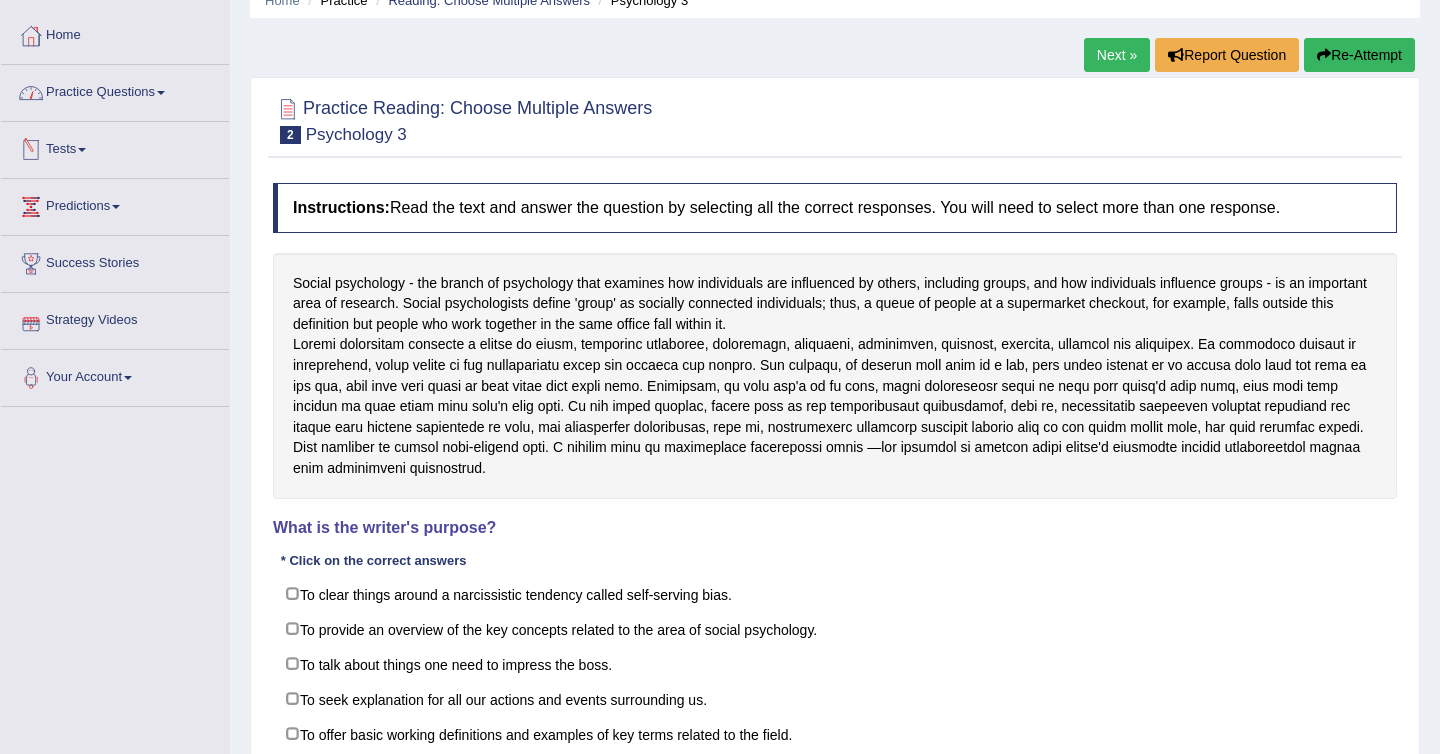 click on "Practice Questions" at bounding box center (115, 90) 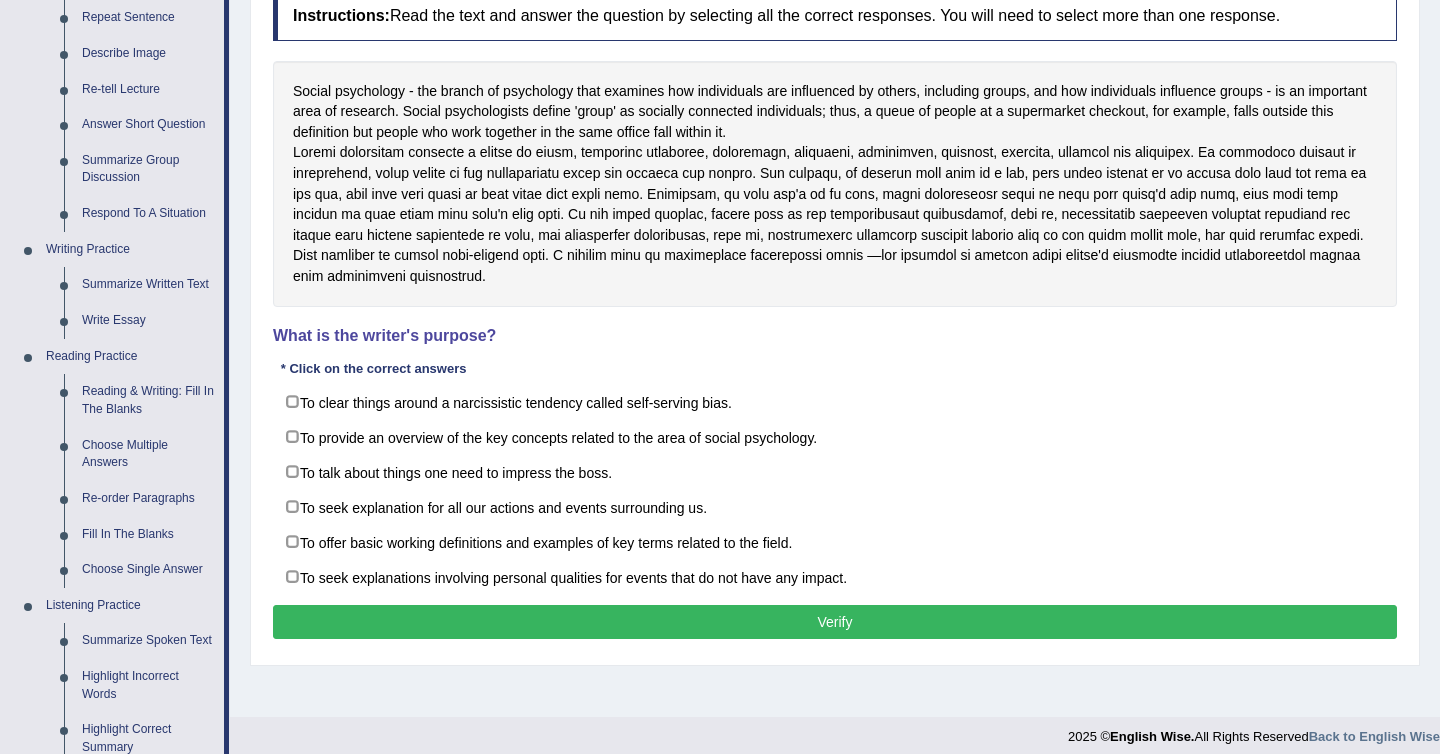scroll, scrollTop: 285, scrollLeft: 0, axis: vertical 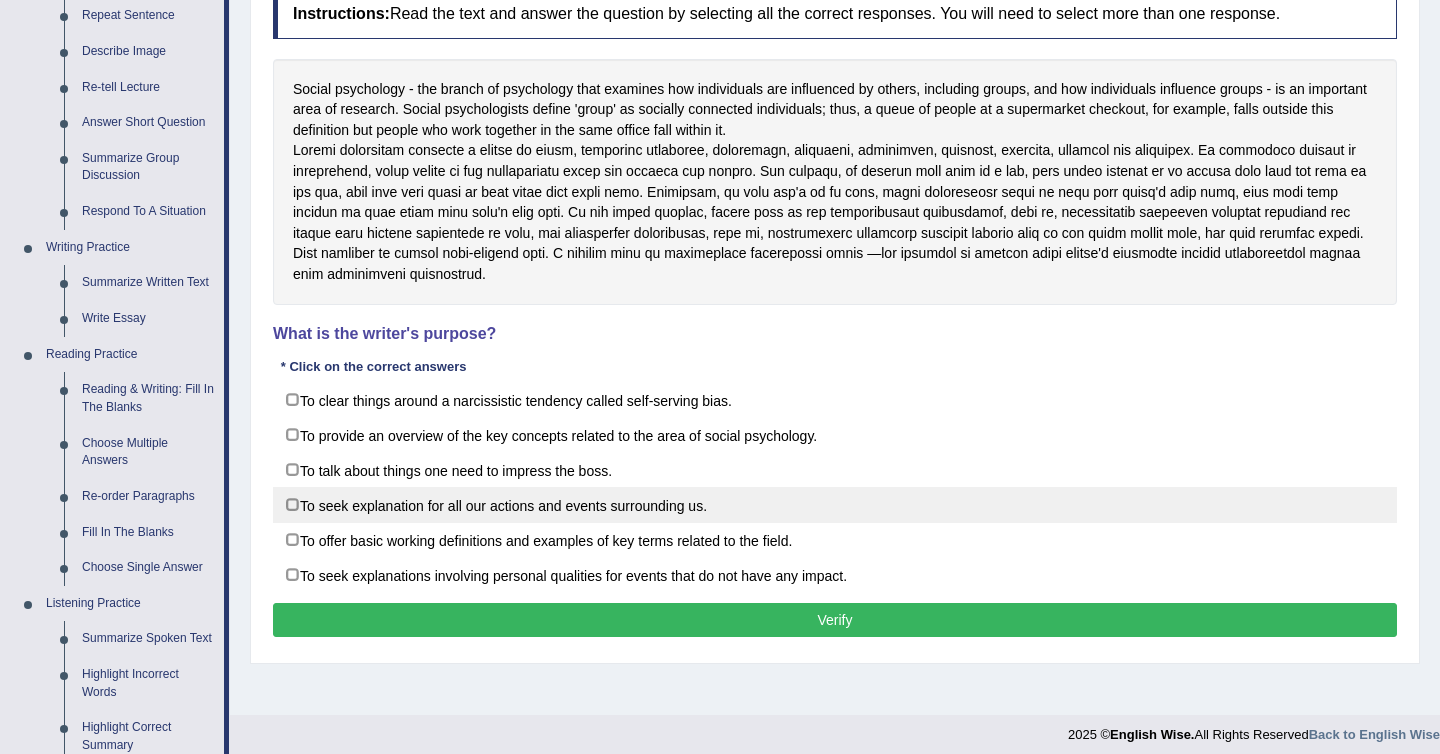 click on "To seek explanation for all our actions and events surrounding us." at bounding box center (835, 505) 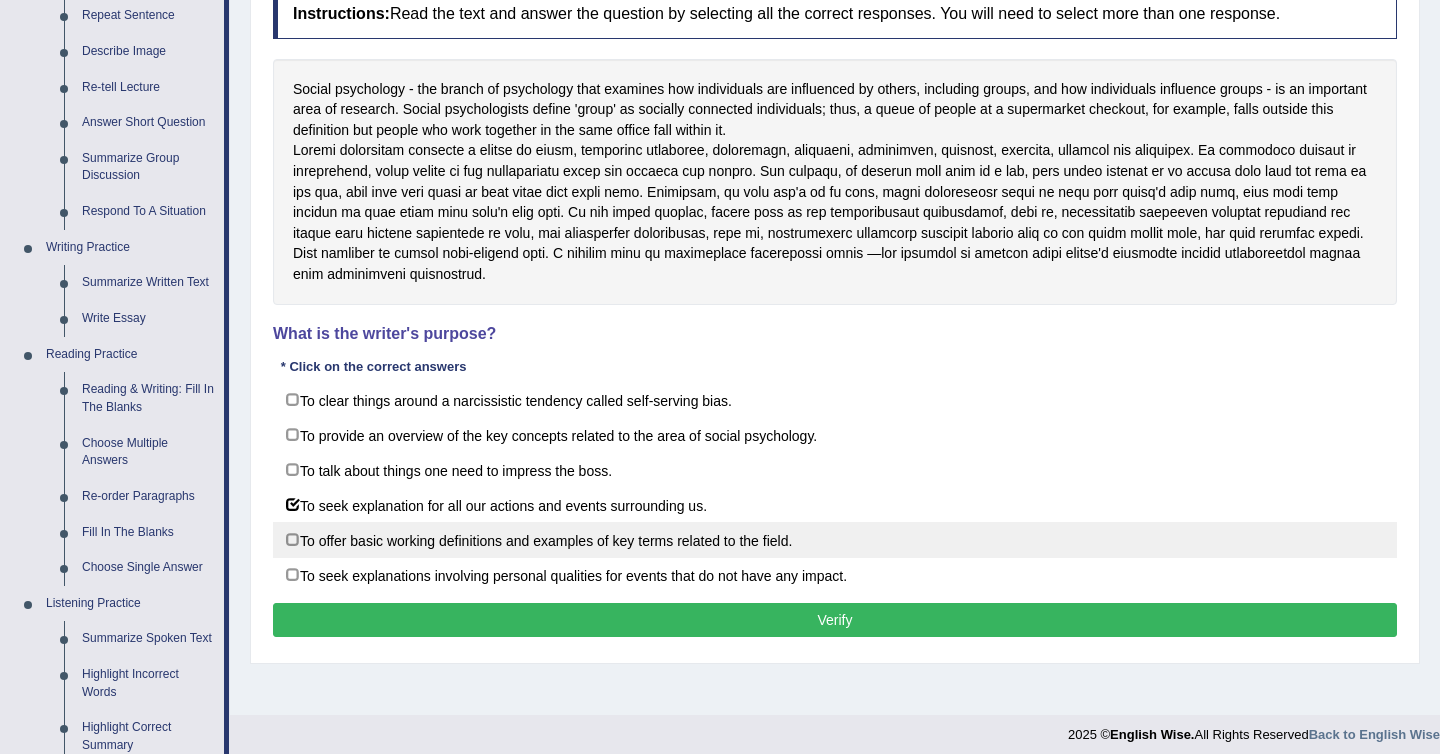 click on "To offer basic working definitions and examples of key terms related to the field." at bounding box center [835, 540] 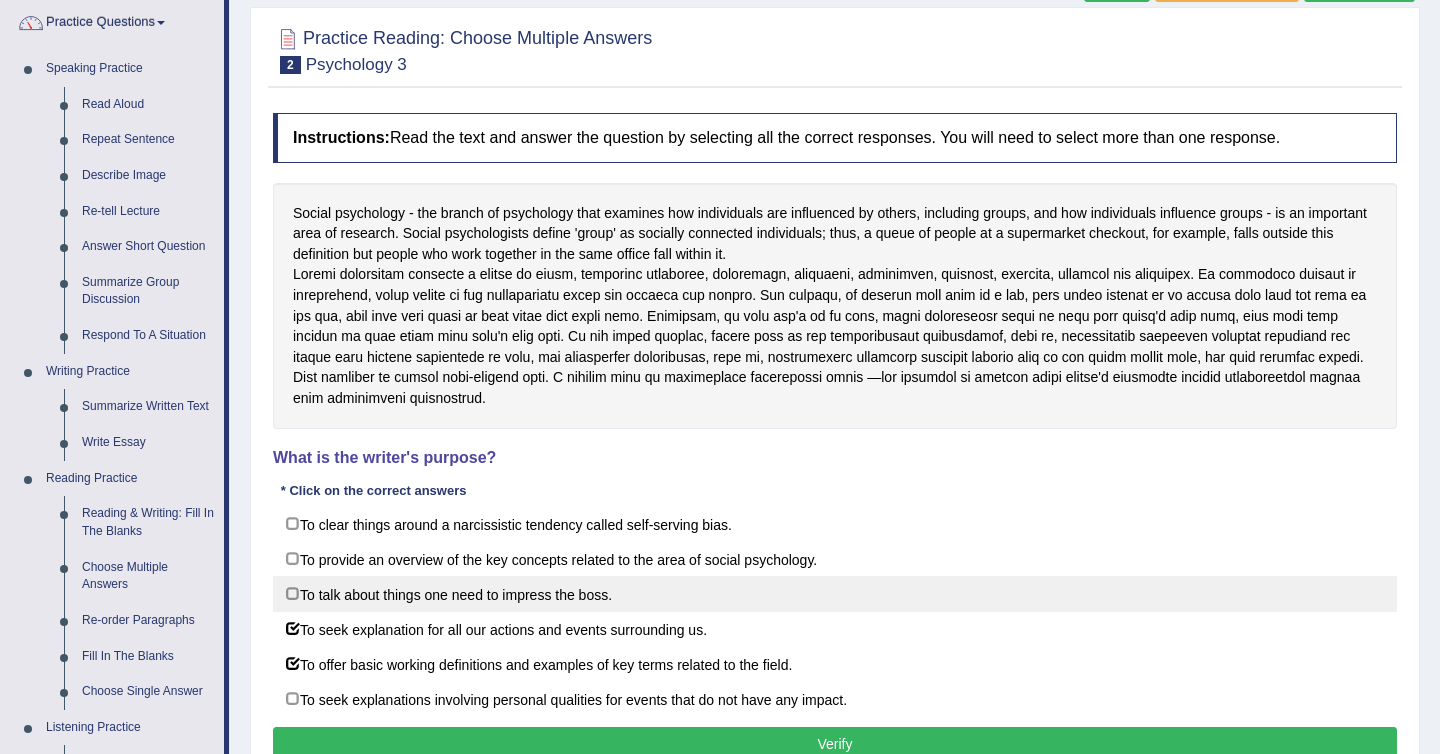 scroll, scrollTop: 162, scrollLeft: 0, axis: vertical 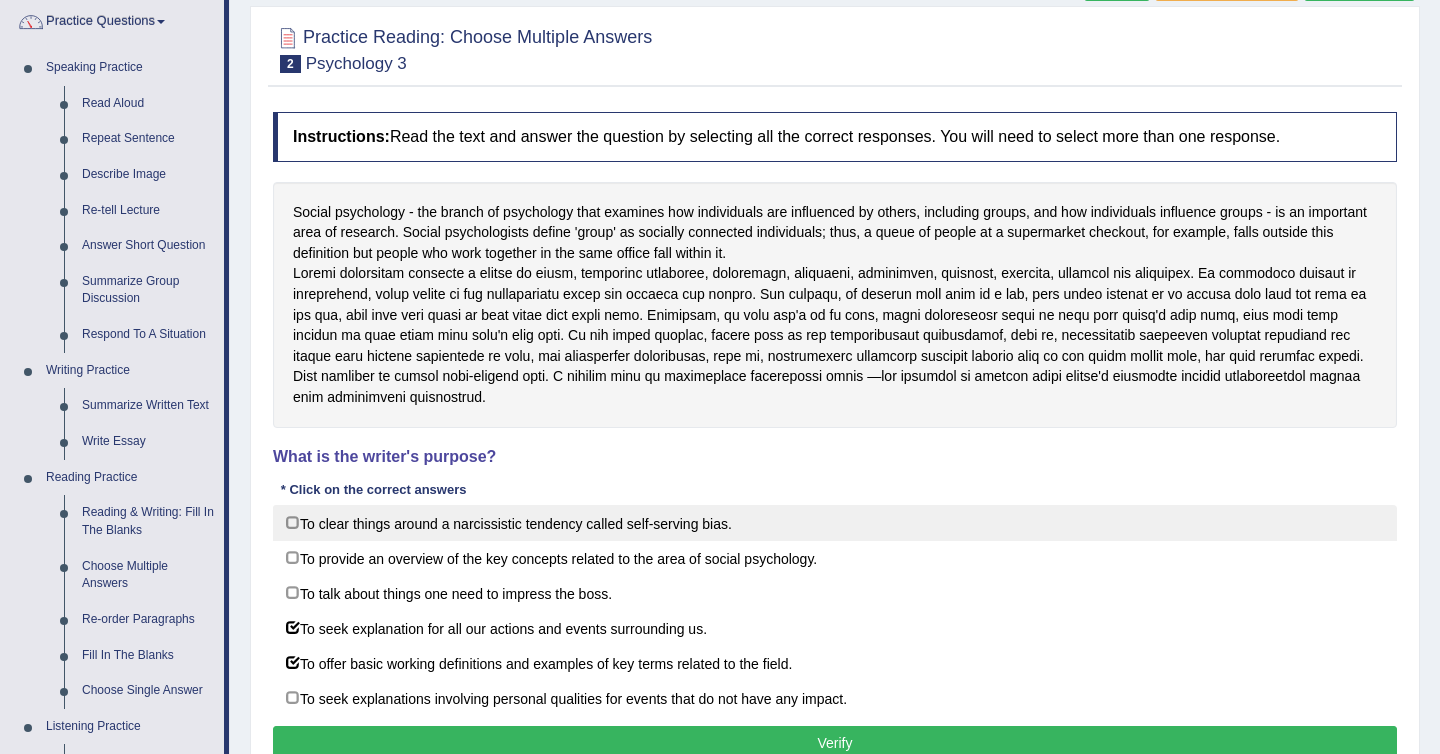 click on "To clear things around a narcissistic tendency called self-serving bias." at bounding box center [835, 523] 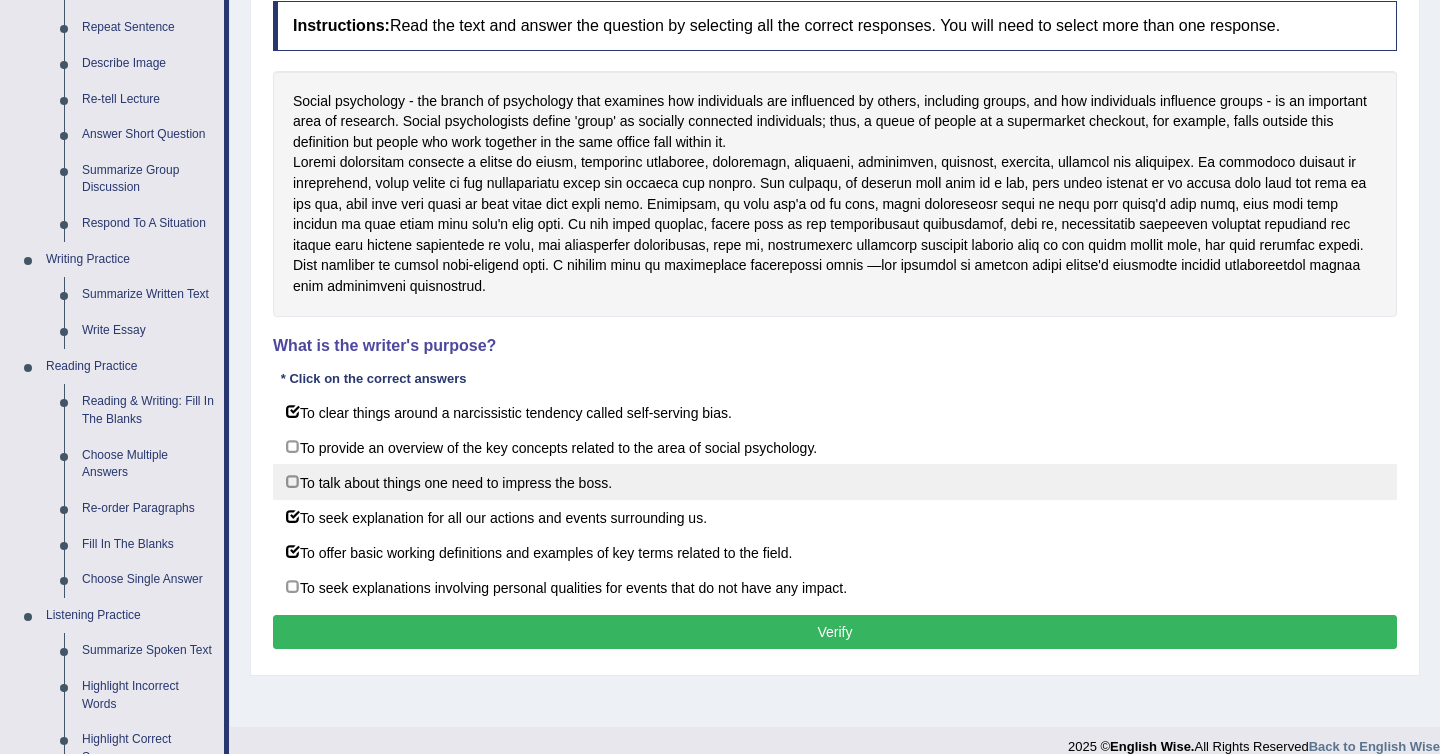scroll, scrollTop: 276, scrollLeft: 0, axis: vertical 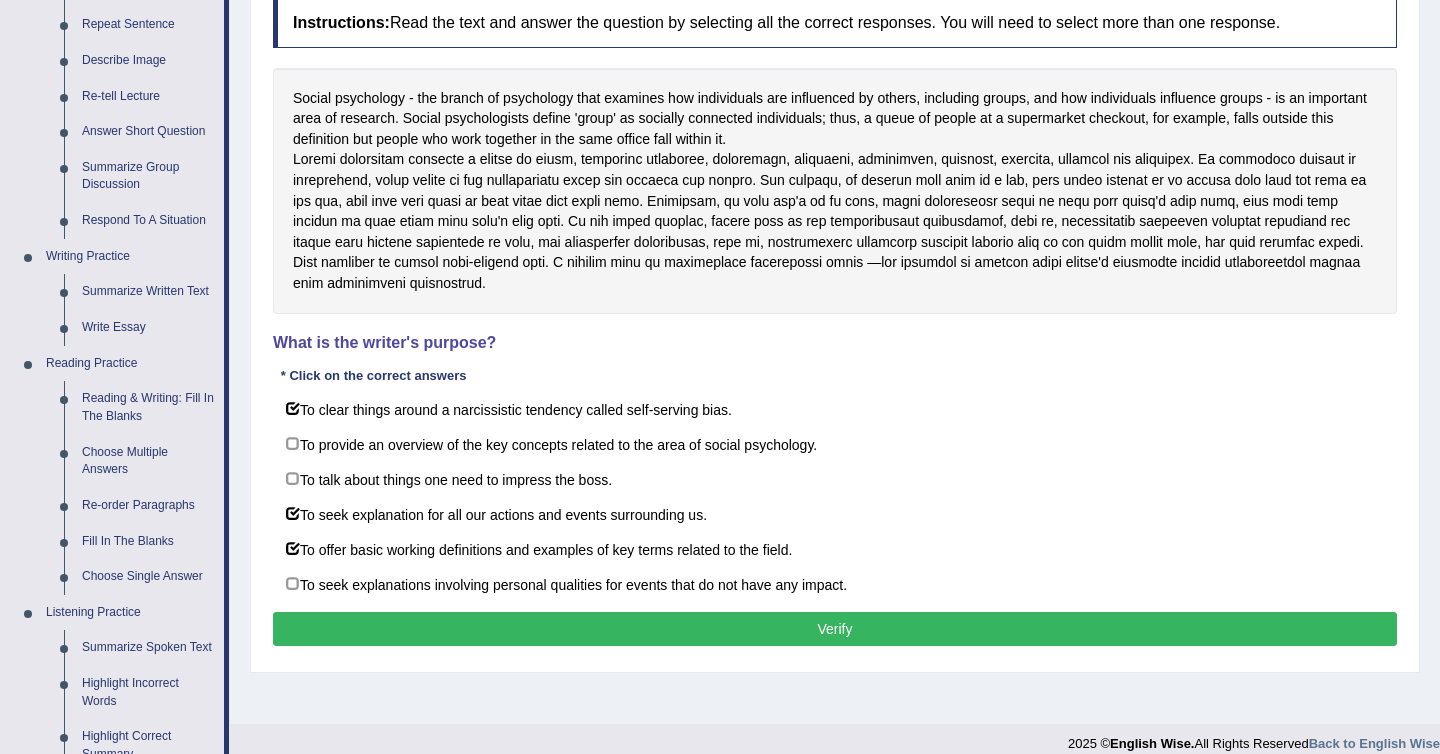click on "Instructions:  Read the text and answer the question by selecting all the correct responses. You will need to select more than one response.
Social psychology - the branch of psychology that examines how individuals are influenced by others, including groups, and how individuals influence groups - is an important area of research. Social psychologists define 'group' as socially connected individuals; thus, a queue of people at a supermarket checkout, for example, falls outside this definition but people who work together in the same office fall within it. What is the writer's purpose? * Click on the correct answers  To clear things around a narcissistic tendency called self-serving bias.  To provide an overview of the key concepts related to the area of social psychology.  To talk about things one need to impress the boss.  To seek explanation for all our actions and events surrounding us.  To offer basic working definitions and examples of key terms related to the field. Result:  Explanation:" at bounding box center (835, 325) 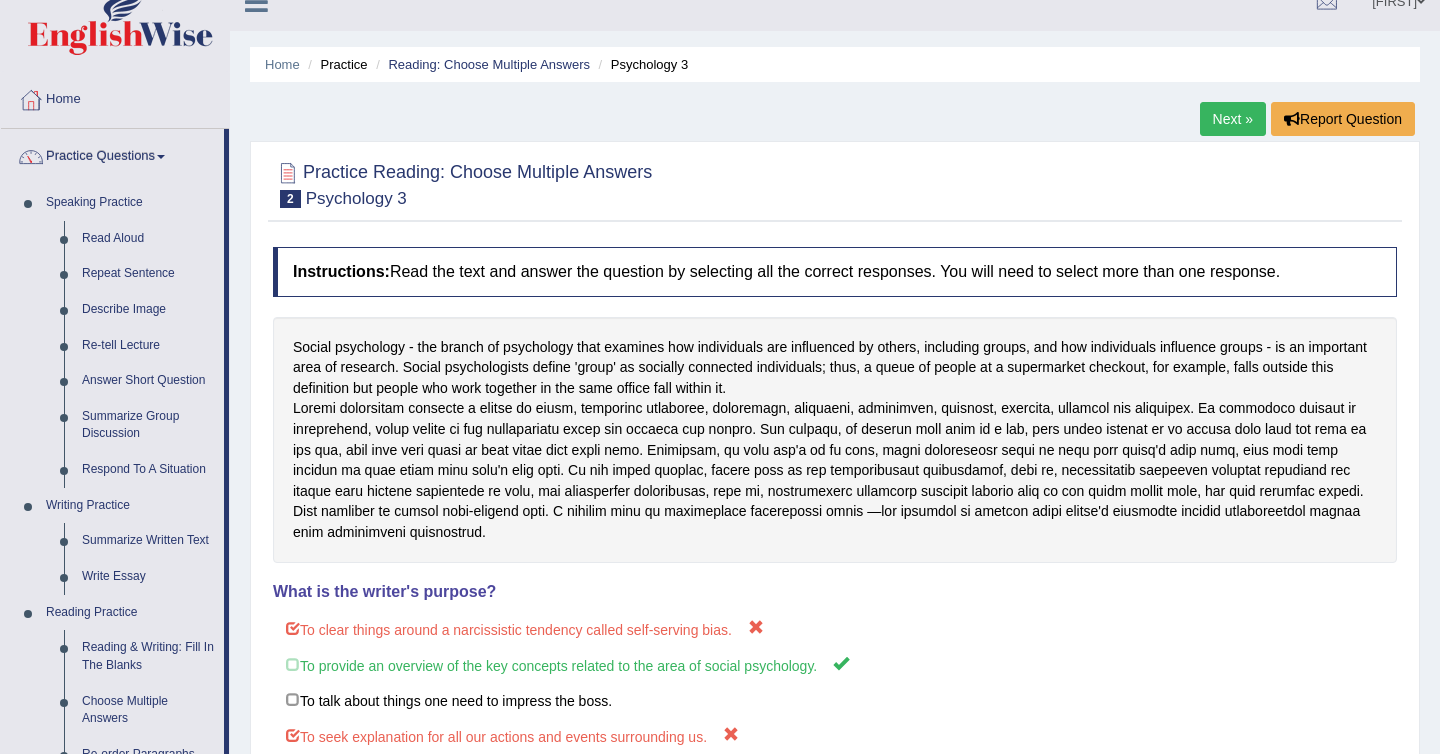scroll, scrollTop: 18, scrollLeft: 0, axis: vertical 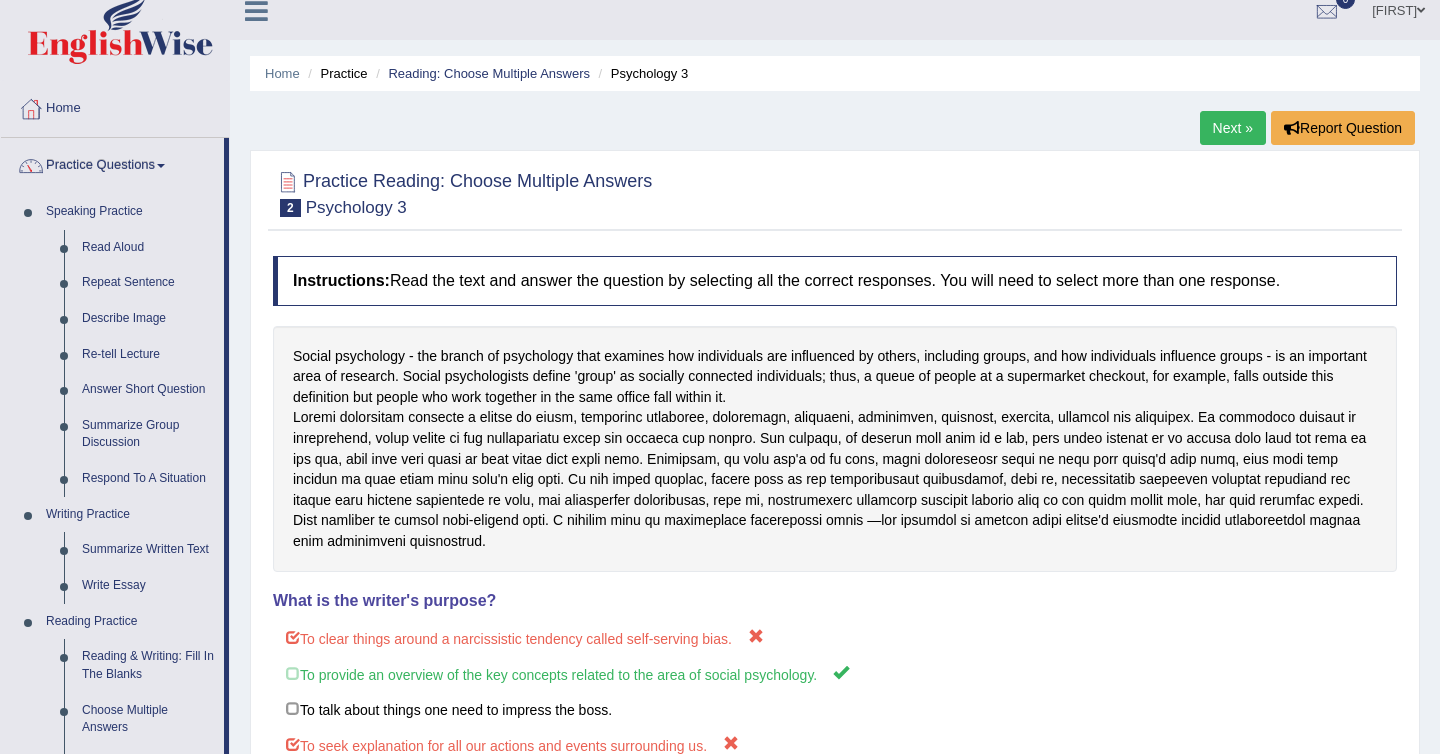 click on "Next »" at bounding box center (1233, 128) 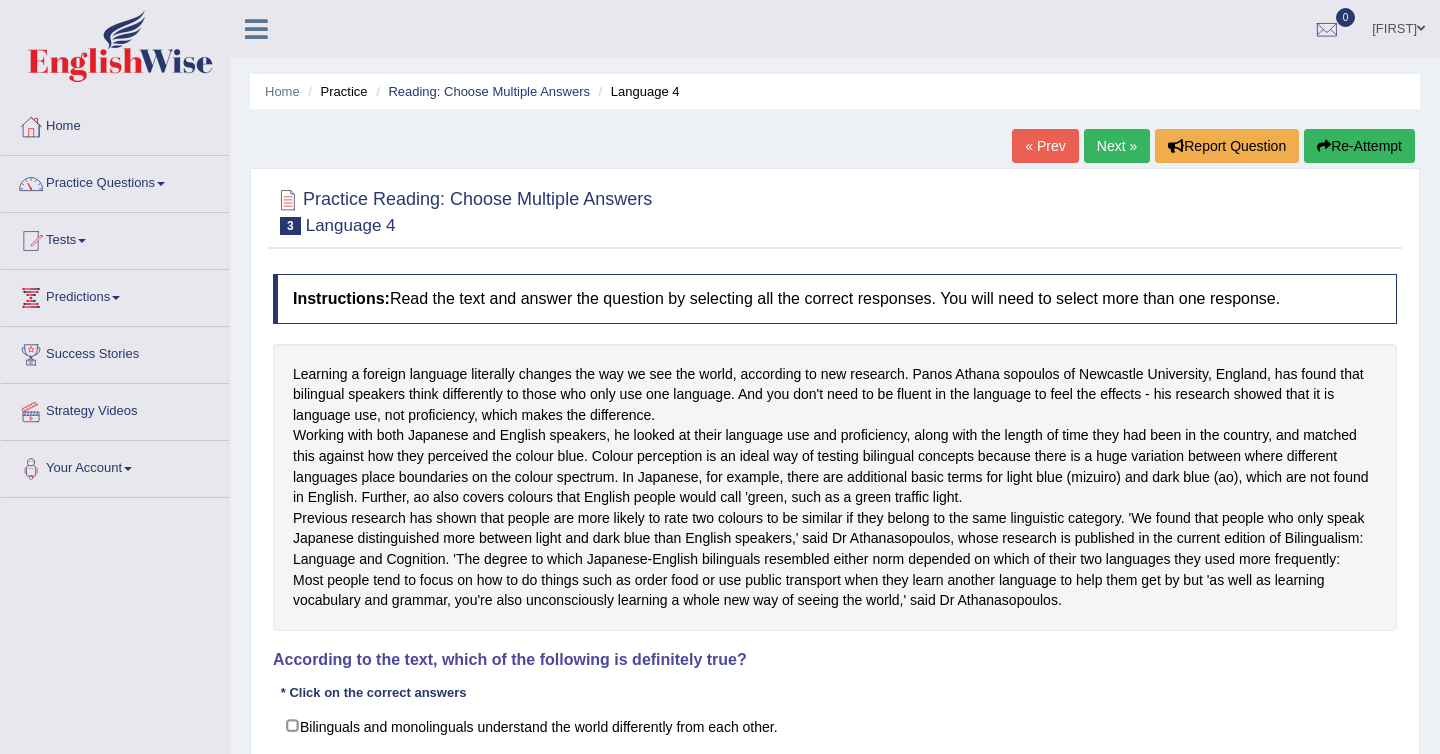 scroll, scrollTop: 0, scrollLeft: 0, axis: both 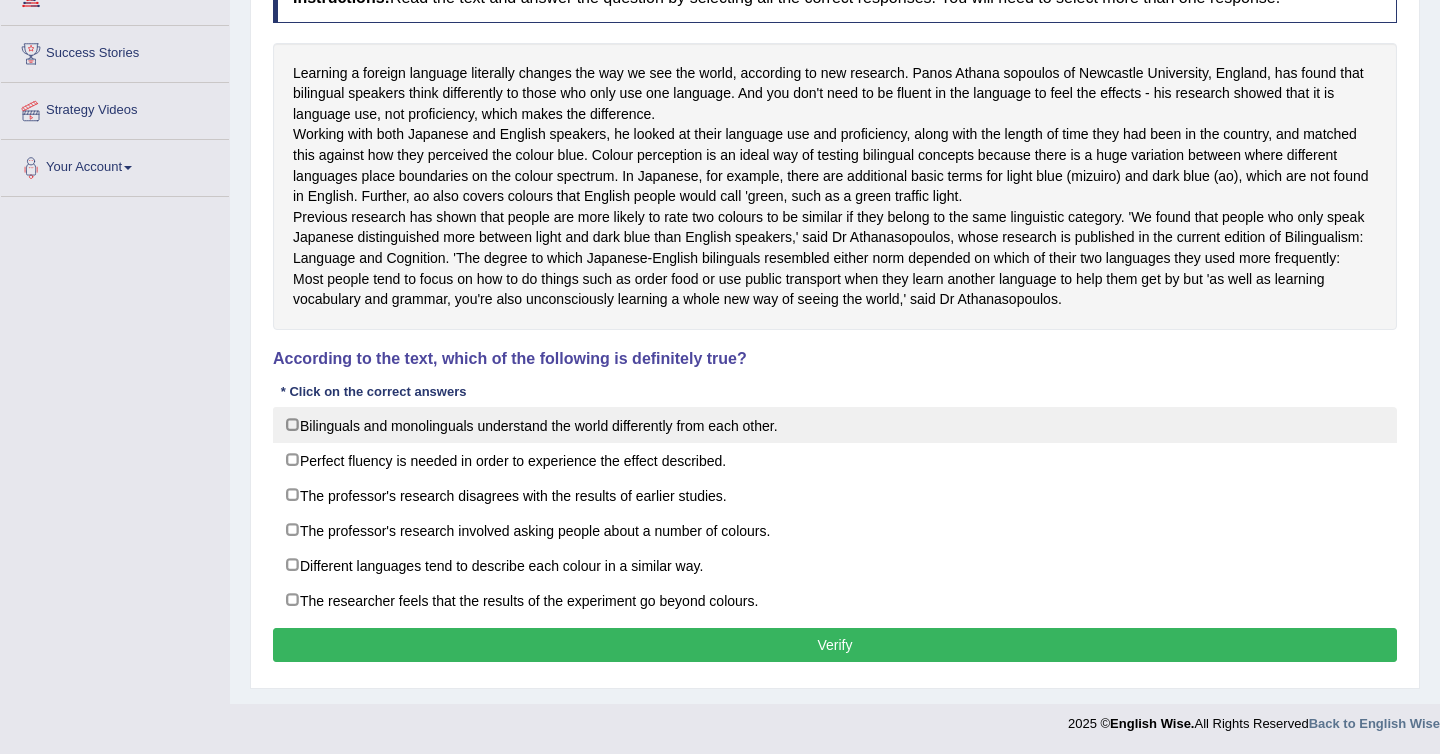 click on "Bilinguals and monolinguals understand the world differently from each other." at bounding box center (835, 425) 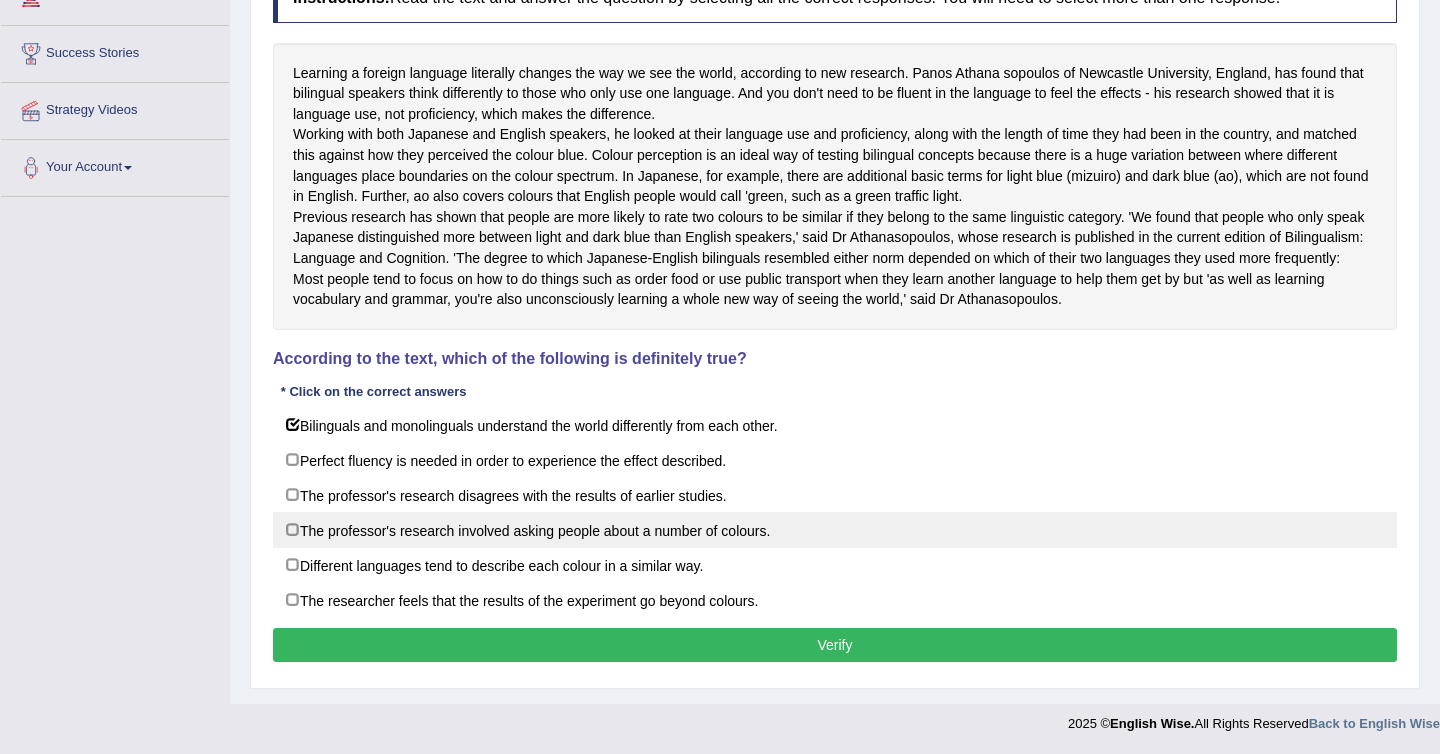 click on "The professor's research involved asking people about a number of colours." at bounding box center (835, 530) 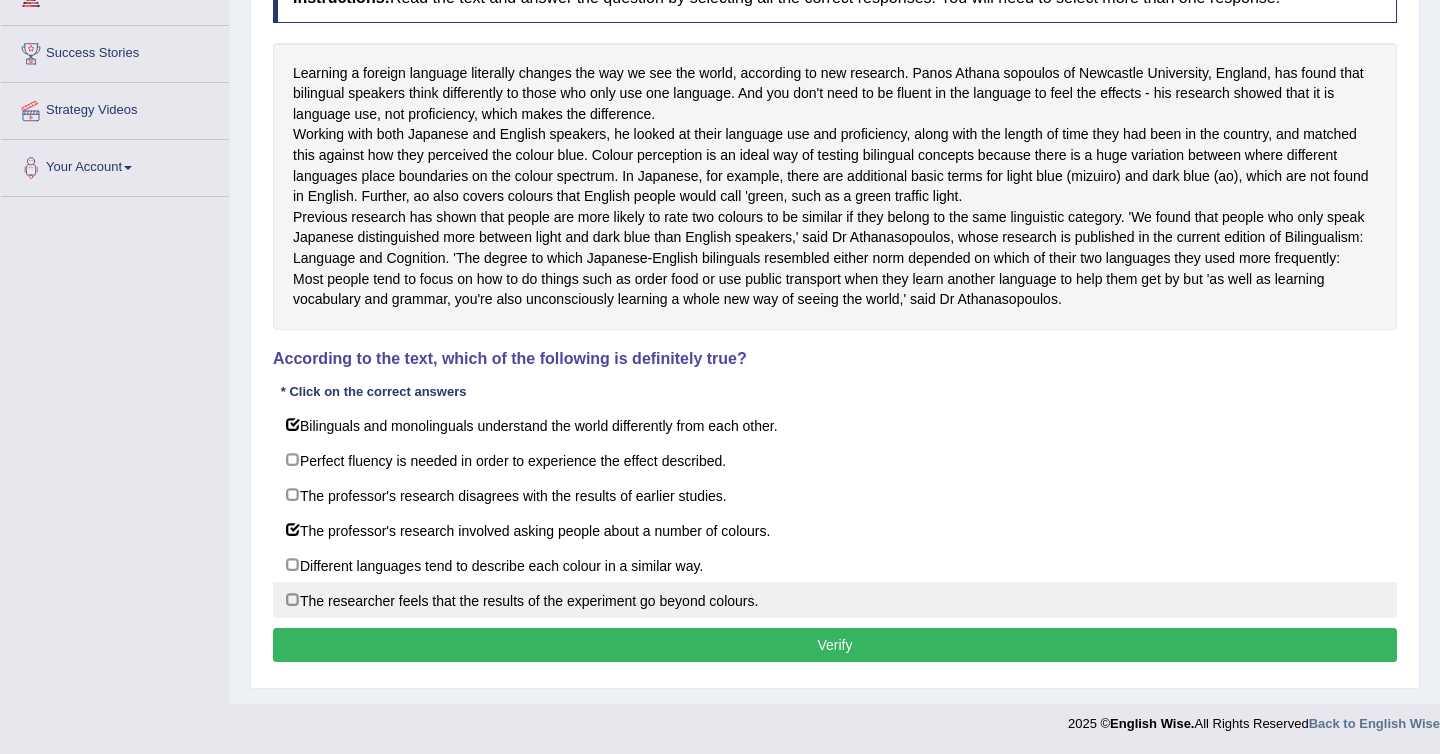 click on "The researcher feels that the results of the experiment go beyond colours." at bounding box center [835, 600] 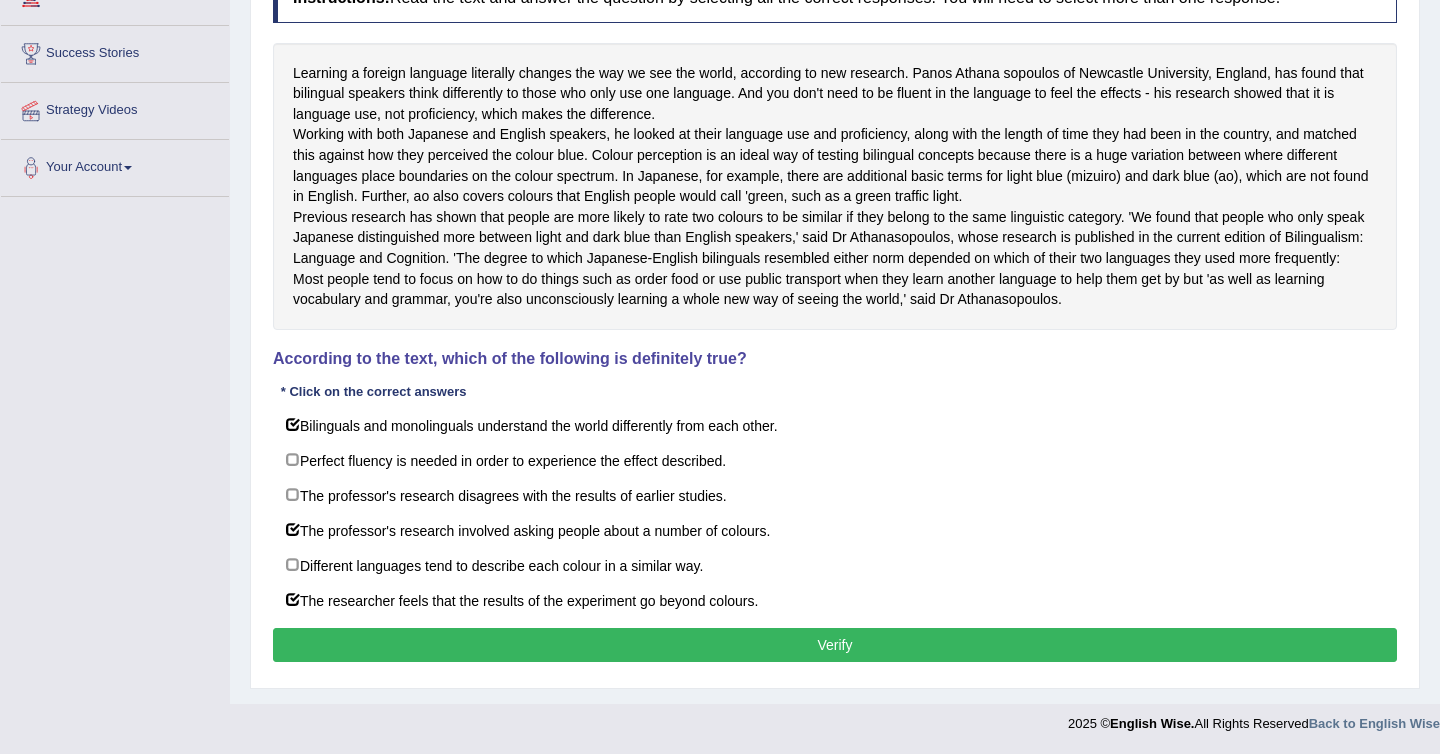 click on "Verify" at bounding box center (835, 645) 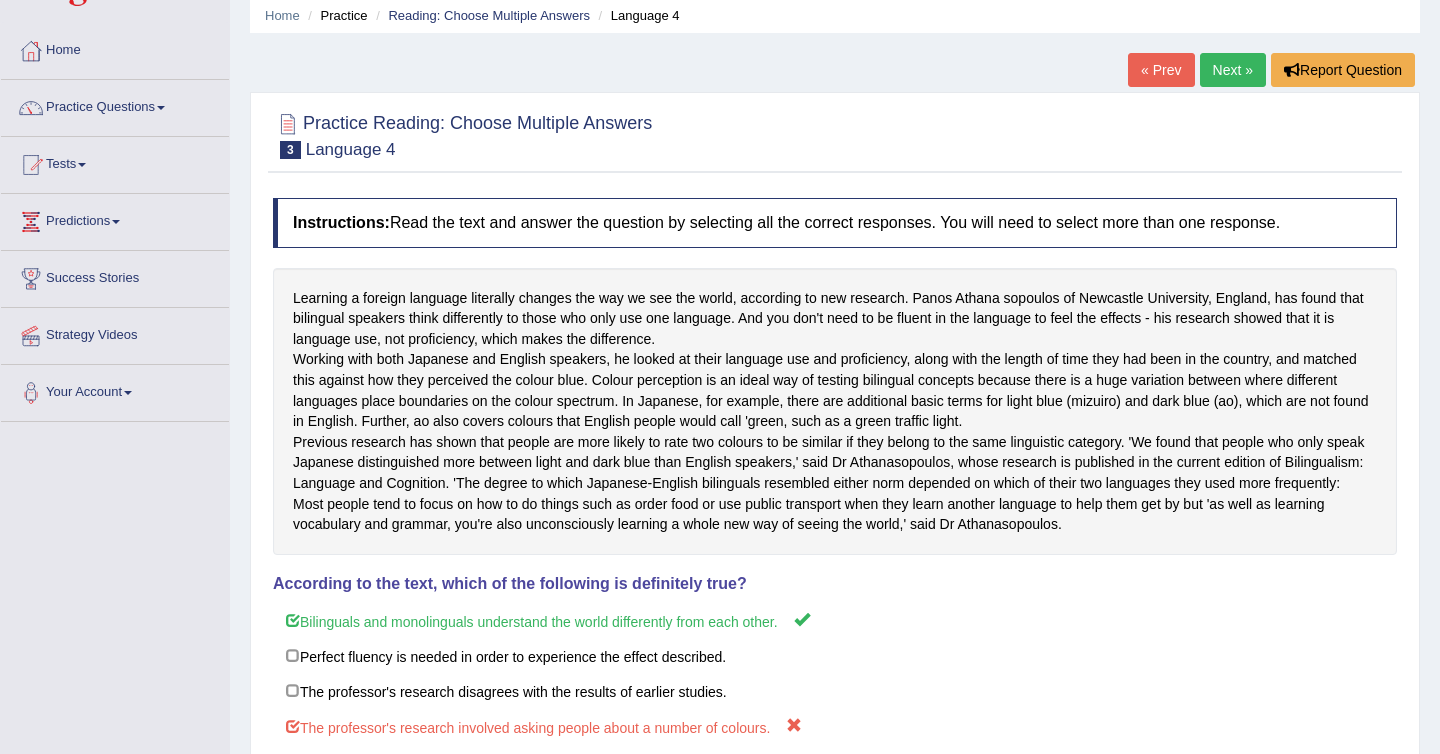 scroll, scrollTop: 0, scrollLeft: 0, axis: both 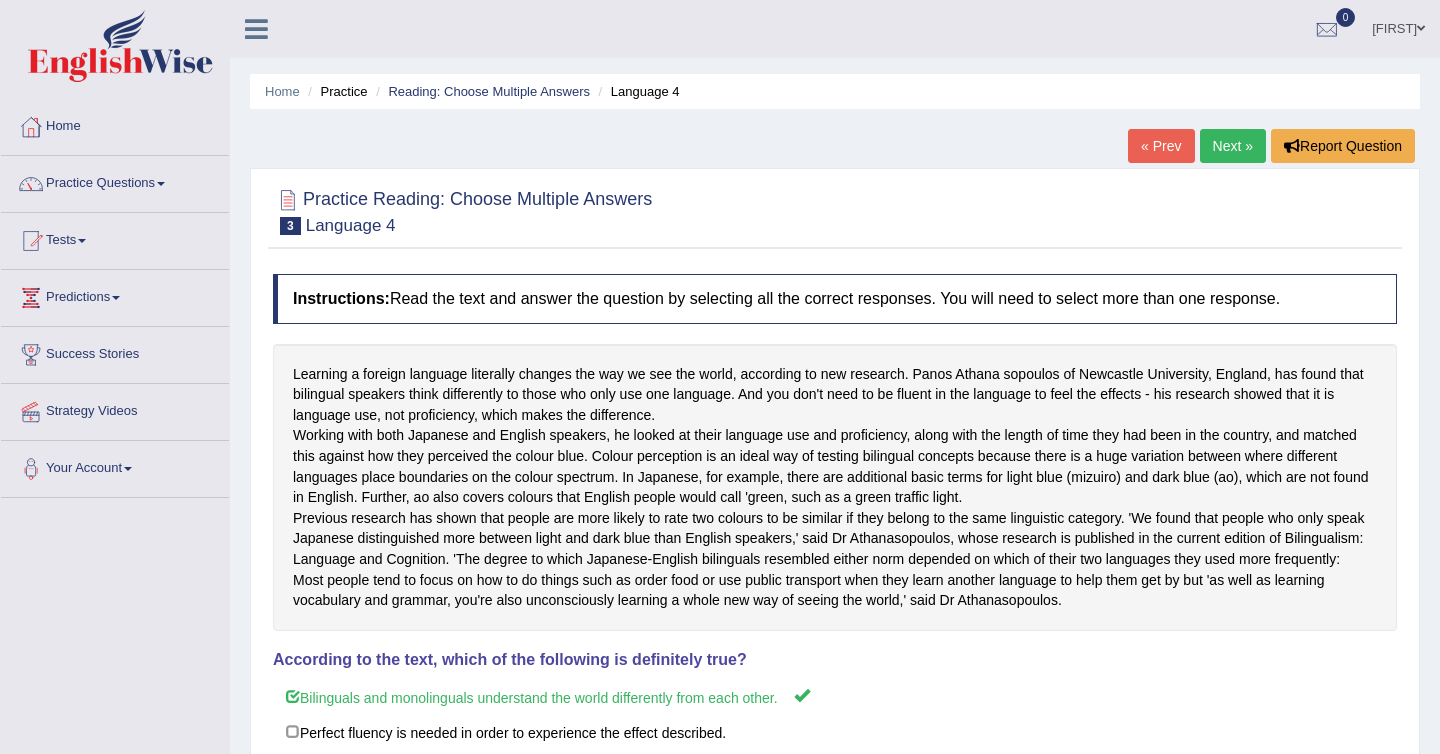 click on "Next »" at bounding box center [1233, 146] 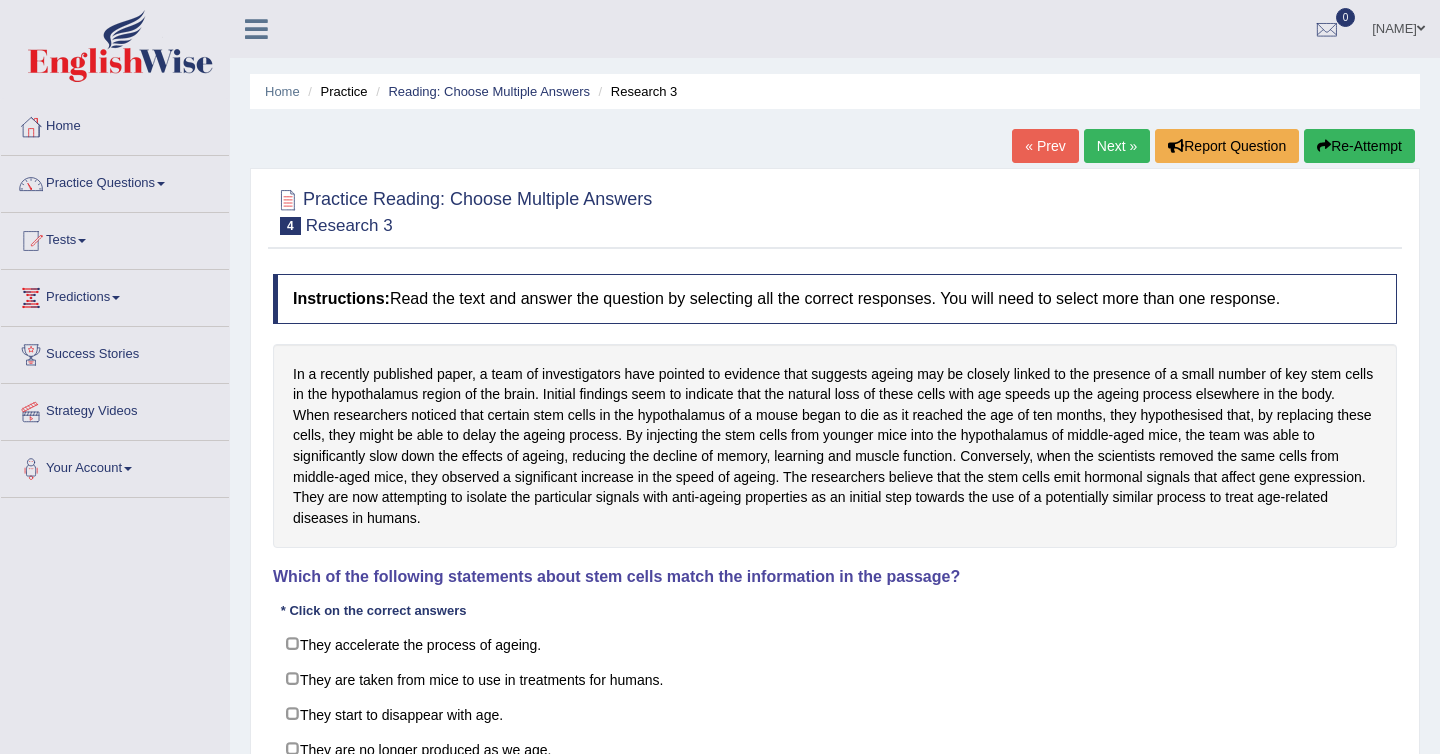 scroll, scrollTop: 0, scrollLeft: 0, axis: both 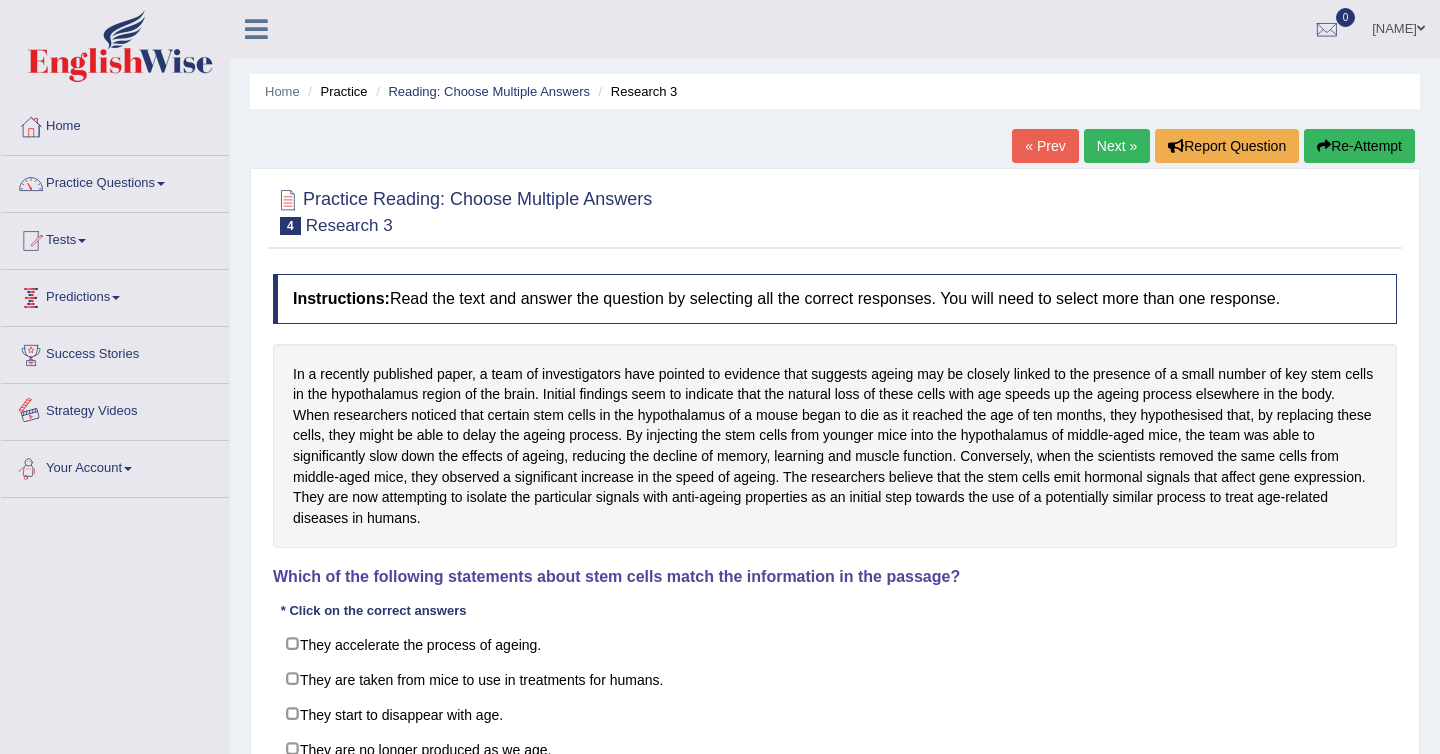 click on "Predictions" at bounding box center [115, 295] 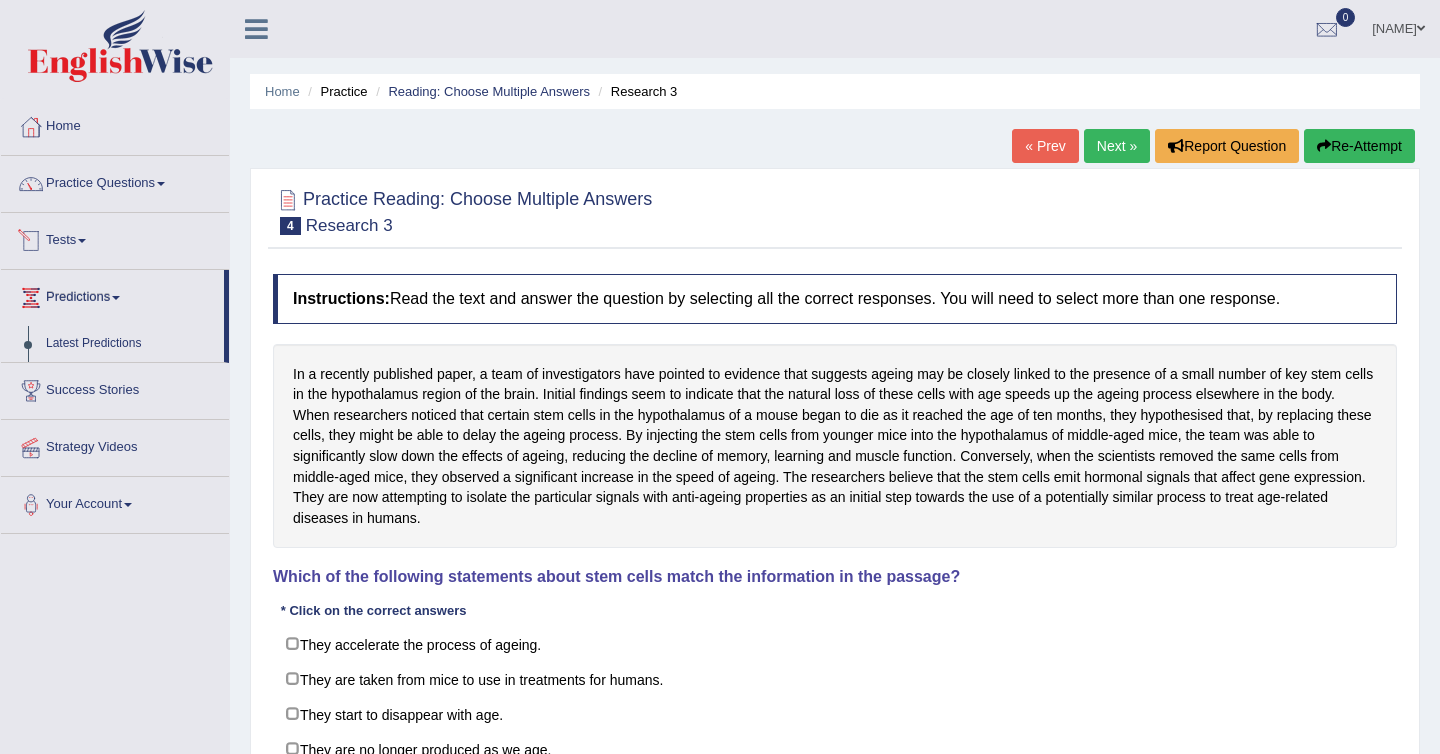 click on "Tests" at bounding box center (115, 238) 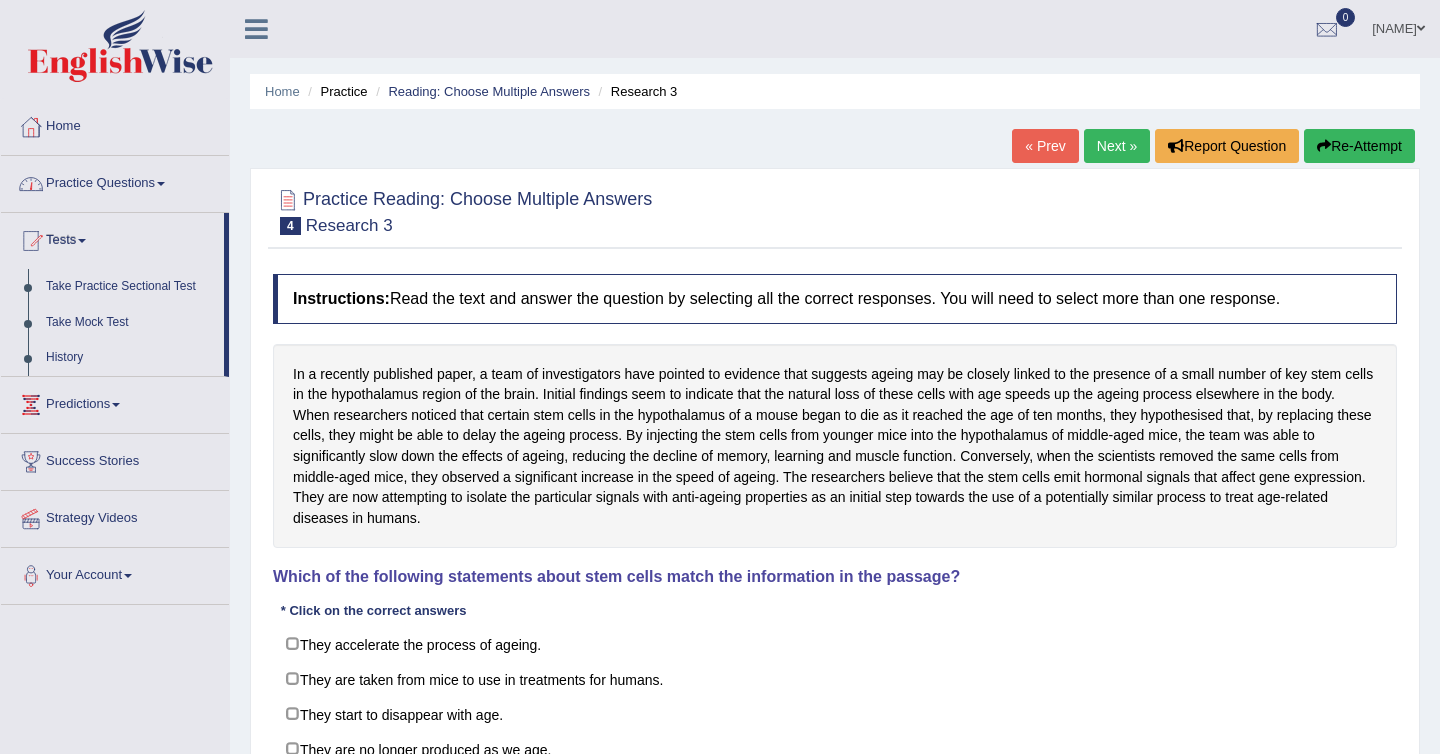 click on "Practice Questions" at bounding box center [115, 181] 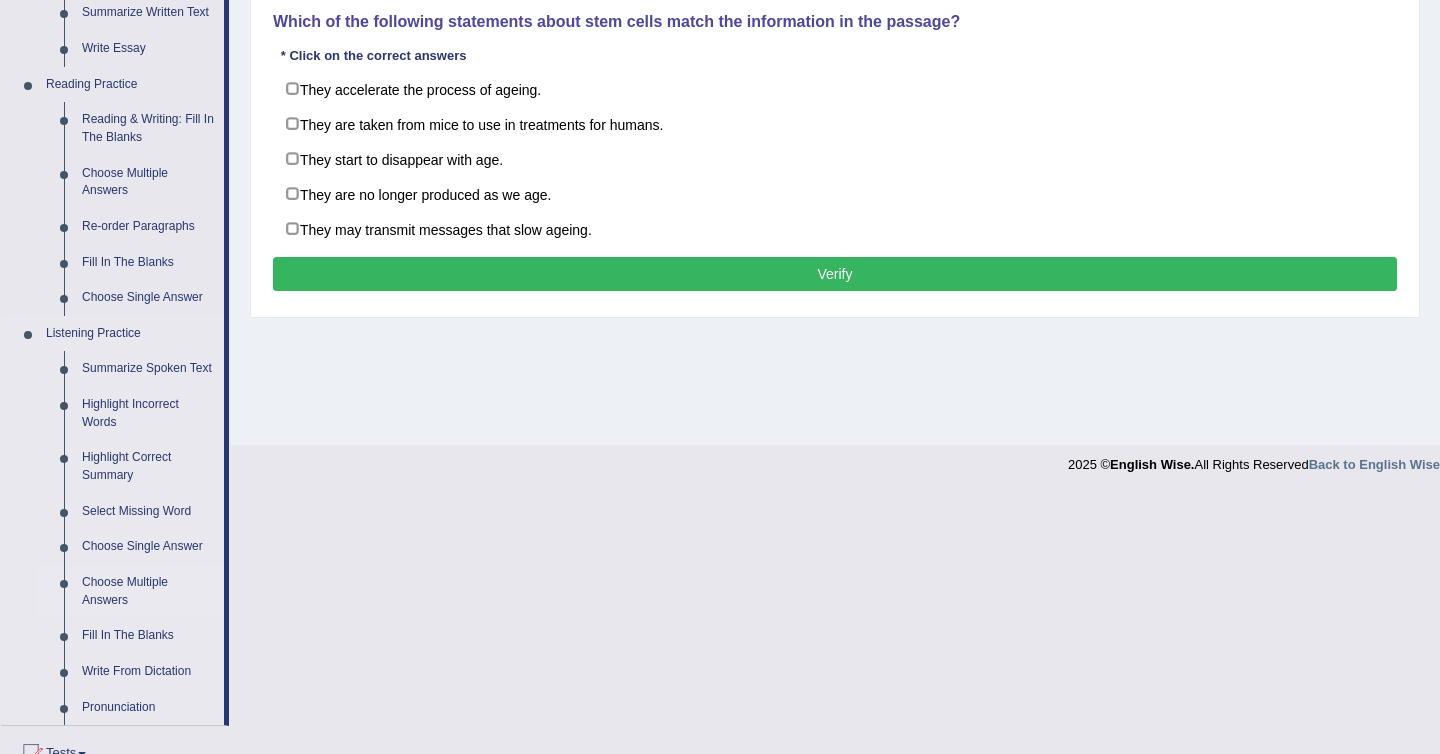 scroll, scrollTop: 537, scrollLeft: 0, axis: vertical 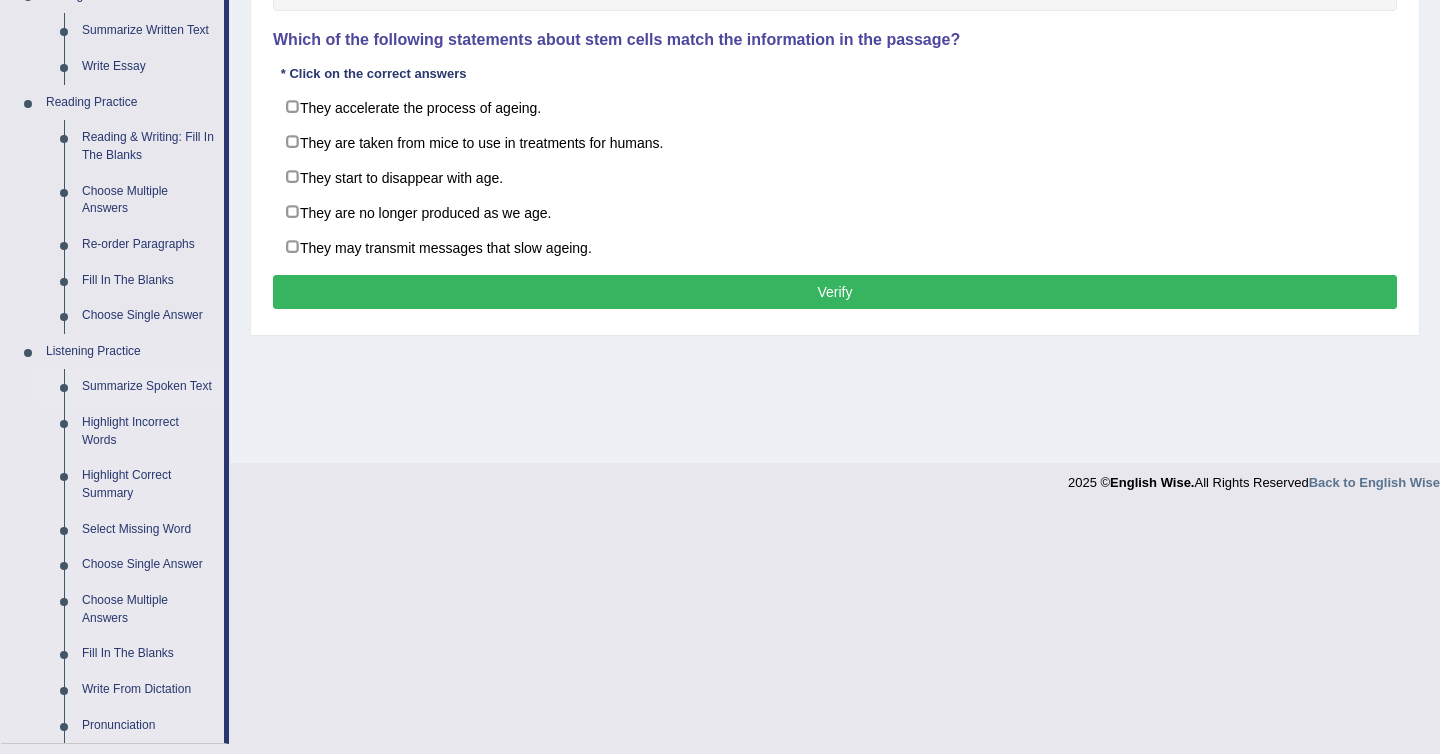 click on "Summarize Spoken Text" at bounding box center (148, 387) 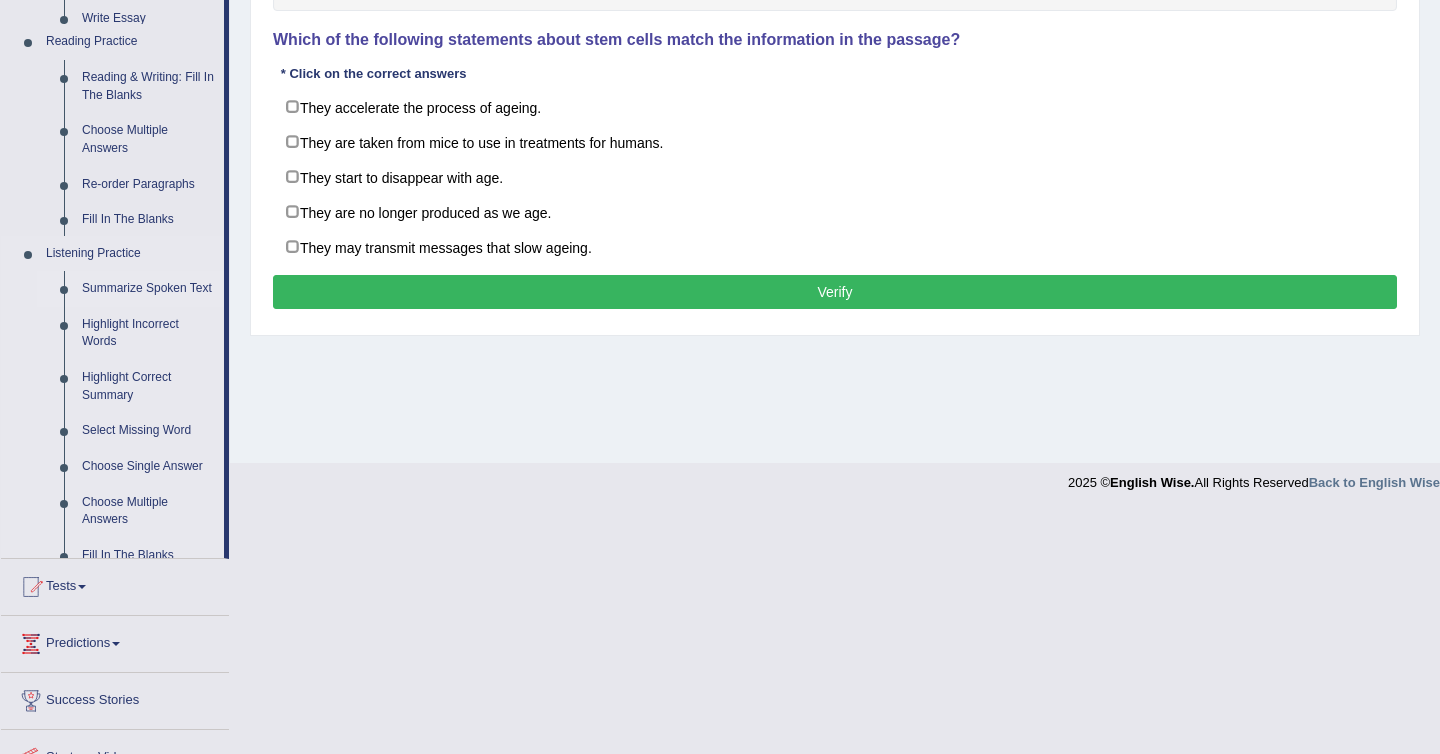 scroll, scrollTop: 296, scrollLeft: 0, axis: vertical 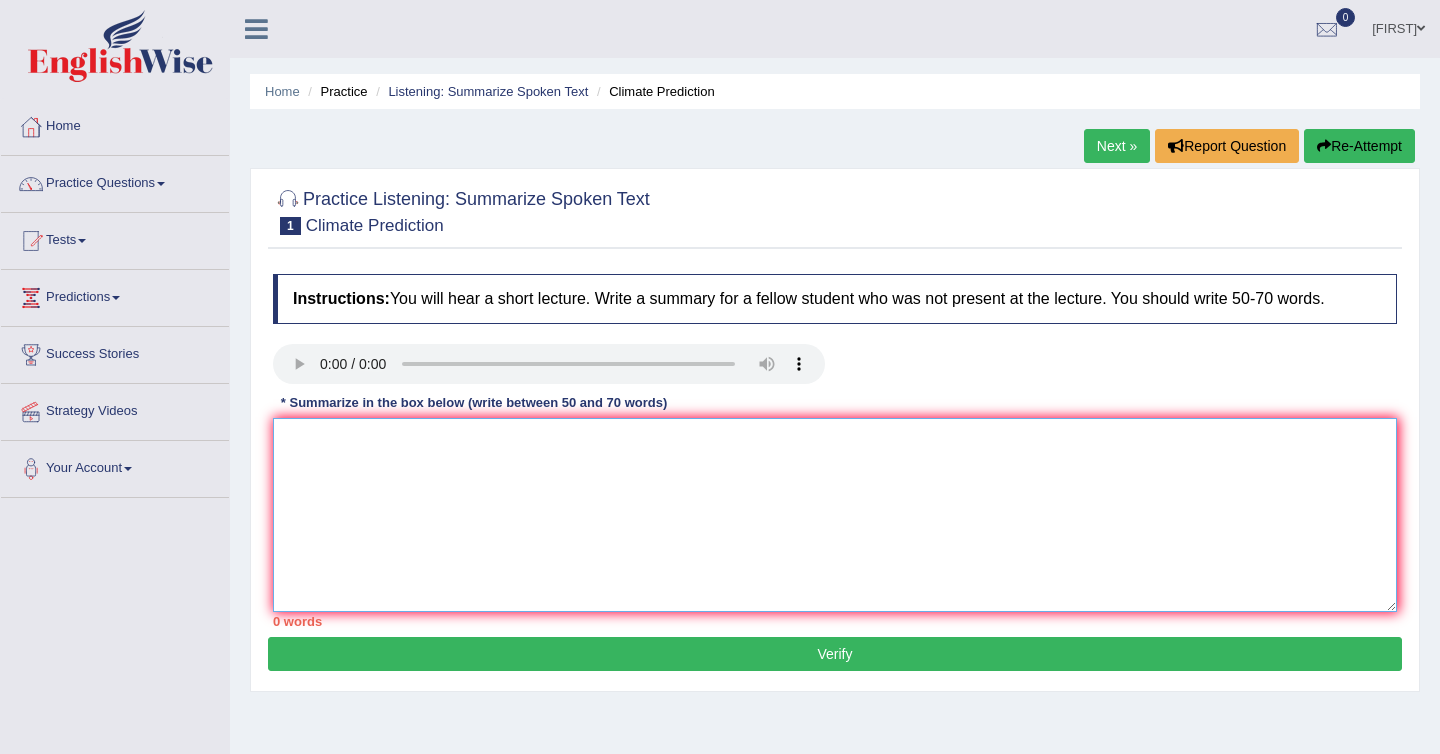 click at bounding box center (835, 515) 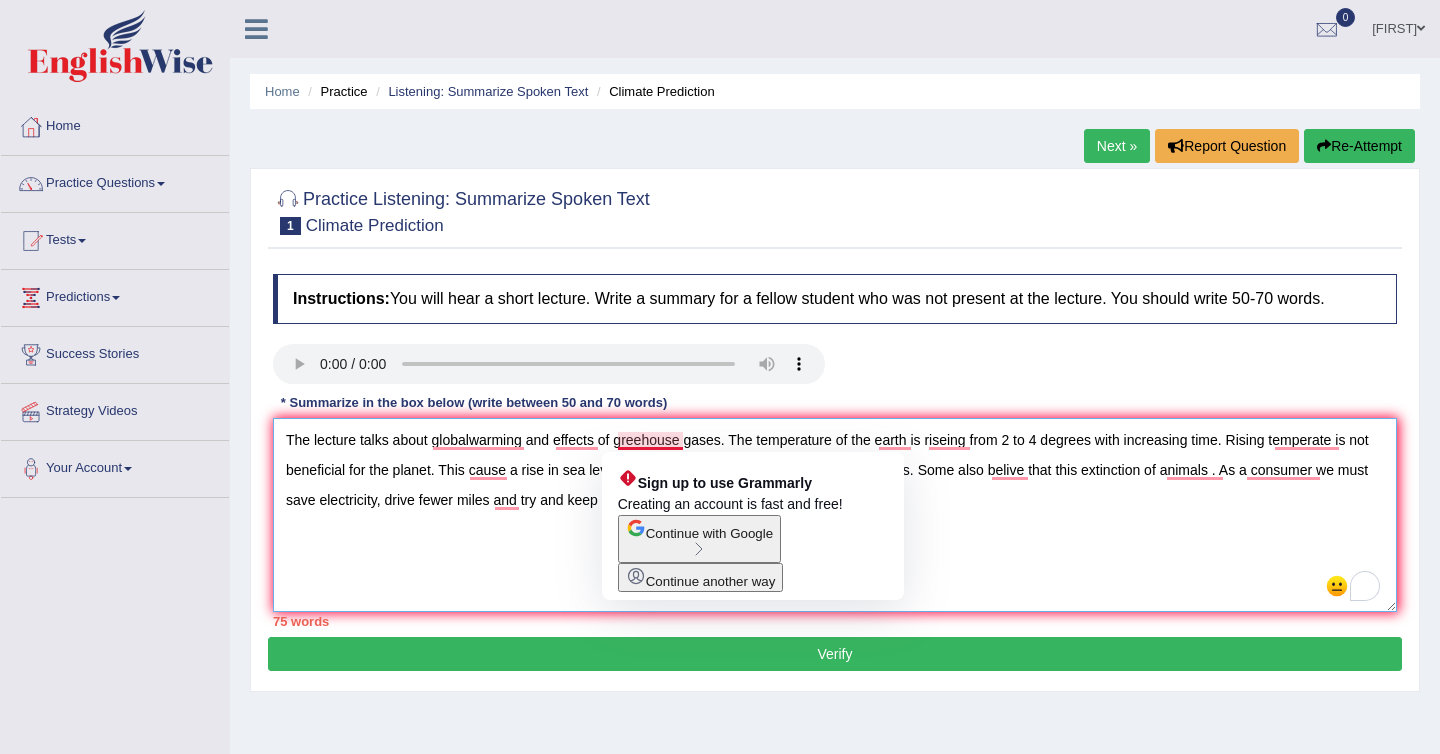 click on "The lecture talks about globalwarming and effects of greehouse gases. The temperature of the earth is riseing from 2 to 4 degrees with increasing time. Rising temperate is not beneficial for the planet. This cause a rise in sea level which results in floods, hurricans and droughts. Some also belive that this extinction of animals . As a consumer we must save electricity, drive fewer miles and try and keep the earth as cool as possible." at bounding box center (835, 515) 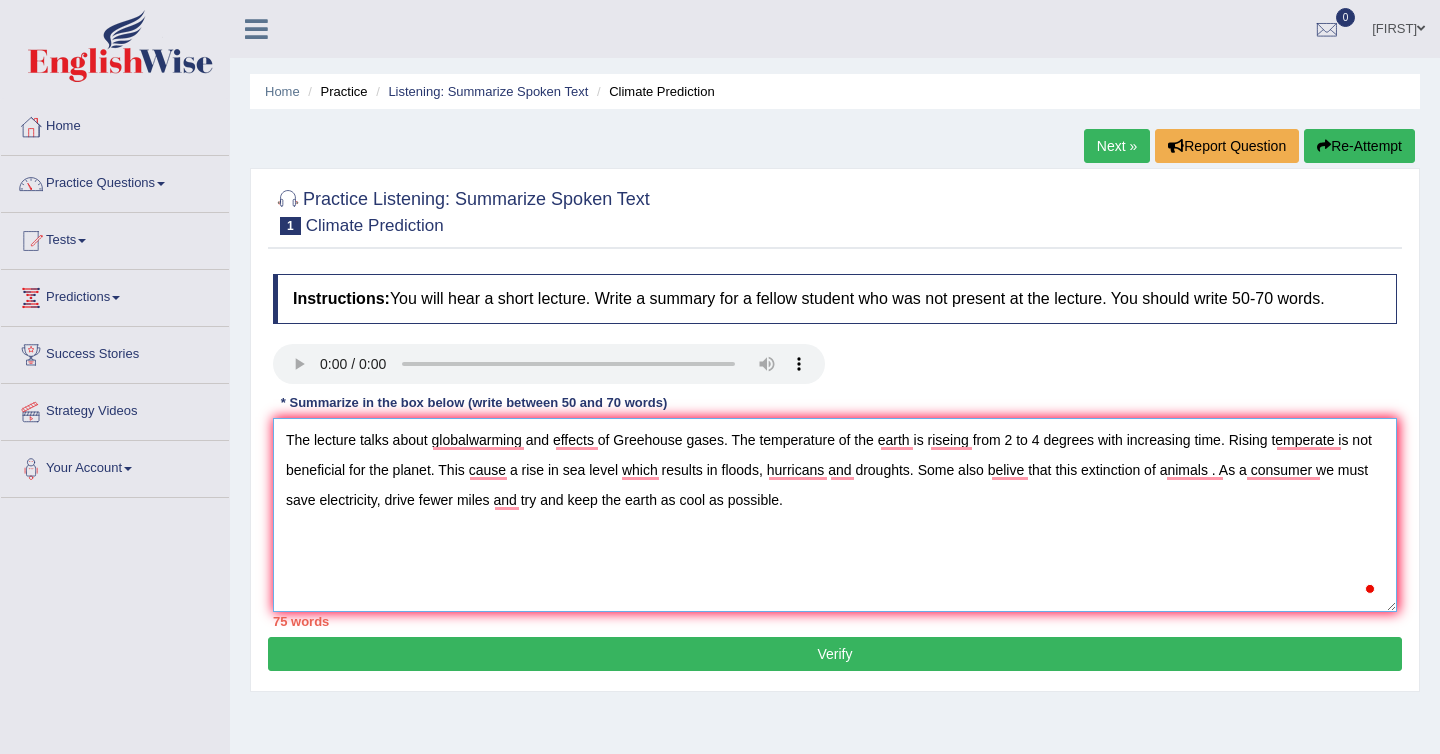 click on "The lecture talks about globalwarming and effects of Greehouse gases. The temperature of the earth is riseing from 2 to 4 degrees with increasing time. Rising temperate is not beneficial for the planet. This cause a rise in sea level which results in floods, hurricans and droughts. Some also belive that this extinction of animals . As a consumer we must save electricity, drive fewer miles and try and keep the earth as cool as possible." at bounding box center [835, 515] 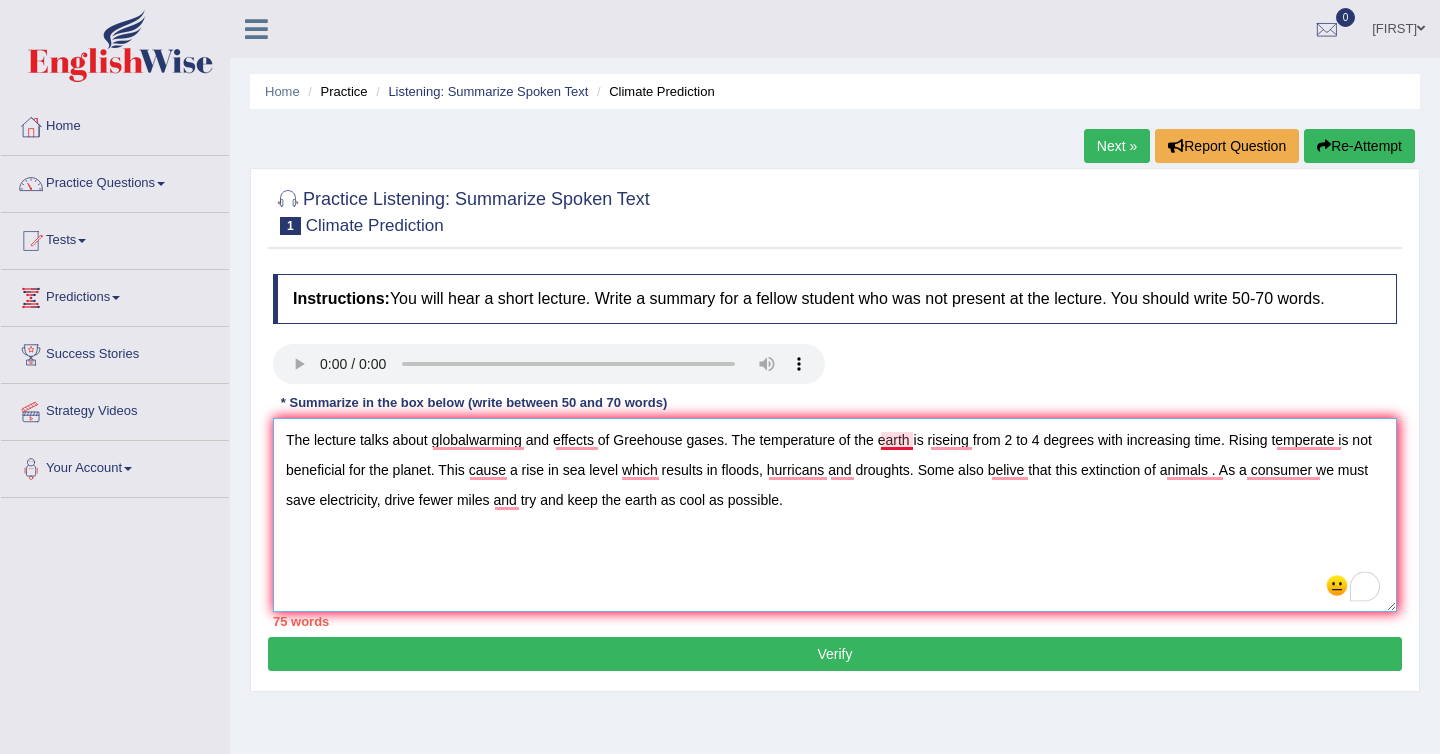 click on "The lecture talks about globalwarming and effects of Greehouse gases. The temperature of the earth is riseing from 2 to 4 degrees with increasing time. Rising temperate is not beneficial for the planet. This cause a rise in sea level which results in floods, hurricans and droughts. Some also belive that this extinction of animals . As a consumer we must save electricity, drive fewer miles and try and keep the earth as cool as possible." at bounding box center [835, 515] 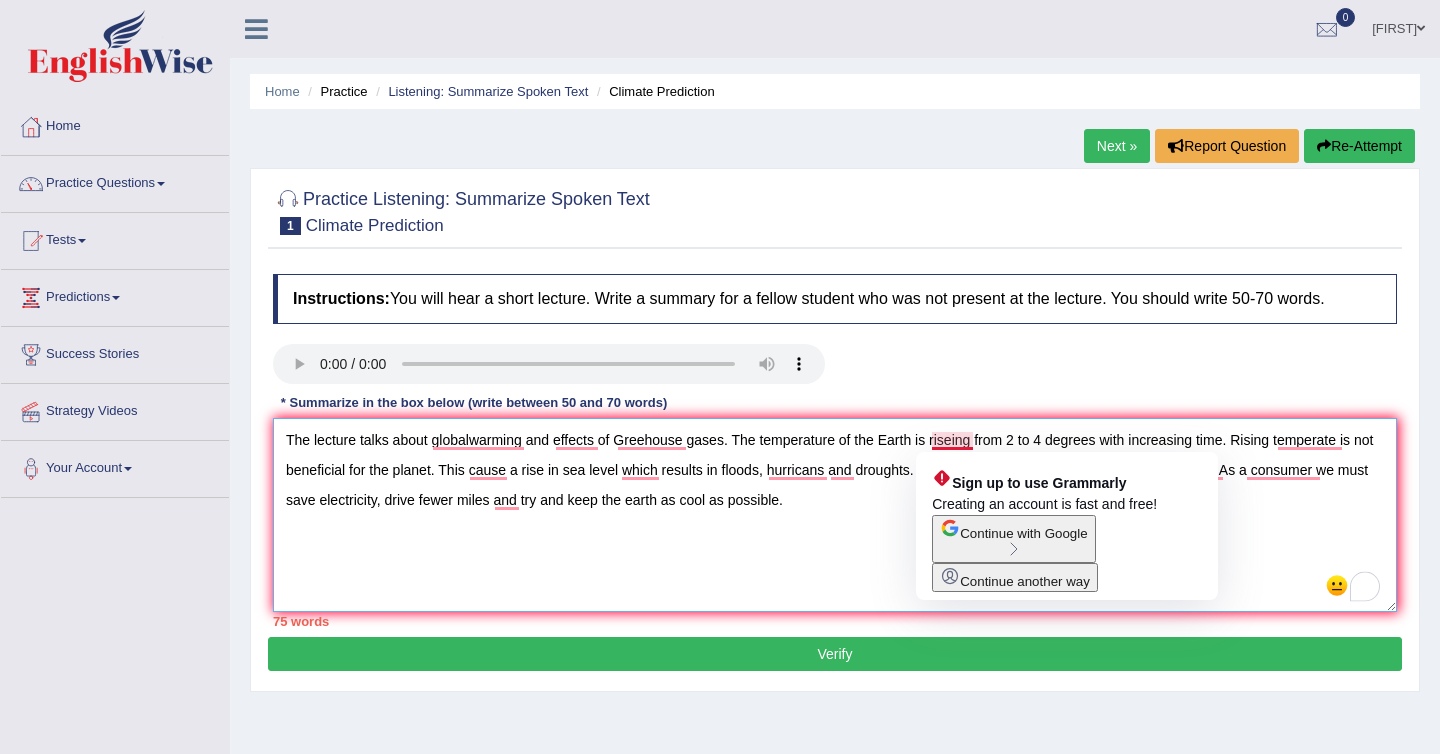 click on "The lecture talks about globalwarming and effects of Greehouse gases. The temperature of the Earth is riseing from 2 to 4 degrees with increasing time. Rising temperate is not beneficial for the planet. This cause a rise in sea level which results in floods, hurricans and droughts. Some also belive that this extinction of animals . As a consumer we must save electricity, drive fewer miles and try and keep the earth as cool as possible." at bounding box center (835, 515) 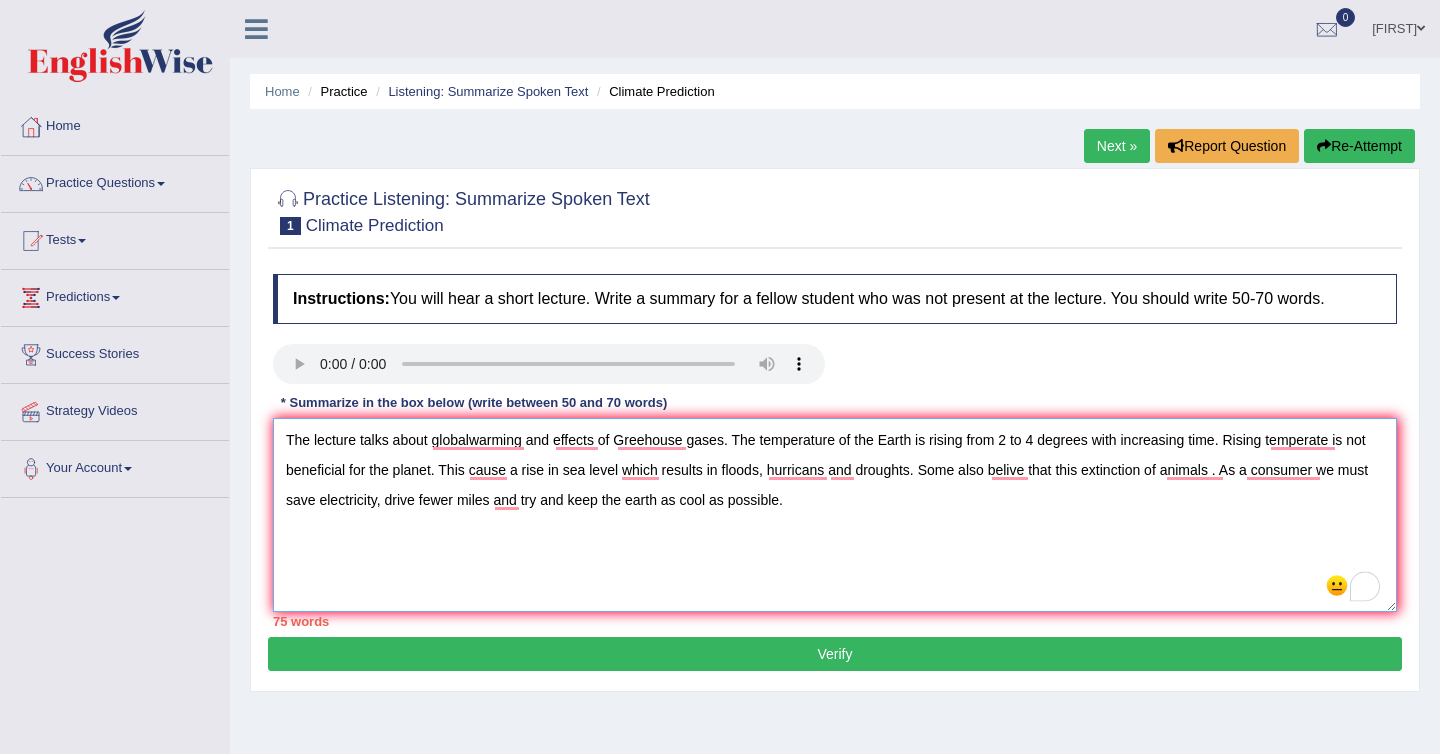 click on "The lecture talks about globalwarming and effects of Greehouse gases. The temperature of the Earth is rising from 2 to 4 degrees with increasing time. Rising temperate is not beneficial for the planet. This cause a rise in sea level which results in floods, hurricans and droughts. Some also belive that this extinction of animals . As a consumer we must save electricity, drive fewer miles and try and keep the earth as cool as possible." at bounding box center (835, 515) 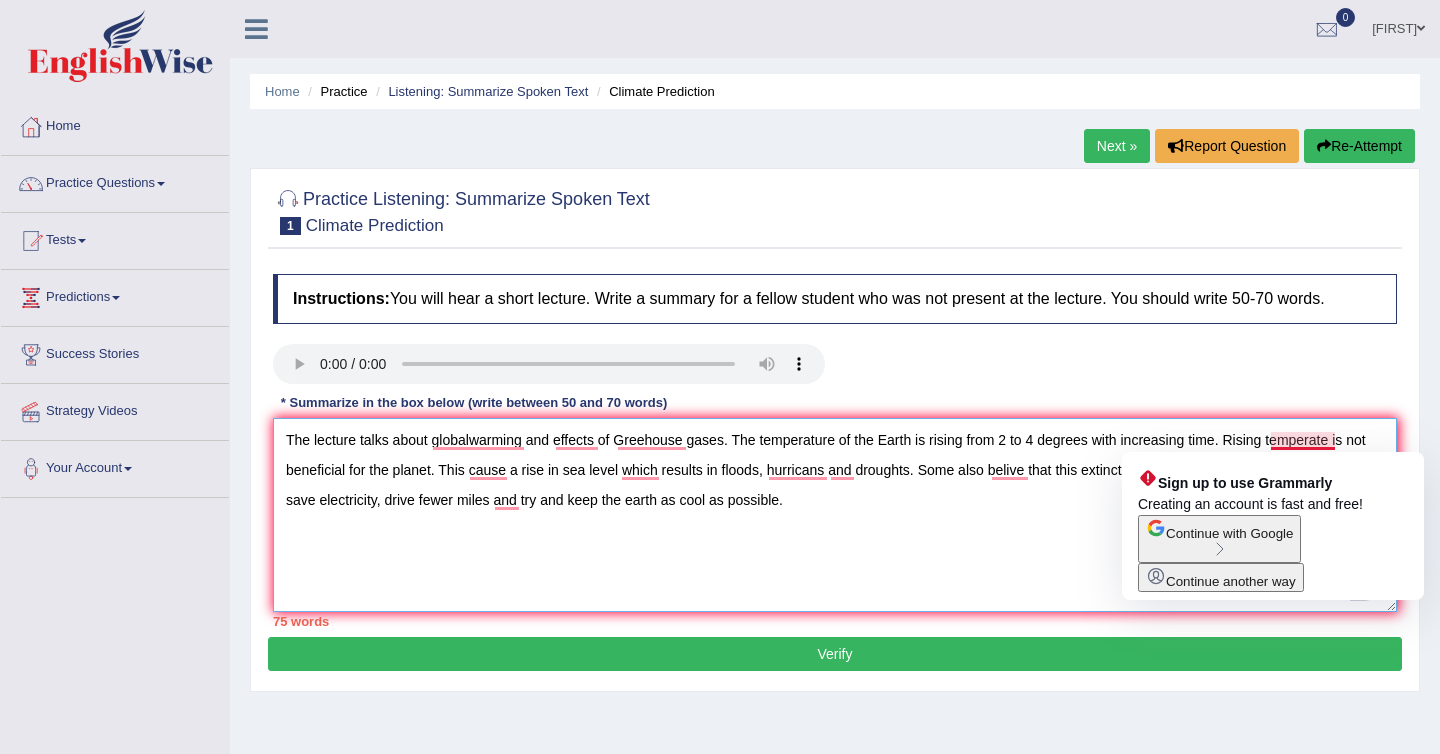 click on "The lecture talks about globalwarming and effects of Greehouse gases. The temperature of the Earth is rising from 2 to 4 degrees with increasing time. Rising temperate is not beneficial for the planet. This cause a rise in sea level which results in floods, hurricans and droughts. Some also belive that this extinction of animals . As a consumer we must save electricity, drive fewer miles and try and keep the earth as cool as possible." at bounding box center (835, 515) 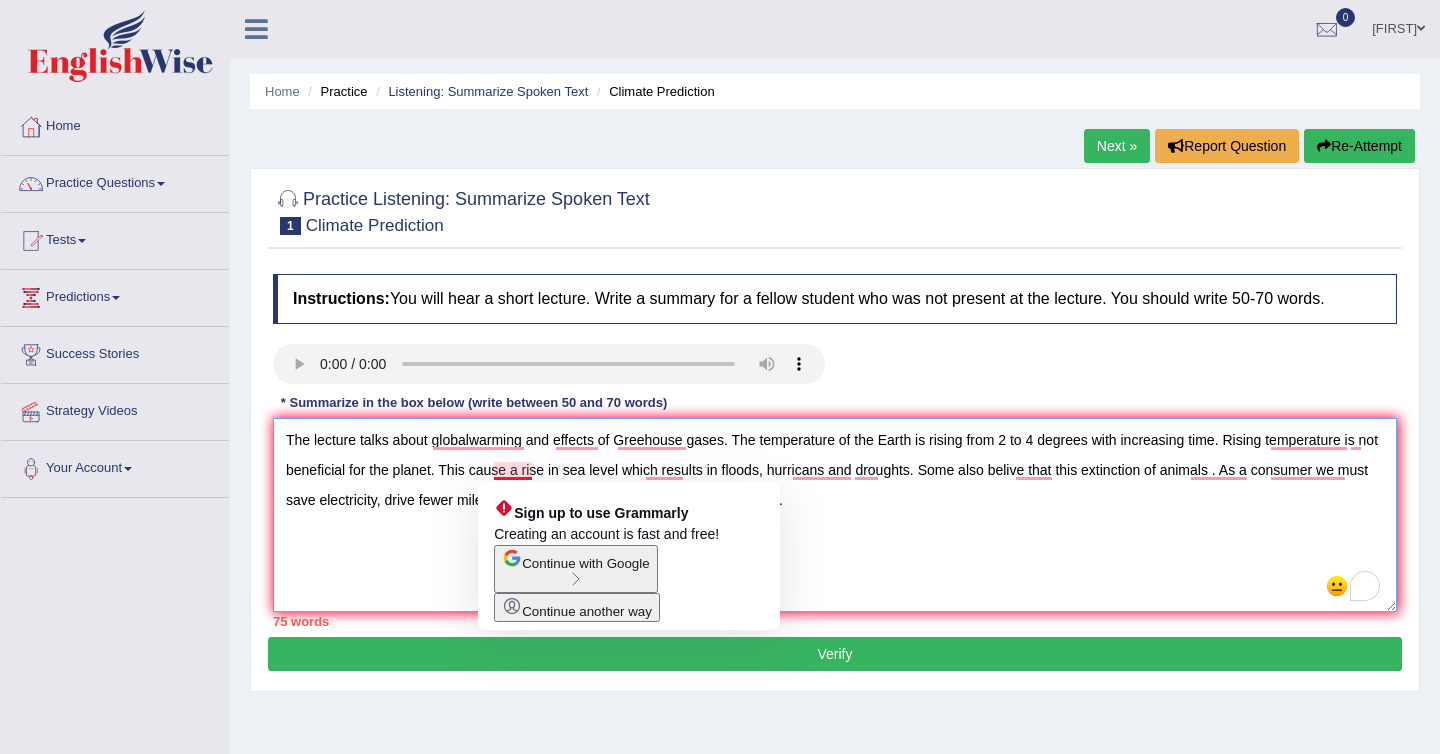 click on "The lecture talks about globalwarming and effects of Greehouse gases. The temperature of the Earth is rising from 2 to 4 degrees with increasing time. Rising temperature is not beneficial for the planet. This cause a rise in sea level which results in floods, hurricans and droughts. Some also belive that this extinction of animals . As a consumer we must save electricity, drive fewer miles and try and keep the earth as cool as possible." at bounding box center [835, 515] 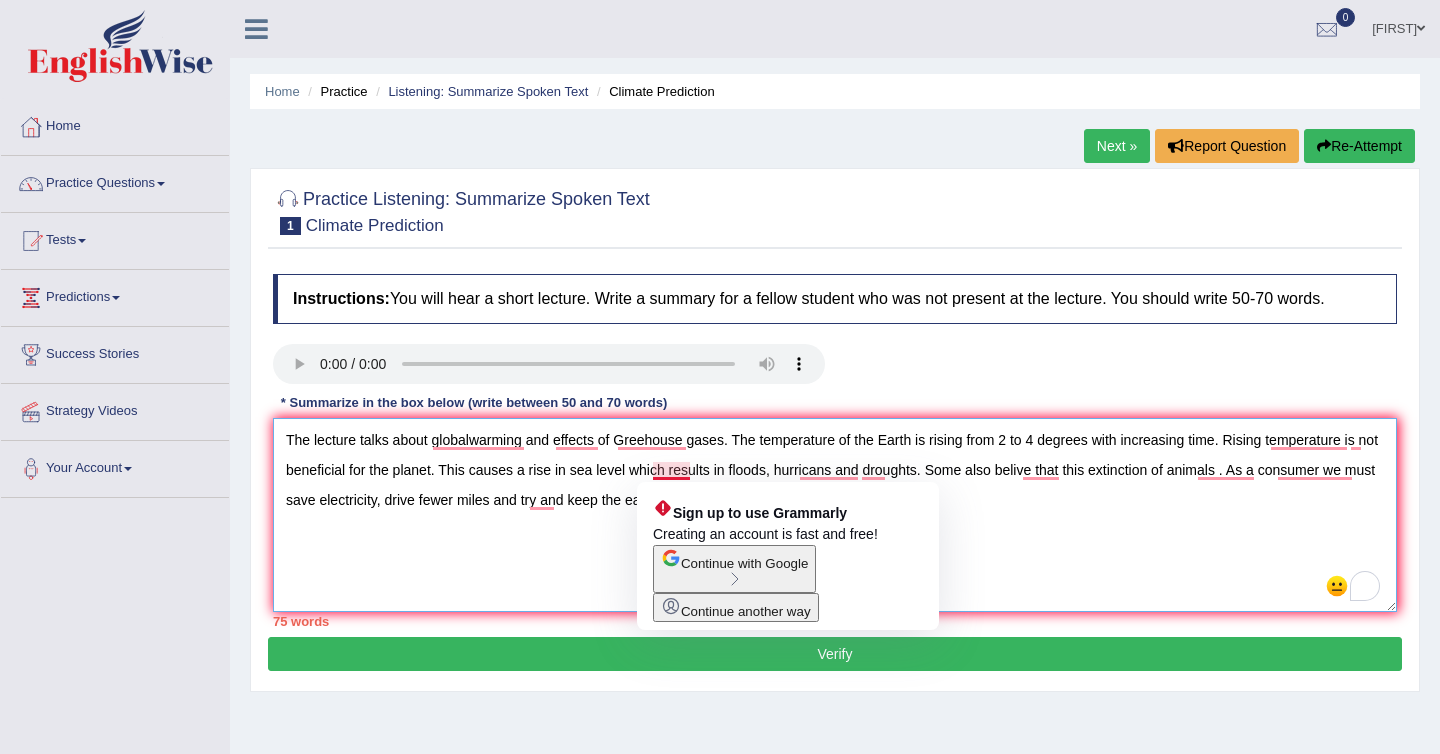 click on "The lecture talks about globalwarming and effects of Greehouse gases. The temperature of the Earth is rising from 2 to 4 degrees with increasing time. Rising temperature is not beneficial for the planet. This causes a rise in sea level which results in floods, hurricans and droughts. Some also belive that this extinction of animals . As a consumer we must save electricity, drive fewer miles and try and keep the earth as cool as possible." at bounding box center [835, 515] 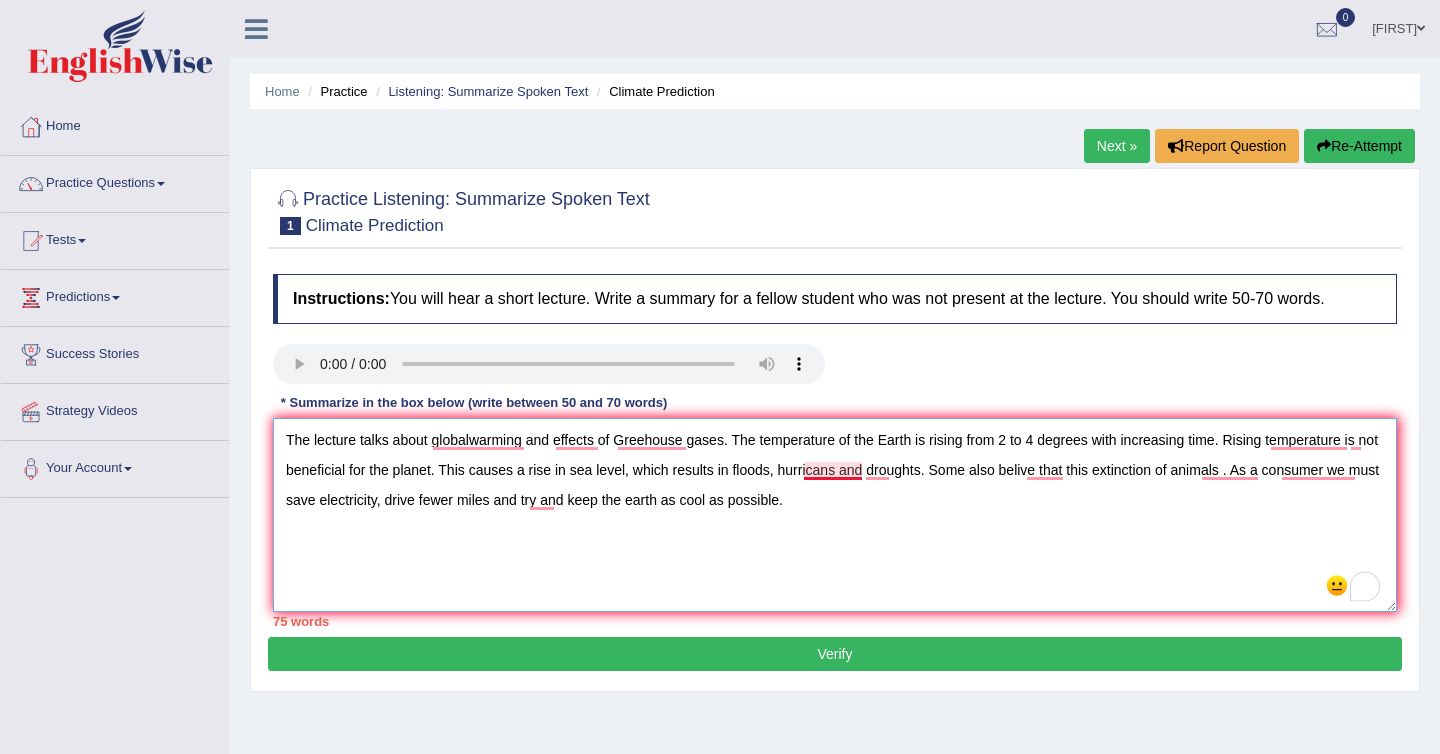click on "The lecture talks about globalwarming and effects of Greehouse gases. The temperature of the Earth is rising from 2 to 4 degrees with increasing time. Rising temperature is not beneficial for the planet. This causes a rise in sea level, which results in floods, hurricans and droughts. Some also belive that this extinction of animals . As a consumer we must save electricity, drive fewer miles and try and keep the earth as cool as possible." at bounding box center (835, 515) 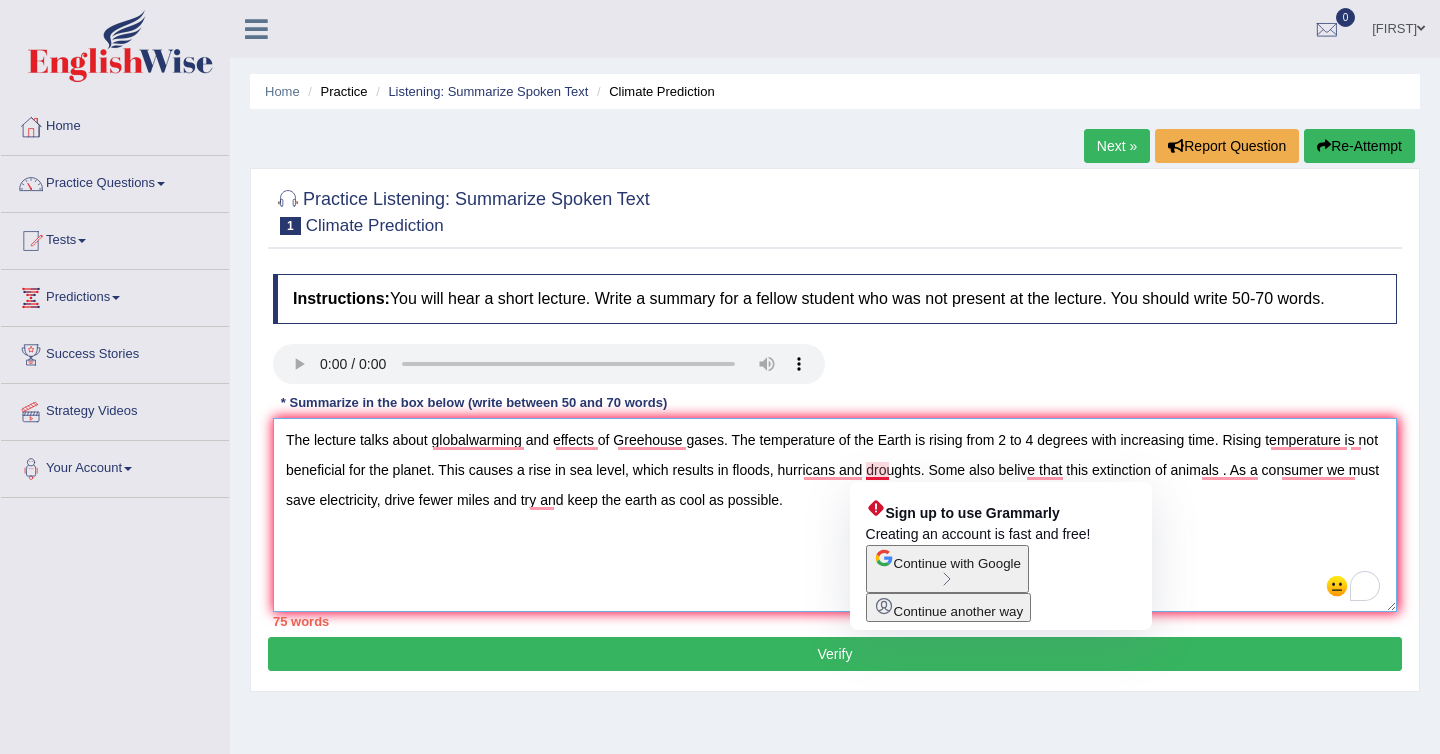 click on "The lecture talks about globalwarming and effects of Greehouse gases. The temperature of the Earth is rising from 2 to 4 degrees with increasing time. Rising temperature is not beneficial for the planet. This causes a rise in sea level, which results in floods, hurricans and droughts. Some also belive that this extinction of animals . As a consumer we must save electricity, drive fewer miles and try and keep the earth as cool as possible." at bounding box center (835, 515) 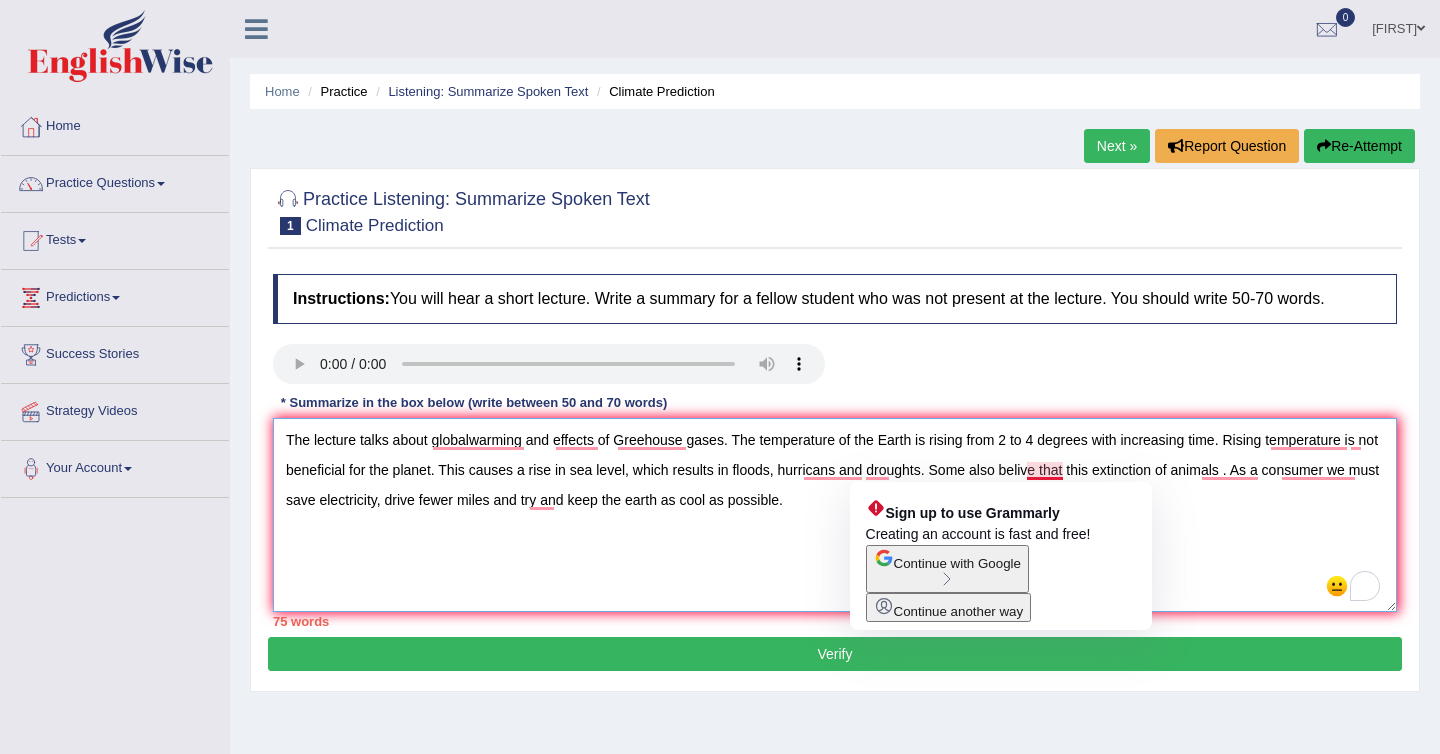 click on "The lecture talks about globalwarming and effects of Greehouse gases. The temperature of the Earth is rising from 2 to 4 degrees with increasing time. Rising temperature is not beneficial for the planet. This causes a rise in sea level, which results in floods, hurricans and droughts. Some also belive that this extinction of animals . As a consumer we must save electricity, drive fewer miles and try and keep the earth as cool as possible." at bounding box center [835, 515] 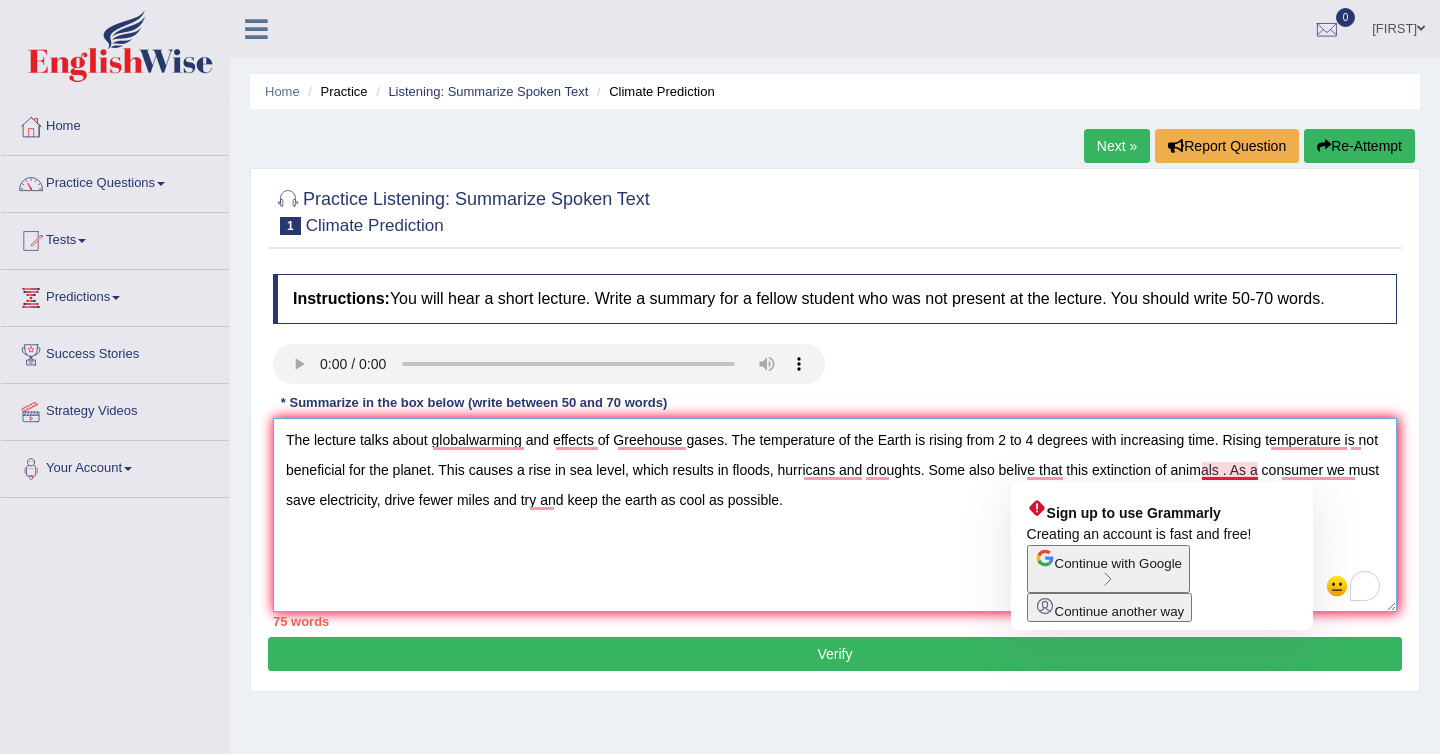 click on "The lecture talks about globalwarming and effects of Greehouse gases. The temperature of the Earth is rising from 2 to 4 degrees with increasing time. Rising temperature is not beneficial for the planet. This causes a rise in sea level, which results in floods, hurricans and droughts. Some also belive that this extinction of animals . As a consumer we must save electricity, drive fewer miles and try and keep the earth as cool as possible." at bounding box center [835, 515] 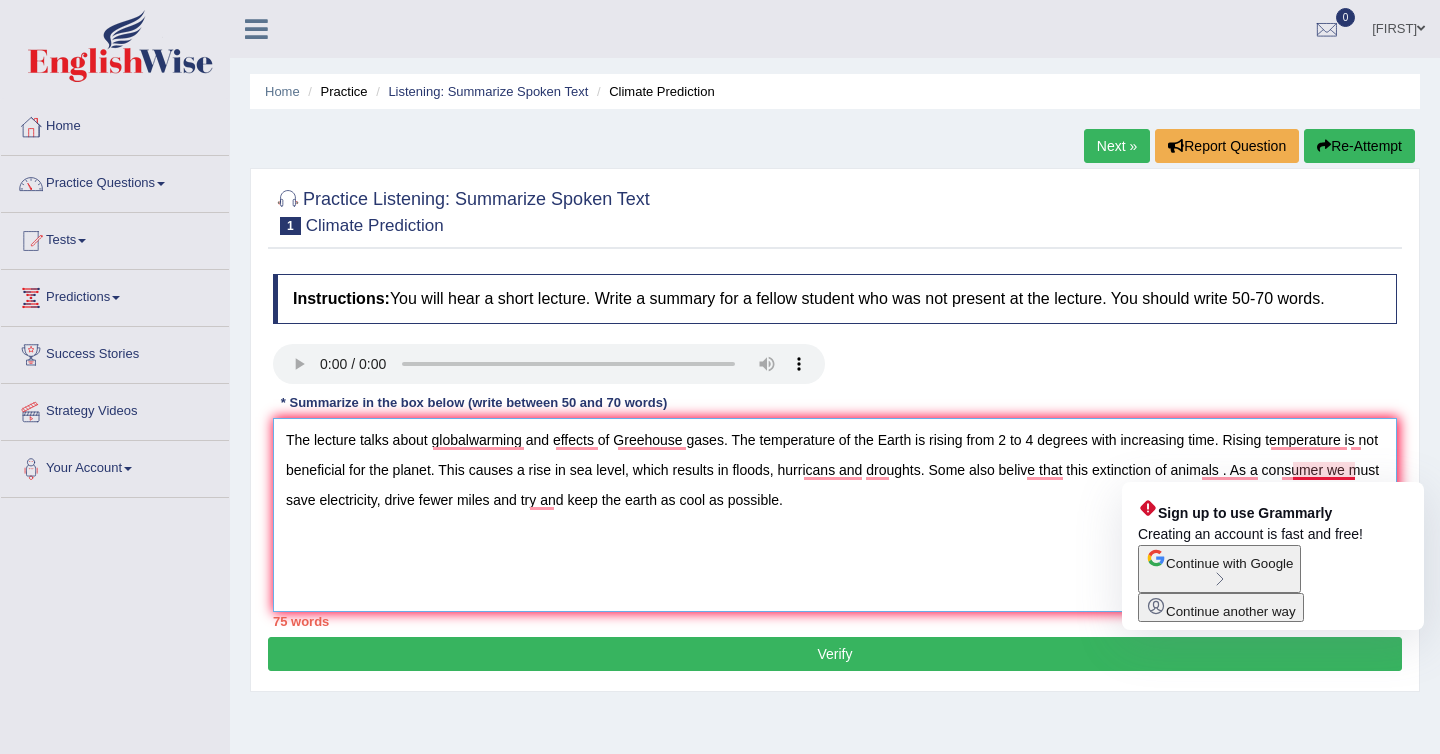 click on "The lecture talks about globalwarming and effects of Greehouse gases. The temperature of the Earth is rising from 2 to 4 degrees with increasing time. Rising temperature is not beneficial for the planet. This causes a rise in sea level, which results in floods, hurricans and droughts. Some also belive that this extinction of animals . As a consumer we must save electricity, drive fewer miles and try and keep the earth as cool as possible." at bounding box center [835, 515] 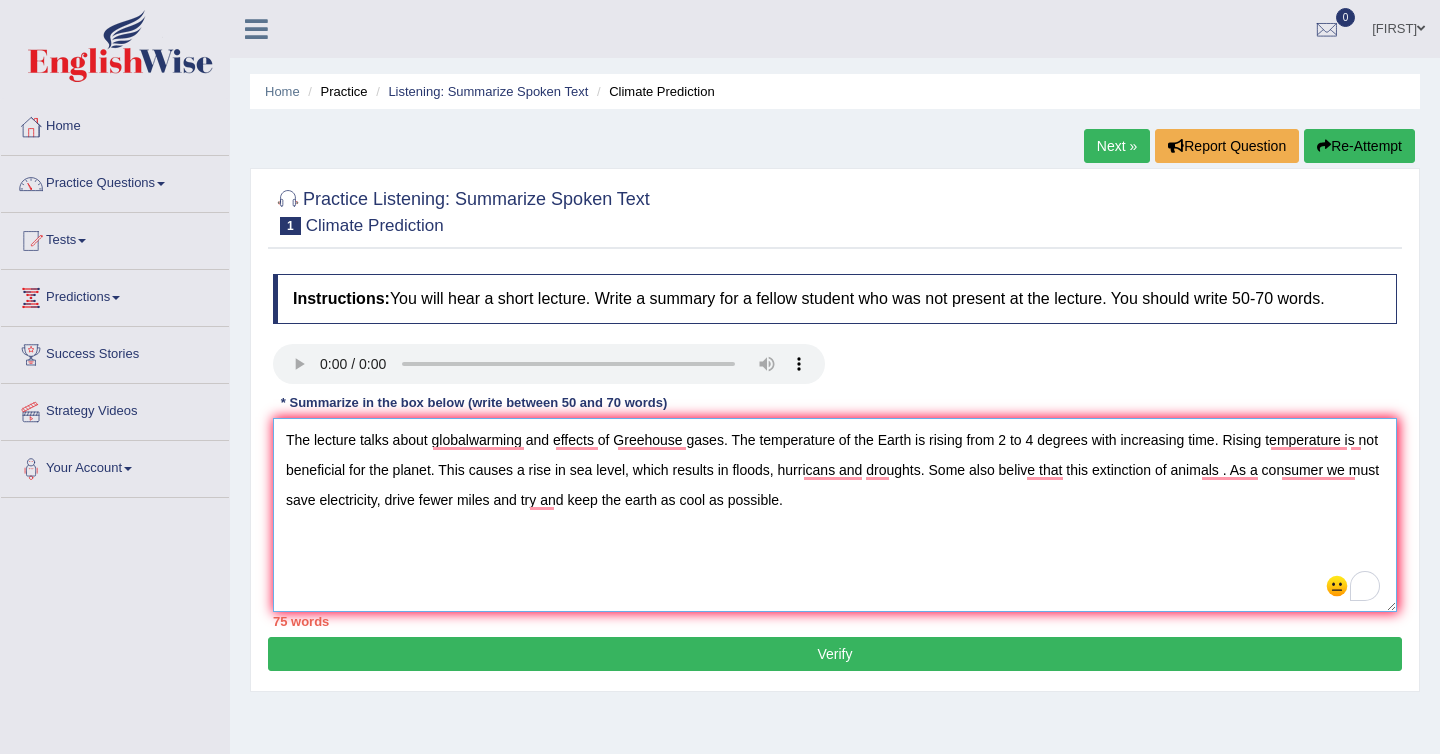 click on "The lecture talks about globalwarming and effects of Greehouse gases. The temperature of the Earth is rising from 2 to 4 degrees with increasing time. Rising temperature is not beneficial for the planet. This causes a rise in sea level, which results in floods, hurricans and droughts. Some also belive that this extinction of animals . As a consumer we must save electricity, drive fewer miles and try and keep the earth as cool as possible." at bounding box center [835, 515] 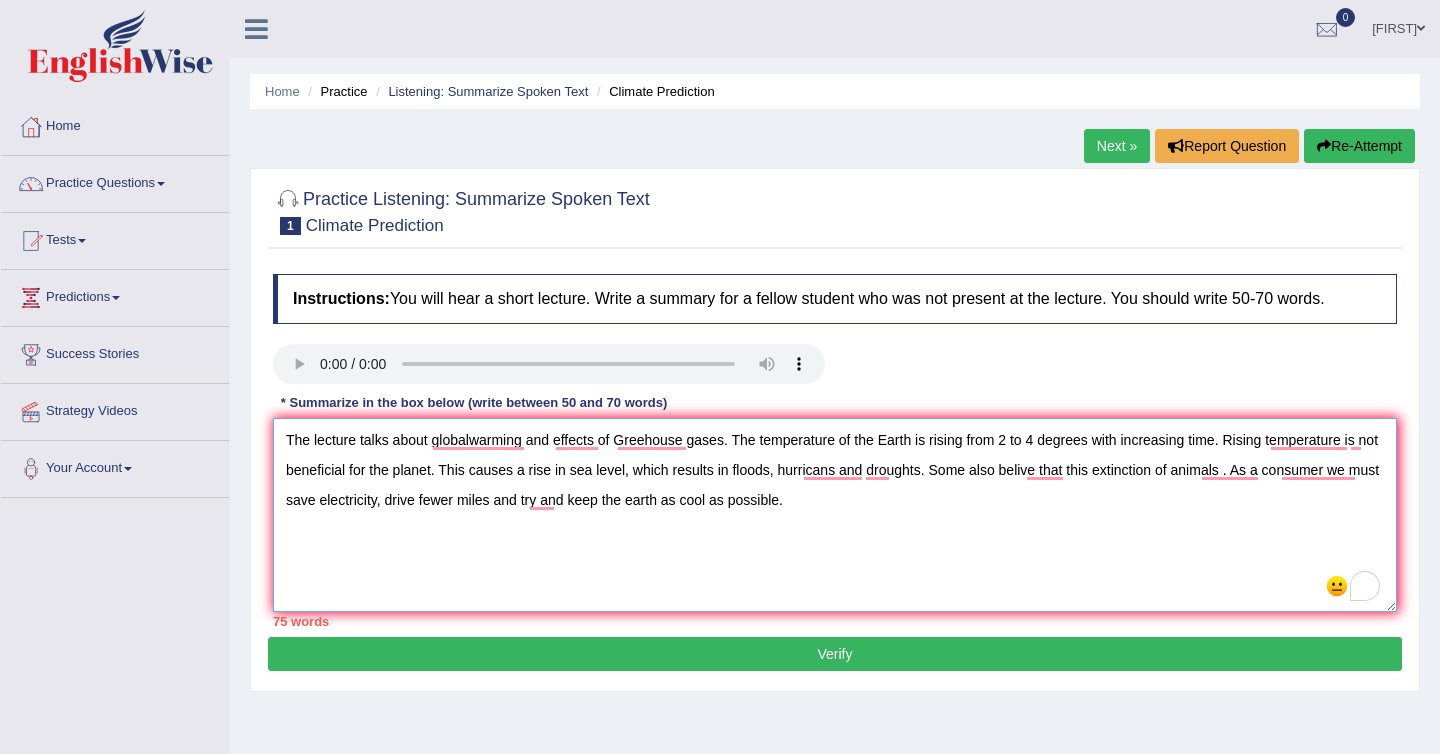 type on "The lecture talks about globalwarming and effects of Greehouse gases. The temperature of the Earth is rising from 2 to 4 degrees with increasing time. Rising temperature is not beneficial for the planet. This causes a rise in sea level, which results in floods, hurricans and droughts. Some also belive that this extinction of animals . As a consumer we must save electricity, drive fewer miles and try and keep the earth as cool as possible." 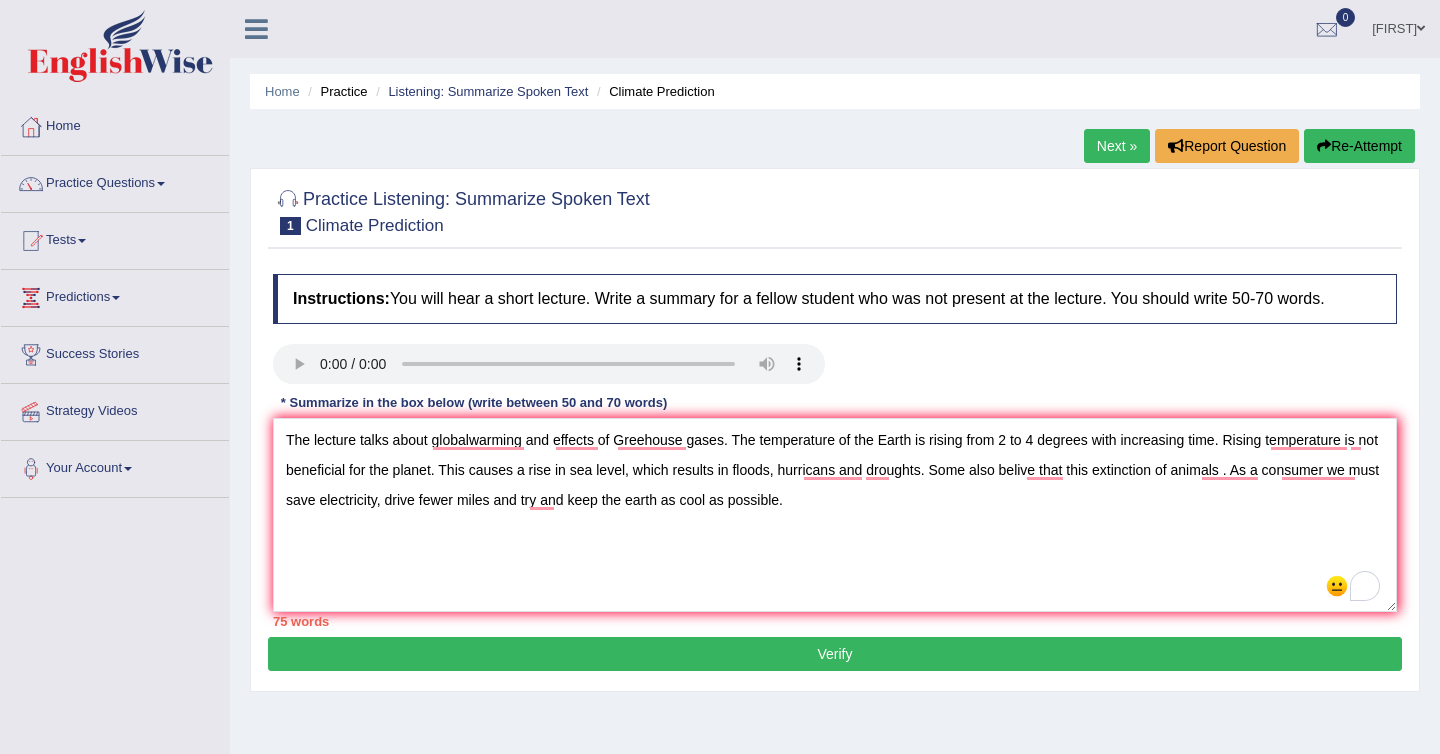 click on "Verify" at bounding box center [835, 654] 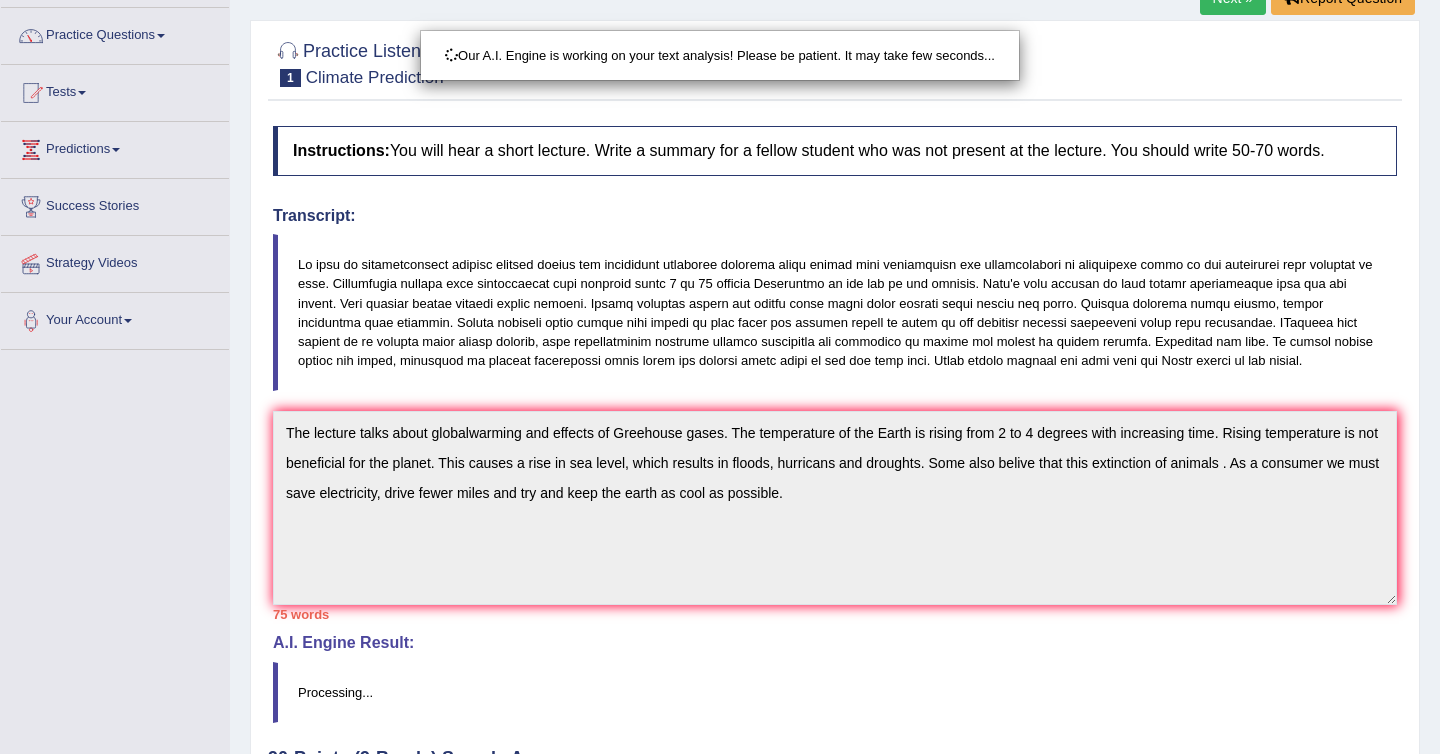 scroll, scrollTop: 165, scrollLeft: 0, axis: vertical 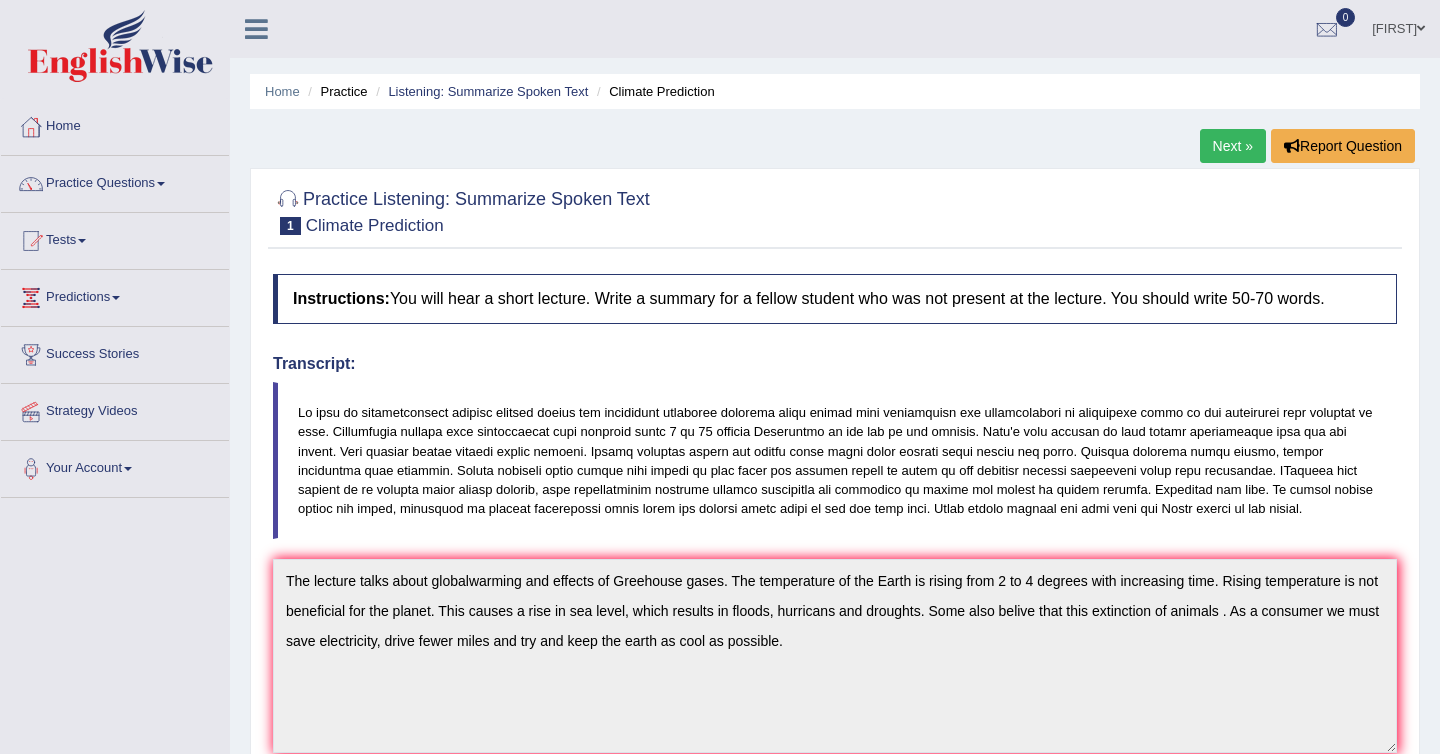 click on "Next »" at bounding box center [1233, 146] 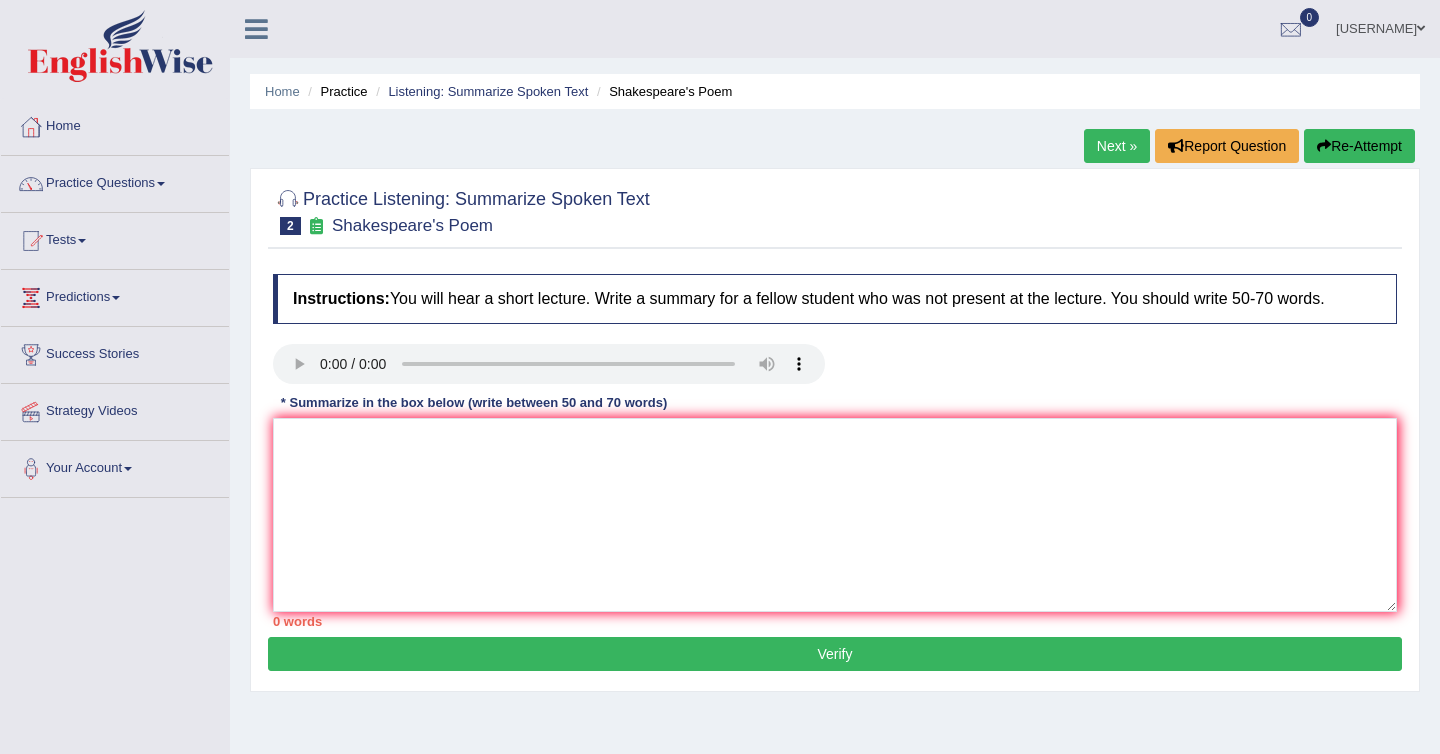 scroll, scrollTop: 0, scrollLeft: 0, axis: both 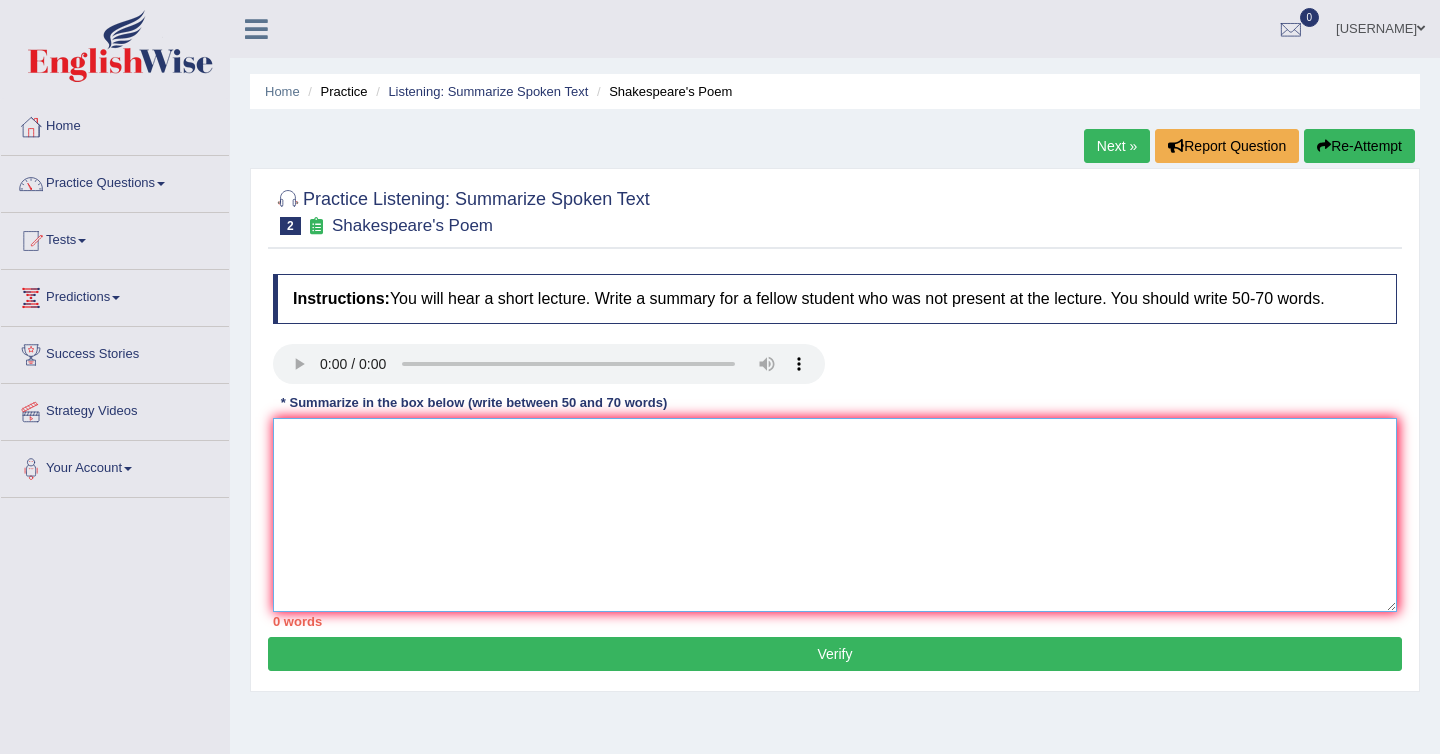 click at bounding box center [835, 515] 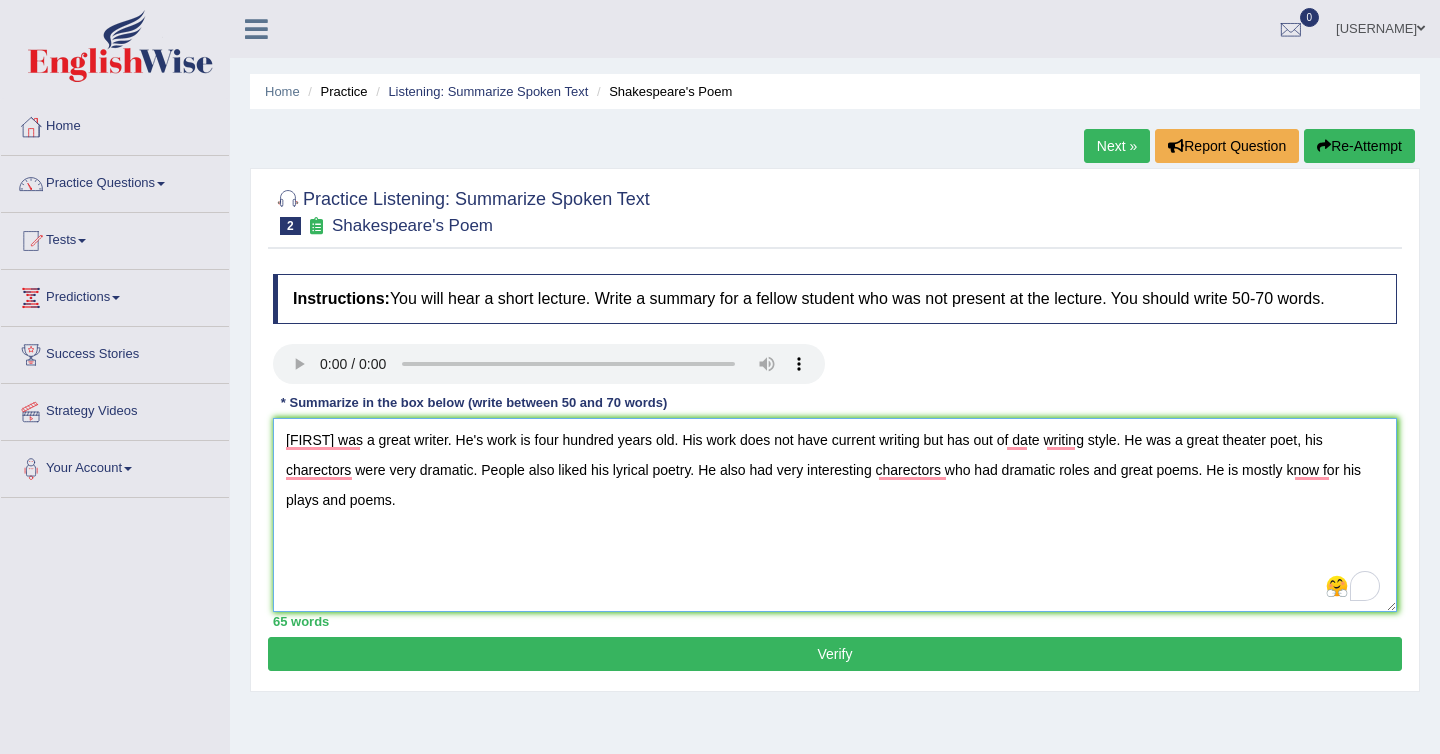 click on "[FIRST] was a great writer. He's work is four hundred years old. His work does not have current writing but has out of date writing style. He was a great theater poet, his charectors were very dramatic. People also liked his lyrical poetry. He also had very interesting charectors who had dramatic roles and great poems. He is mostly know for his plays and poems." at bounding box center (835, 515) 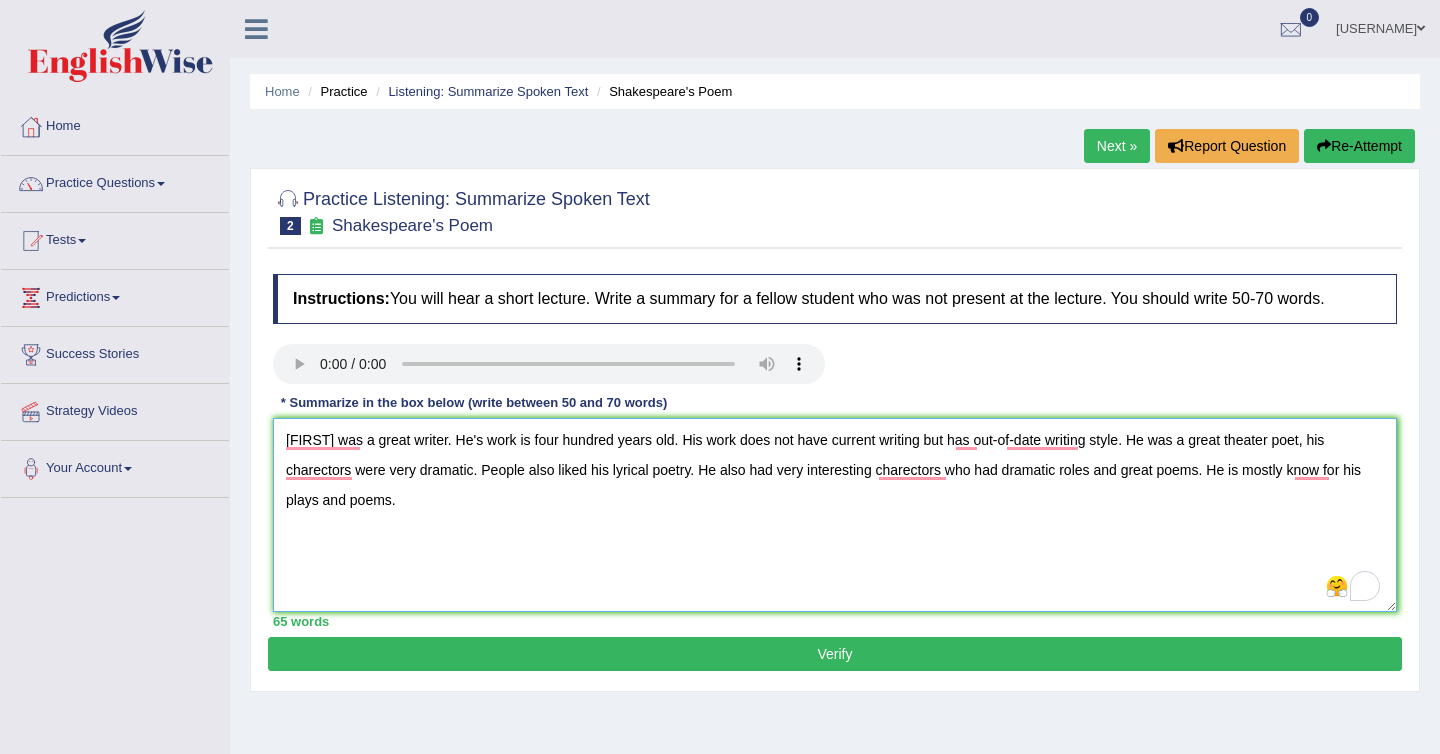 type on "[FIRST] was a great writer. He's work is four hundred years old. His work does not have current writing but has out-of-date writing style. He was a great theater poet, his charectors were very dramatic. People also liked his lyrical poetry. He also had very interesting charectors who had dramatic roles and great poems. He is mostly know for his plays and poems." 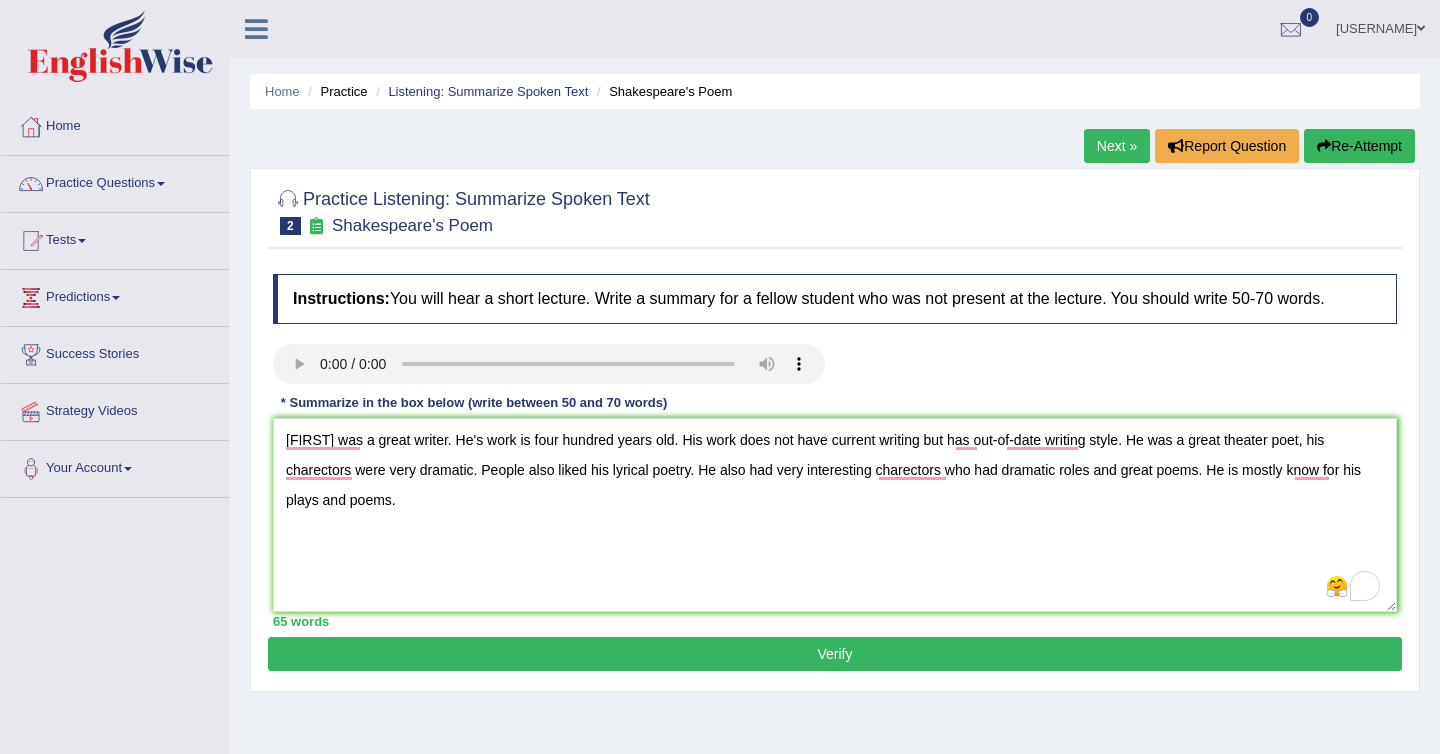 click on "Verify" at bounding box center (835, 654) 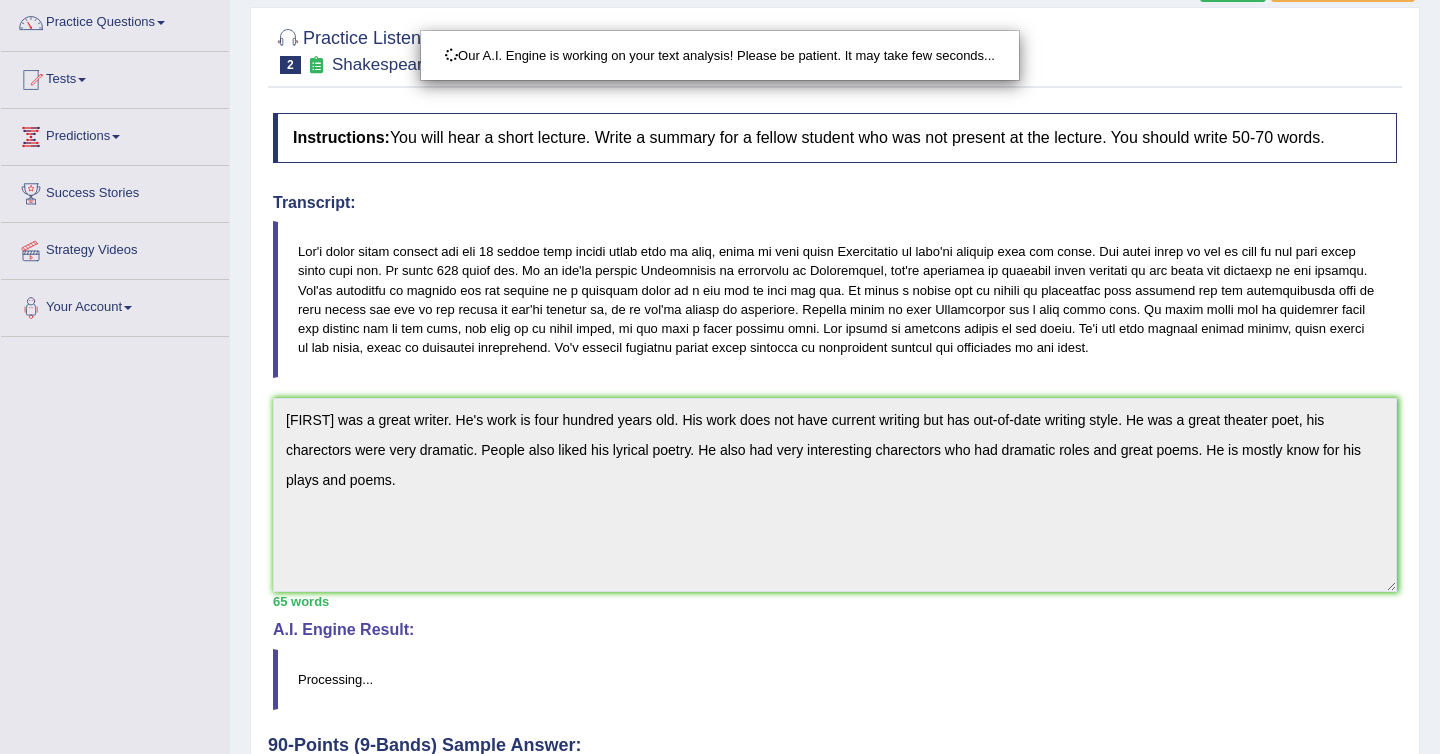 scroll, scrollTop: 222, scrollLeft: 0, axis: vertical 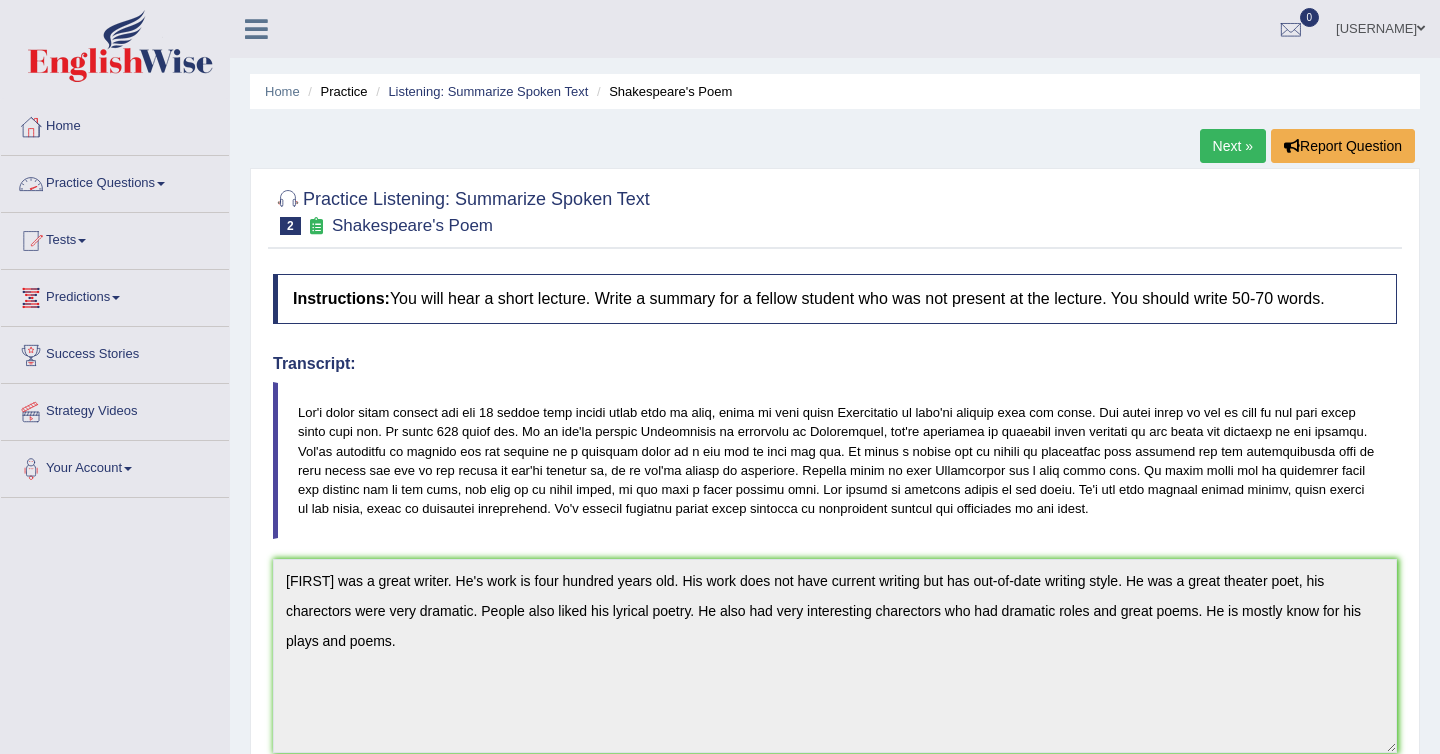 click on "Practice Questions" at bounding box center (115, 181) 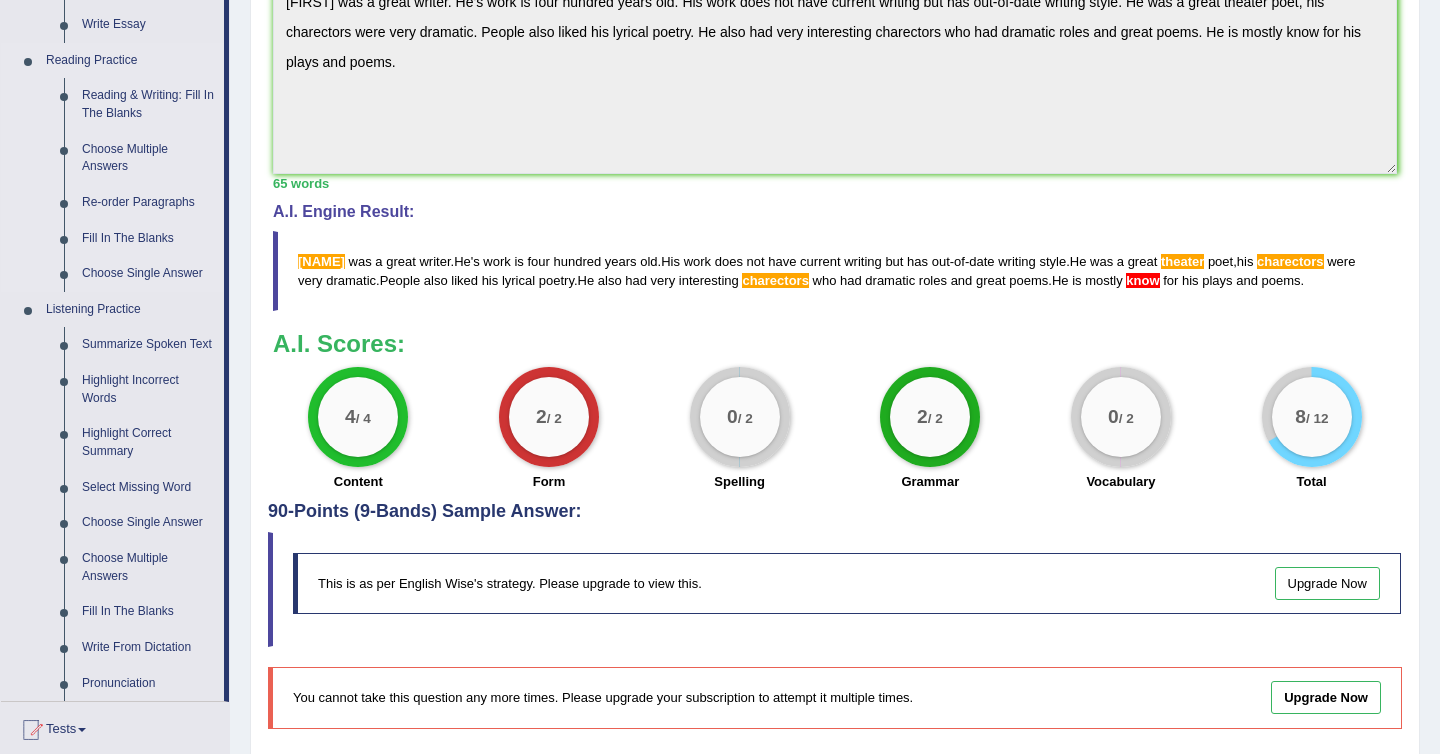 scroll, scrollTop: 586, scrollLeft: 0, axis: vertical 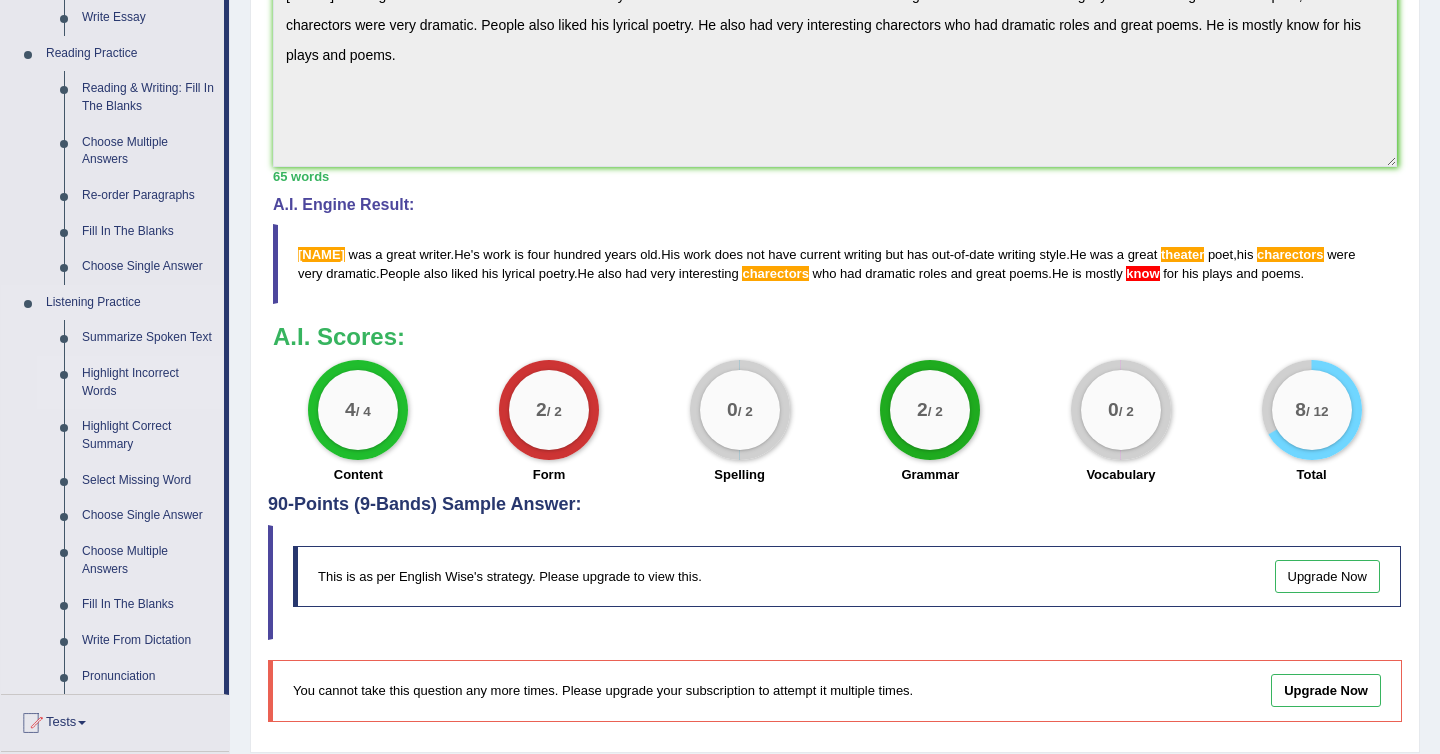click on "Highlight Incorrect Words" at bounding box center [148, 382] 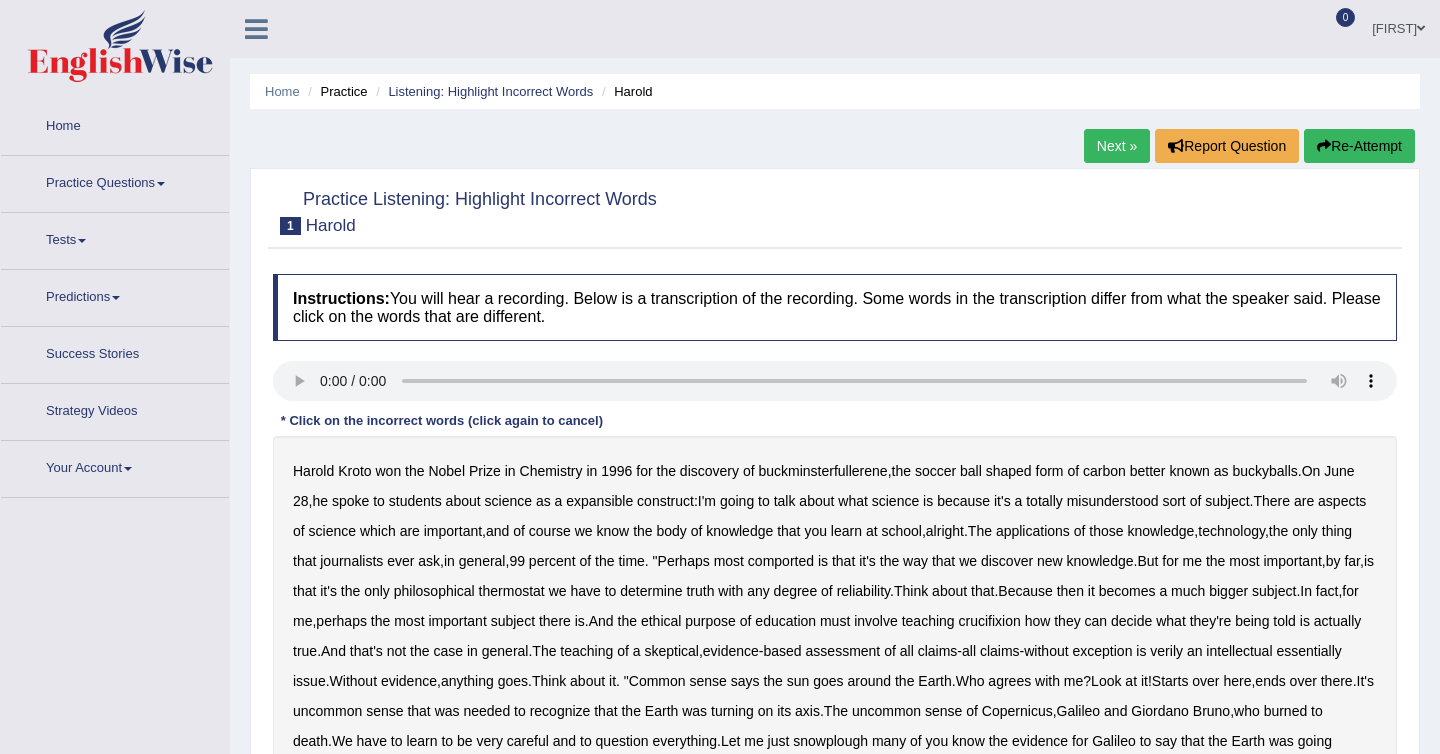 scroll, scrollTop: 0, scrollLeft: 0, axis: both 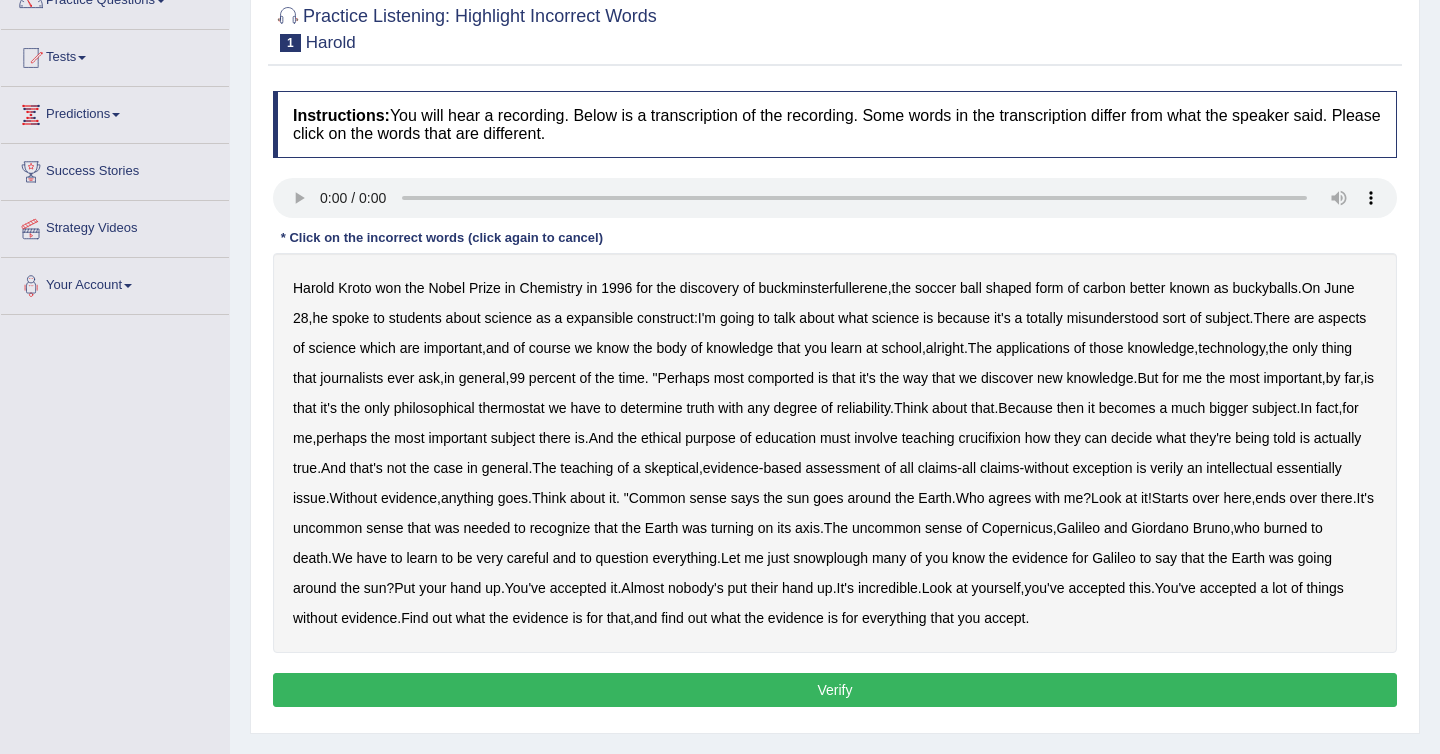 click on "expansible" at bounding box center (599, 318) 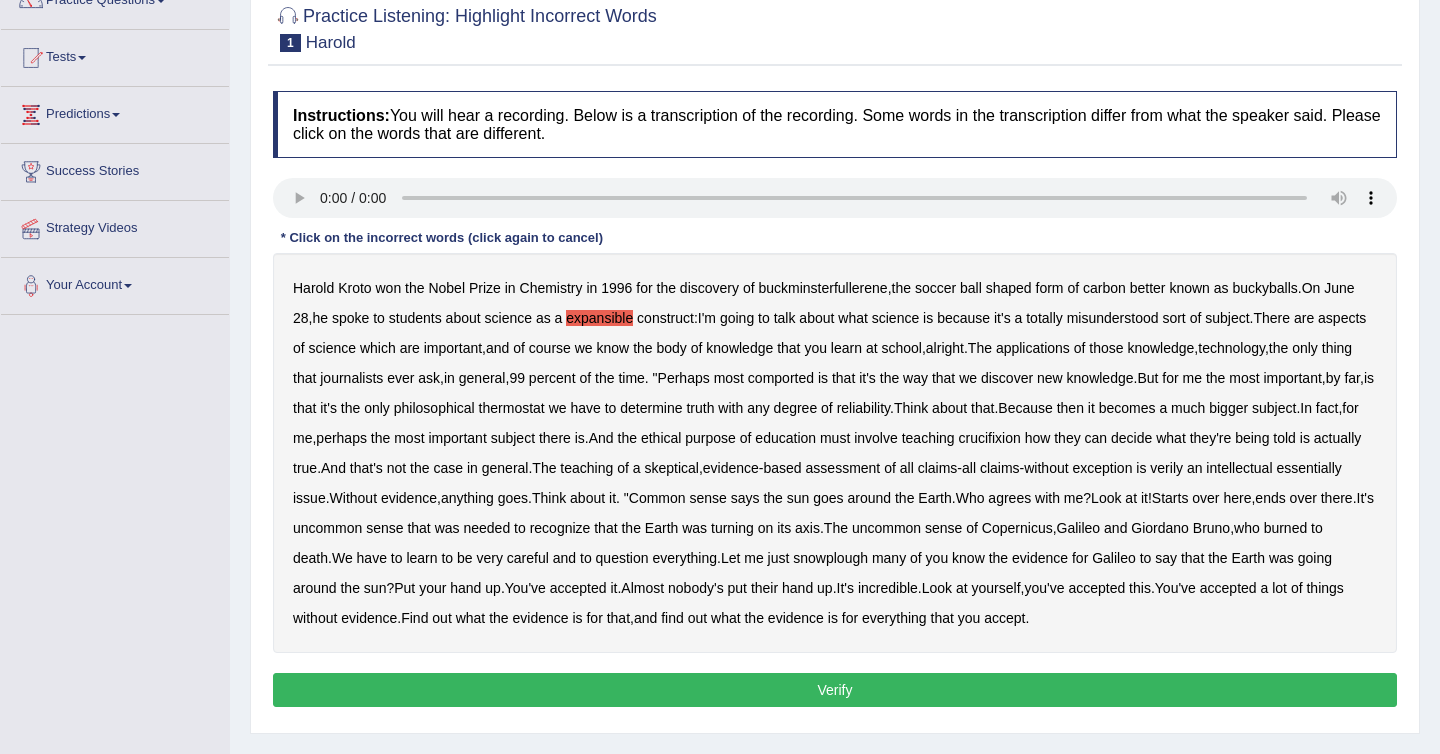 click on "comported" at bounding box center [781, 378] 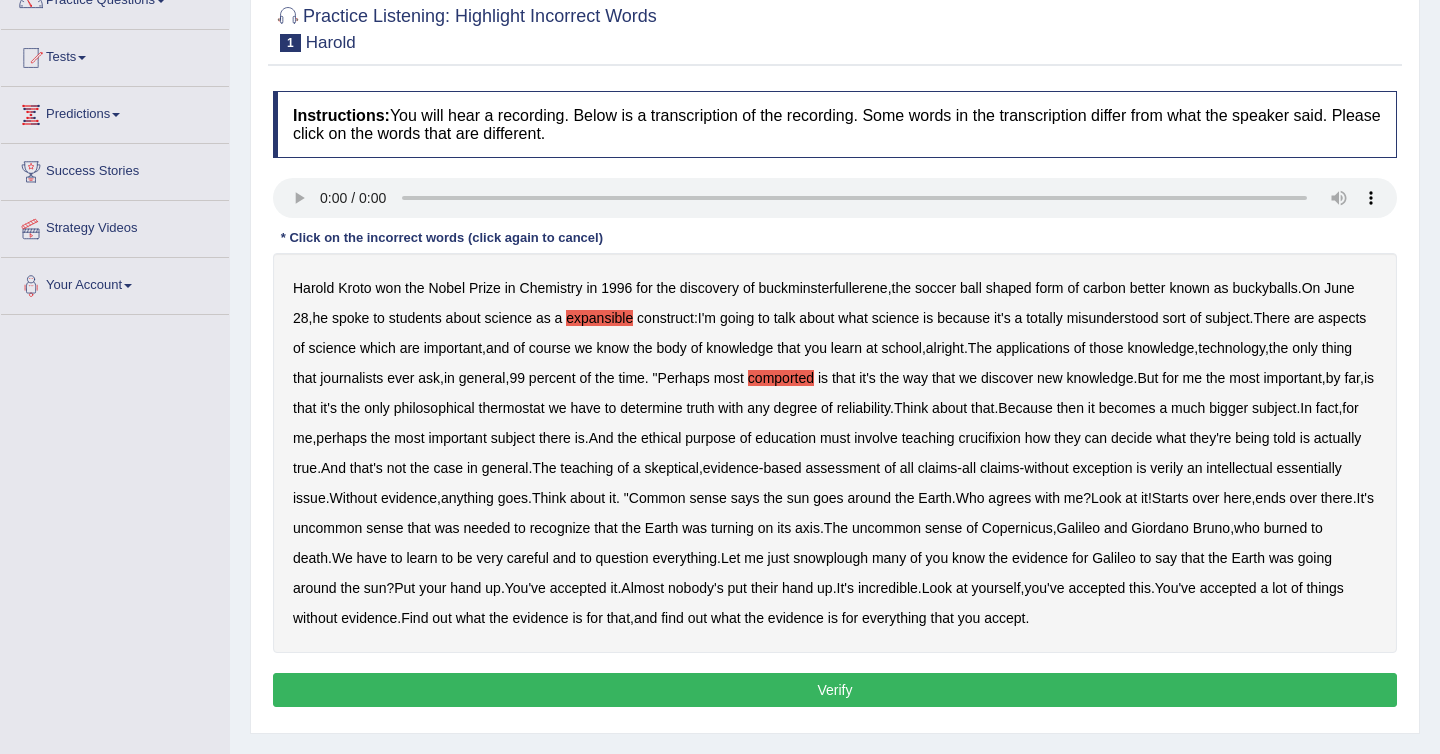 click on "thermostat" at bounding box center [512, 408] 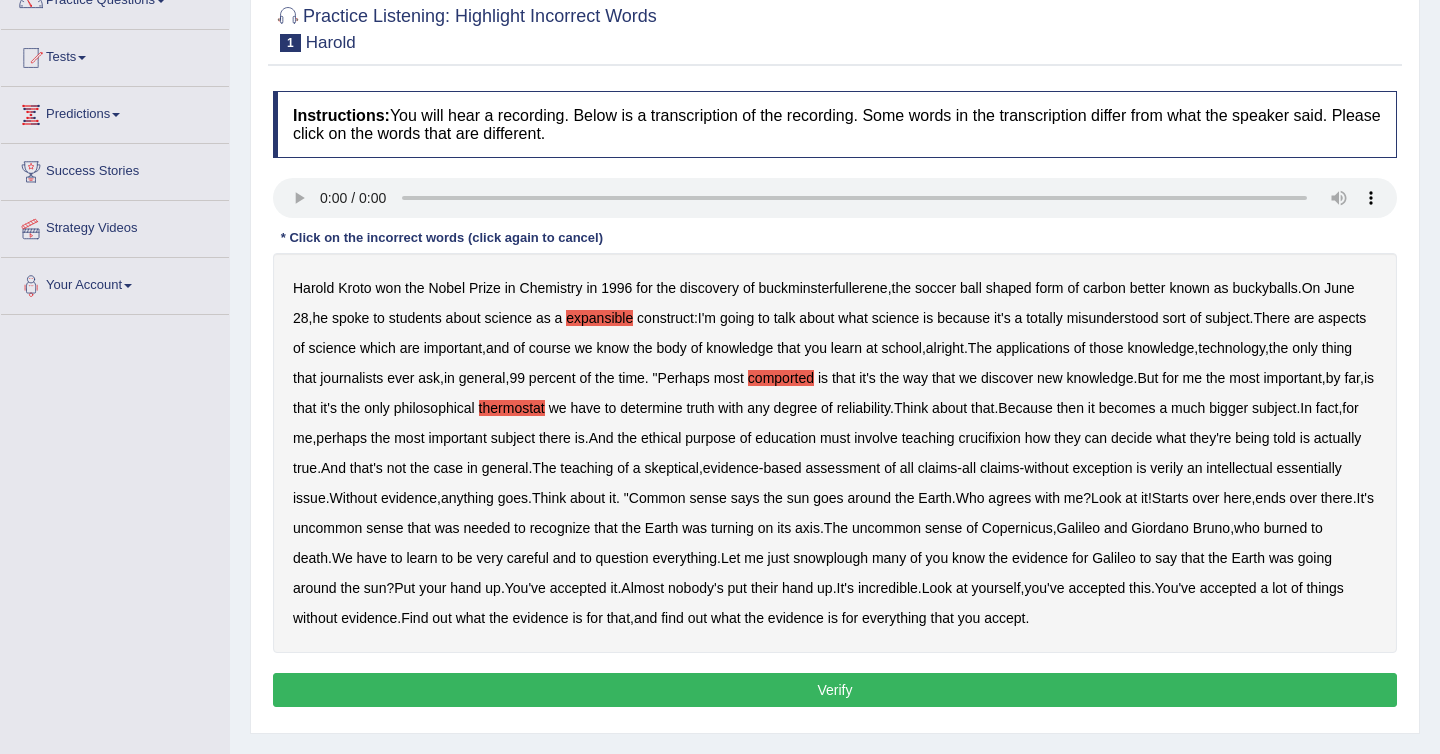 click on "crucifixion" at bounding box center (990, 438) 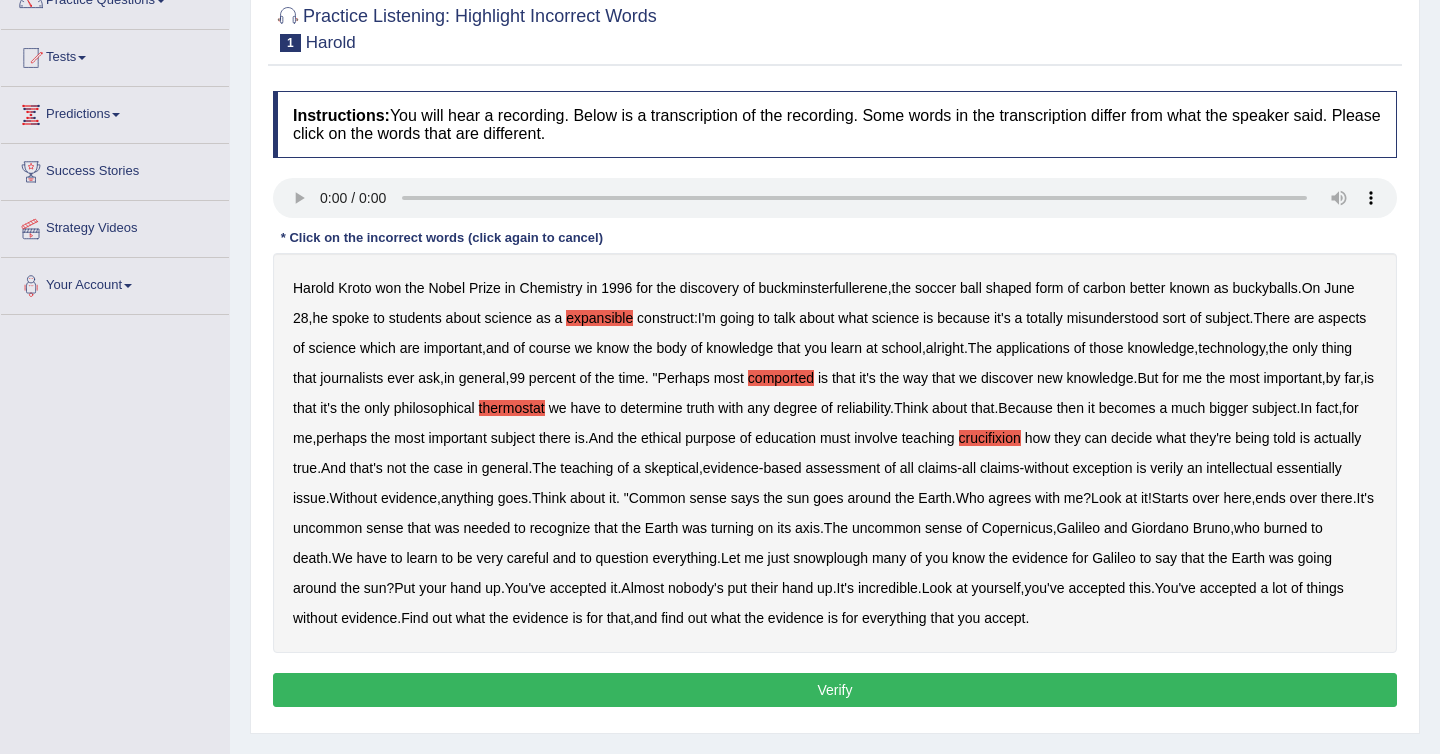 click on "verily" at bounding box center (1166, 468) 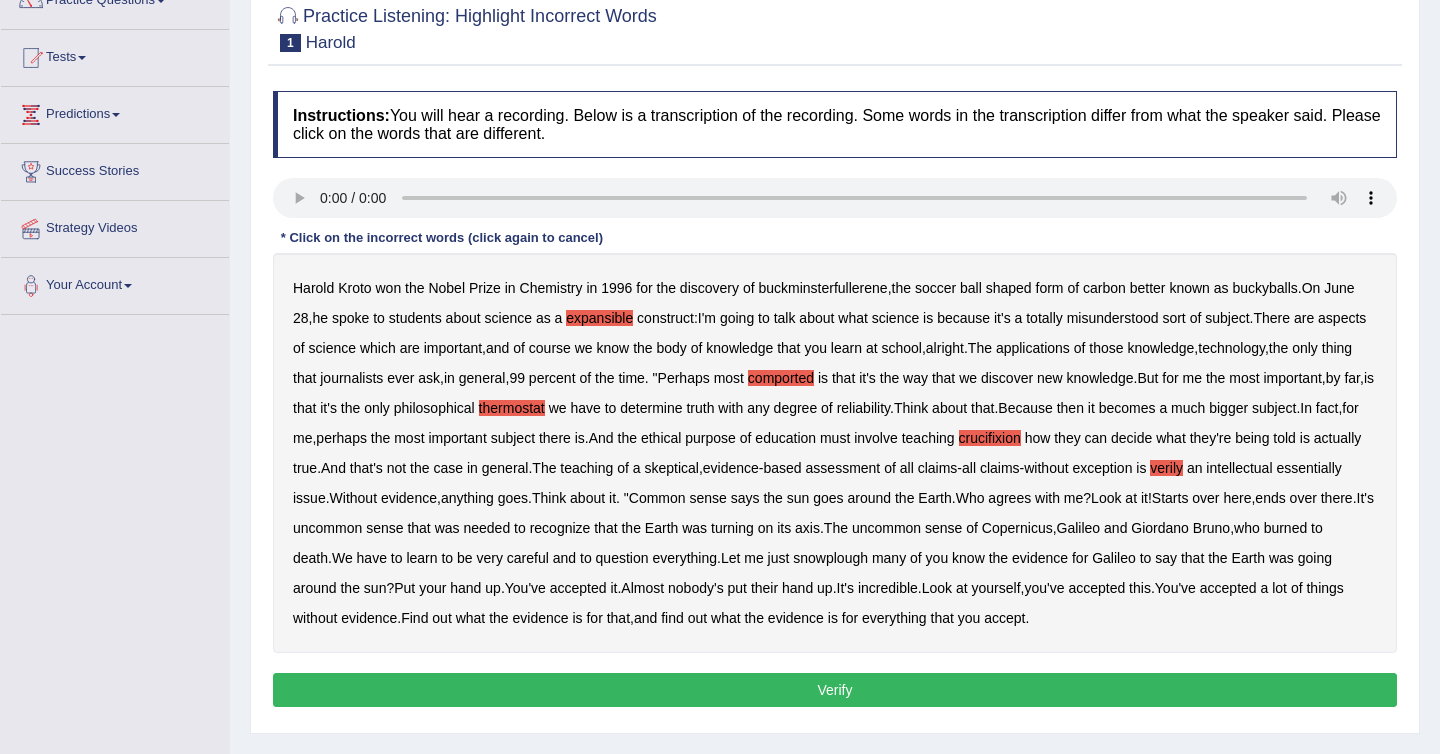 click on "essentially" at bounding box center [1308, 468] 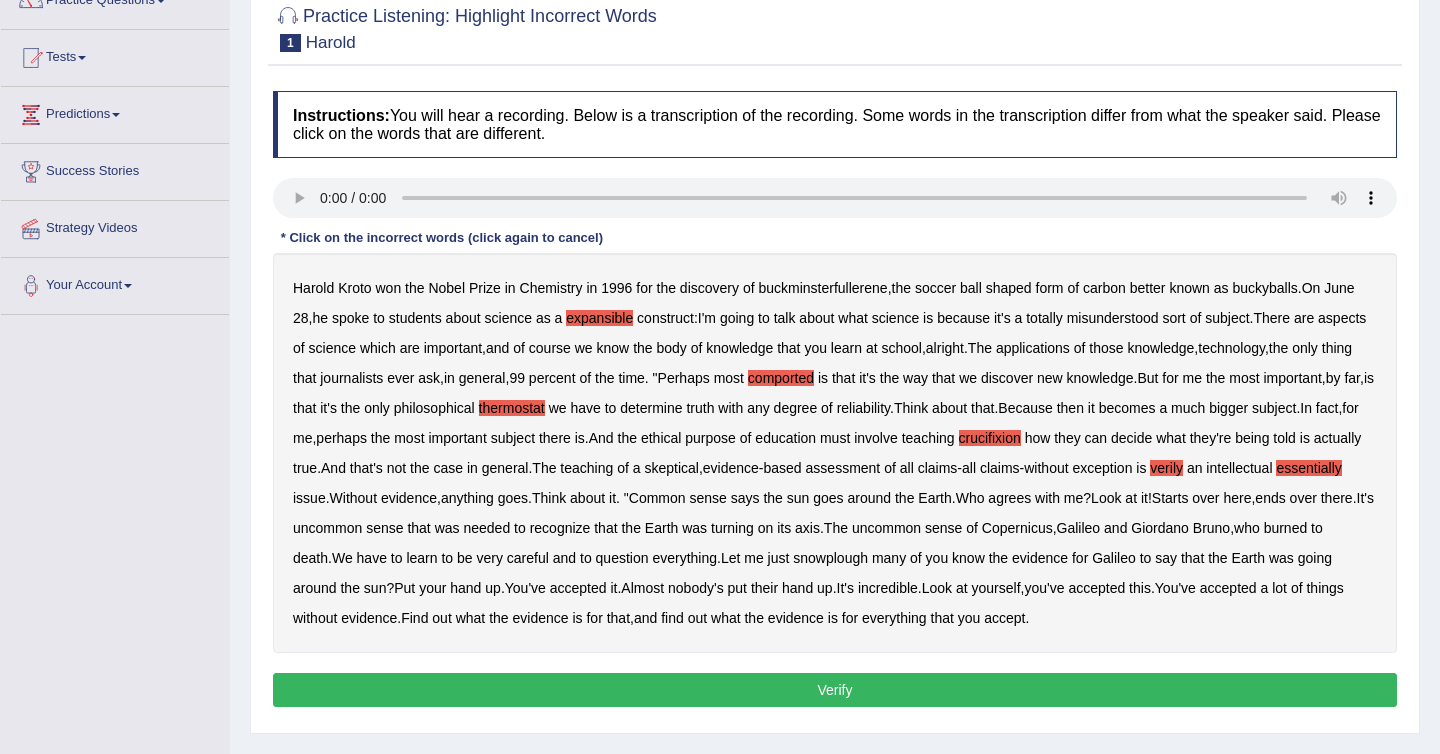 click on "snowplough" at bounding box center (830, 558) 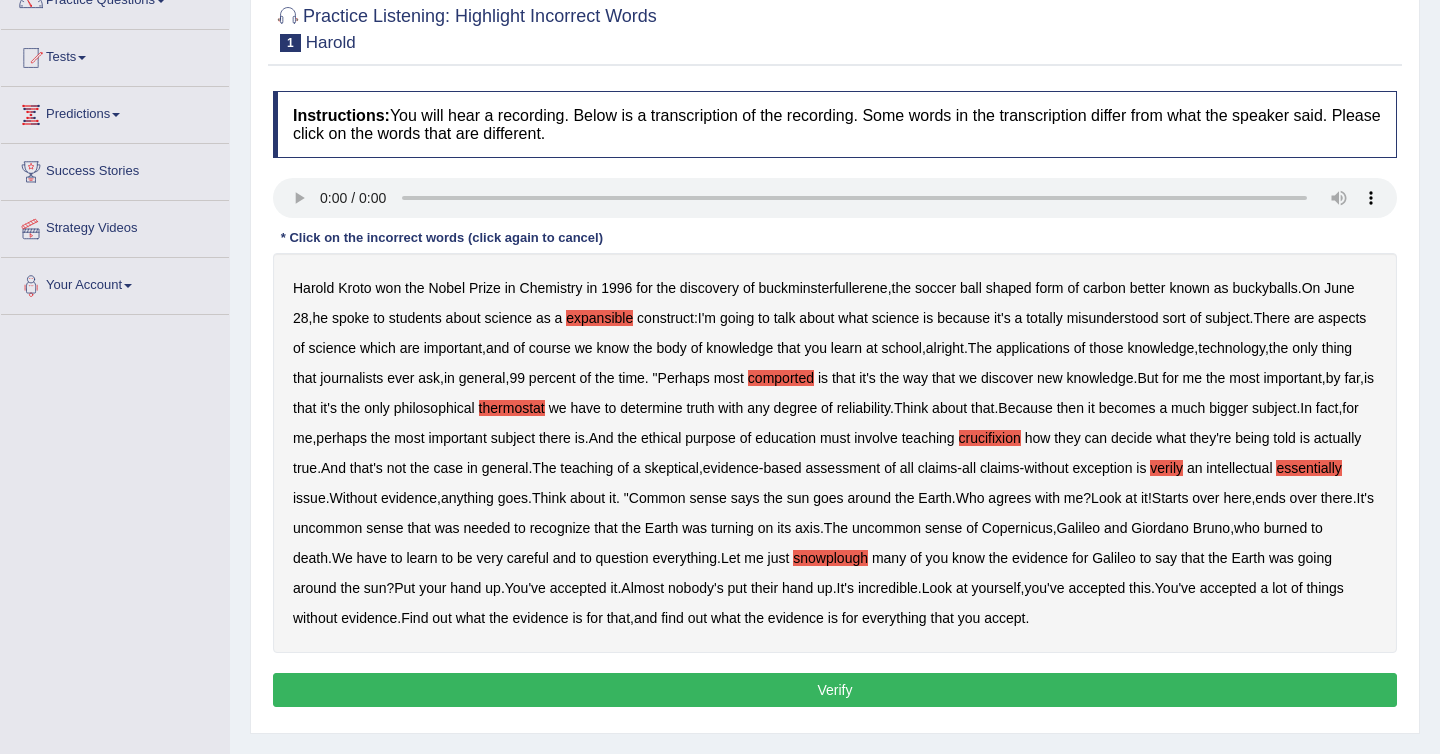 click on "Verify" at bounding box center (835, 690) 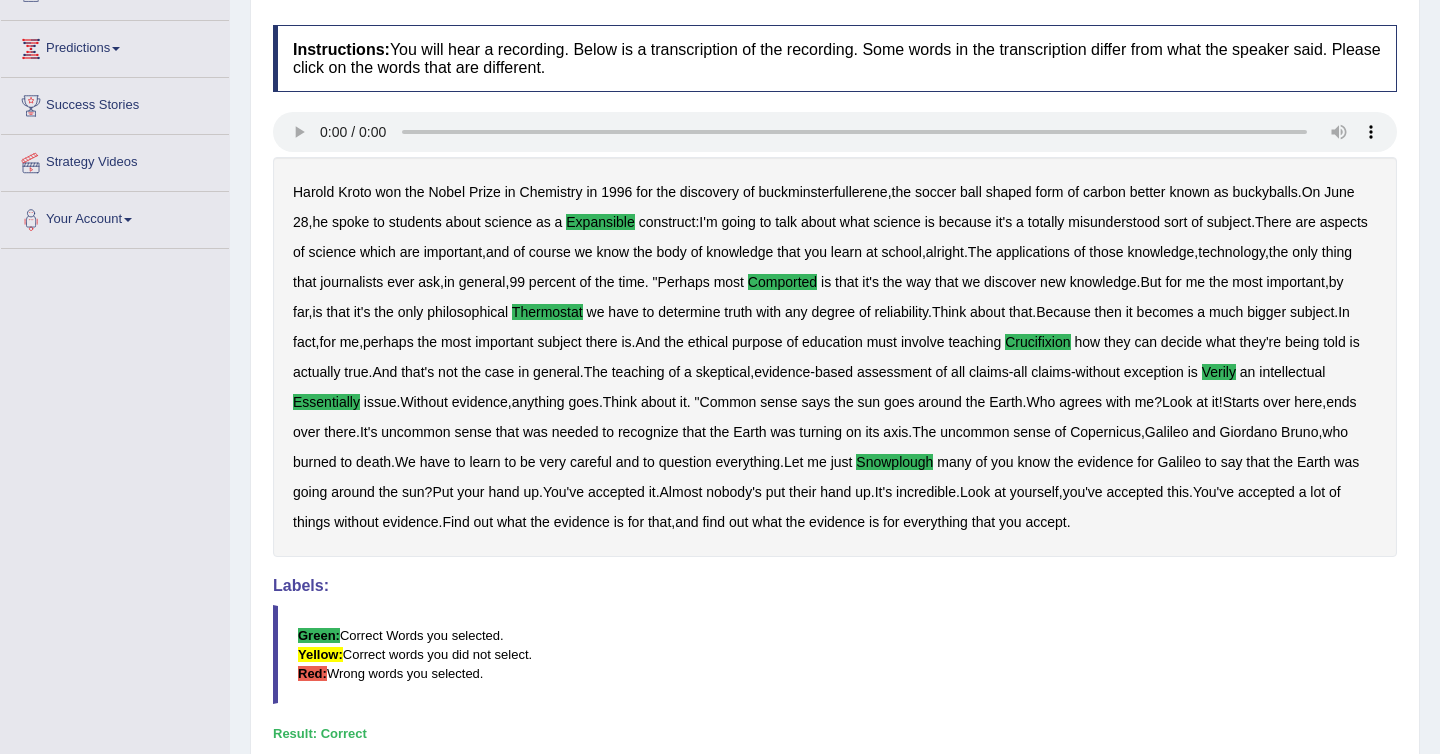 scroll, scrollTop: 0, scrollLeft: 0, axis: both 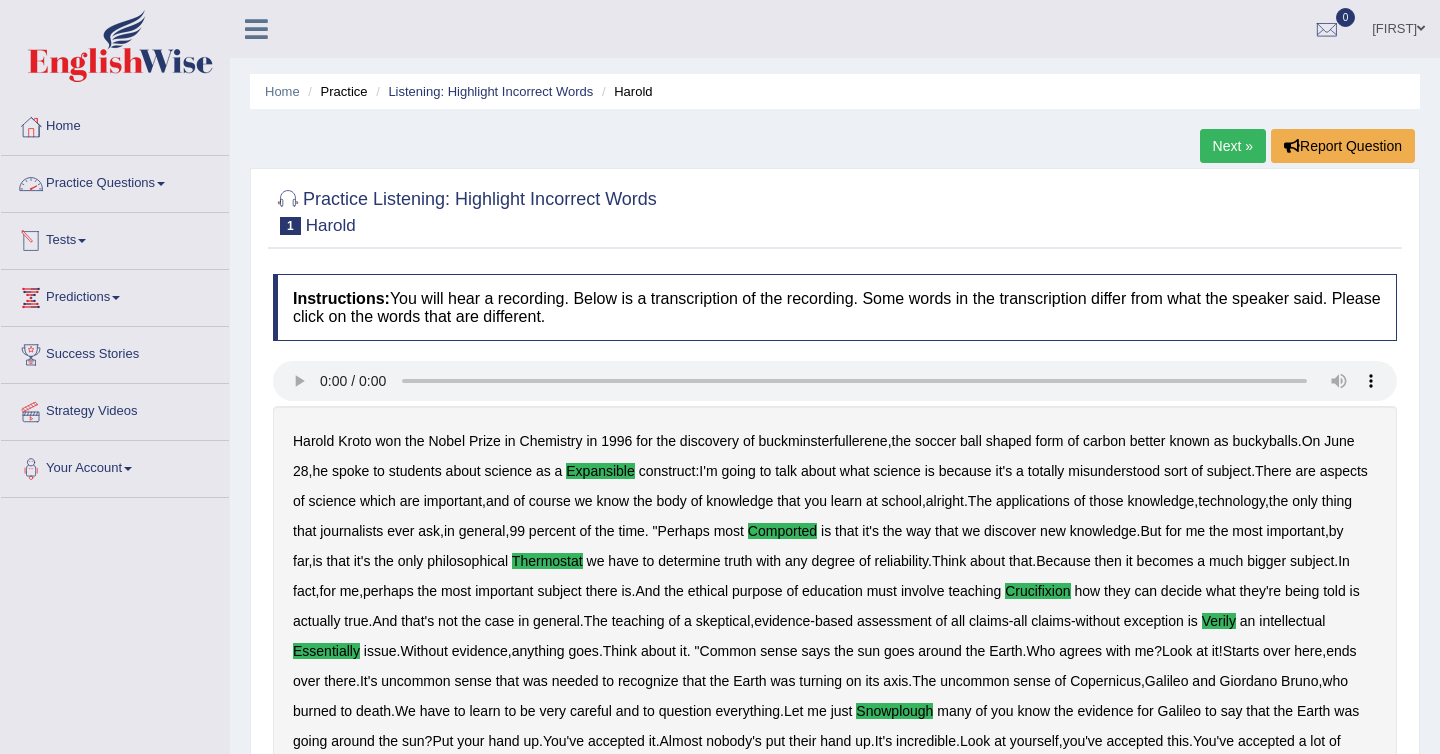 click on "Practice Questions" at bounding box center [115, 181] 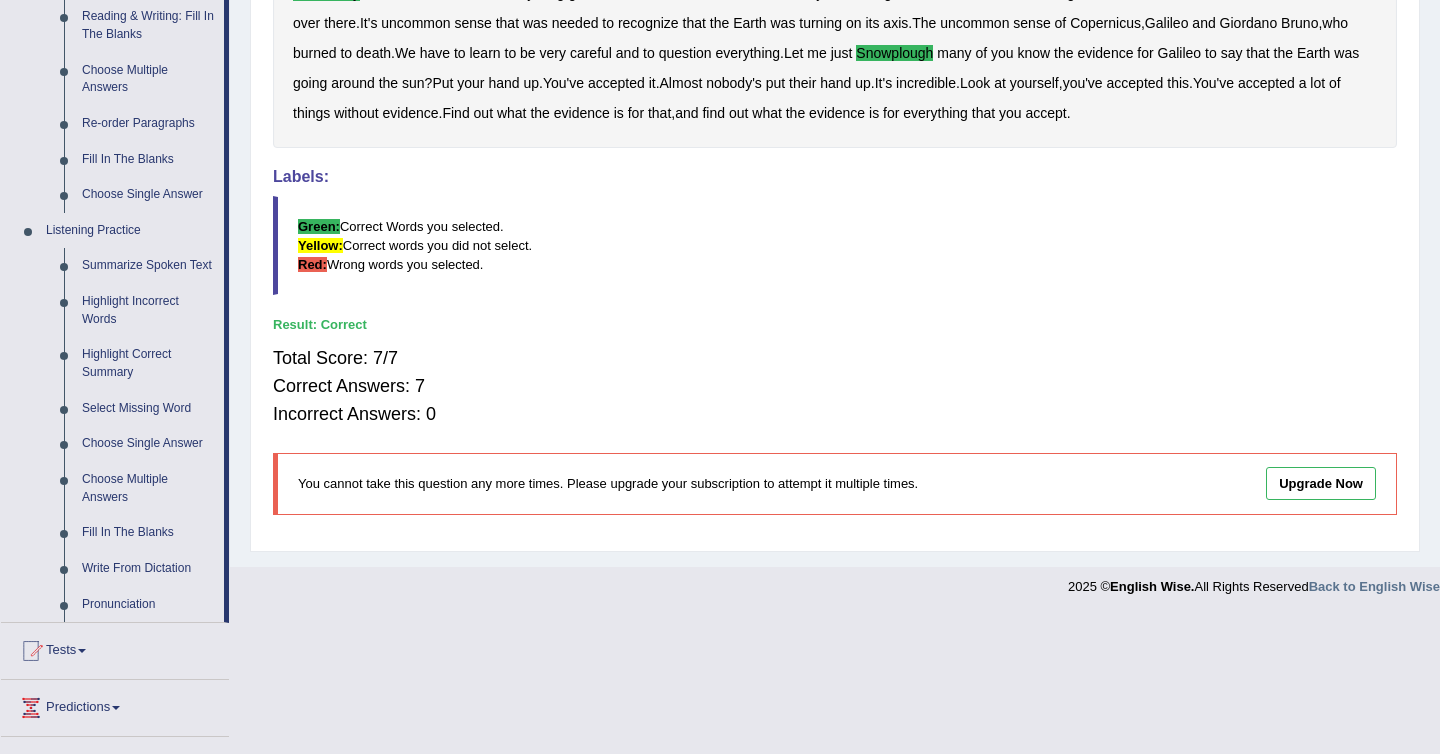 scroll, scrollTop: 666, scrollLeft: 0, axis: vertical 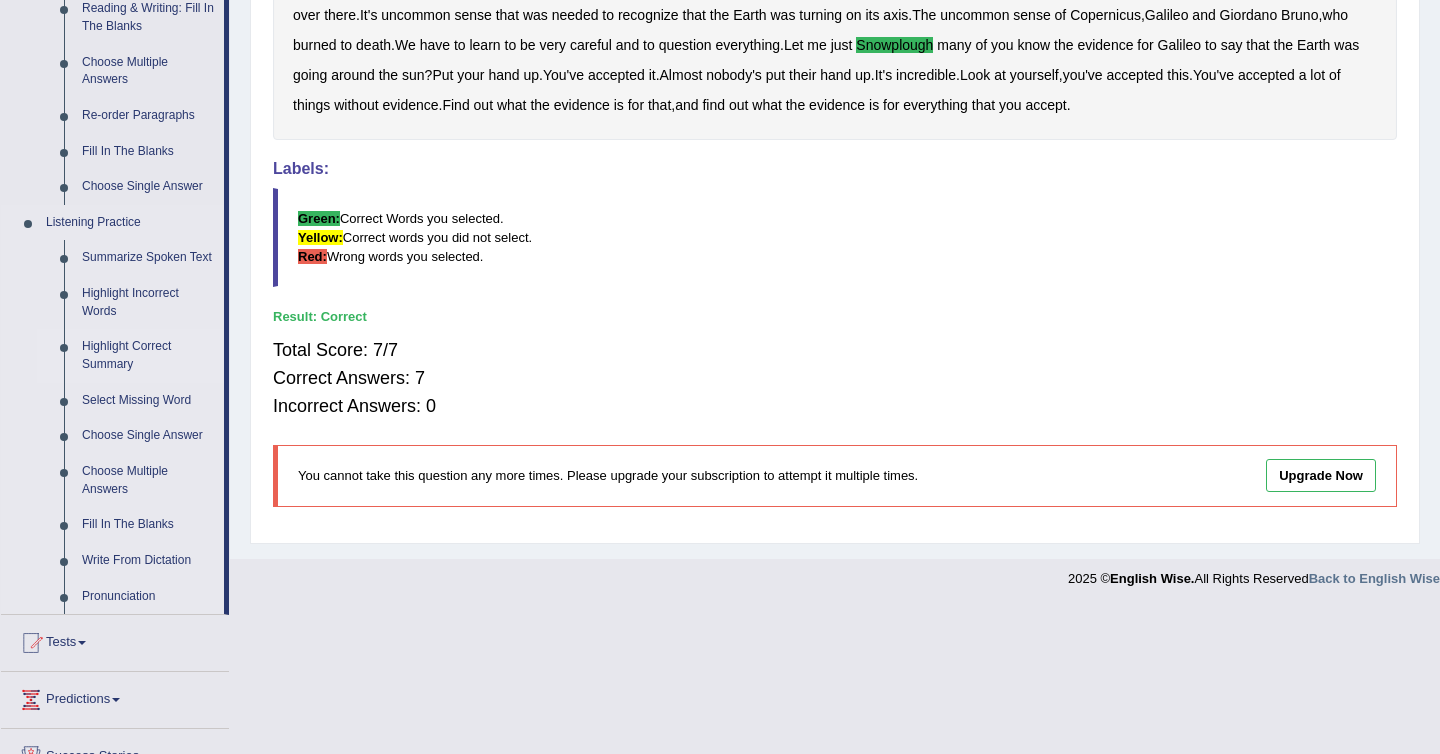 click on "Highlight Correct Summary" at bounding box center [148, 355] 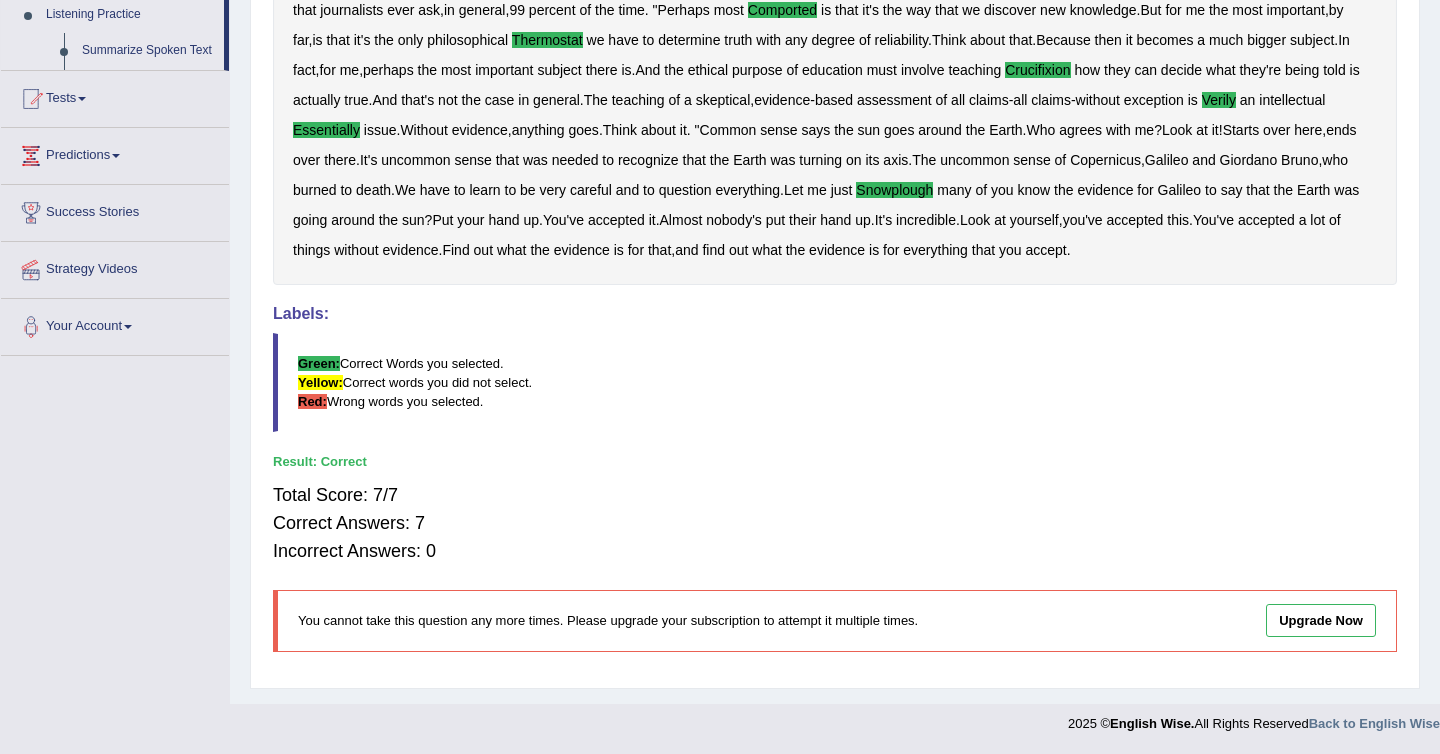 scroll, scrollTop: 443, scrollLeft: 0, axis: vertical 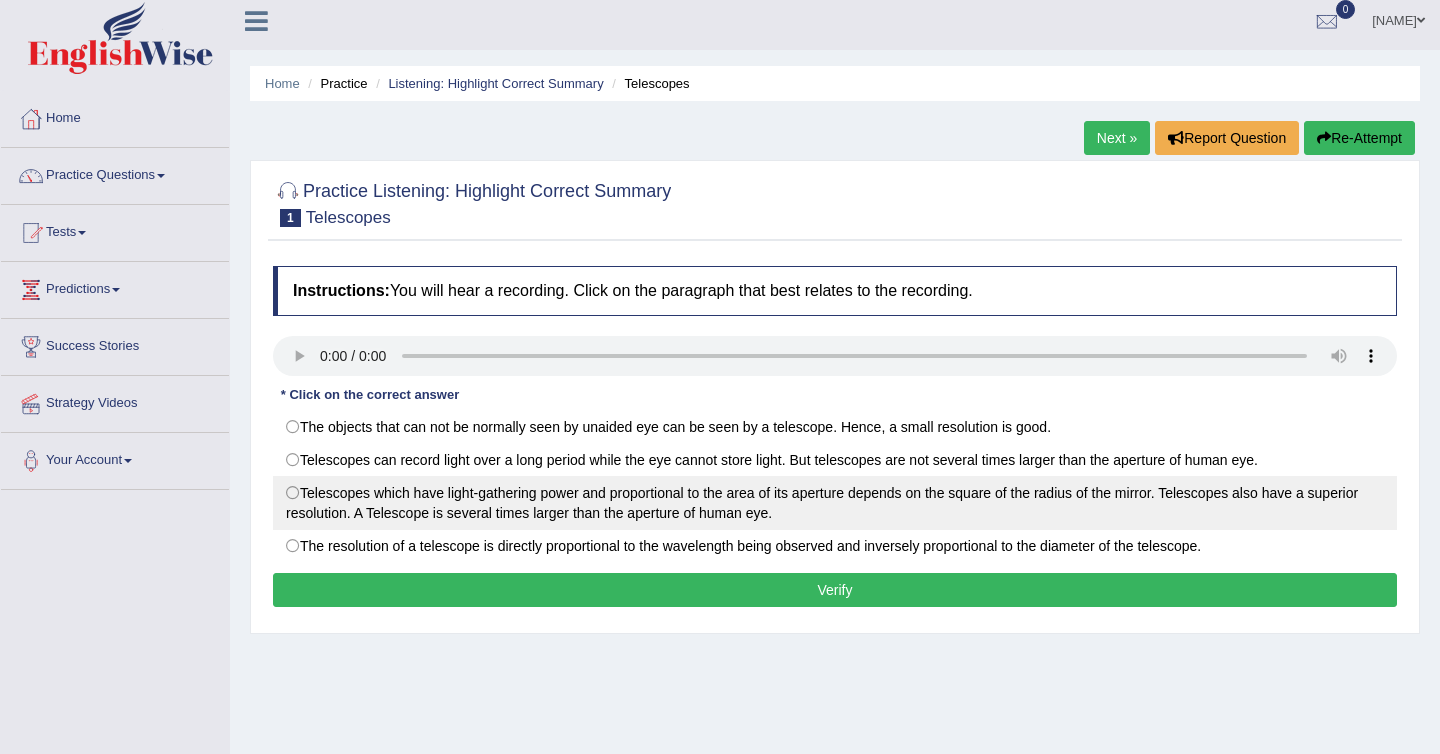 click on "Telescopes which have light-gathering power and proportional to the area of its aperture depends on the square of the radius of the mirror. Telescopes also have a superior resolution. A Telescope is several times larger than the aperture of human eye." at bounding box center (835, 503) 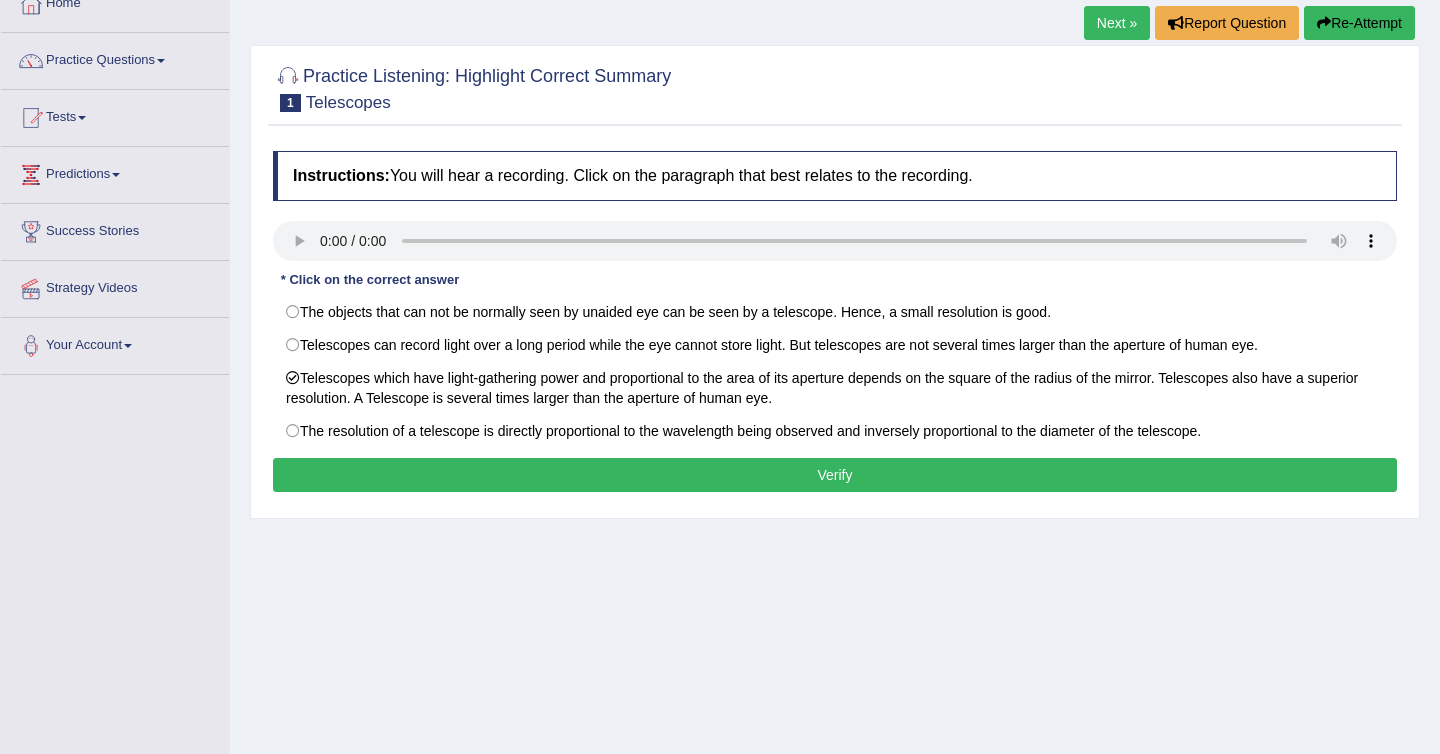 scroll, scrollTop: 126, scrollLeft: 0, axis: vertical 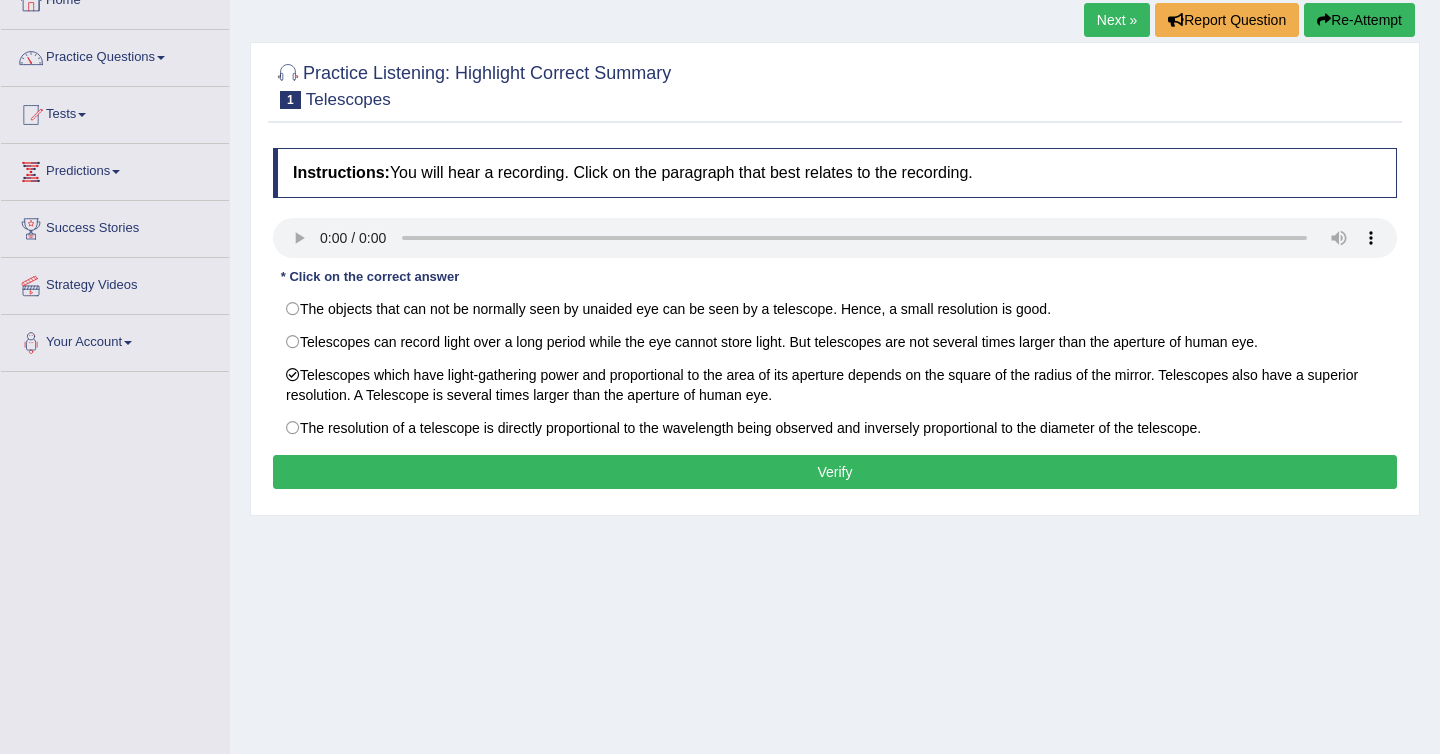 click on "Verify" at bounding box center [835, 472] 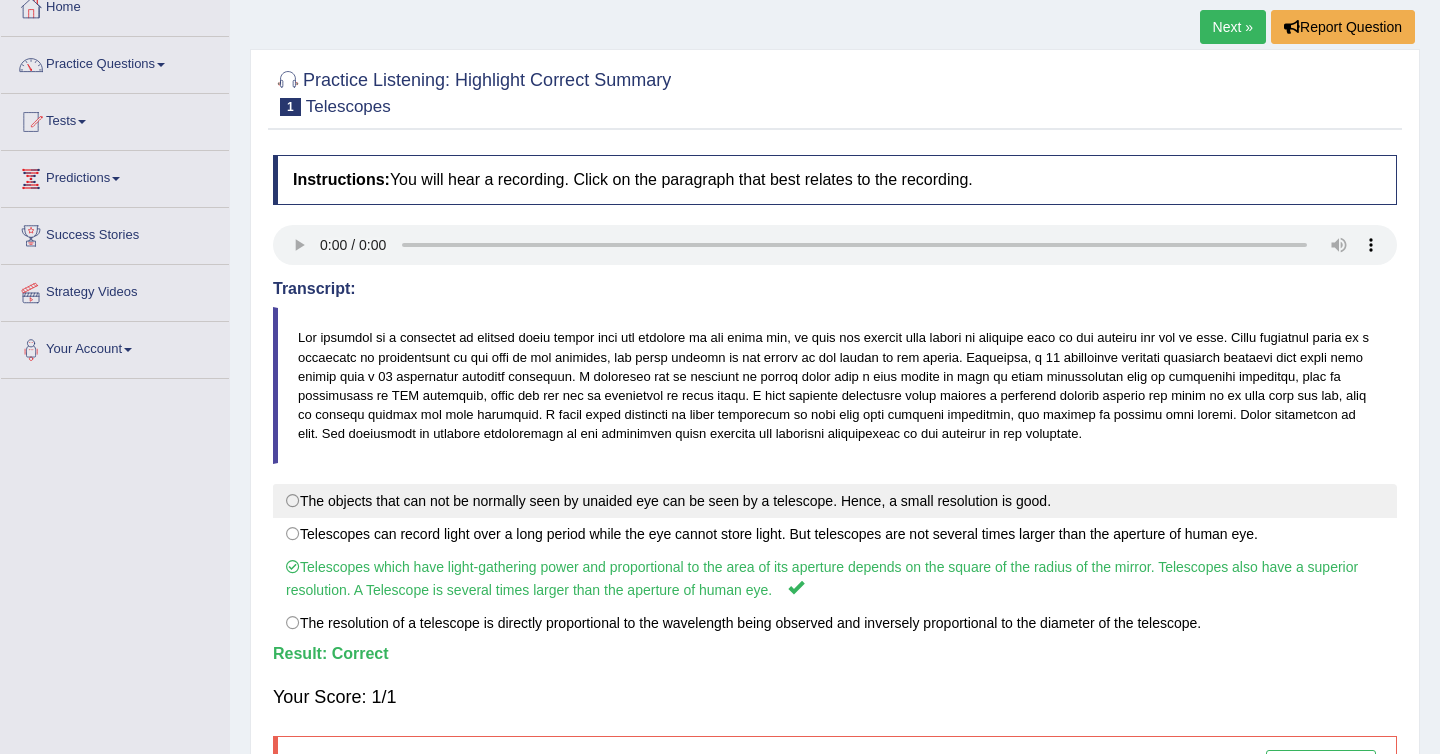 scroll, scrollTop: 0, scrollLeft: 0, axis: both 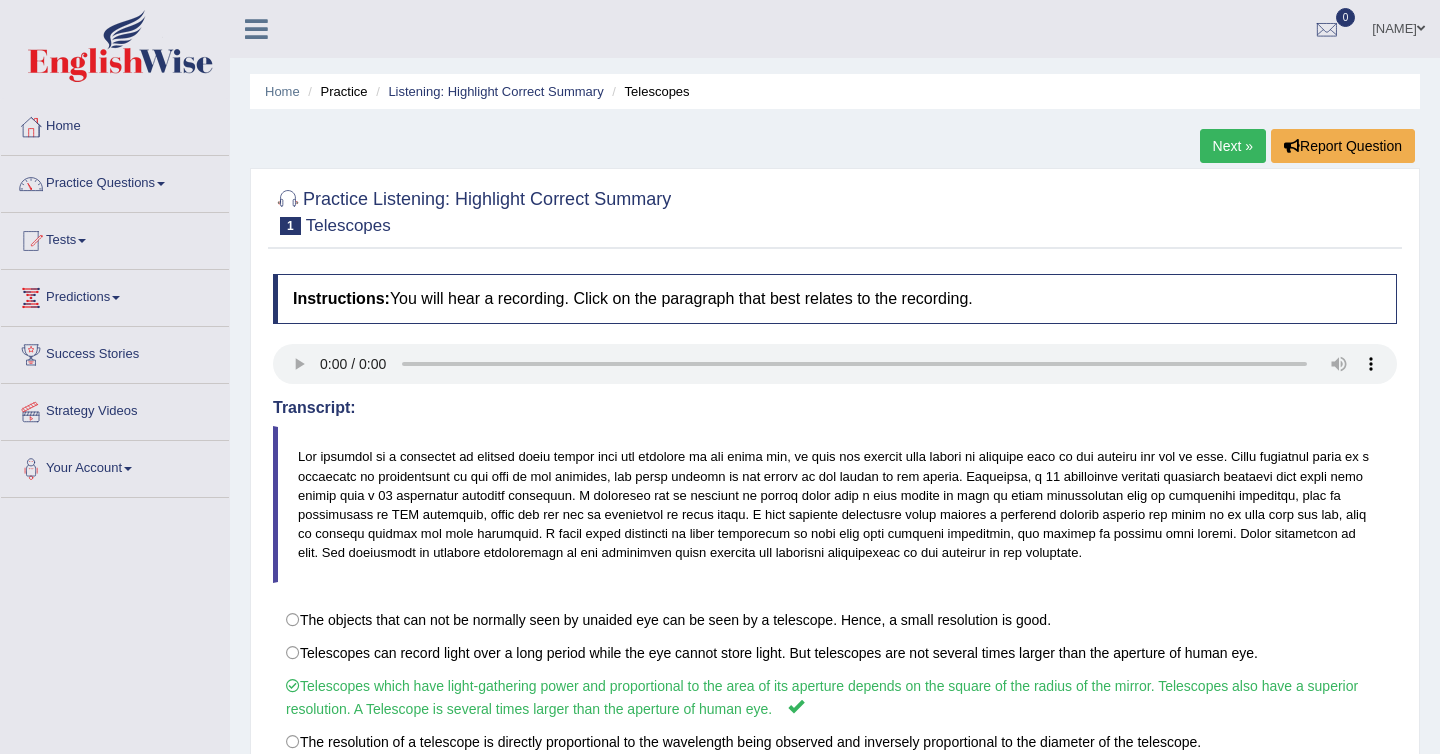 click on "Next »" at bounding box center (1233, 146) 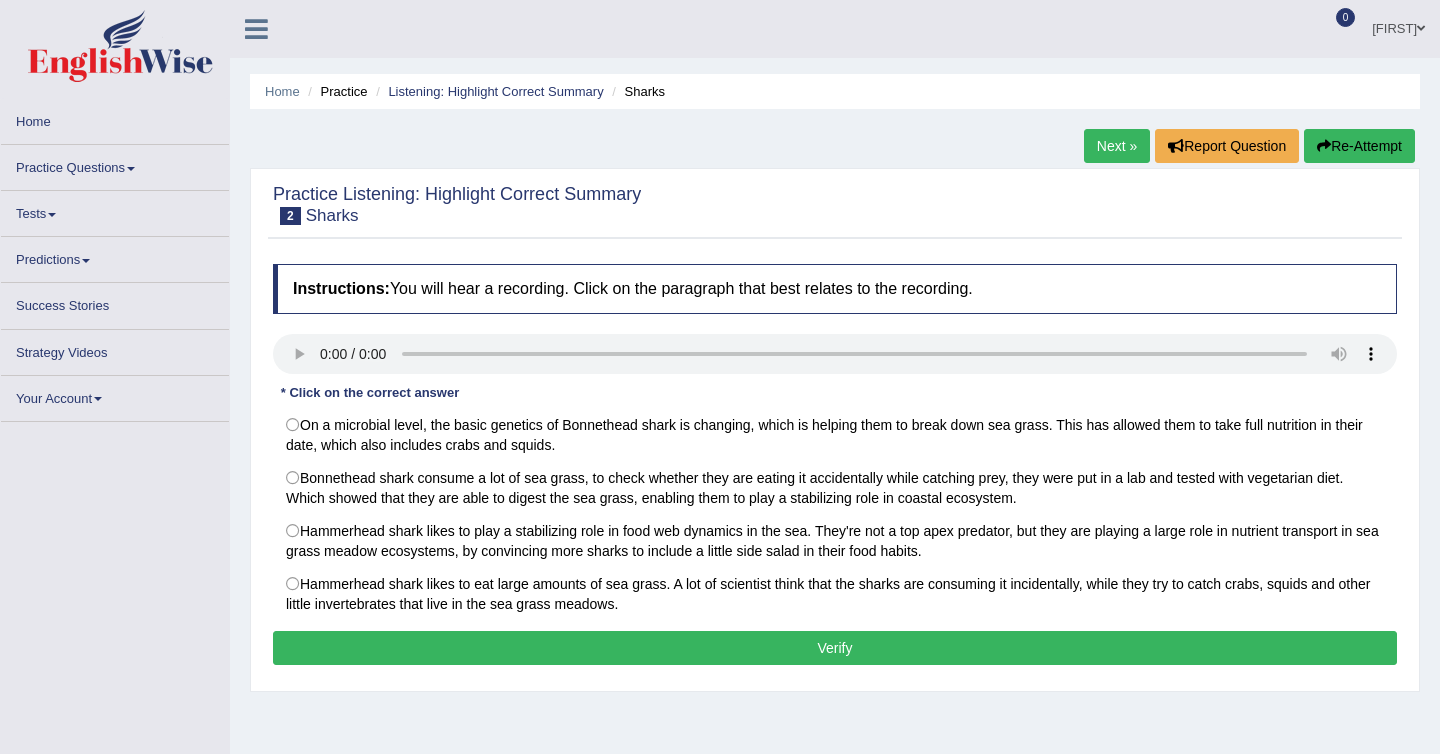 scroll, scrollTop: 0, scrollLeft: 0, axis: both 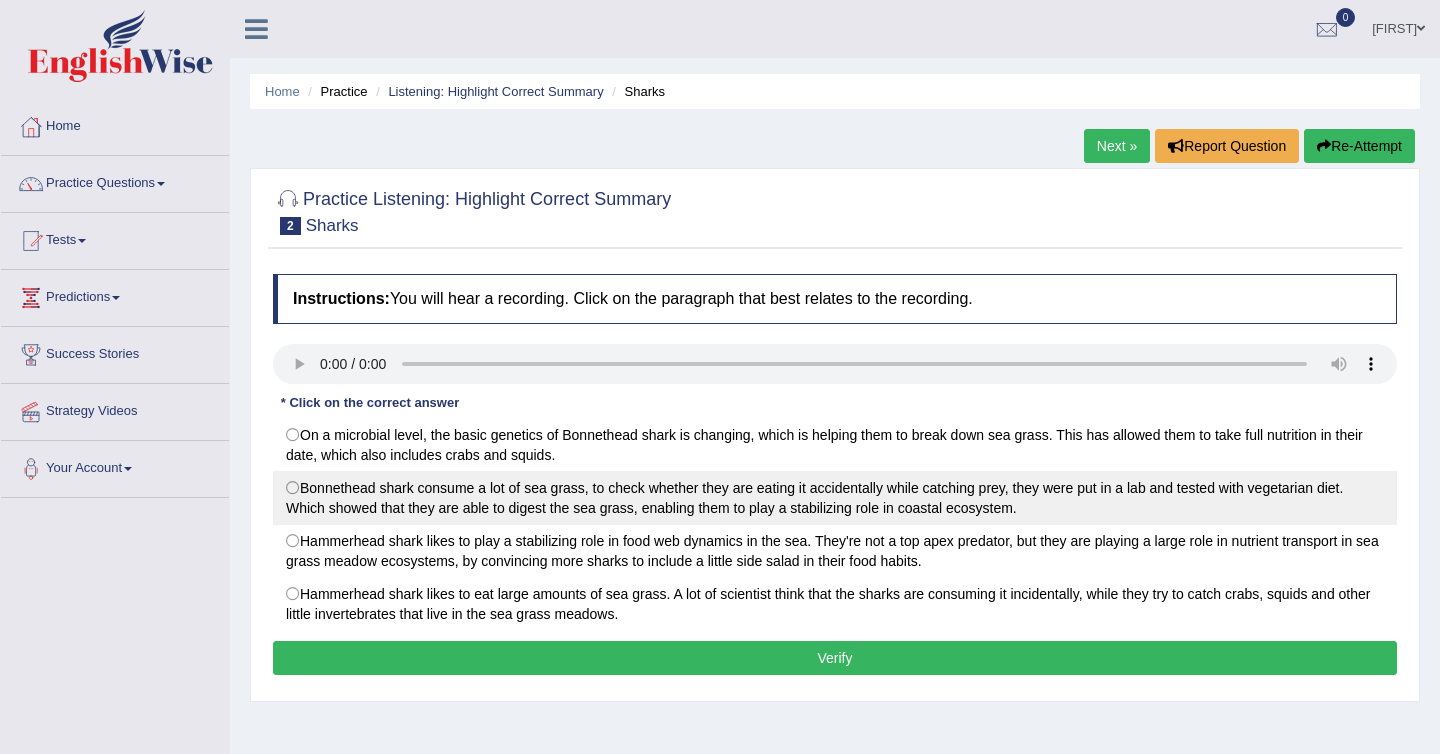 click on "Bonnethead shark consume a lot of sea grass, to check whether they are eating it accidentally while catching prey, they were put in a lab and tested with vegetarian diet. Which showed that they are able to digest the sea grass, enabling them to play a stabilizing role in coastal ecosystem." at bounding box center (835, 498) 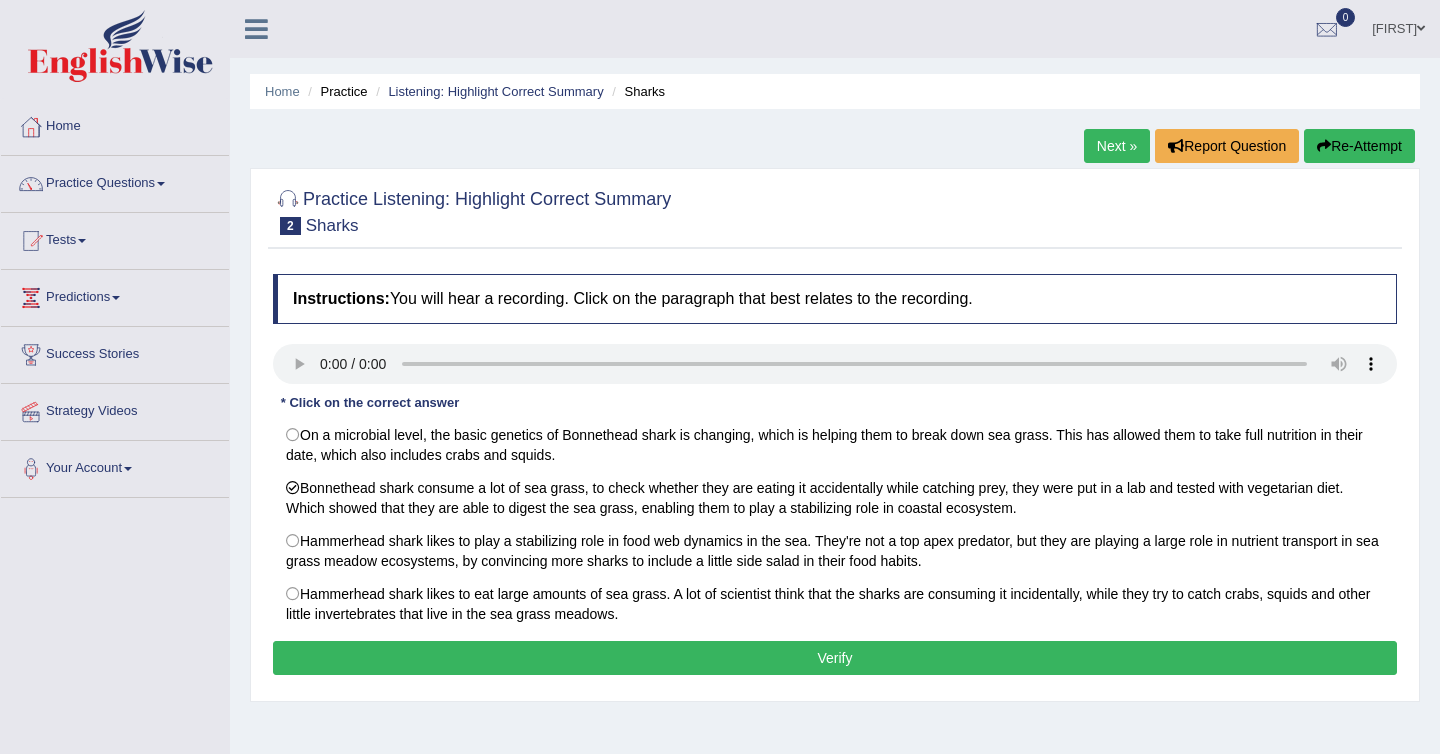 click on "Verify" at bounding box center (835, 658) 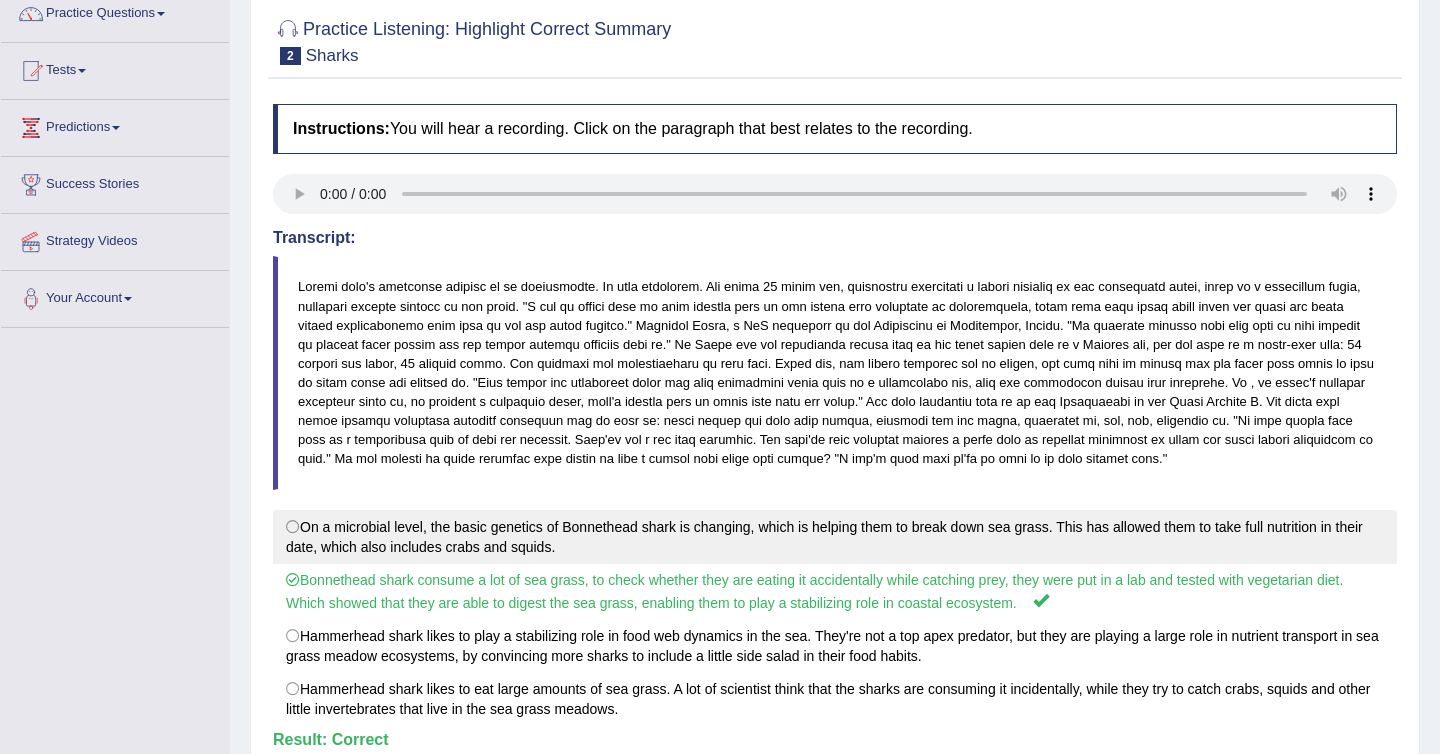 scroll, scrollTop: 0, scrollLeft: 0, axis: both 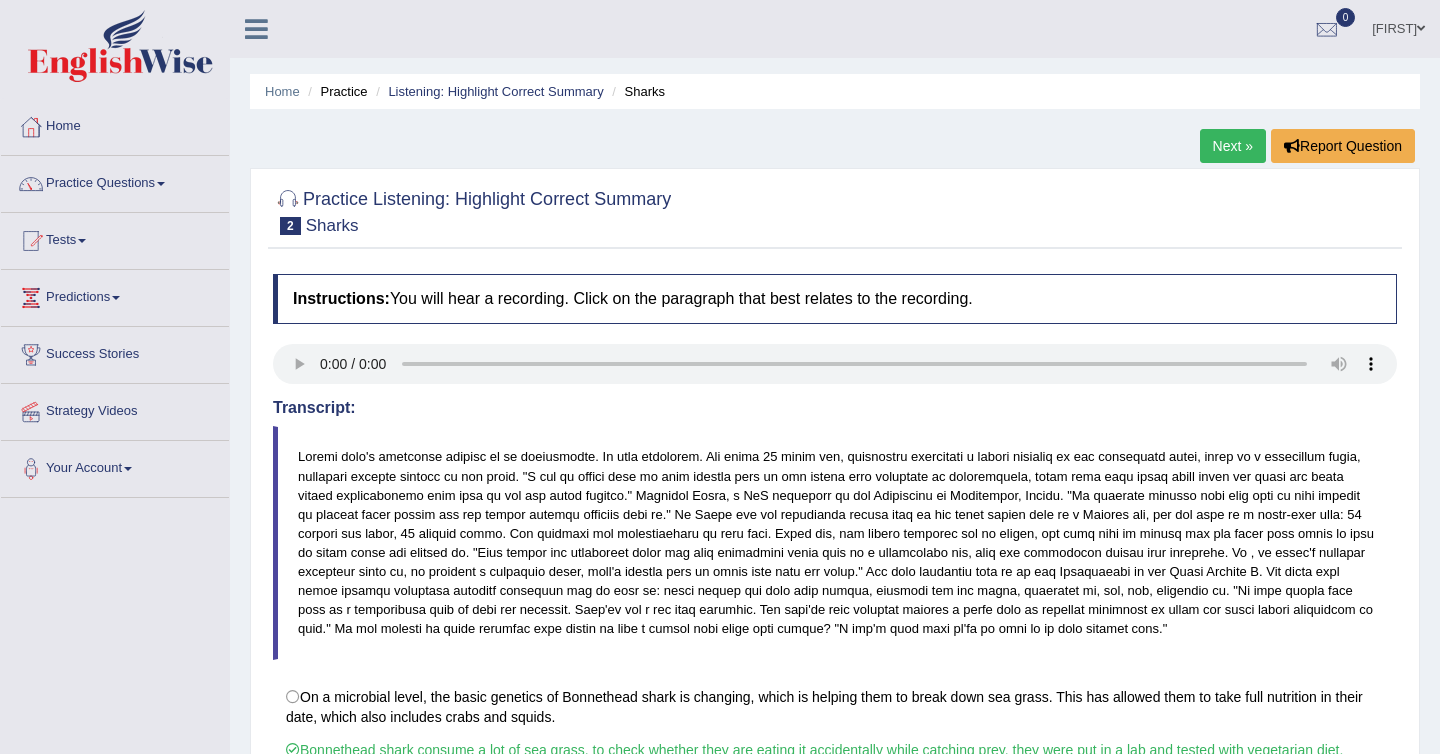 click on "Next »" at bounding box center [1233, 146] 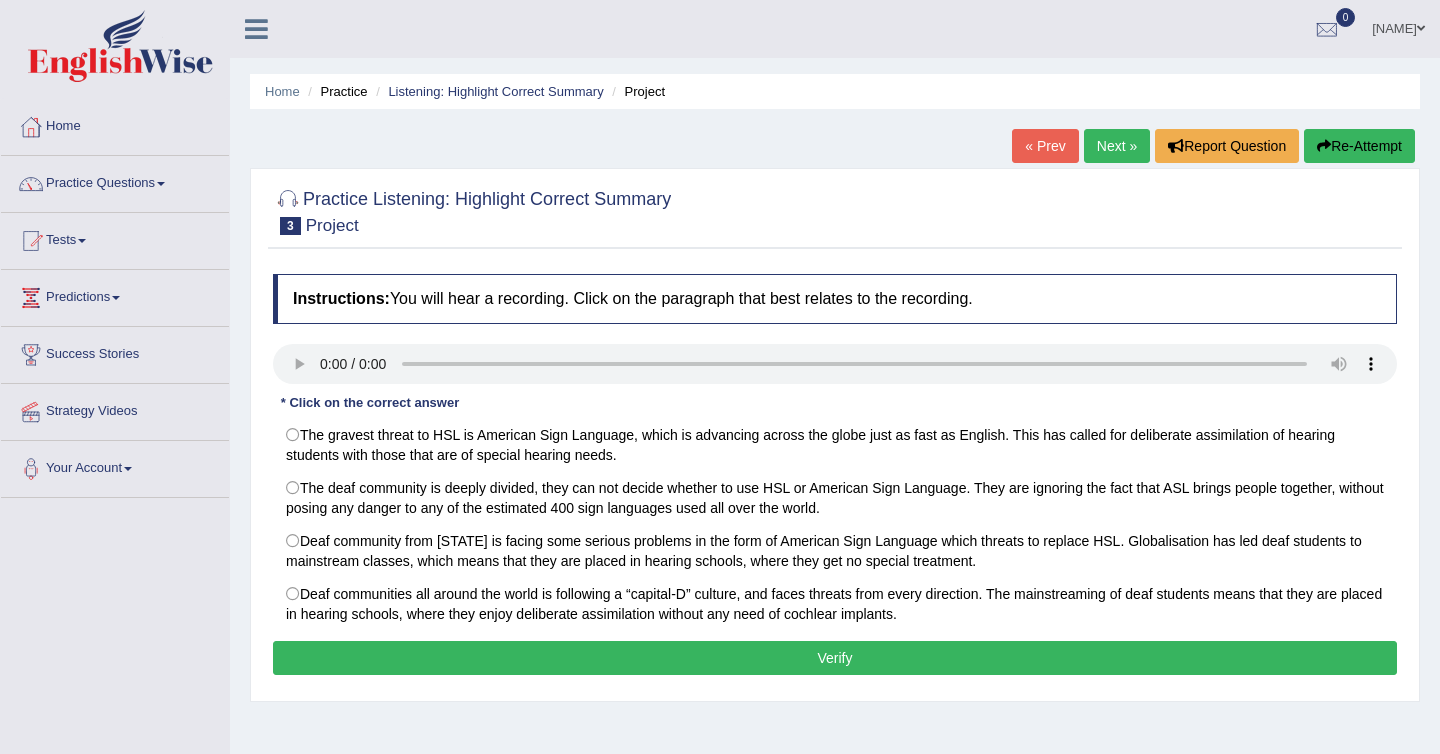scroll, scrollTop: 0, scrollLeft: 0, axis: both 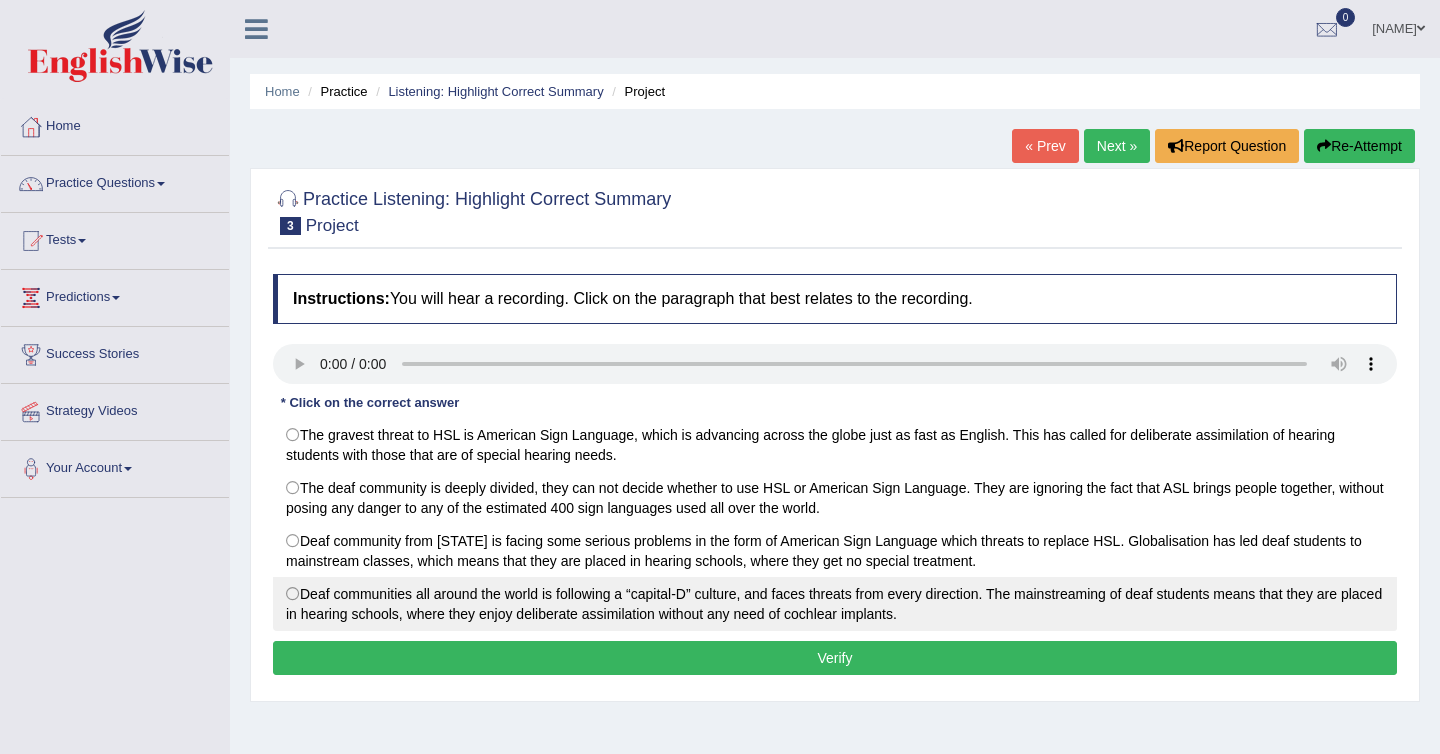 click on "Deaf communities all around the world is following a “capital-D” culture, and faces threats from every direction. The mainstreaming of deaf students means that they are placed in hearing schools, where they enjoy deliberate assimilation without any need of cochlear implants." at bounding box center (835, 604) 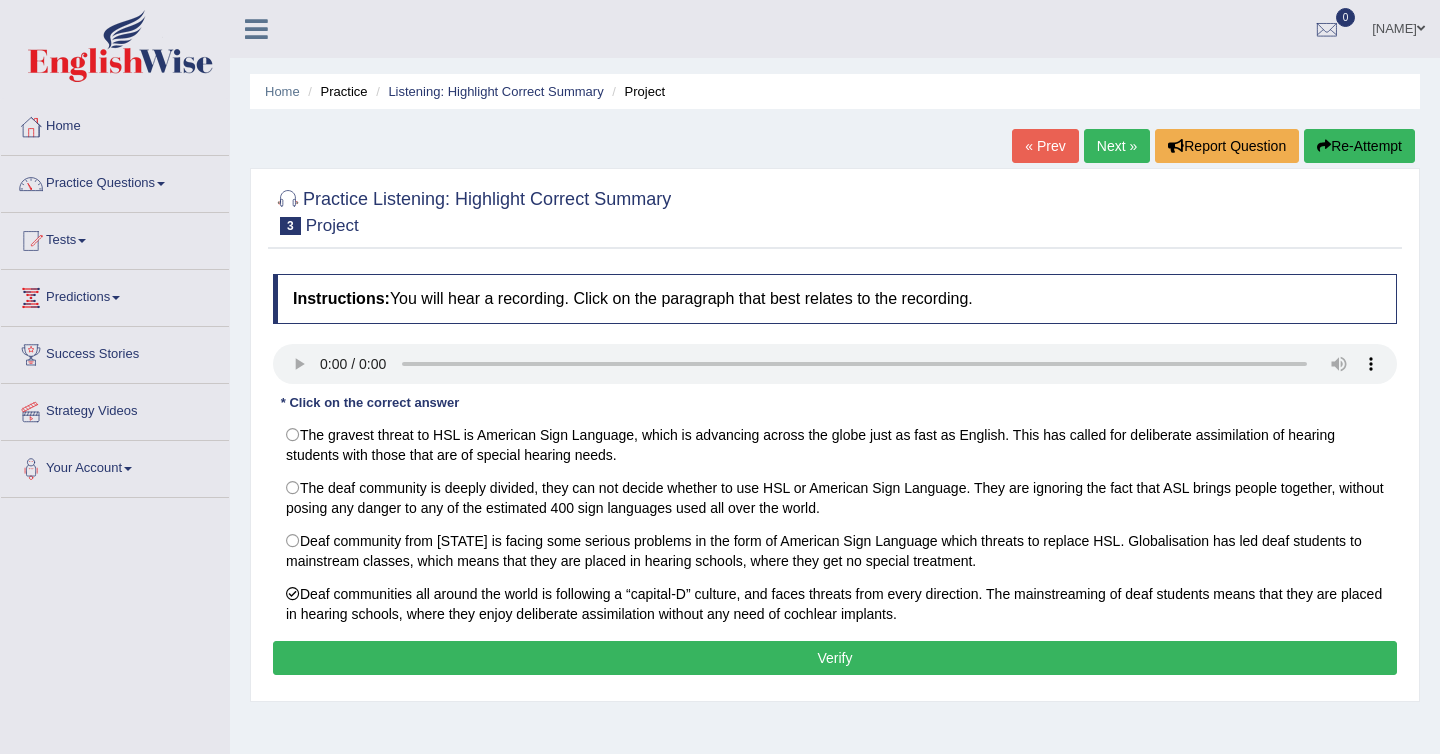 click on "Verify" at bounding box center [835, 658] 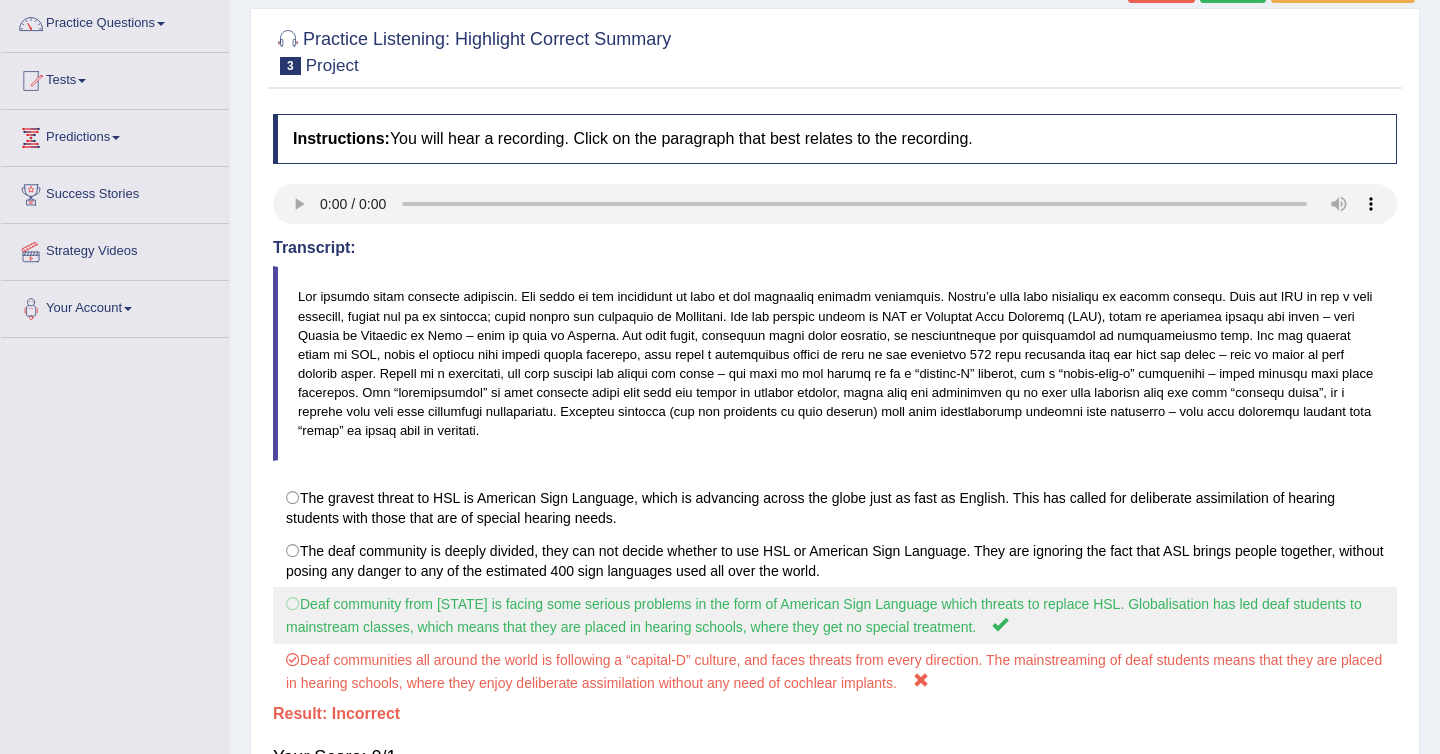 scroll, scrollTop: 0, scrollLeft: 0, axis: both 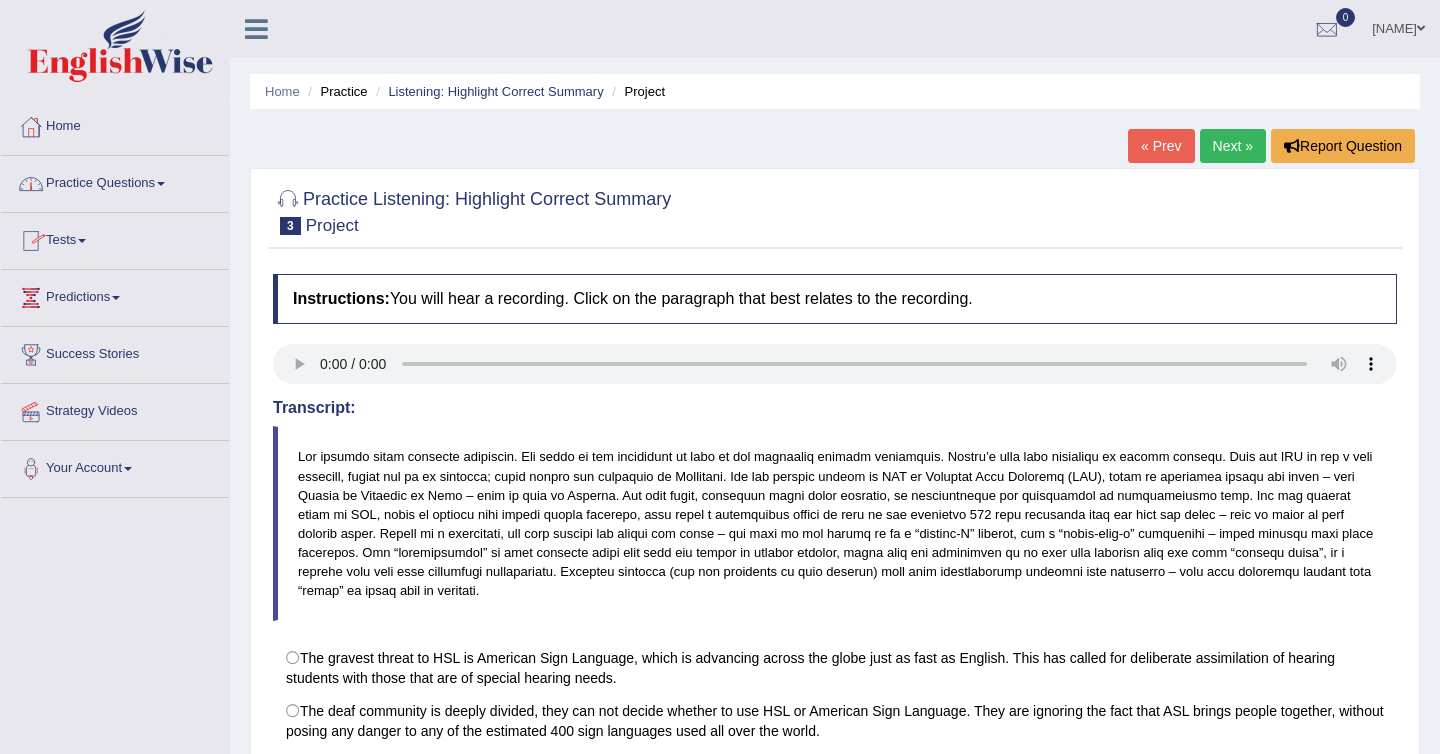 click on "Practice Questions" at bounding box center [115, 181] 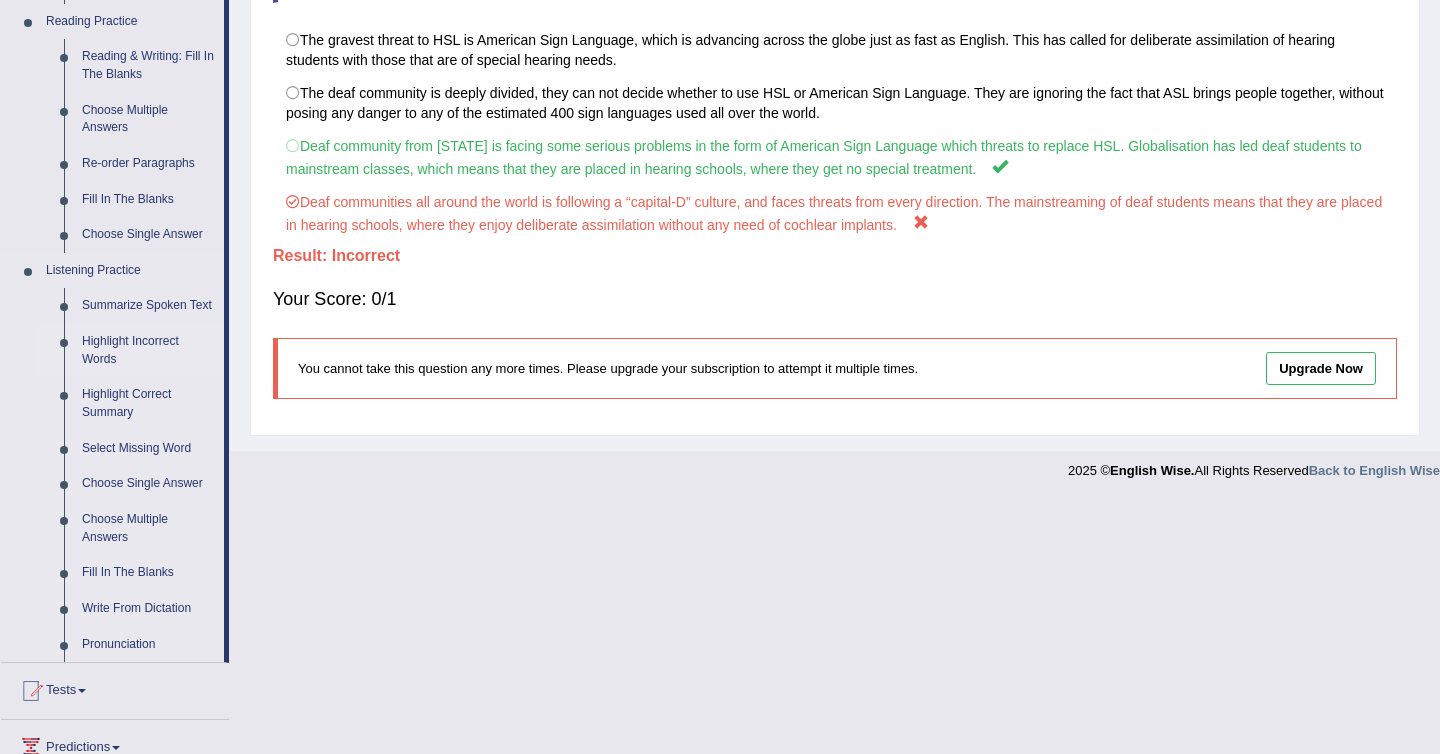 scroll, scrollTop: 619, scrollLeft: 0, axis: vertical 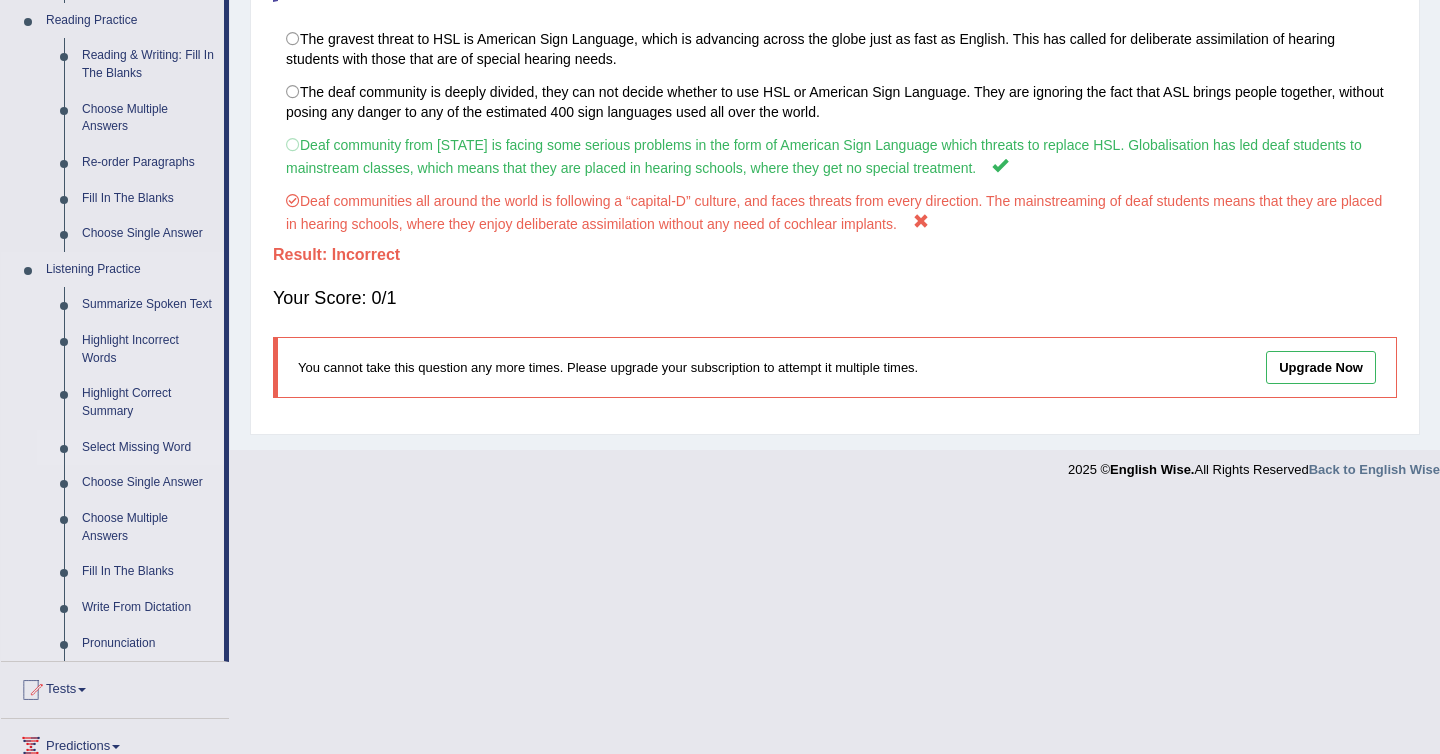 click on "Select Missing Word" at bounding box center [148, 448] 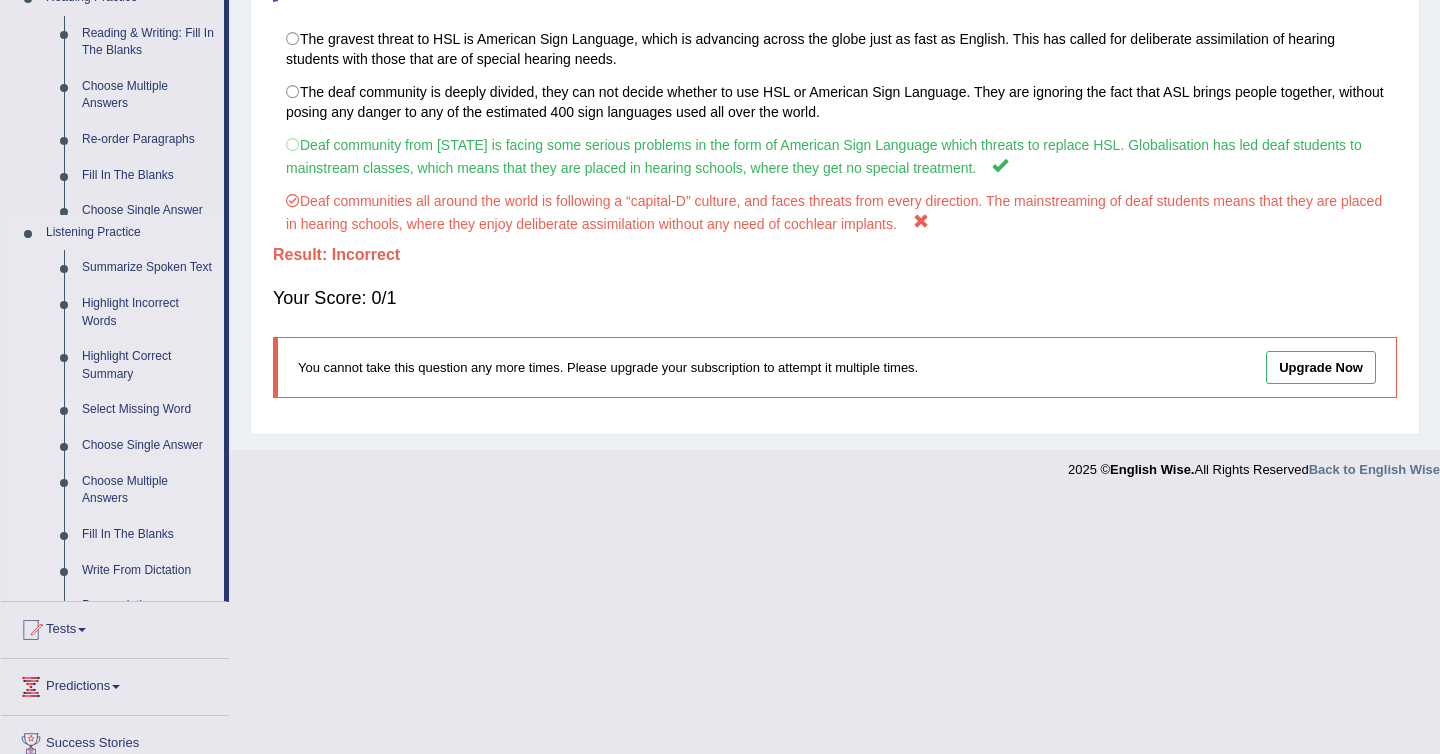 scroll, scrollTop: 367, scrollLeft: 0, axis: vertical 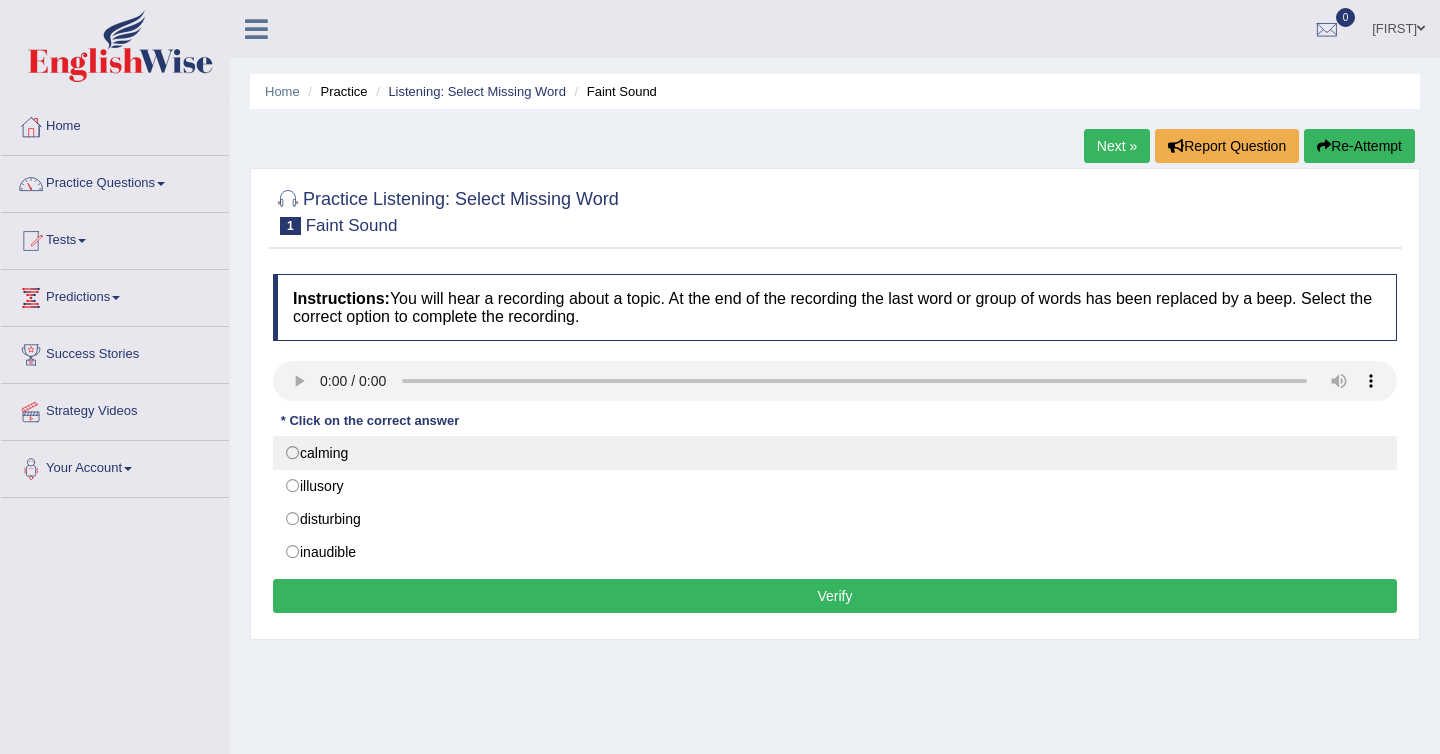 click on "calming" at bounding box center (835, 453) 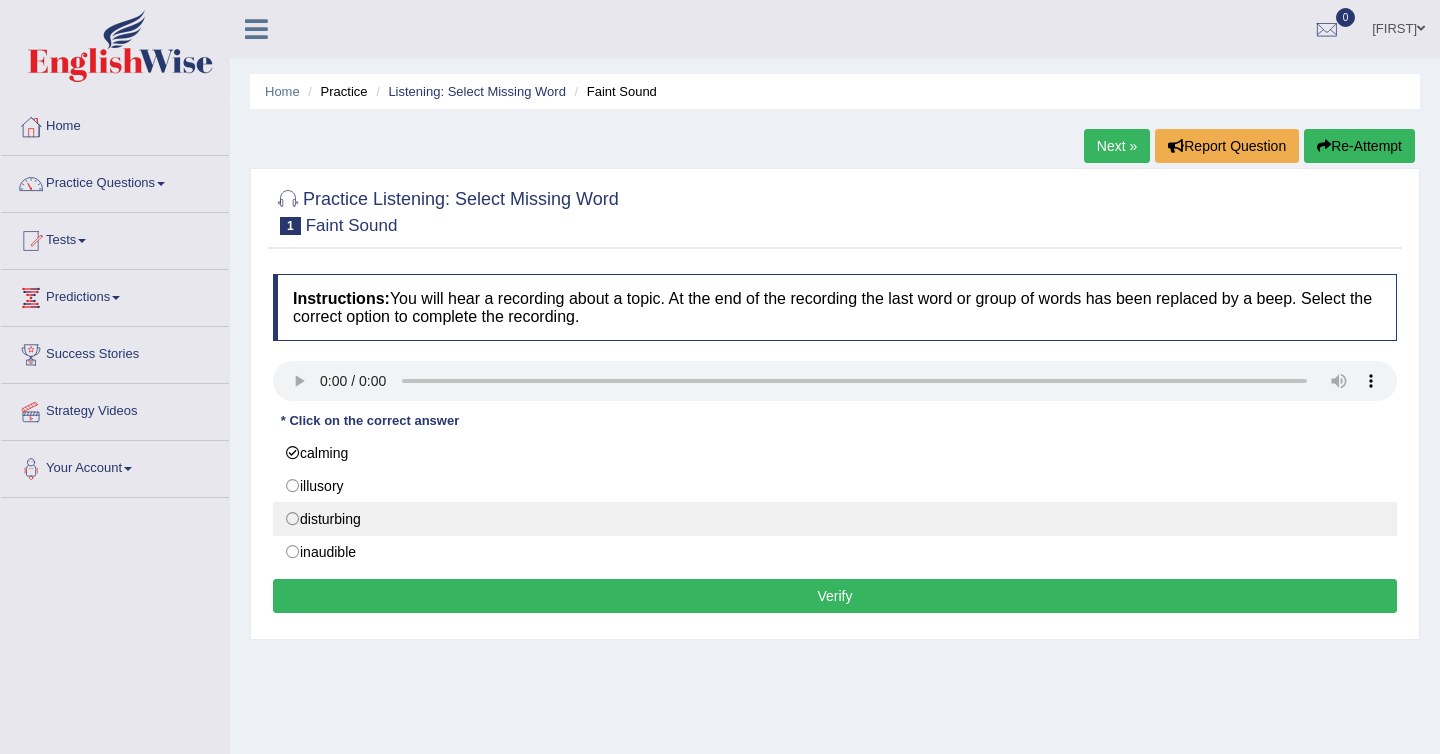 click on "disturbing" at bounding box center [835, 519] 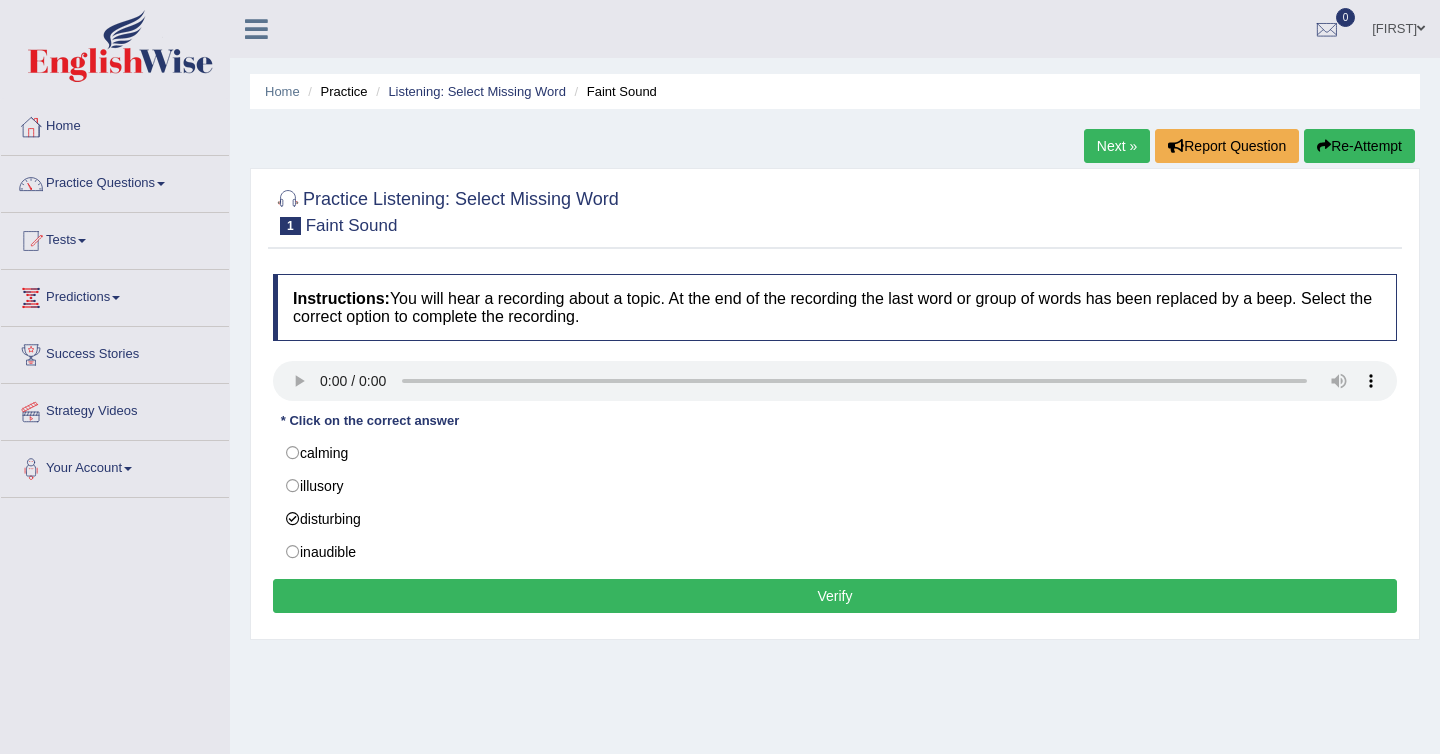 click on "Verify" at bounding box center (835, 596) 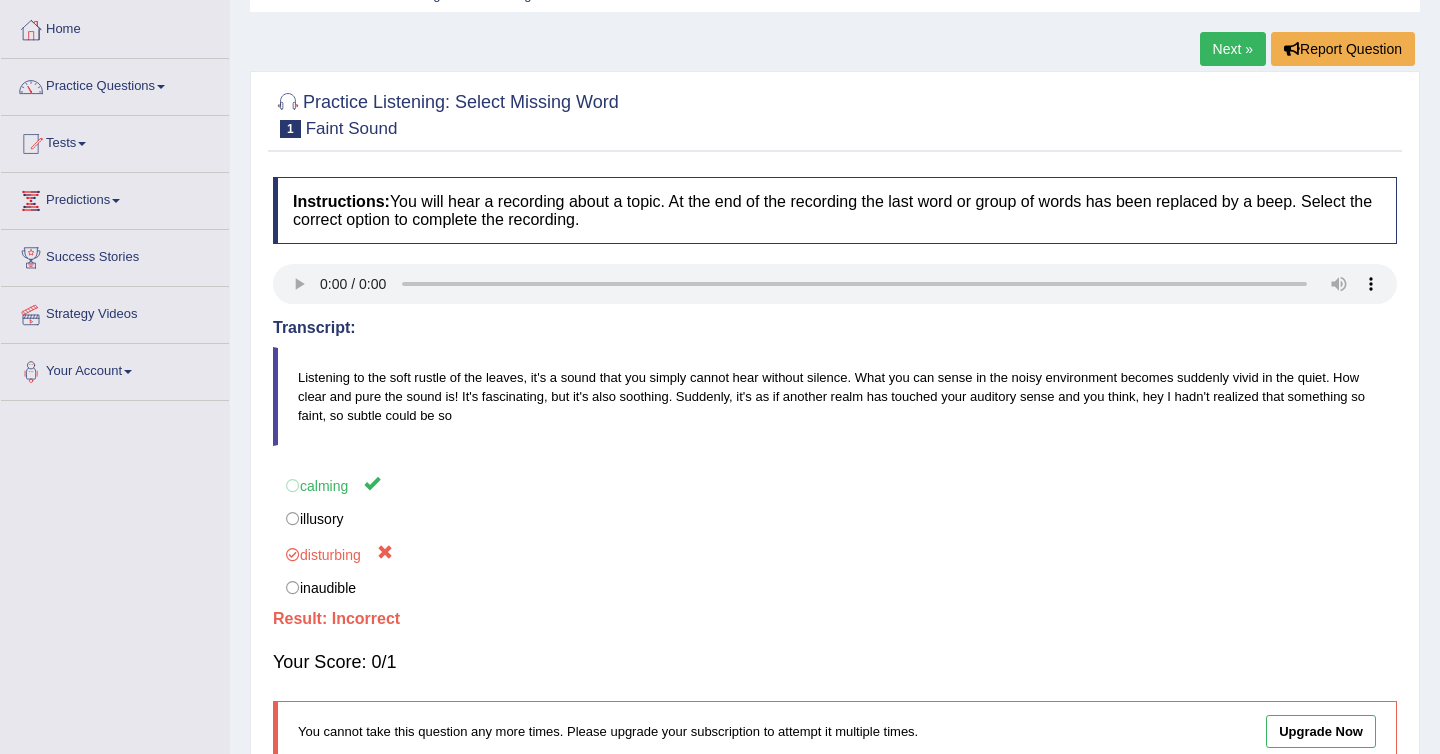 scroll, scrollTop: 77, scrollLeft: 0, axis: vertical 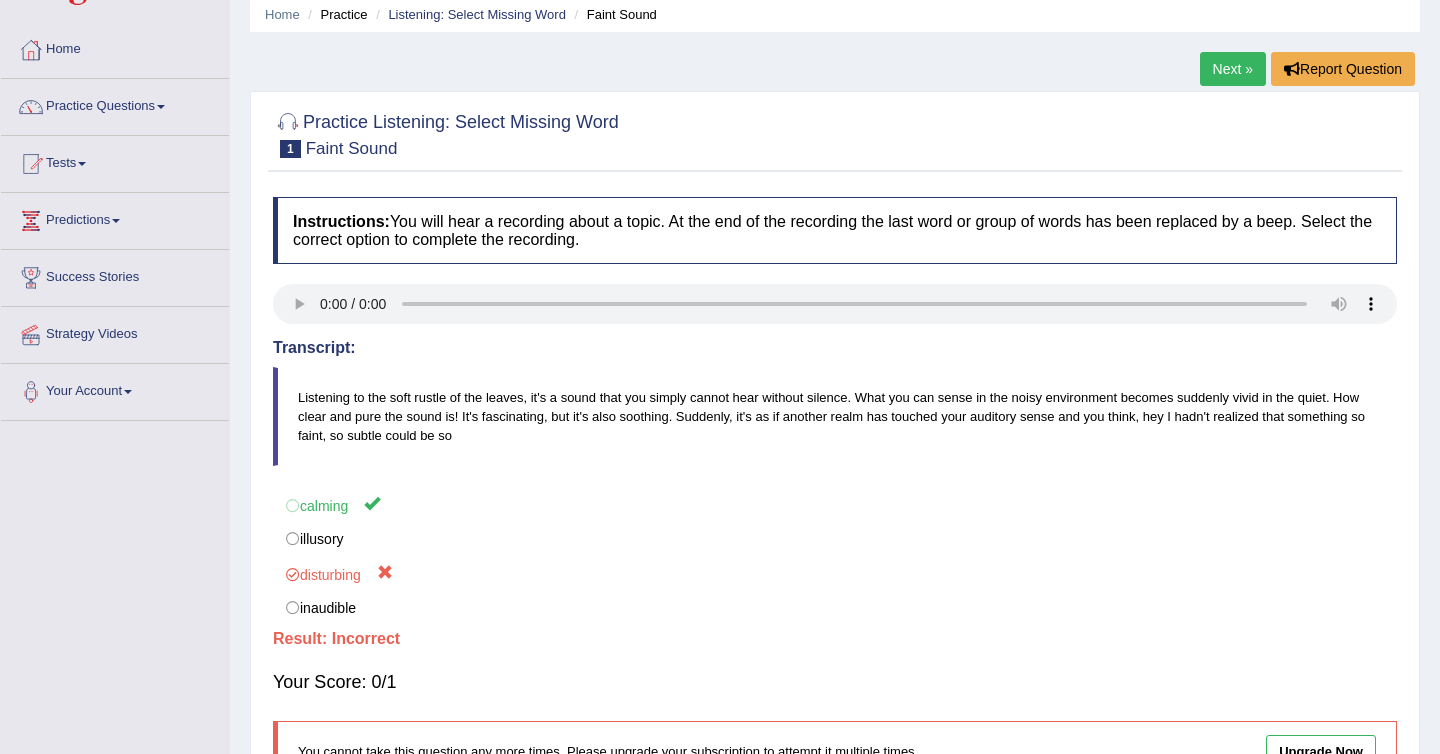 click on "Next »" at bounding box center (1233, 69) 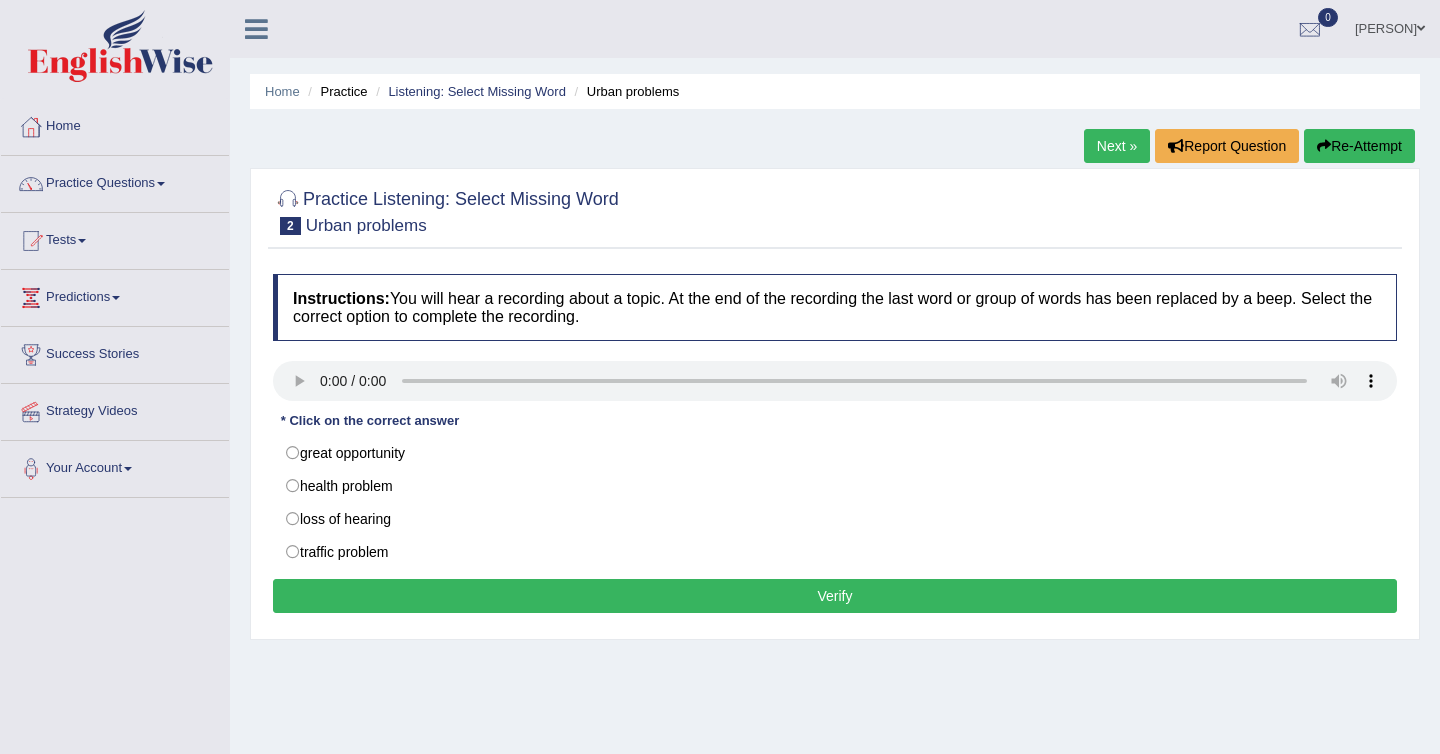 scroll, scrollTop: 0, scrollLeft: 0, axis: both 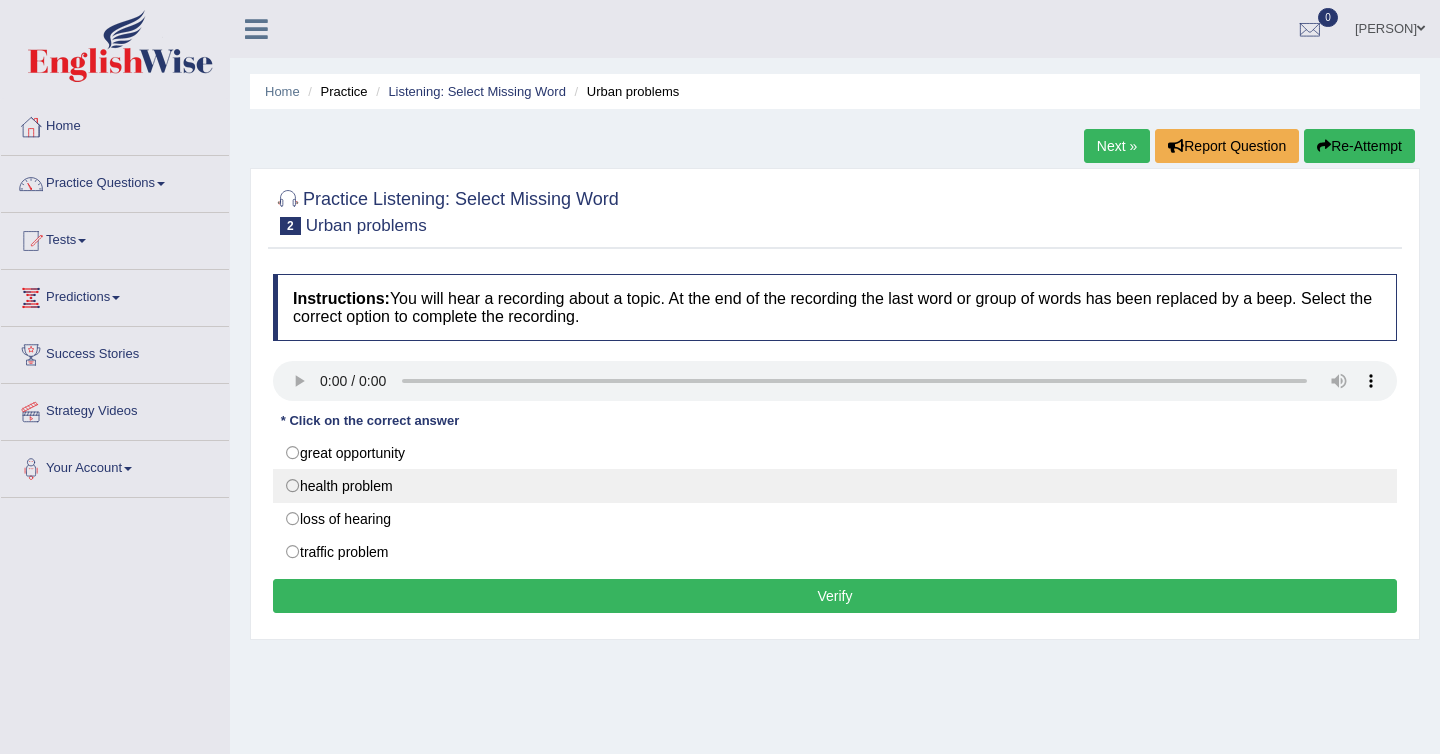 click on "health problem" at bounding box center (835, 486) 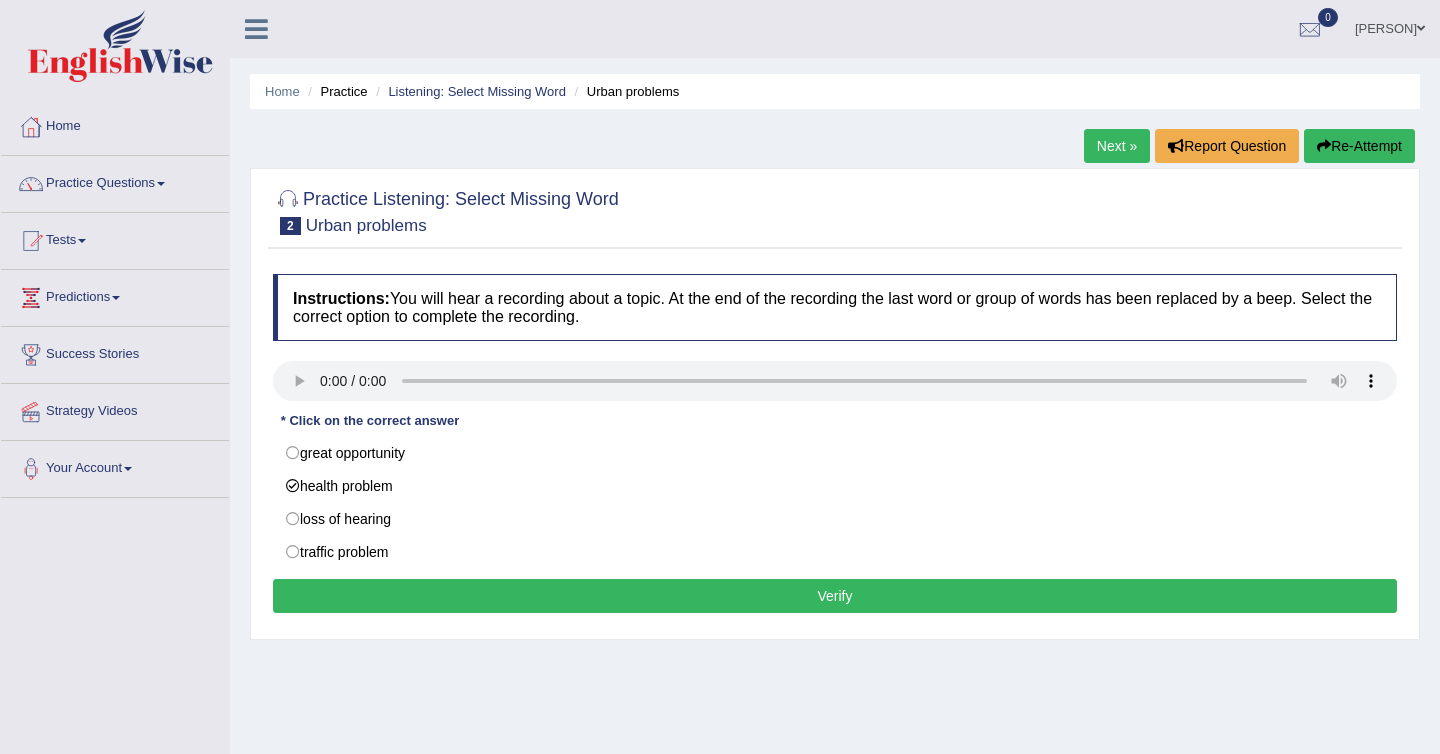 click on "Verify" at bounding box center (835, 596) 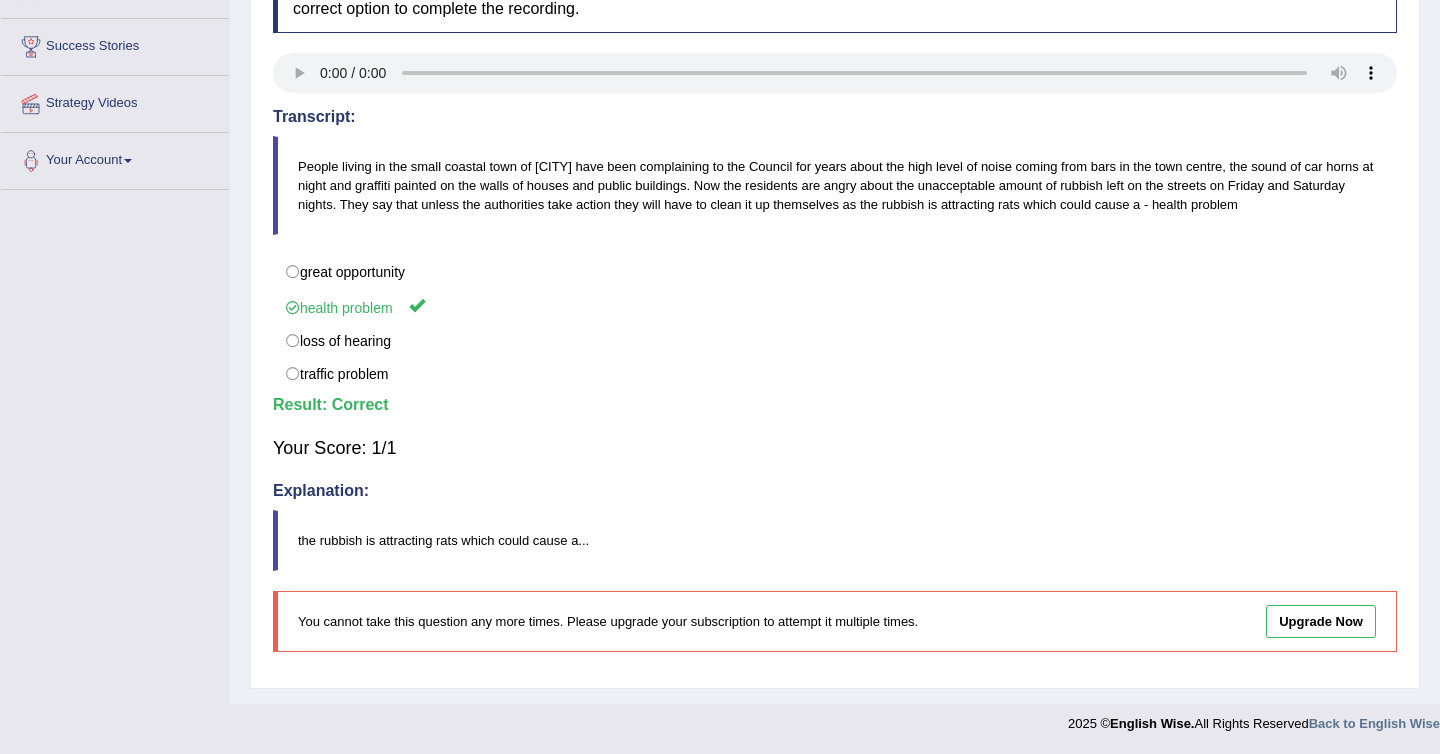 scroll, scrollTop: 0, scrollLeft: 0, axis: both 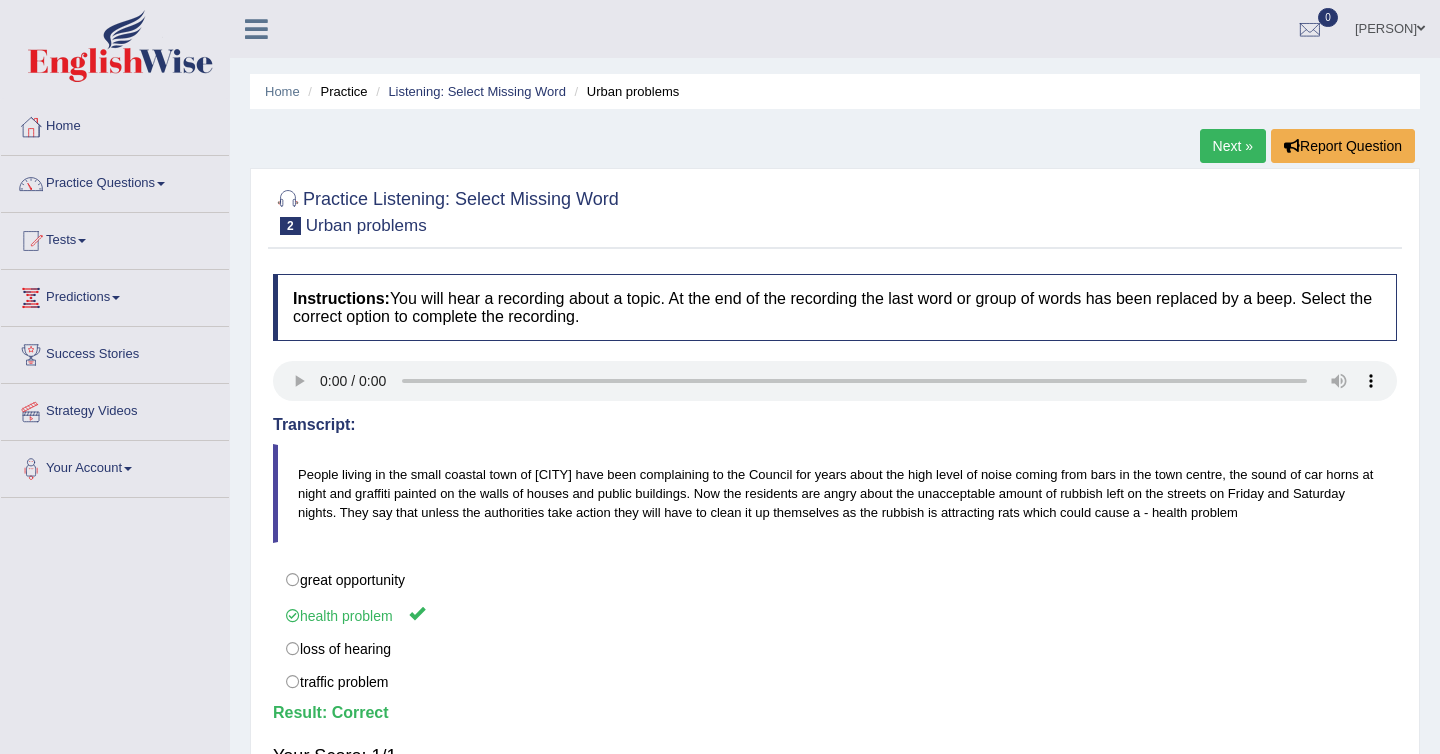 click on "Next »" at bounding box center (1233, 146) 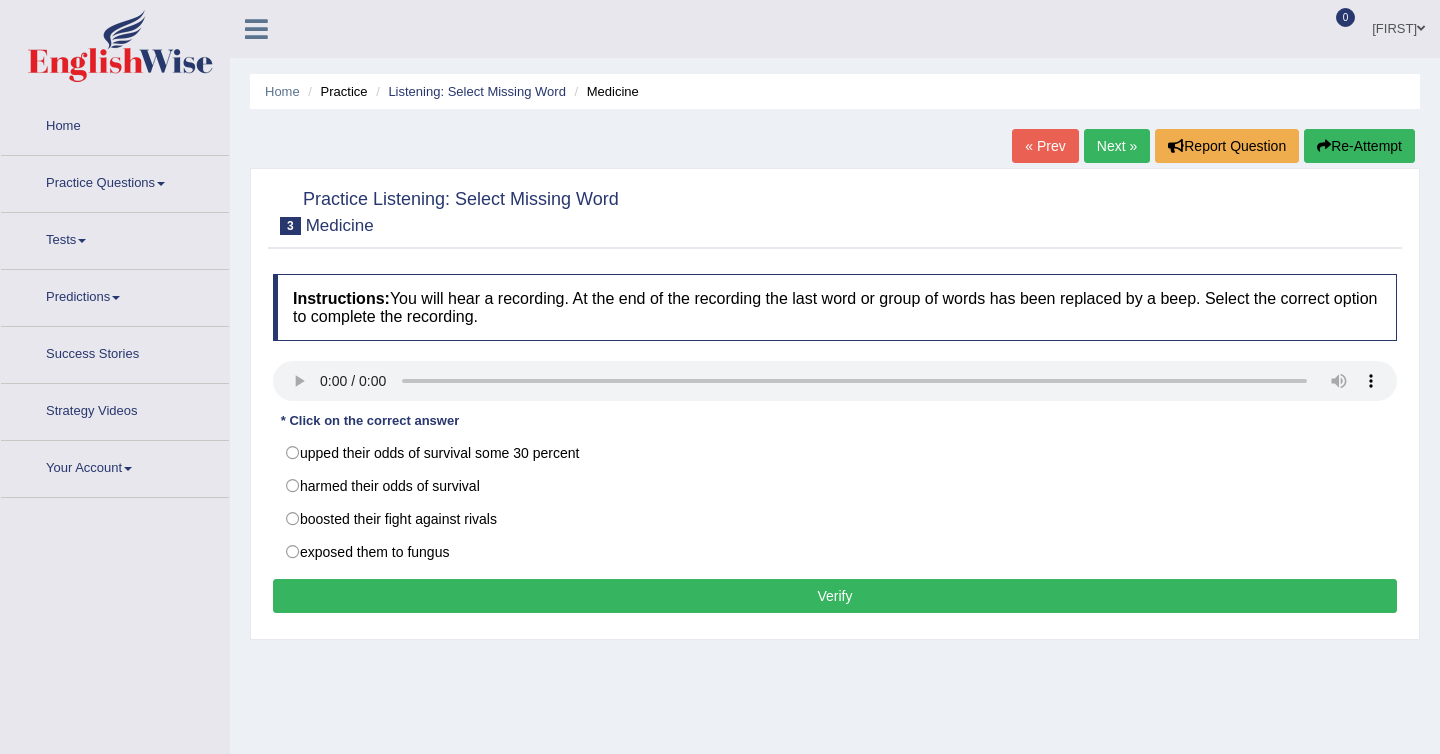 scroll, scrollTop: 0, scrollLeft: 0, axis: both 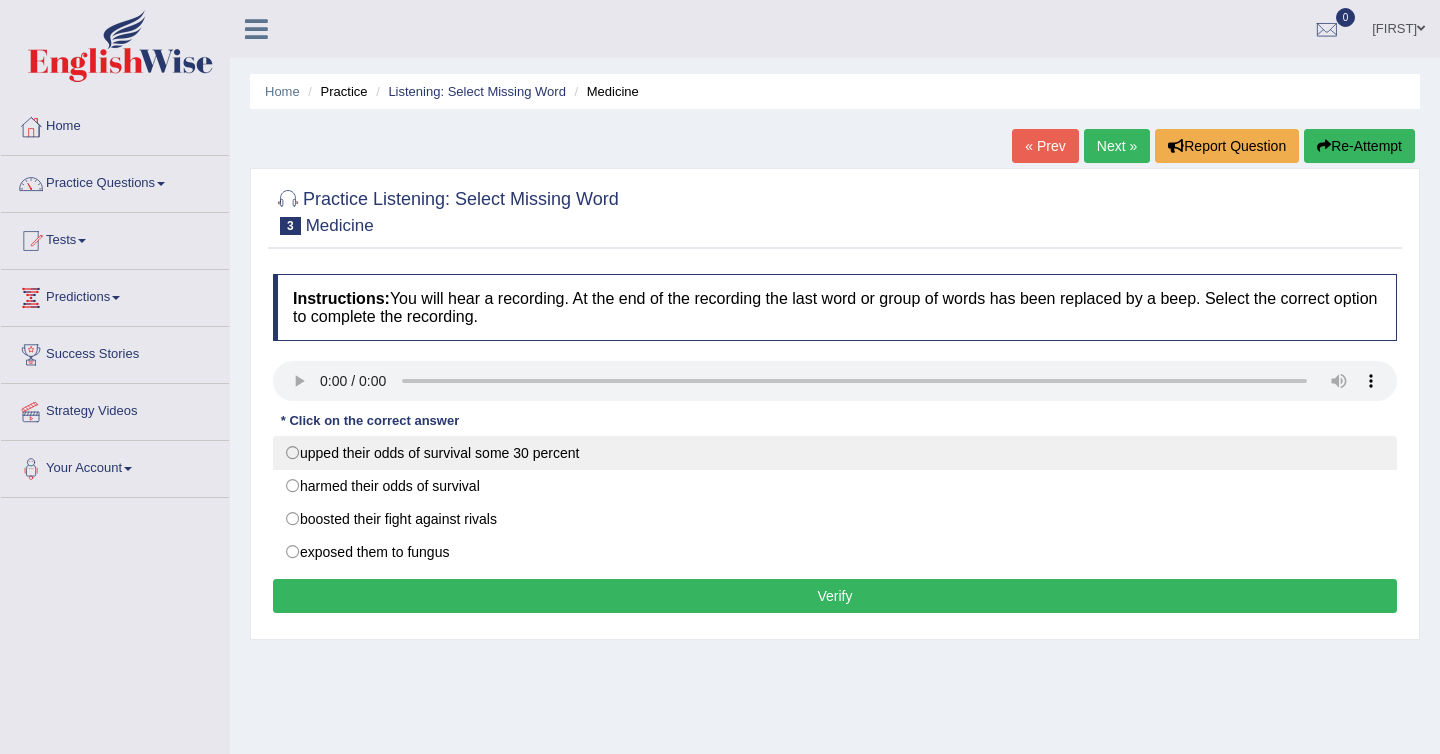 click on "upped their odds of survival some 30 percent" at bounding box center (835, 453) 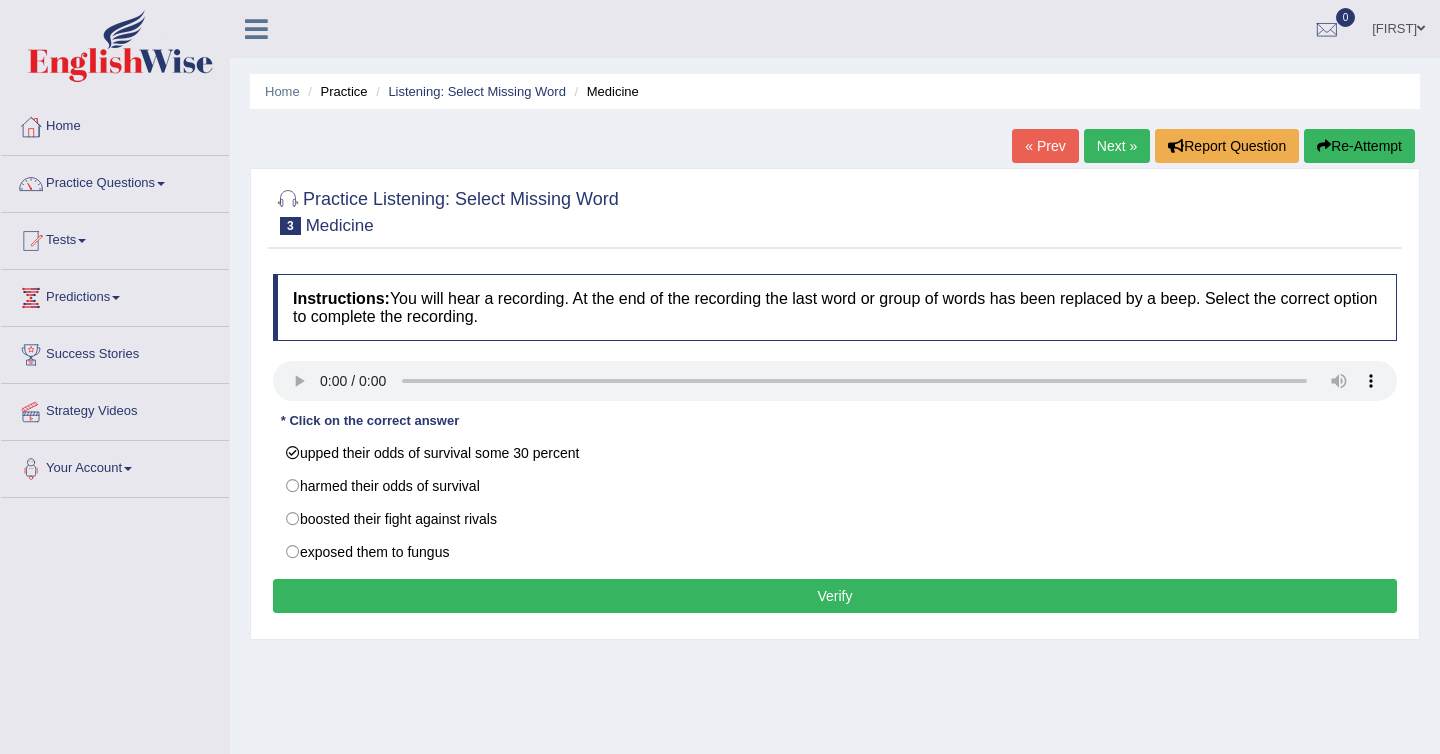 click on "Verify" at bounding box center (835, 596) 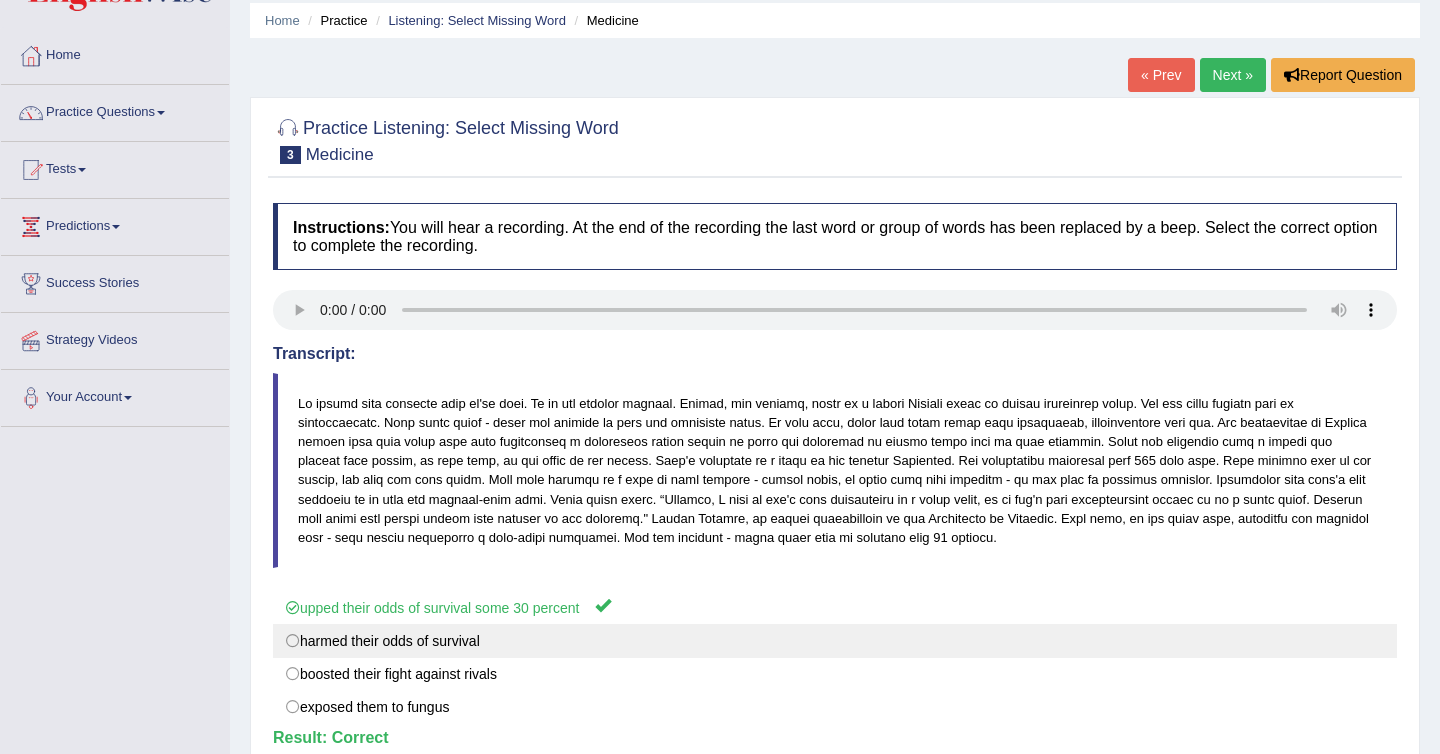 scroll, scrollTop: 0, scrollLeft: 0, axis: both 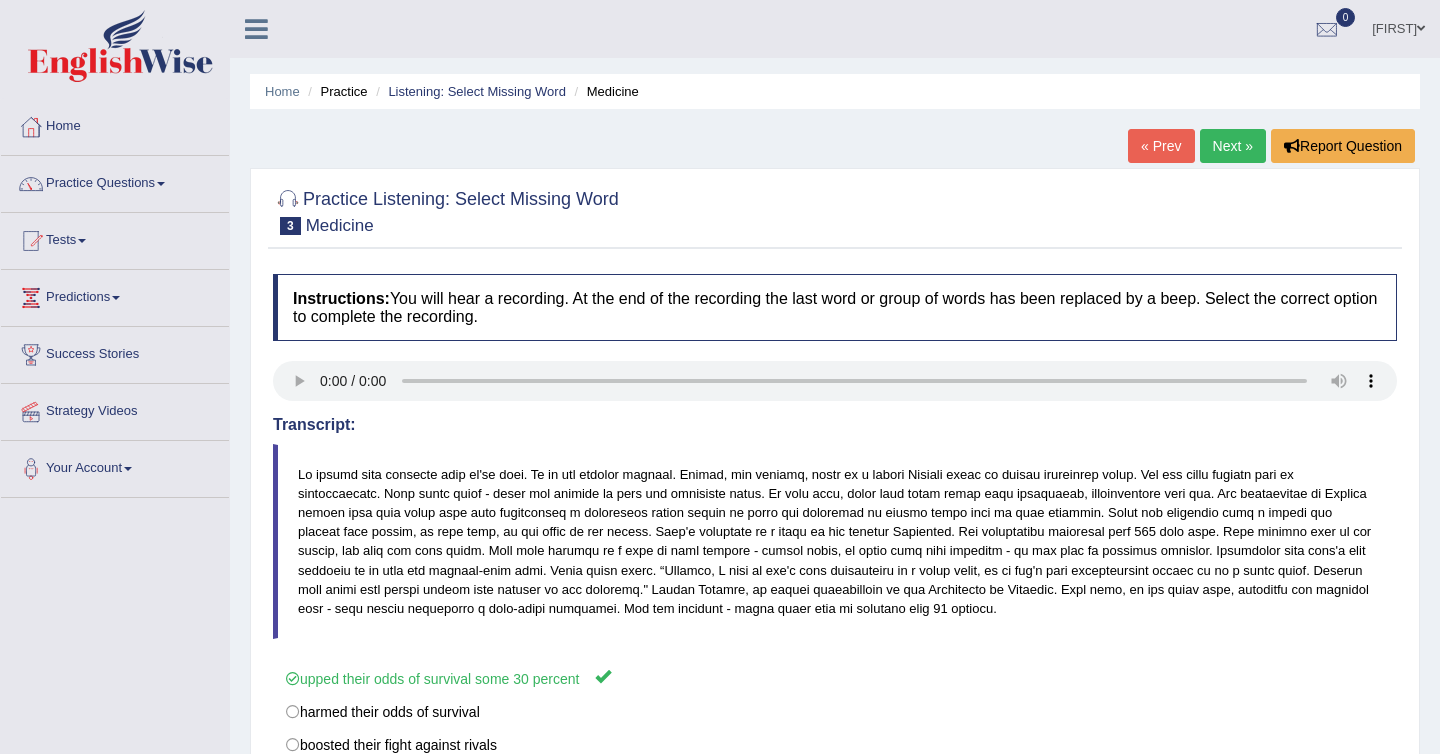 click on "Next »" at bounding box center (1233, 146) 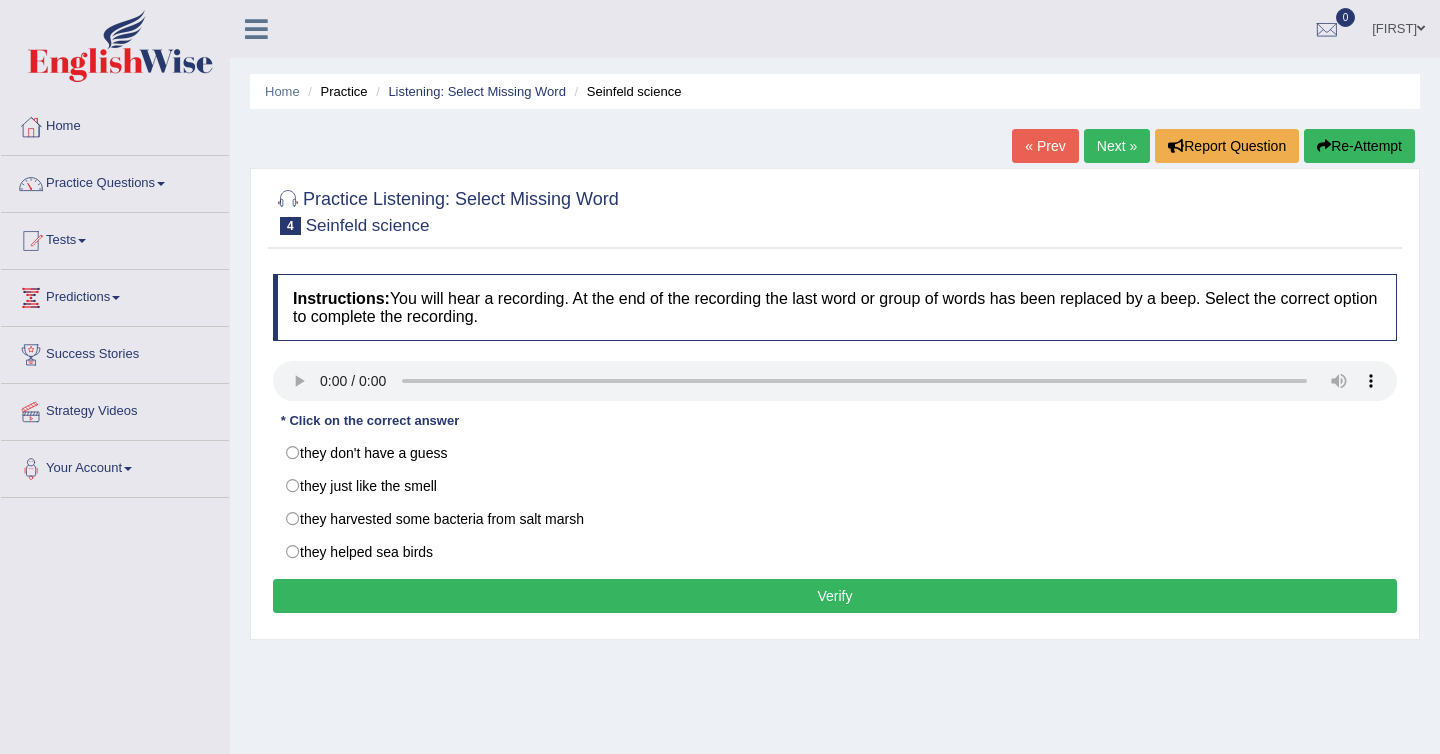 scroll, scrollTop: 0, scrollLeft: 0, axis: both 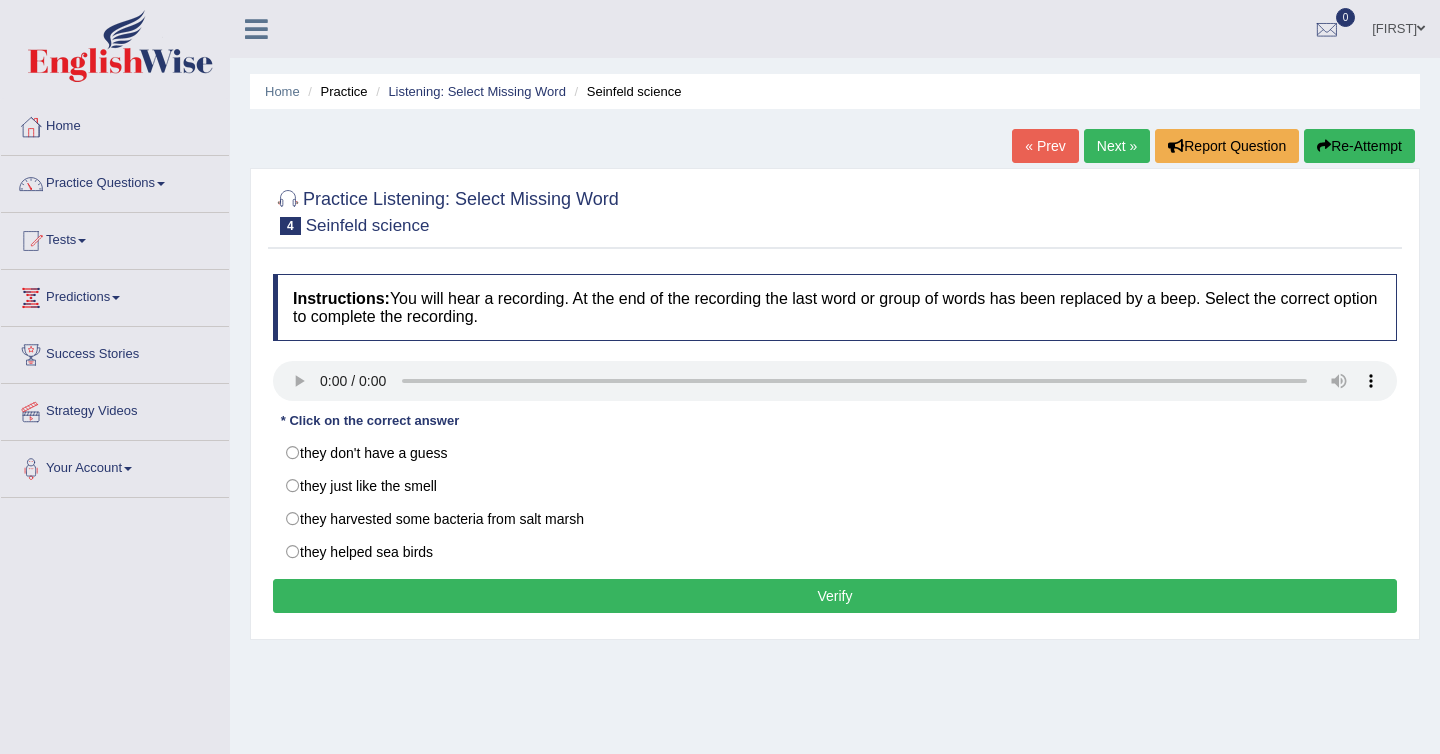 type 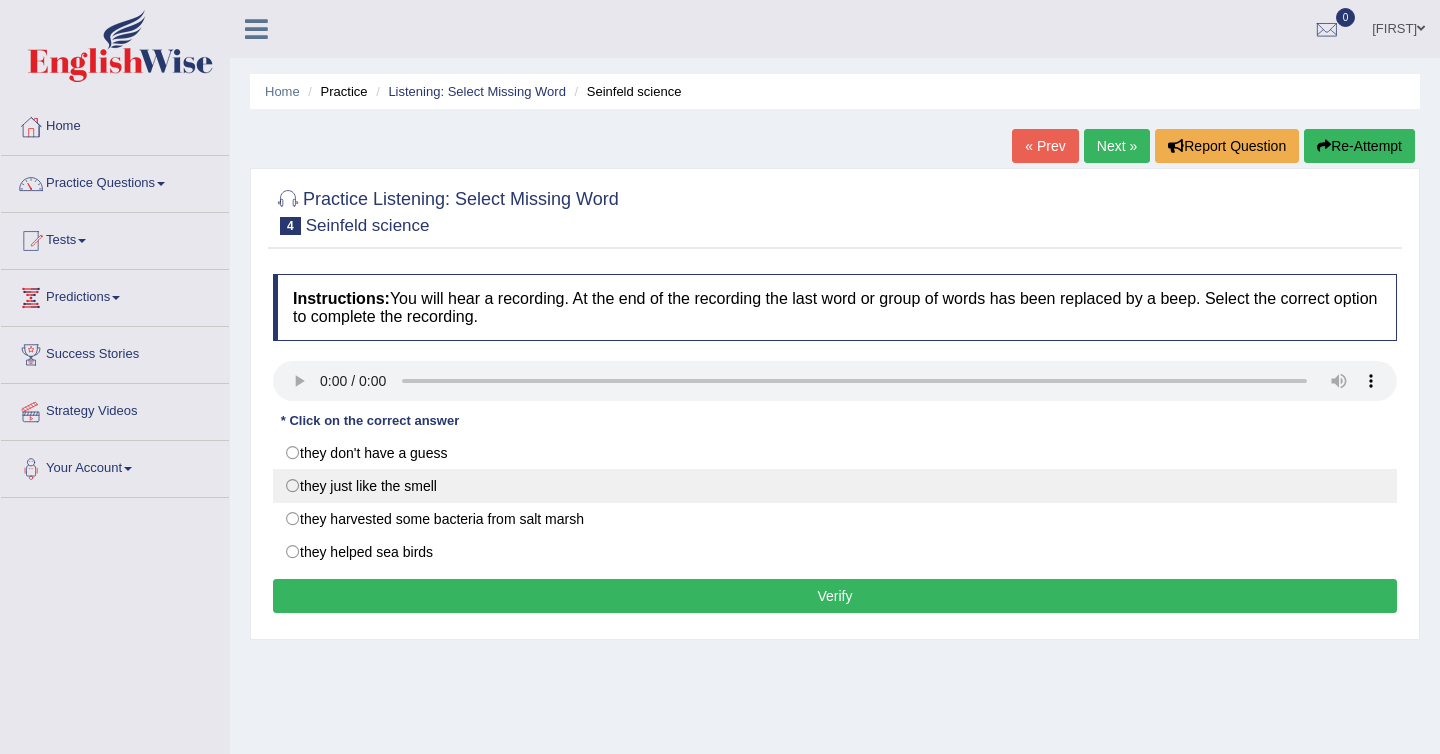 click on "they just like the smell" at bounding box center (835, 486) 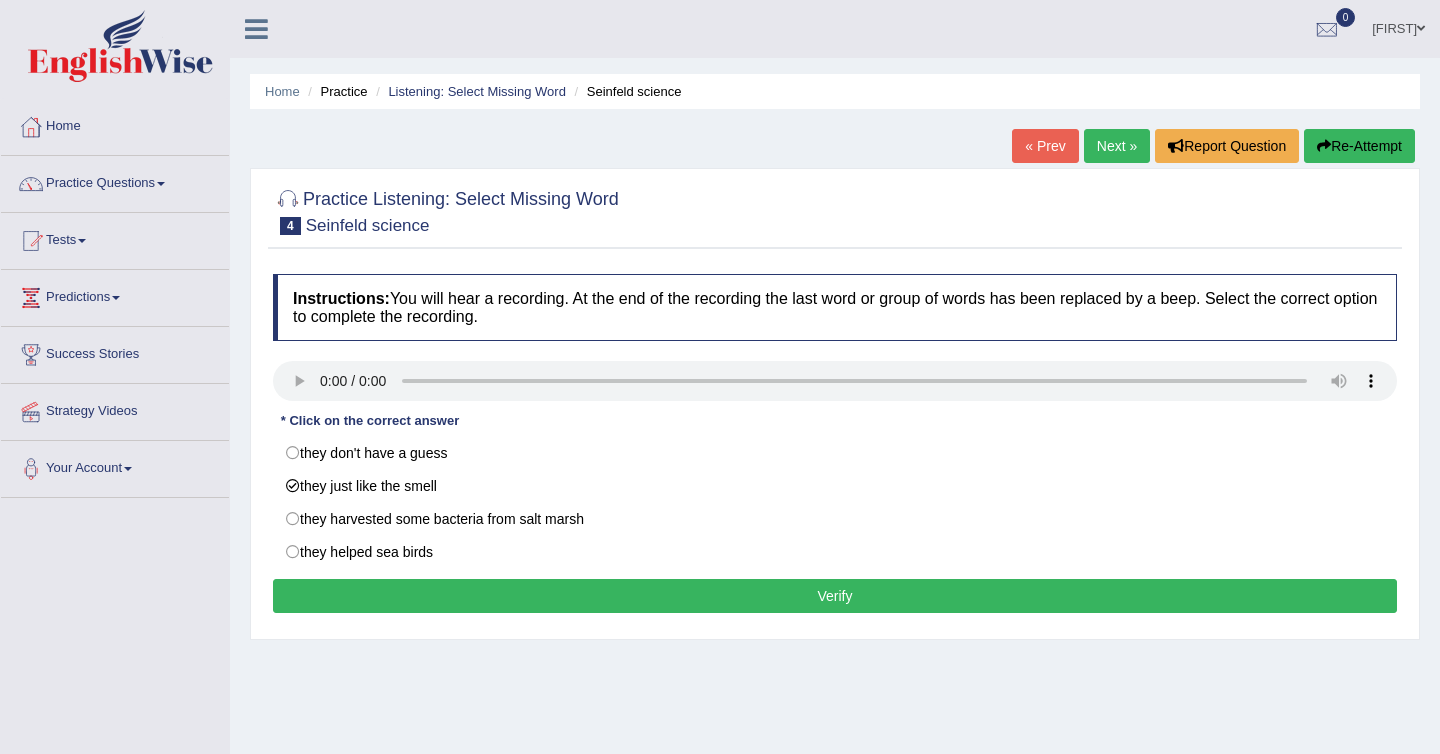 click on "Verify" at bounding box center (835, 596) 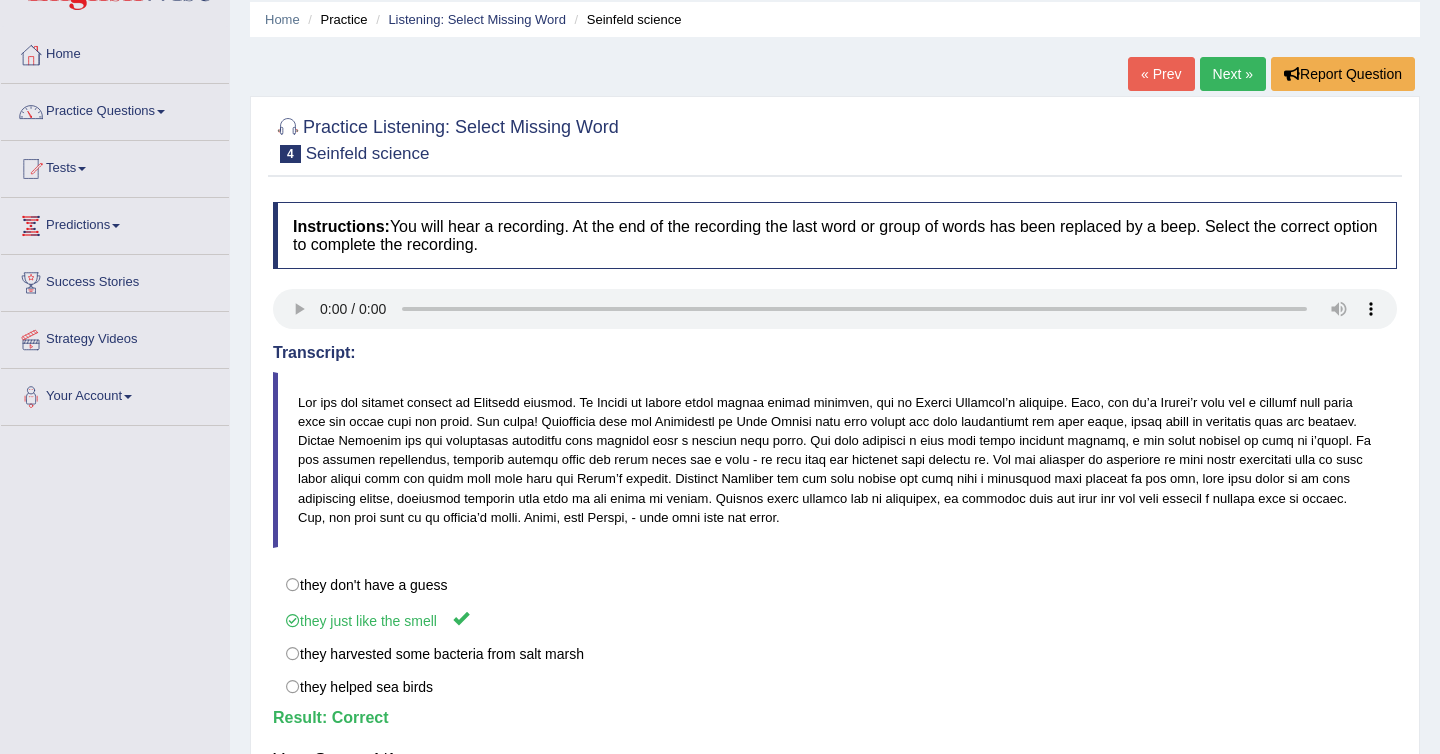 scroll, scrollTop: 78, scrollLeft: 0, axis: vertical 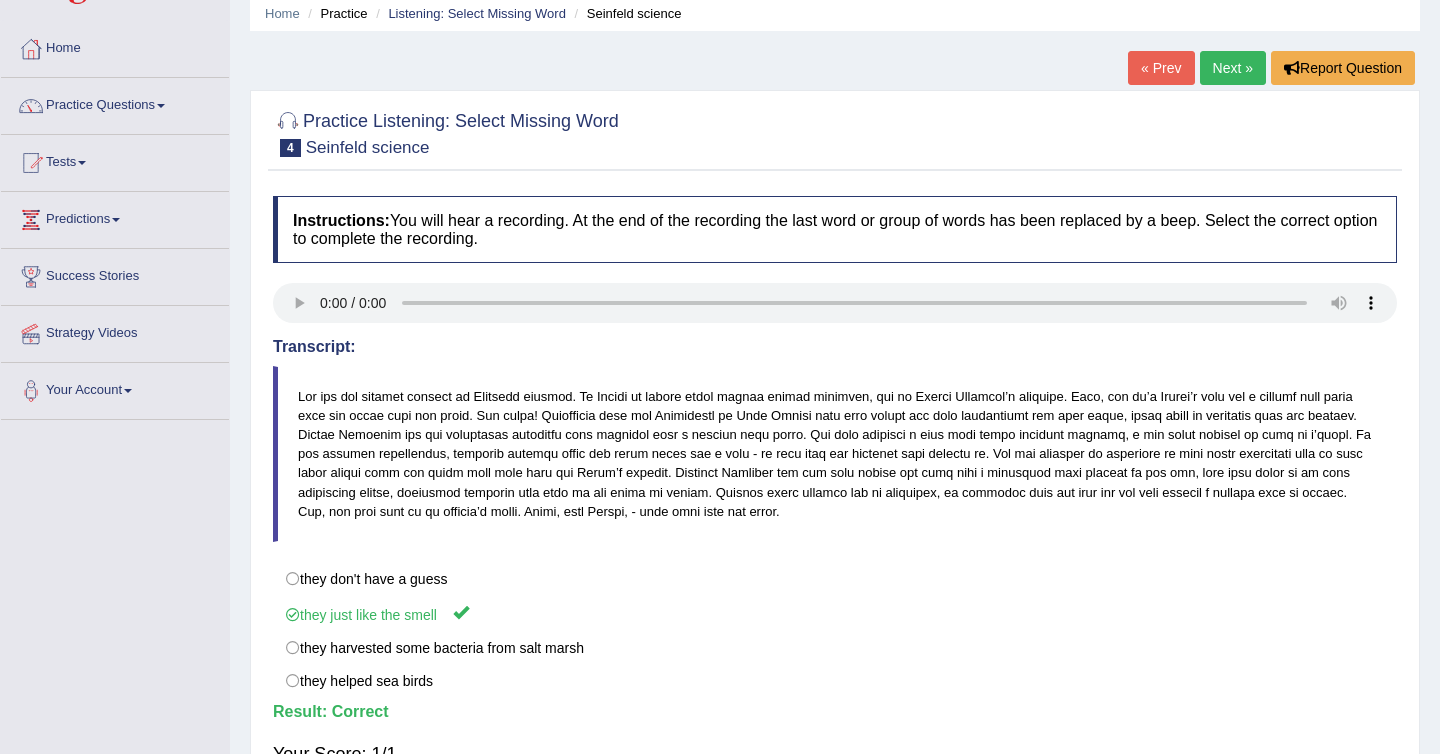 click on "Next »" at bounding box center [1233, 68] 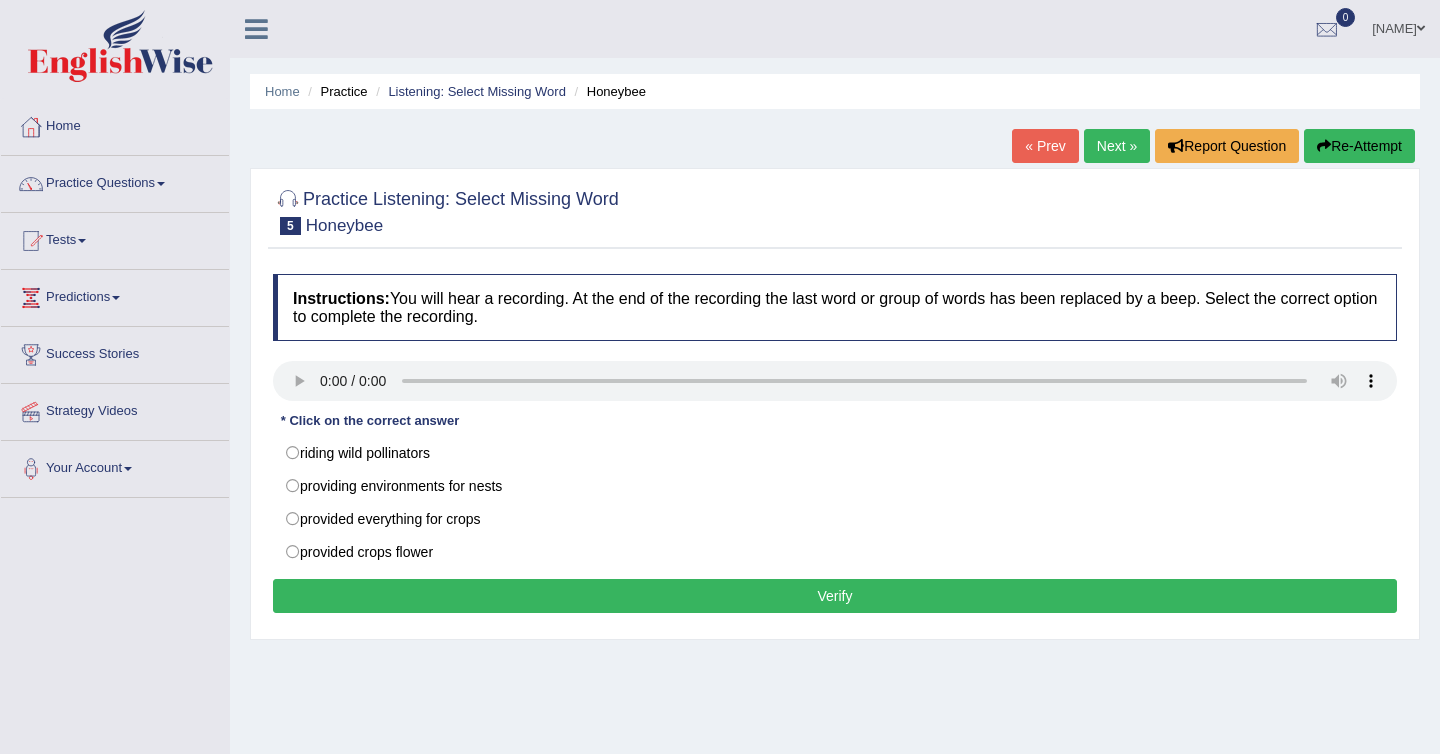 scroll, scrollTop: 0, scrollLeft: 0, axis: both 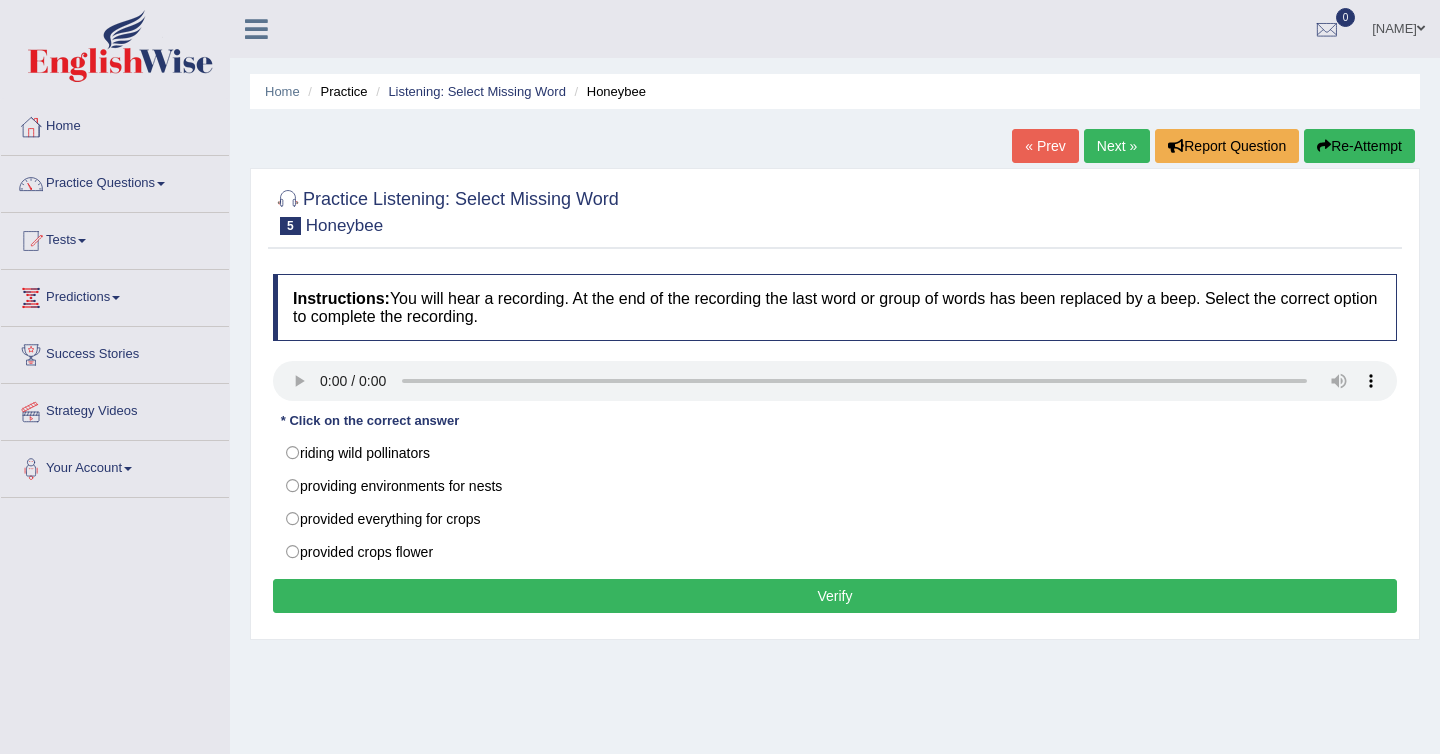 type 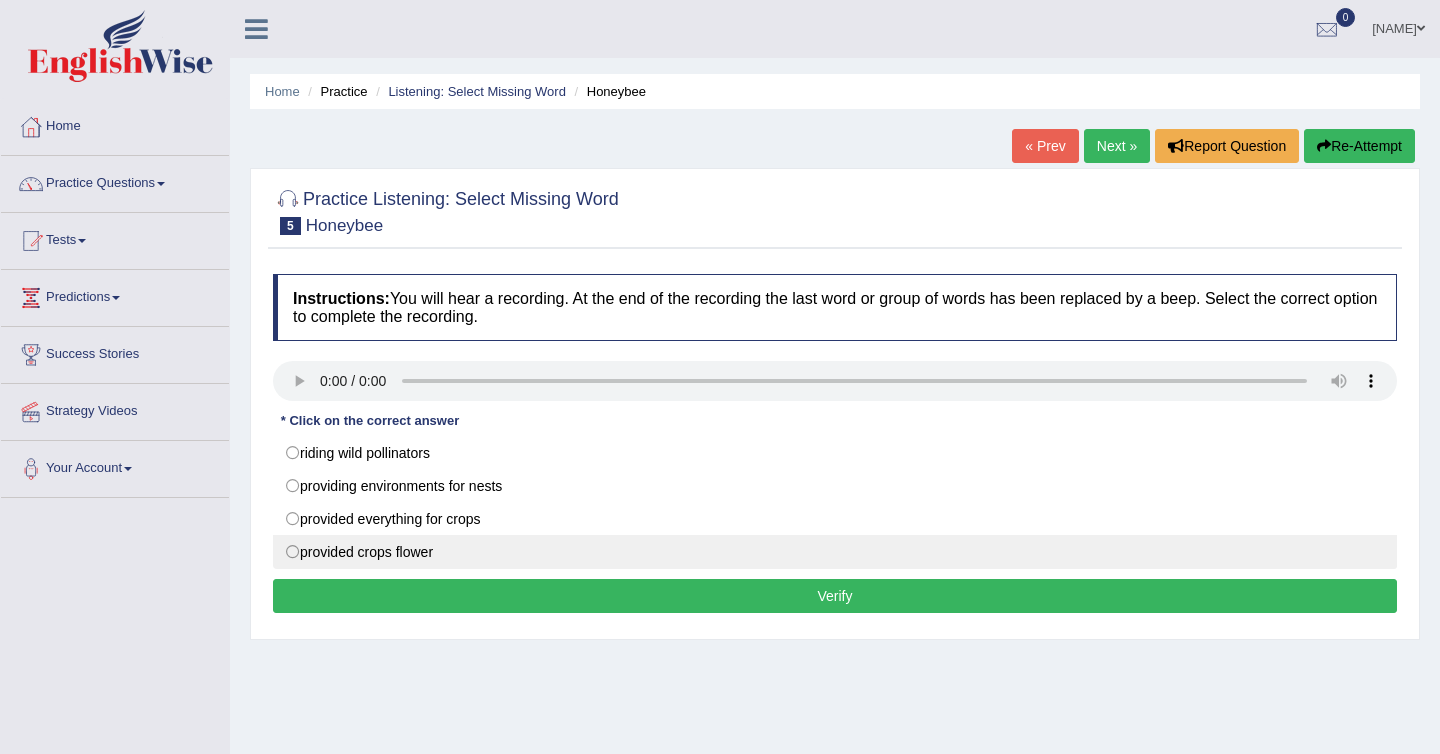 click on "provided crops flower" at bounding box center (835, 552) 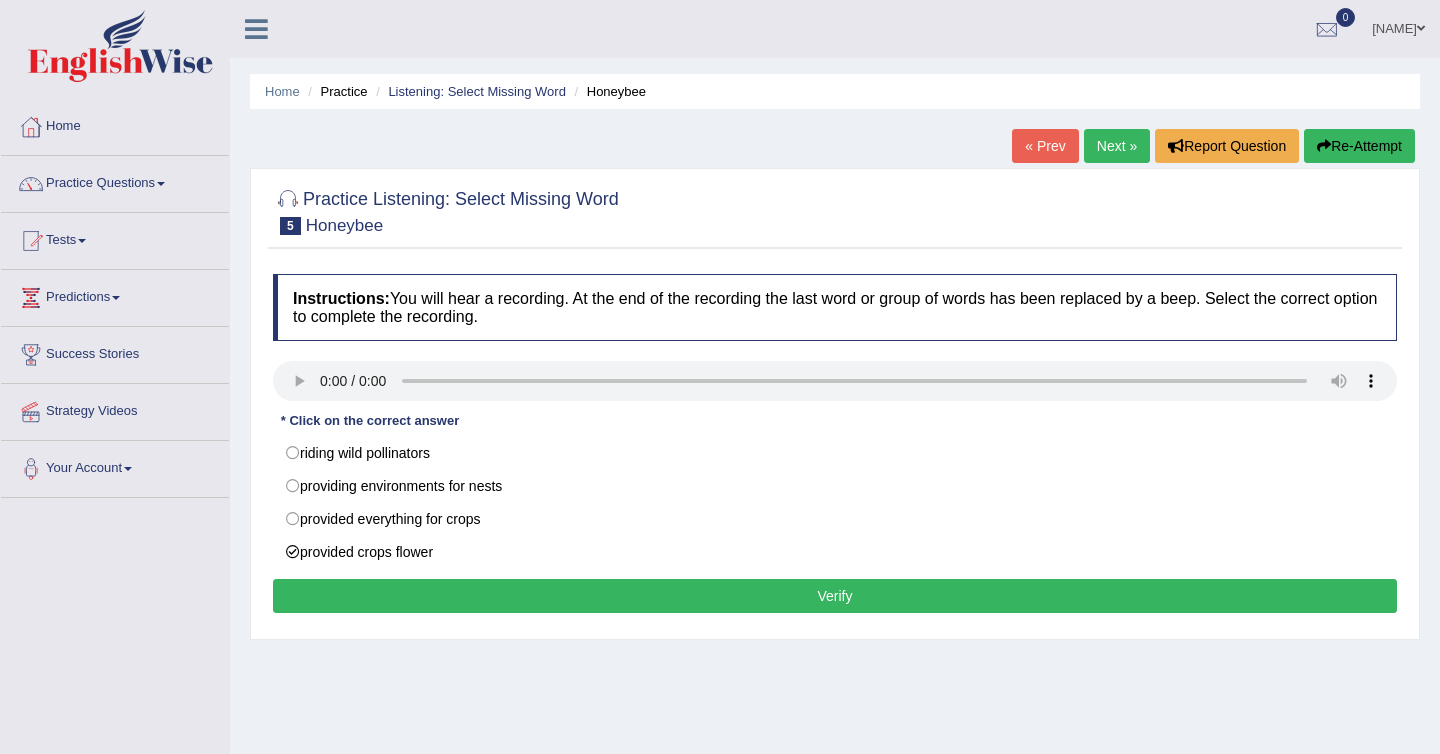 click on "Verify" at bounding box center (835, 596) 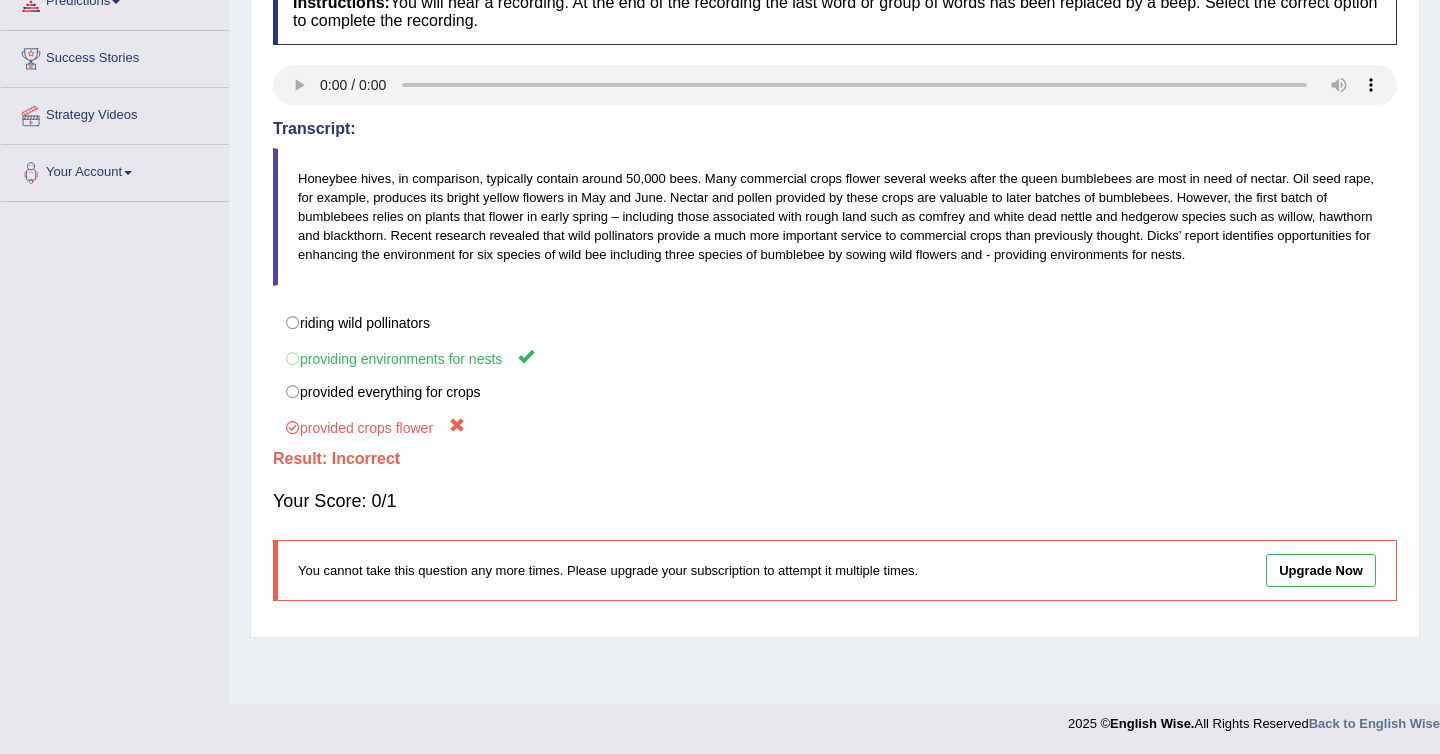 scroll, scrollTop: 0, scrollLeft: 0, axis: both 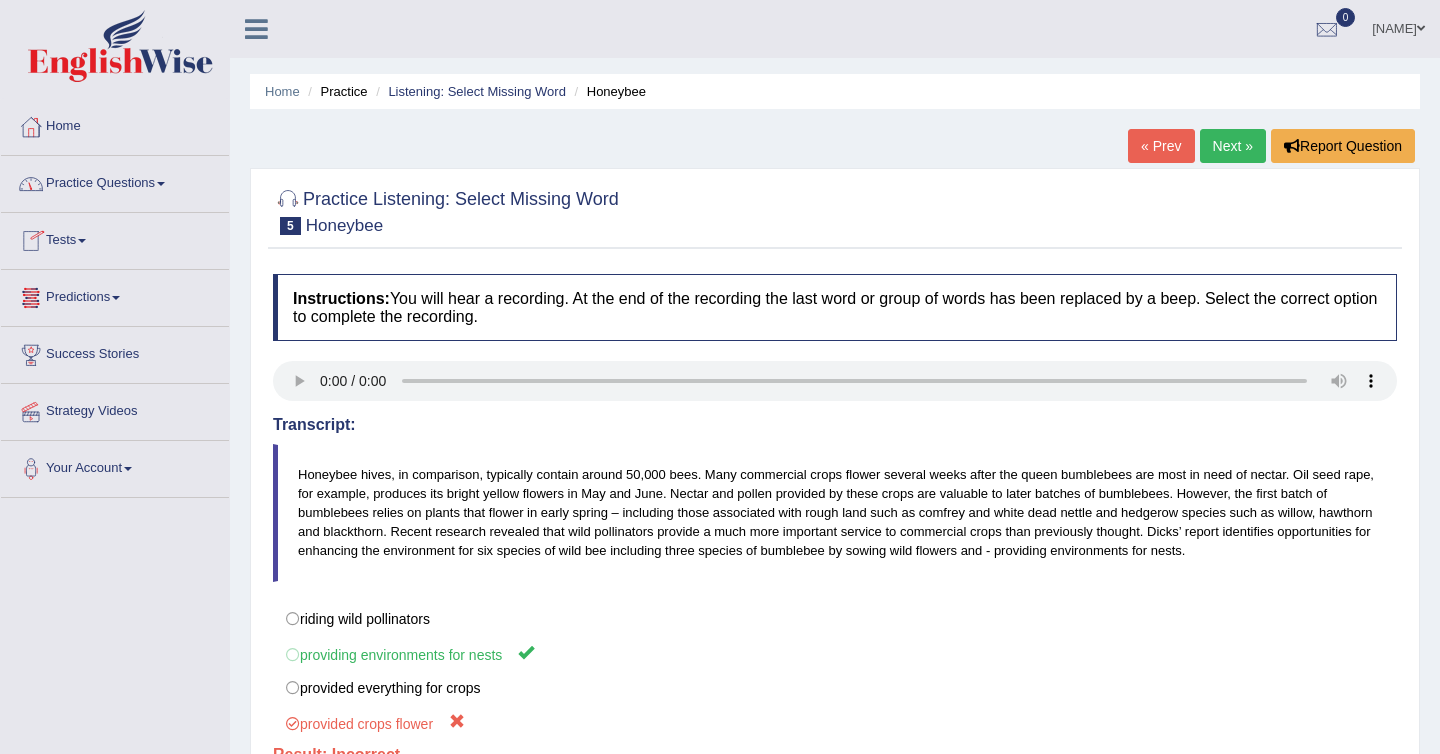 click on "Practice Questions" at bounding box center [115, 181] 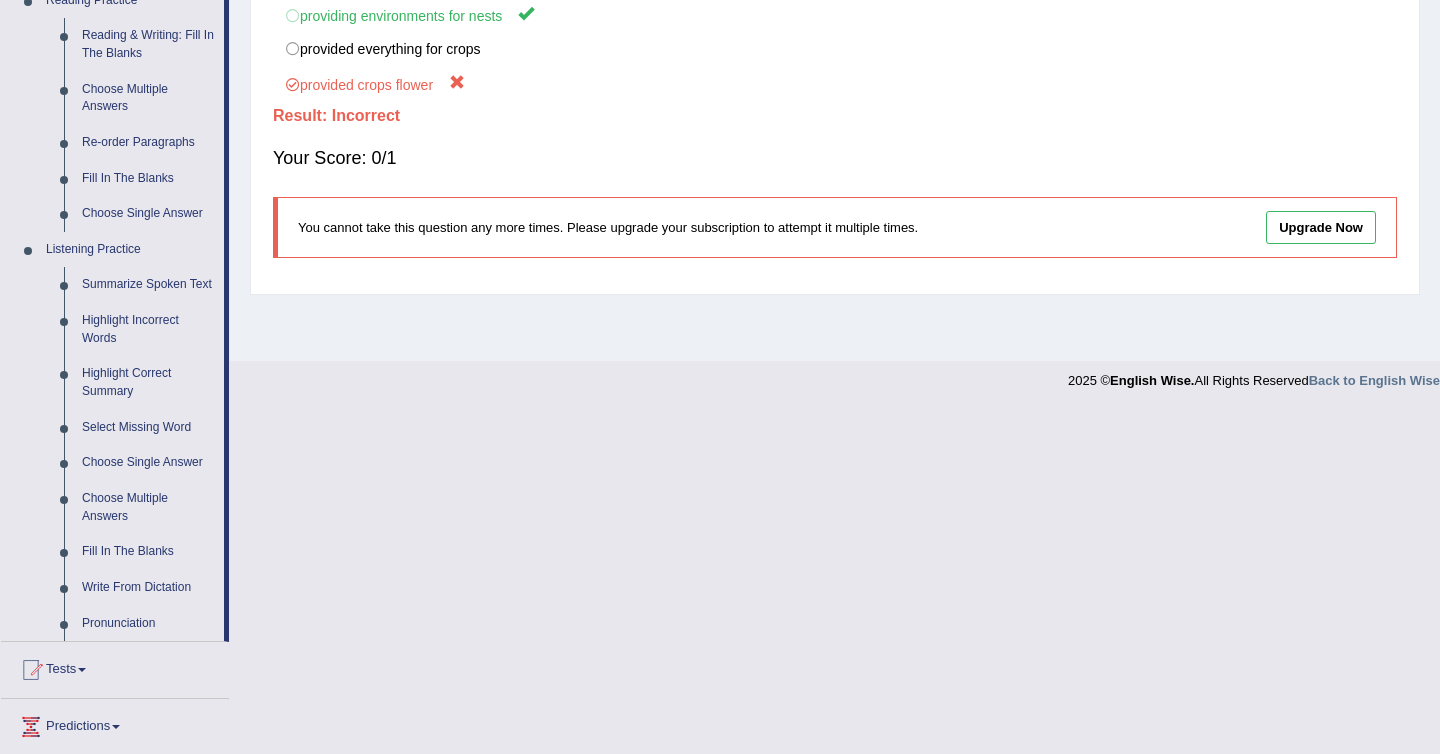 scroll, scrollTop: 671, scrollLeft: 0, axis: vertical 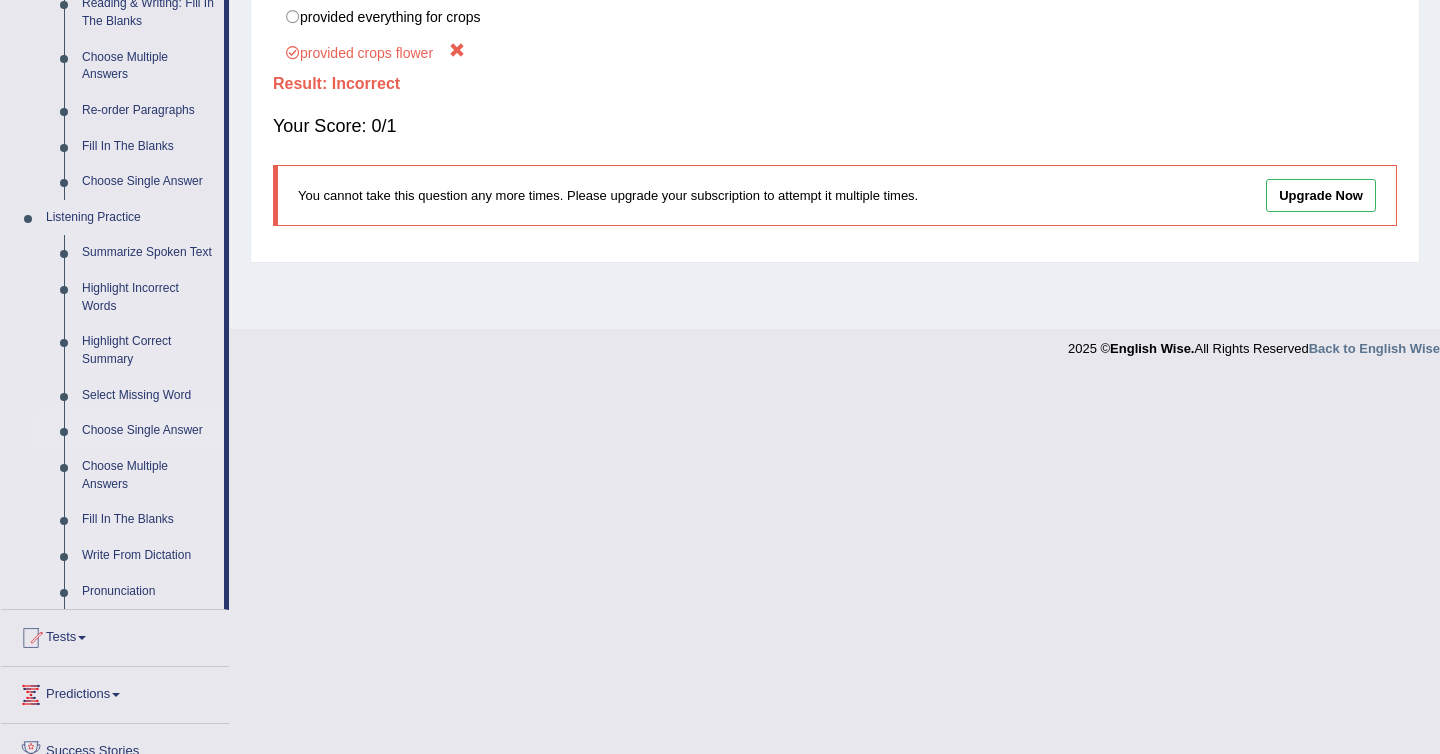 click on "Choose Single Answer" at bounding box center (148, 431) 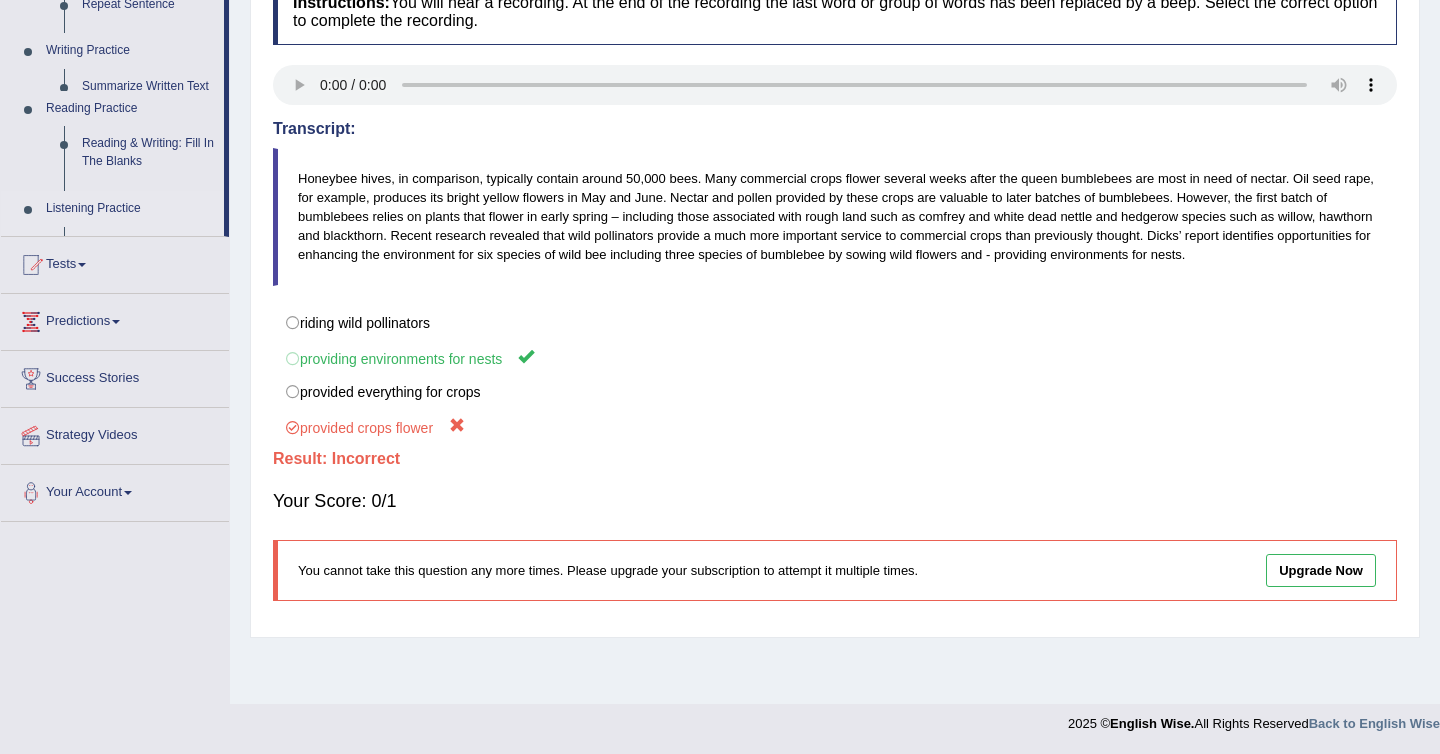 scroll, scrollTop: 296, scrollLeft: 0, axis: vertical 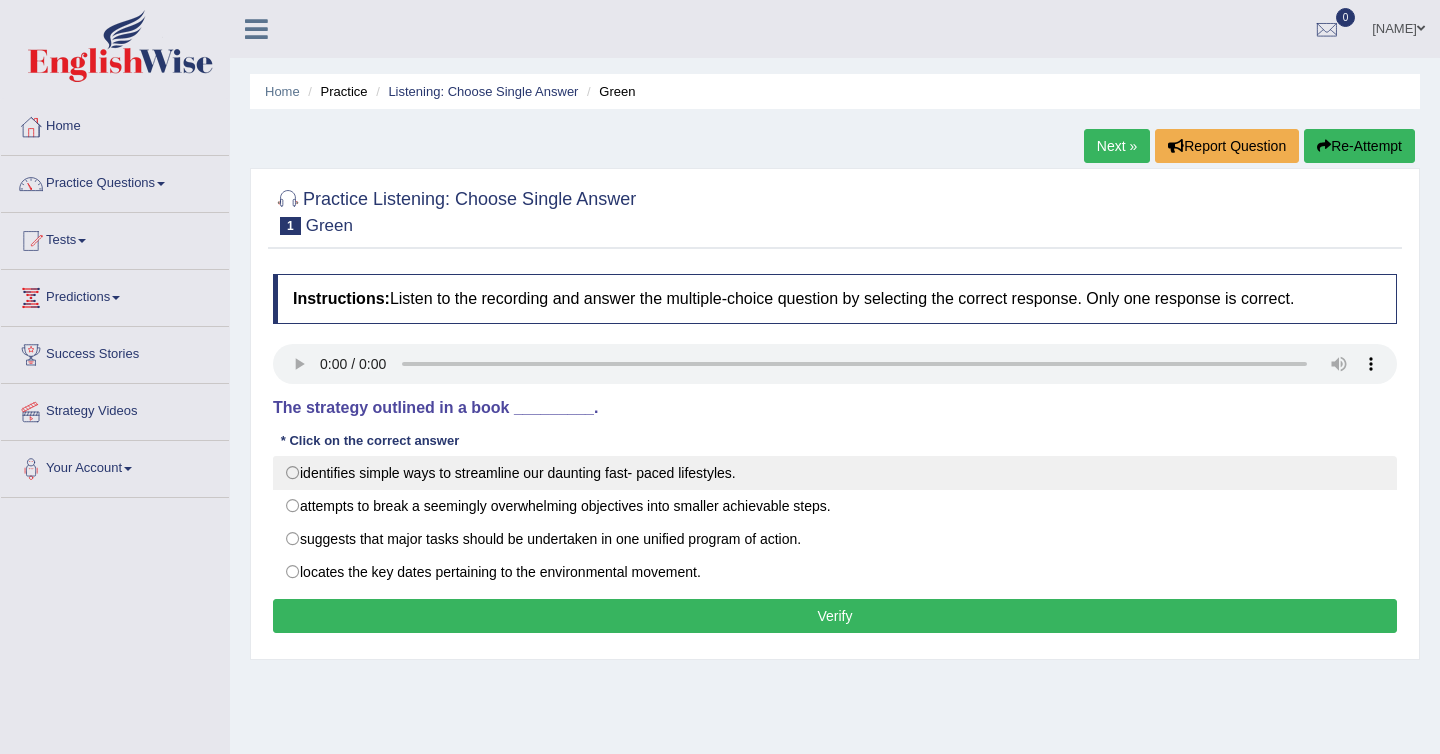 click on "identifies simple ways to streamline our daunting fast- paced lifestyles." at bounding box center [835, 473] 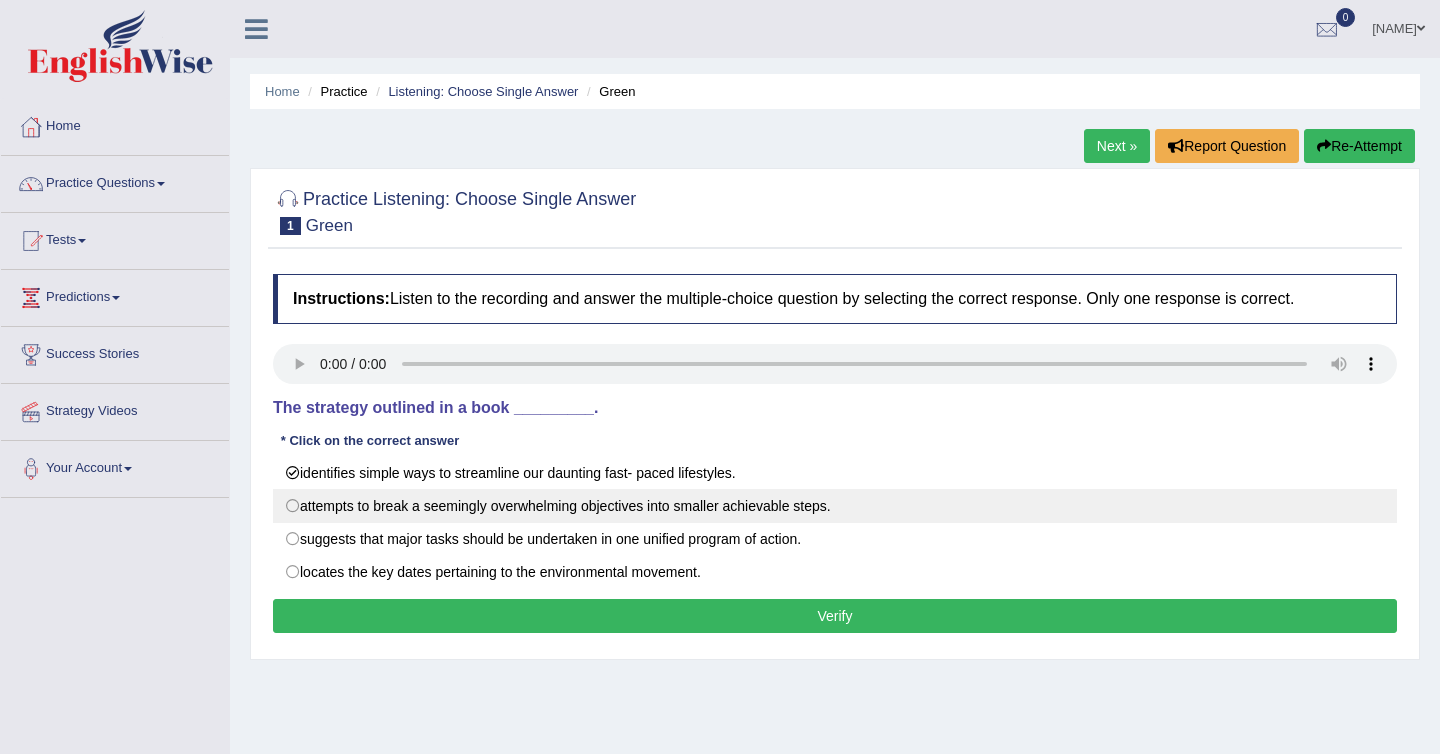 click on "attempts to break a seemingly overwhelming objectives into smaller achievable steps." at bounding box center [835, 506] 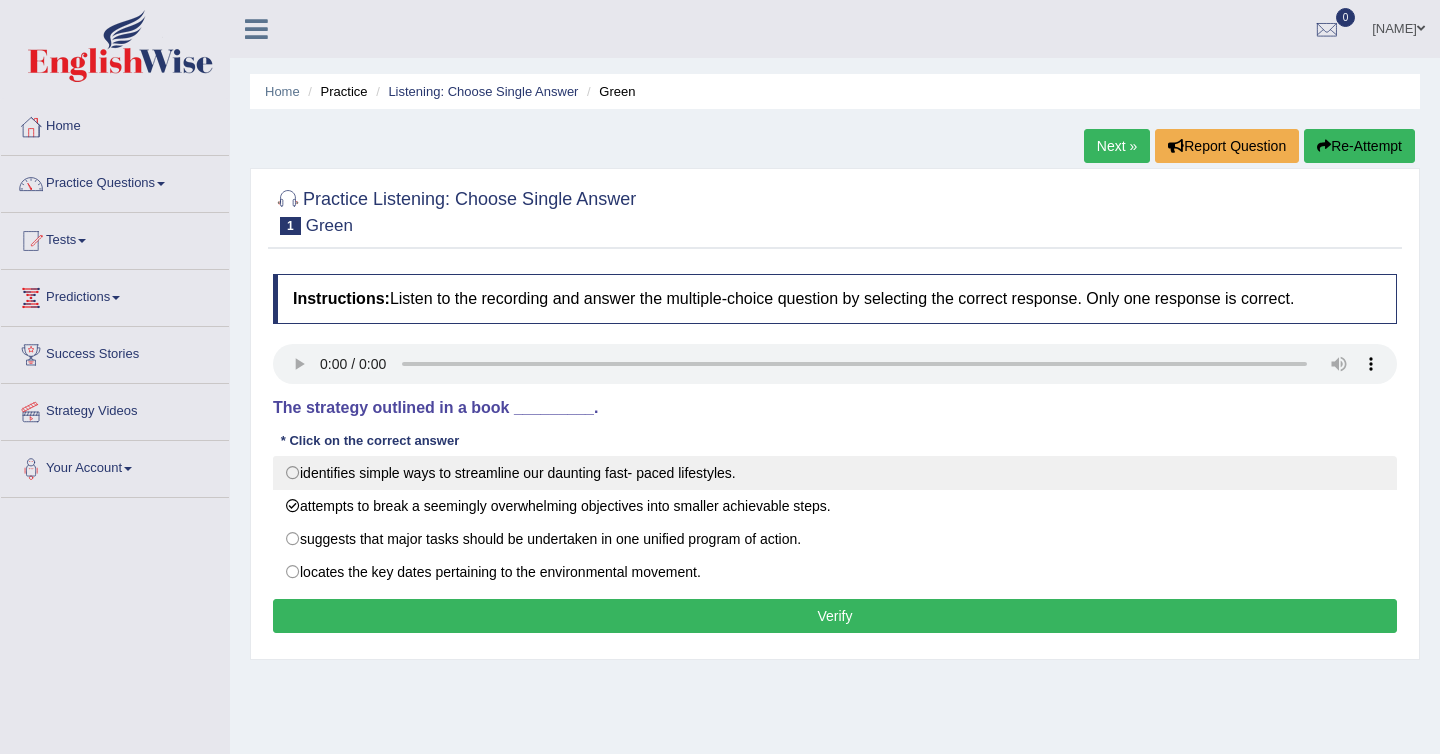 click on "identifies simple ways to streamline our daunting fast- paced lifestyles." at bounding box center (835, 473) 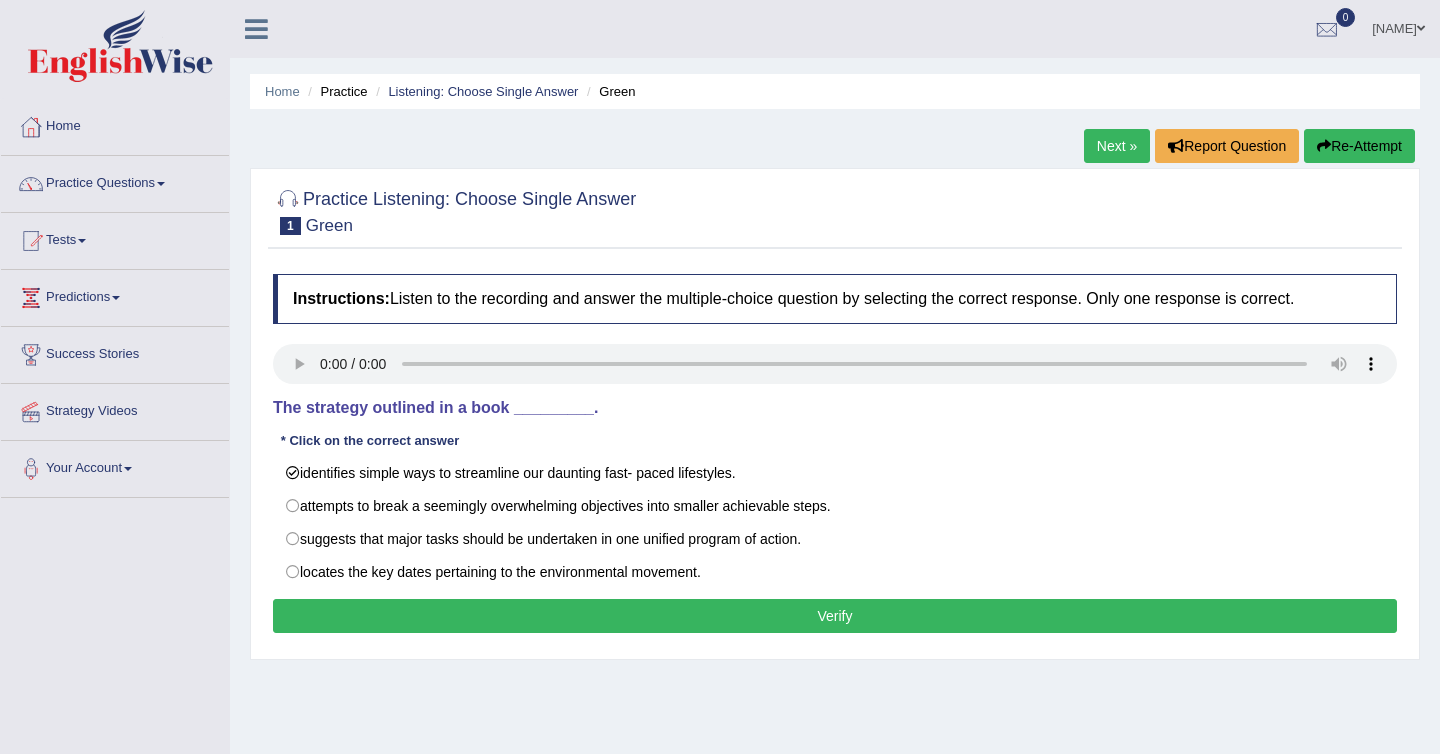 click on "Verify" at bounding box center [835, 616] 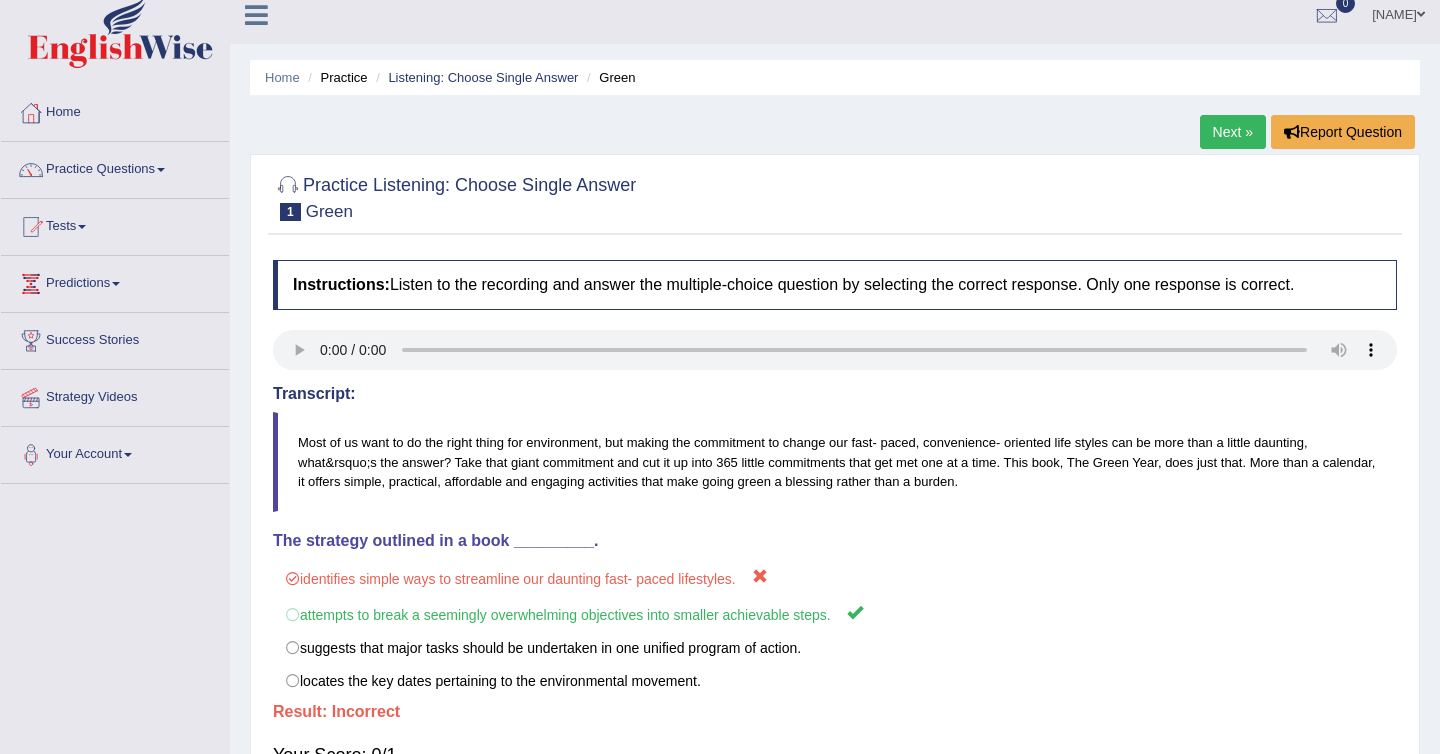 scroll, scrollTop: 0, scrollLeft: 0, axis: both 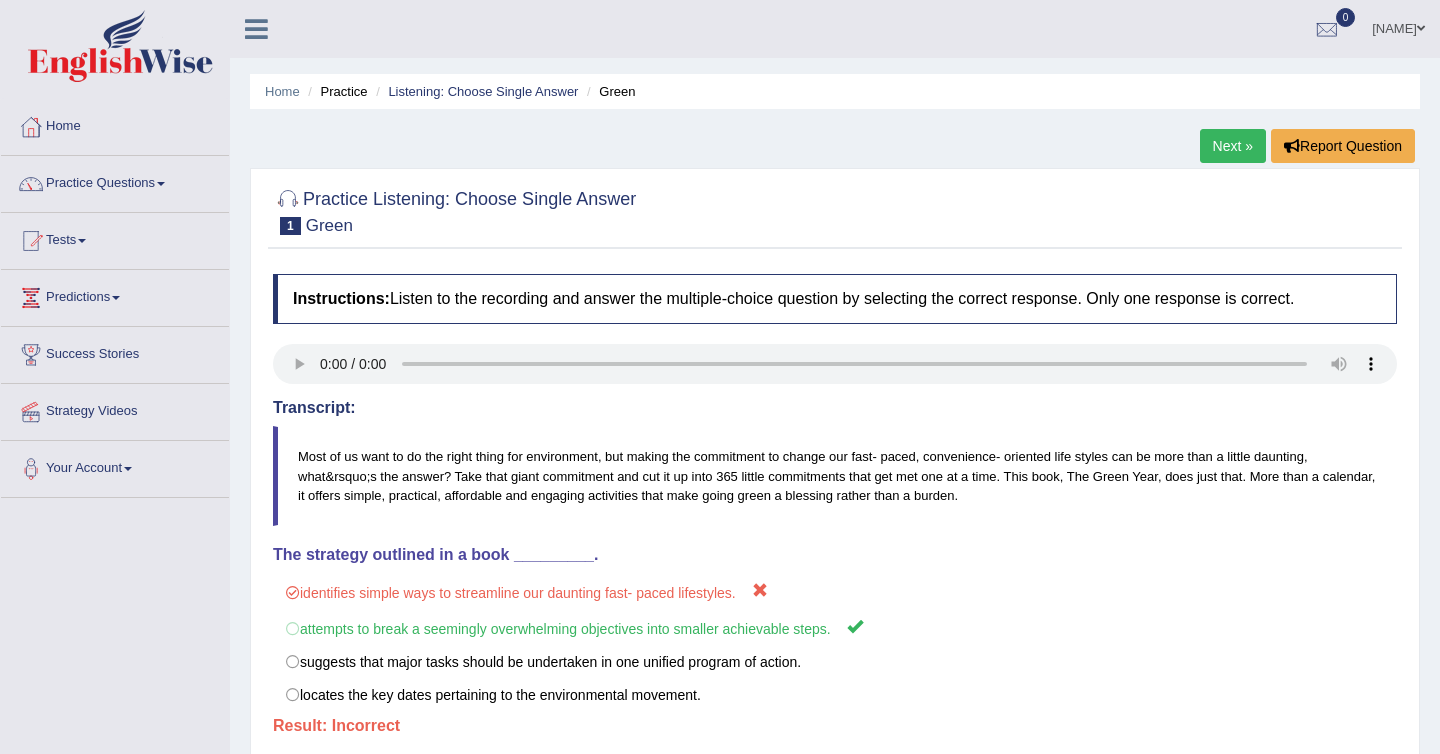 click on "Next »" at bounding box center [1233, 146] 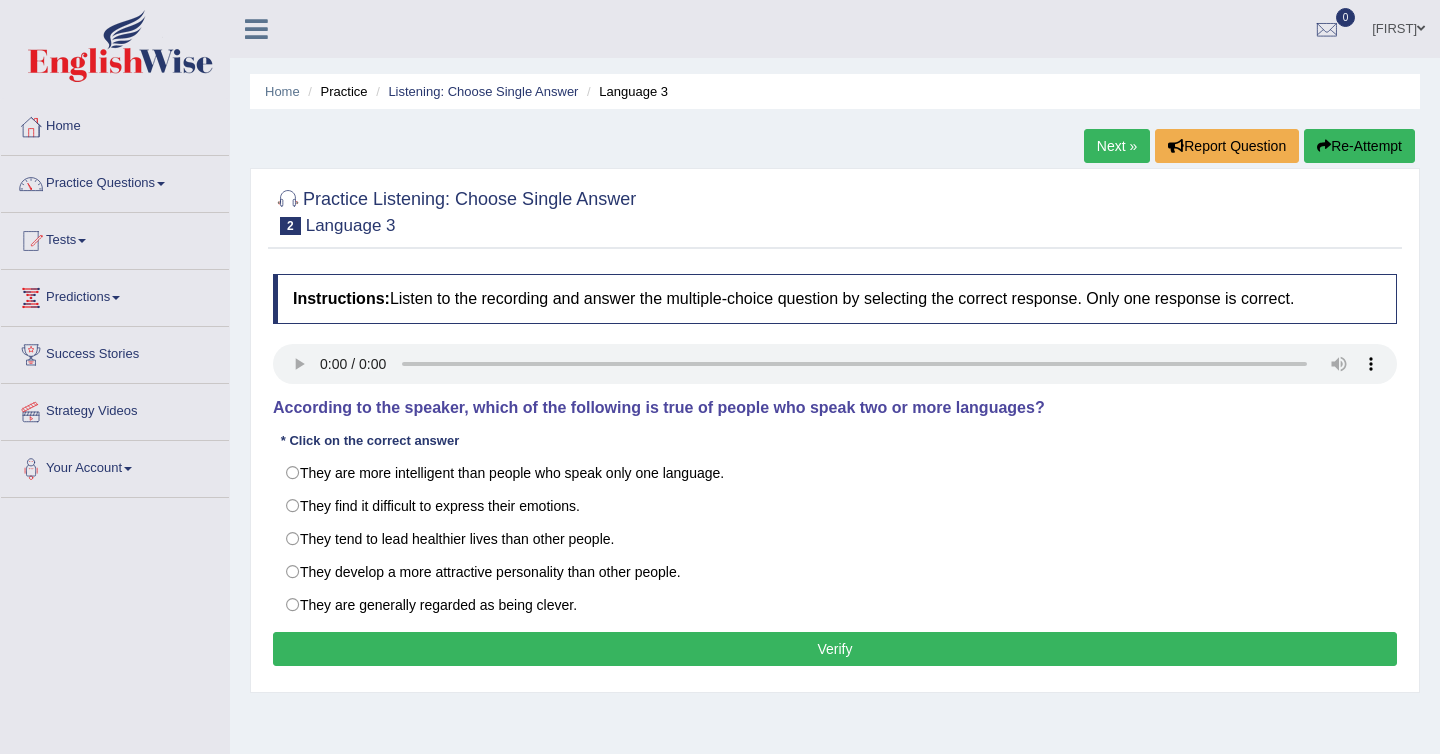 scroll, scrollTop: 0, scrollLeft: 0, axis: both 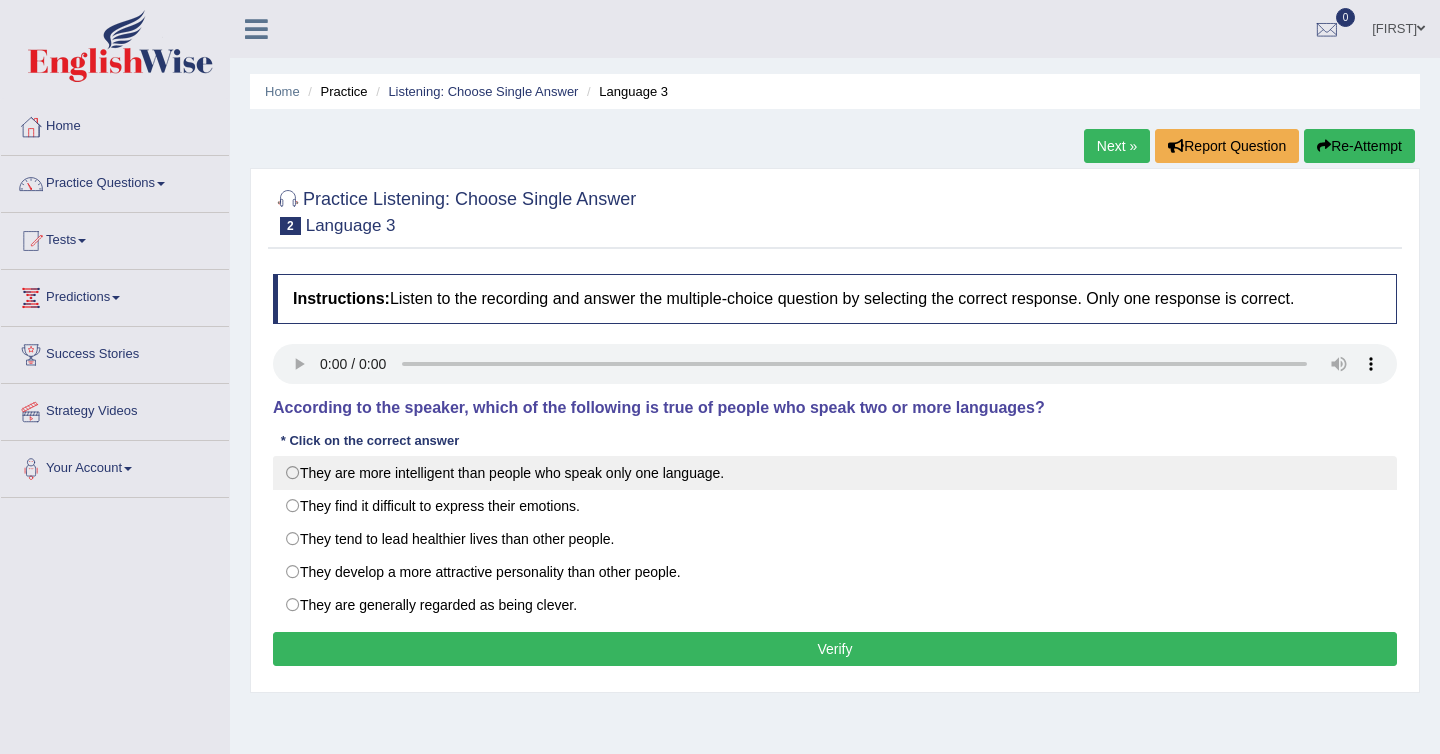 click on "They are more intelligent than people who speak only one language." at bounding box center (835, 473) 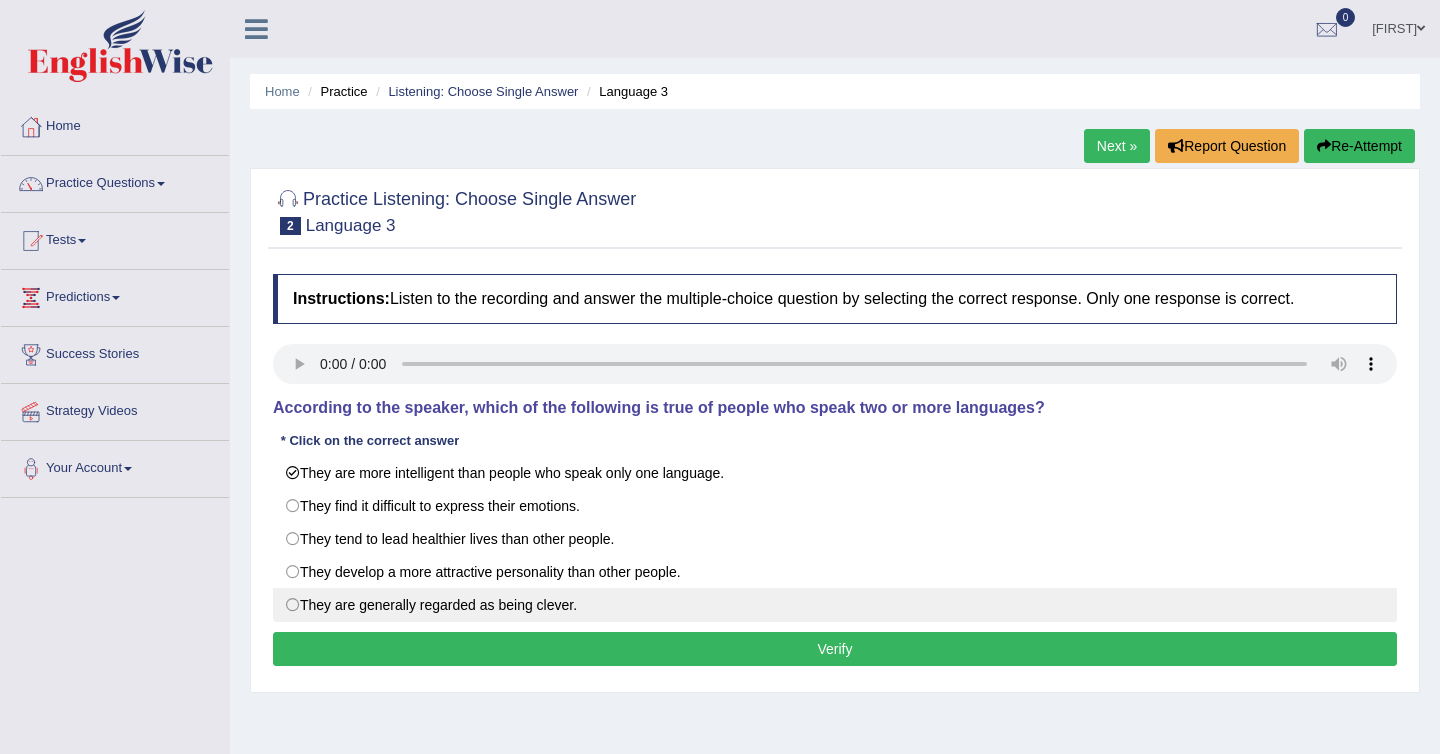 click on "They are generally regarded as being clever." at bounding box center [835, 605] 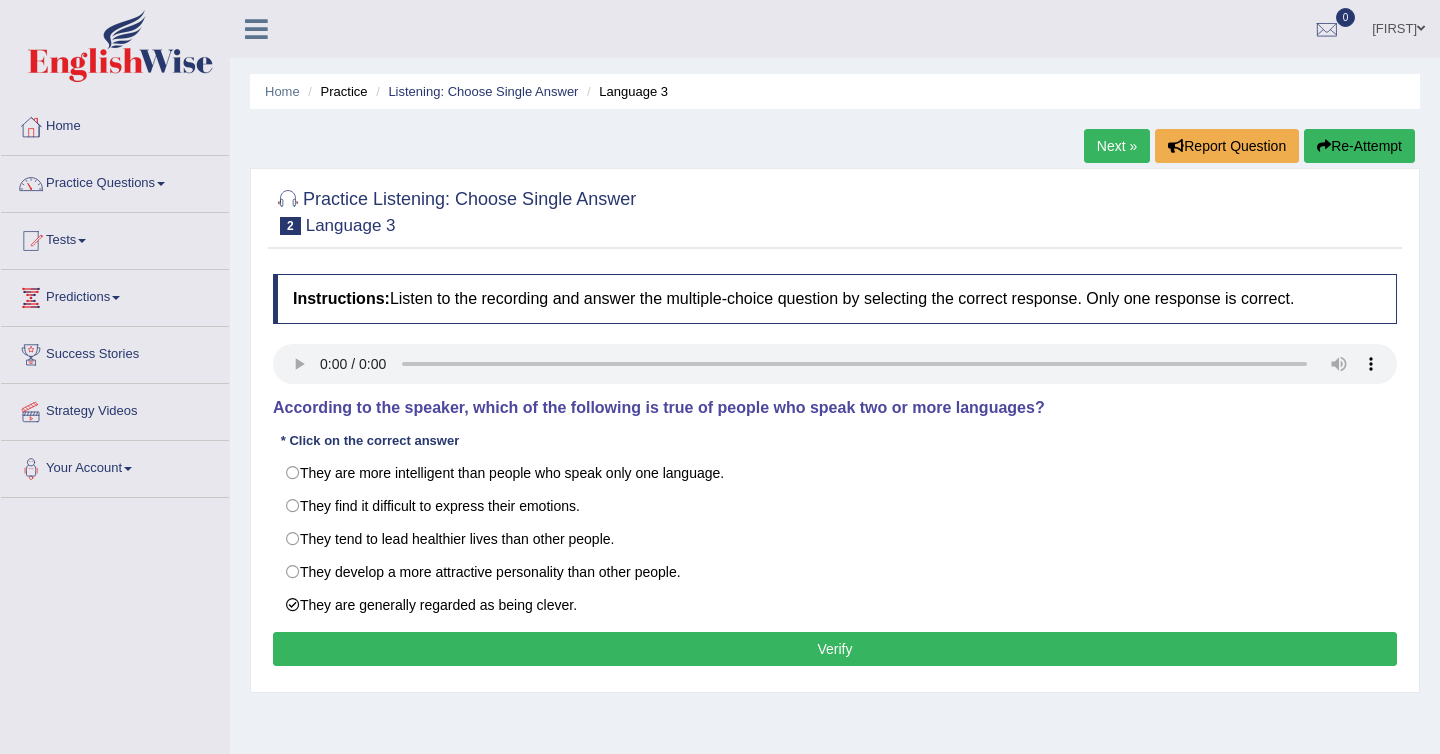 click on "Verify" at bounding box center [835, 649] 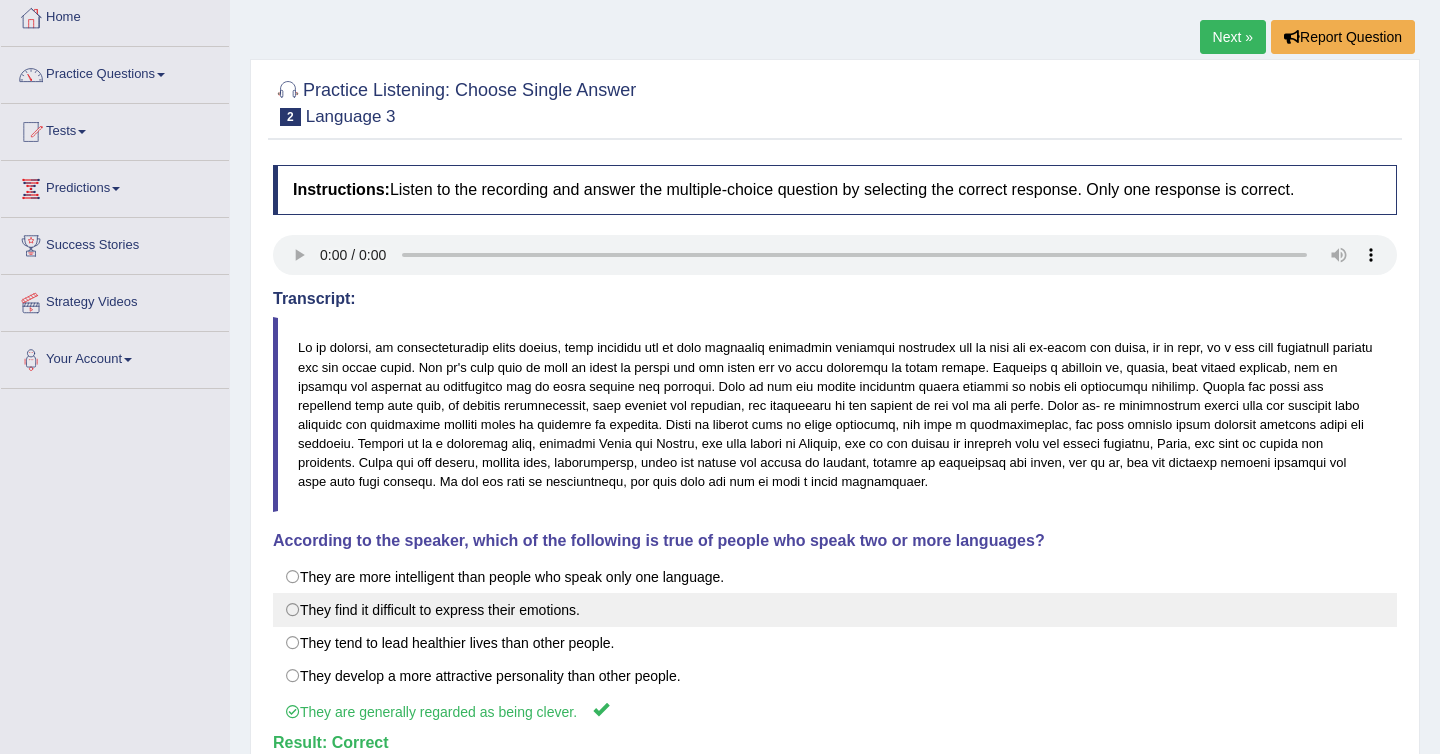 scroll, scrollTop: 0, scrollLeft: 0, axis: both 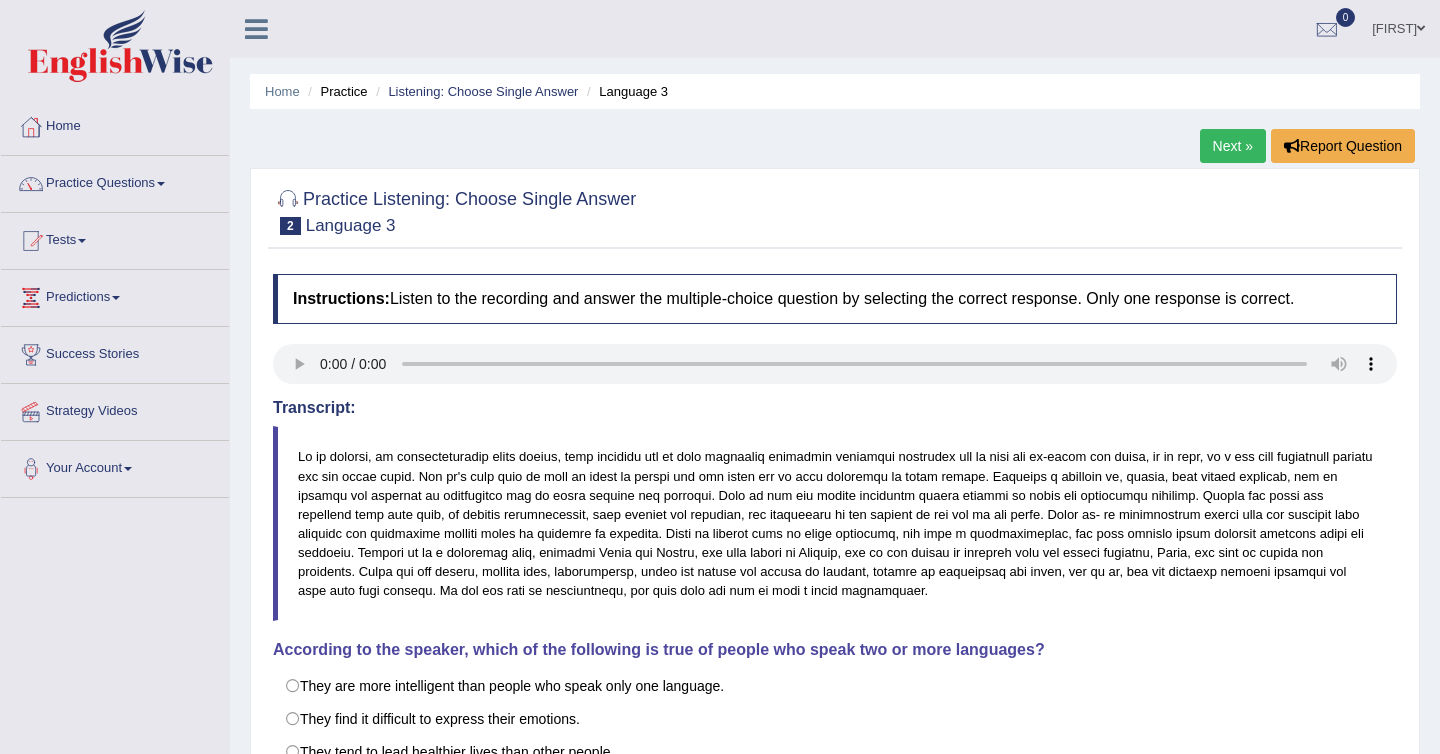 click on "Next »" at bounding box center [1233, 146] 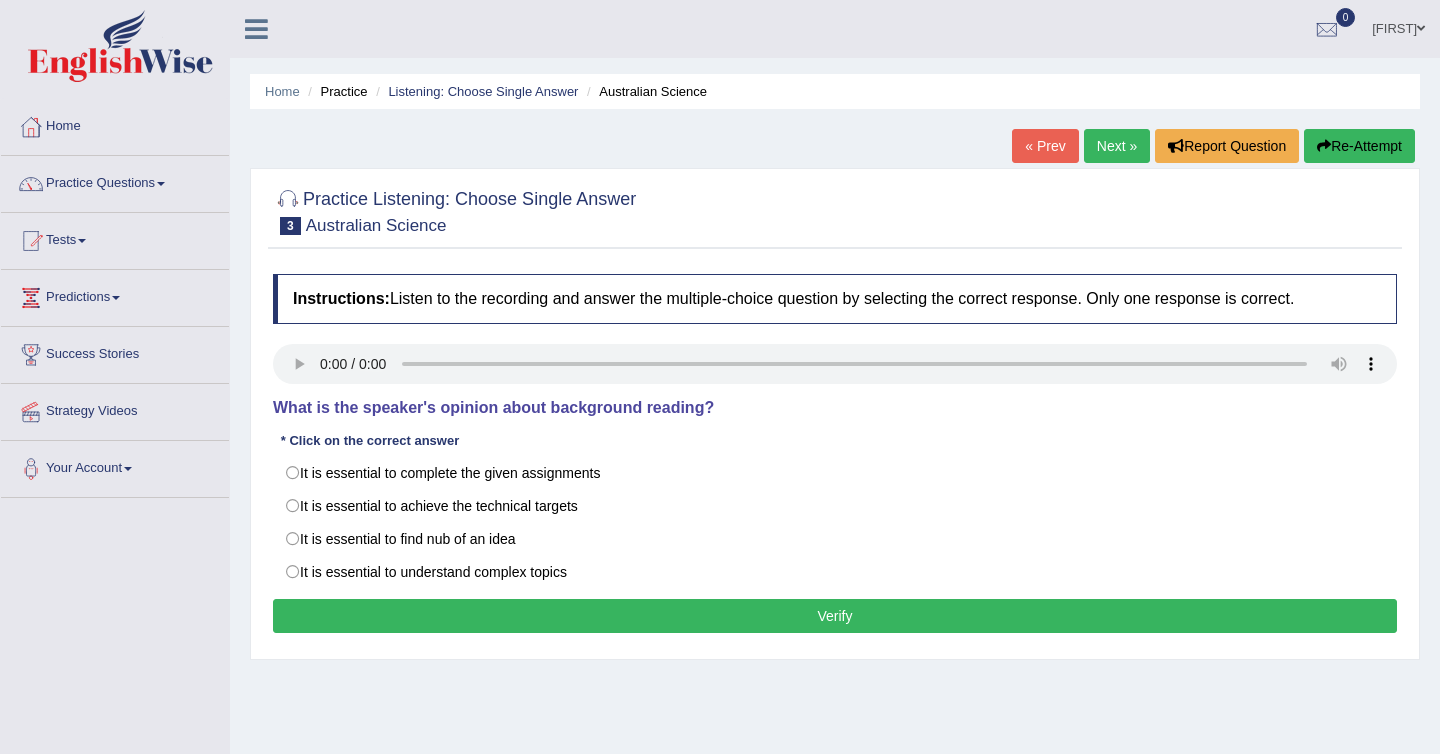 scroll, scrollTop: 0, scrollLeft: 0, axis: both 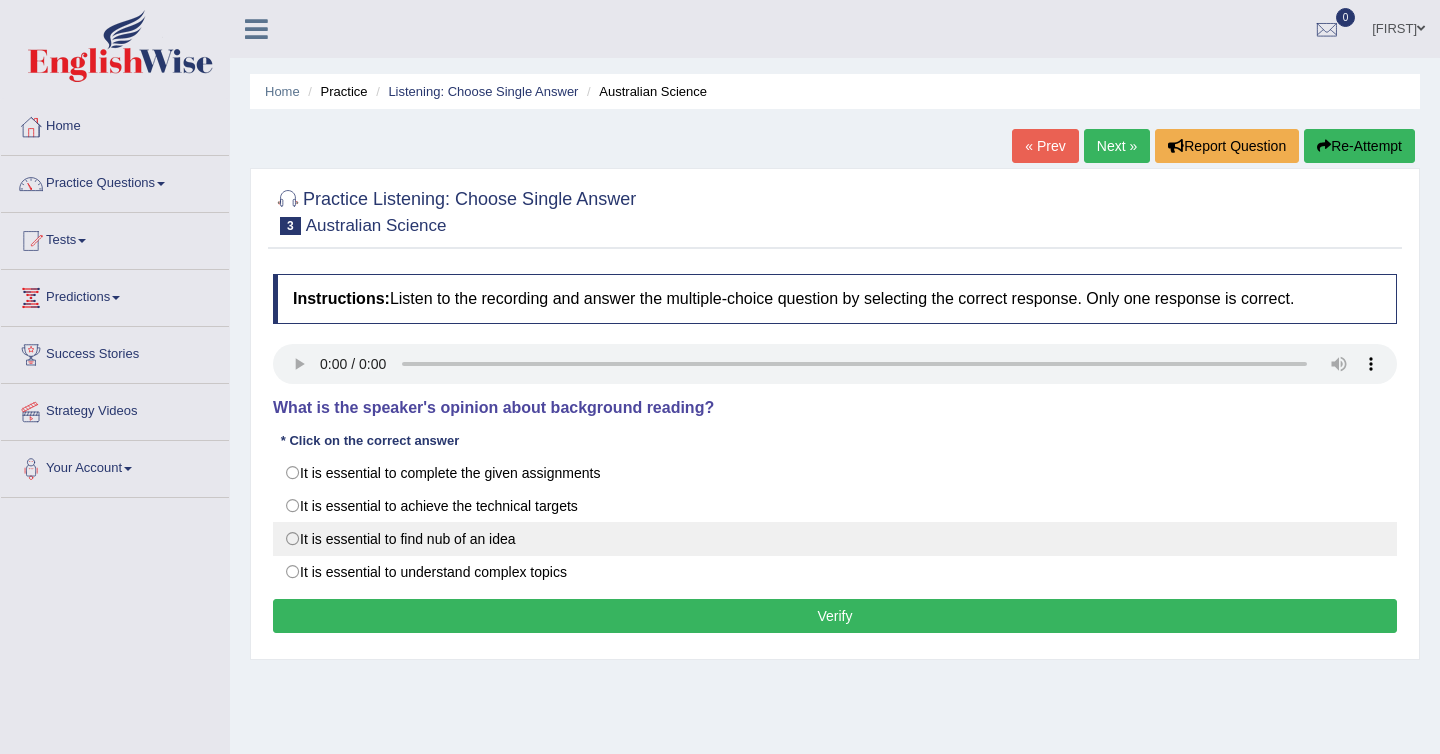 click on "It is essential to find nub of an idea" at bounding box center [835, 539] 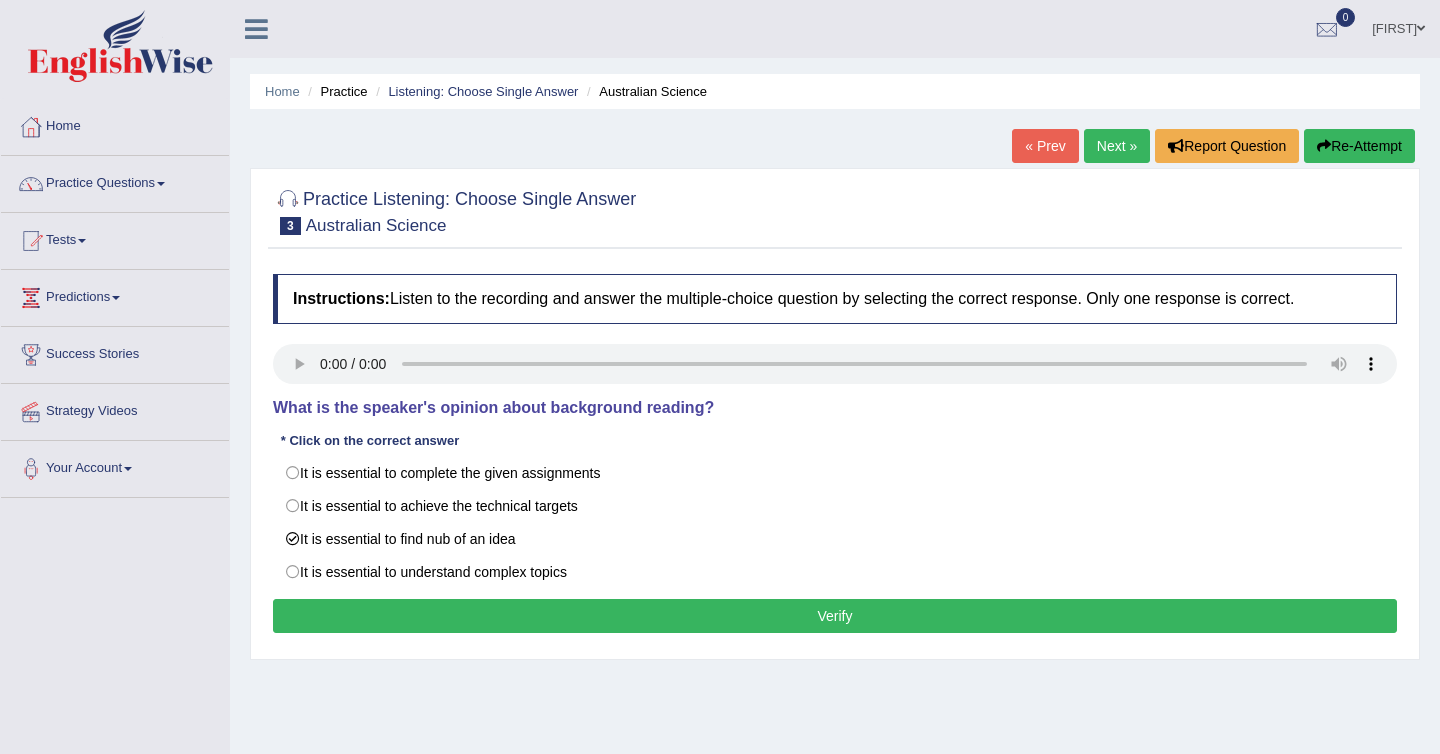 click on "Verify" at bounding box center (835, 616) 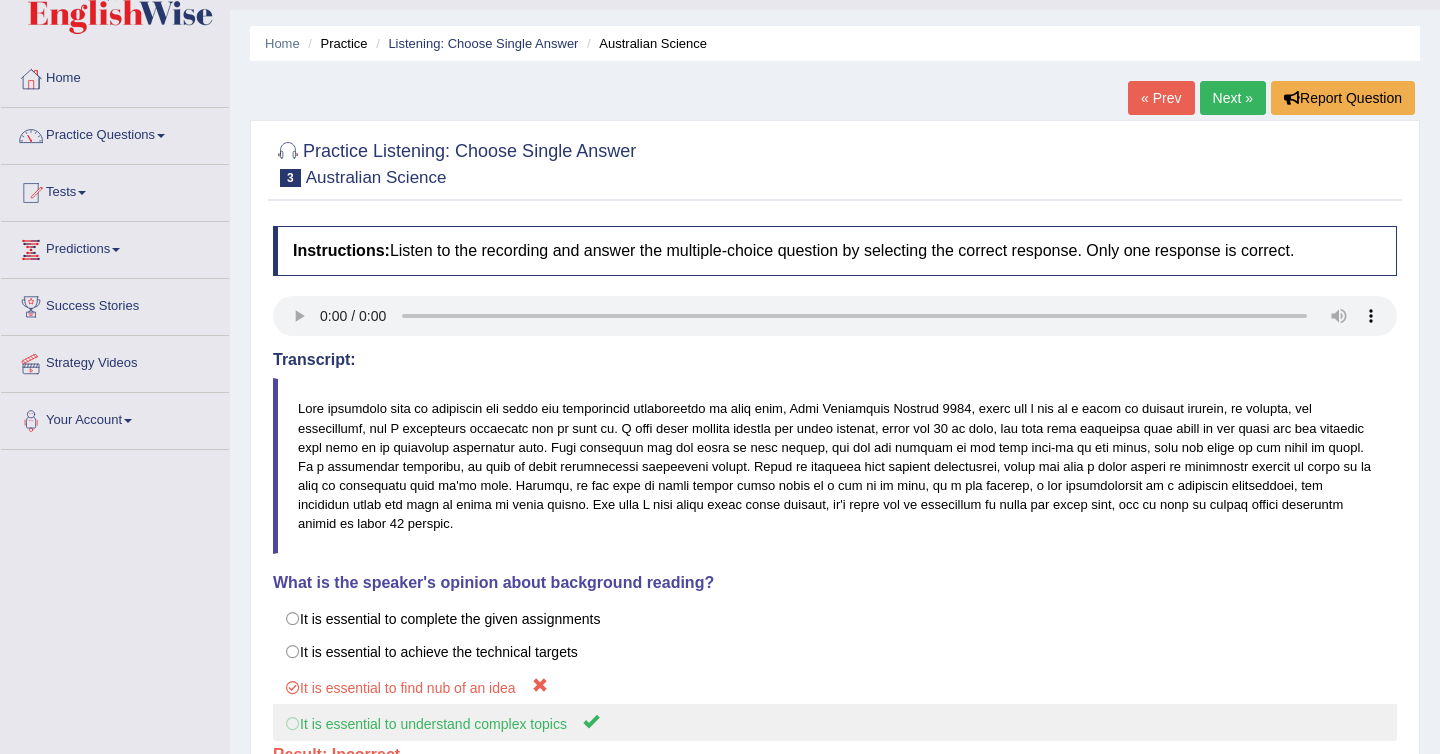 scroll, scrollTop: 0, scrollLeft: 0, axis: both 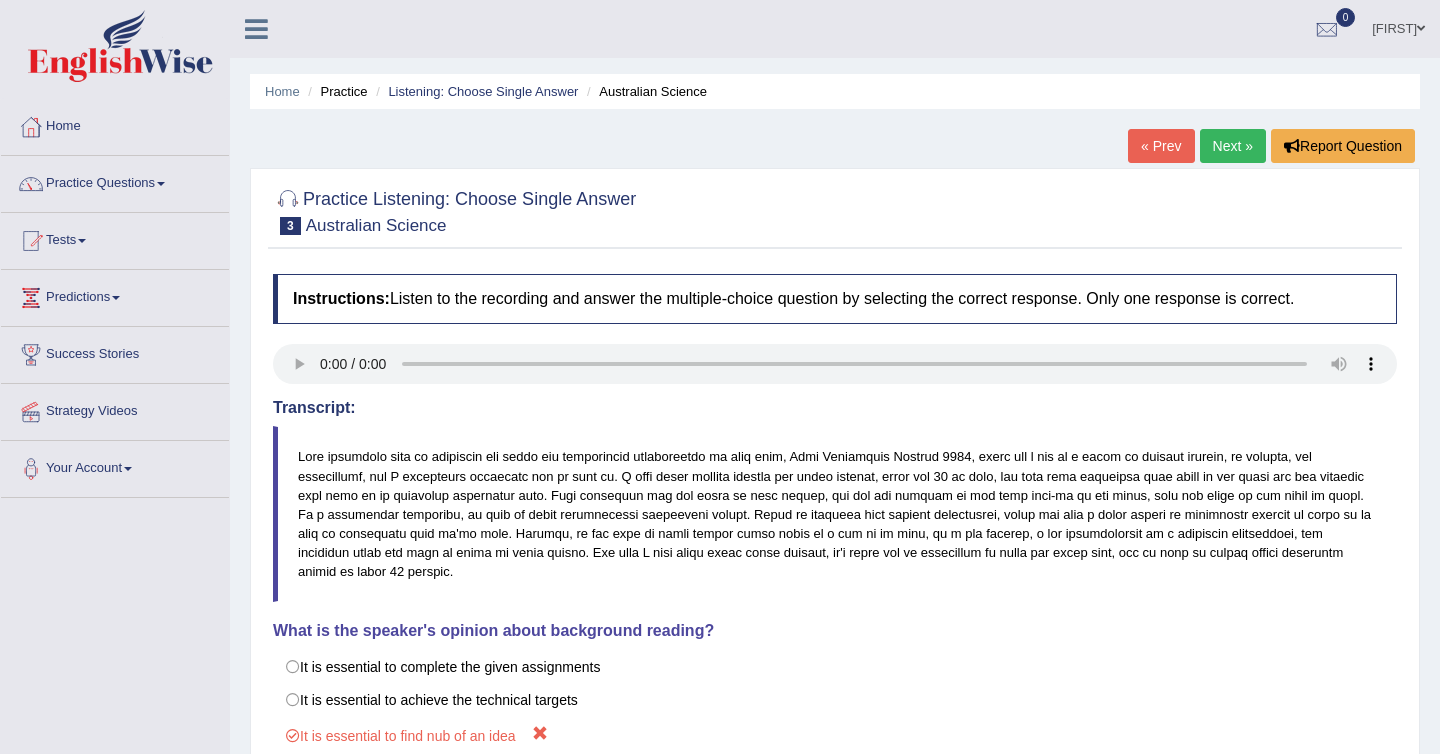 click on "Next »" at bounding box center (1233, 146) 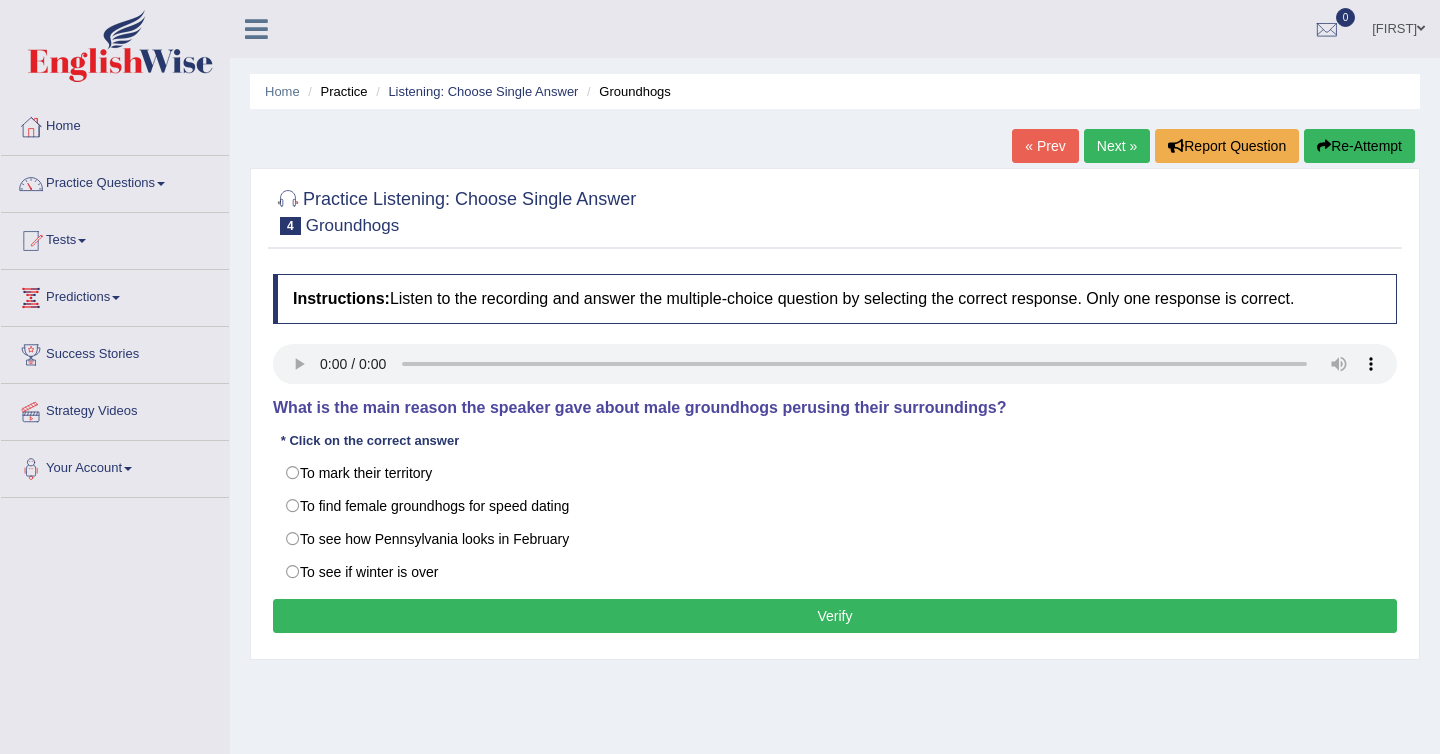 scroll, scrollTop: 0, scrollLeft: 0, axis: both 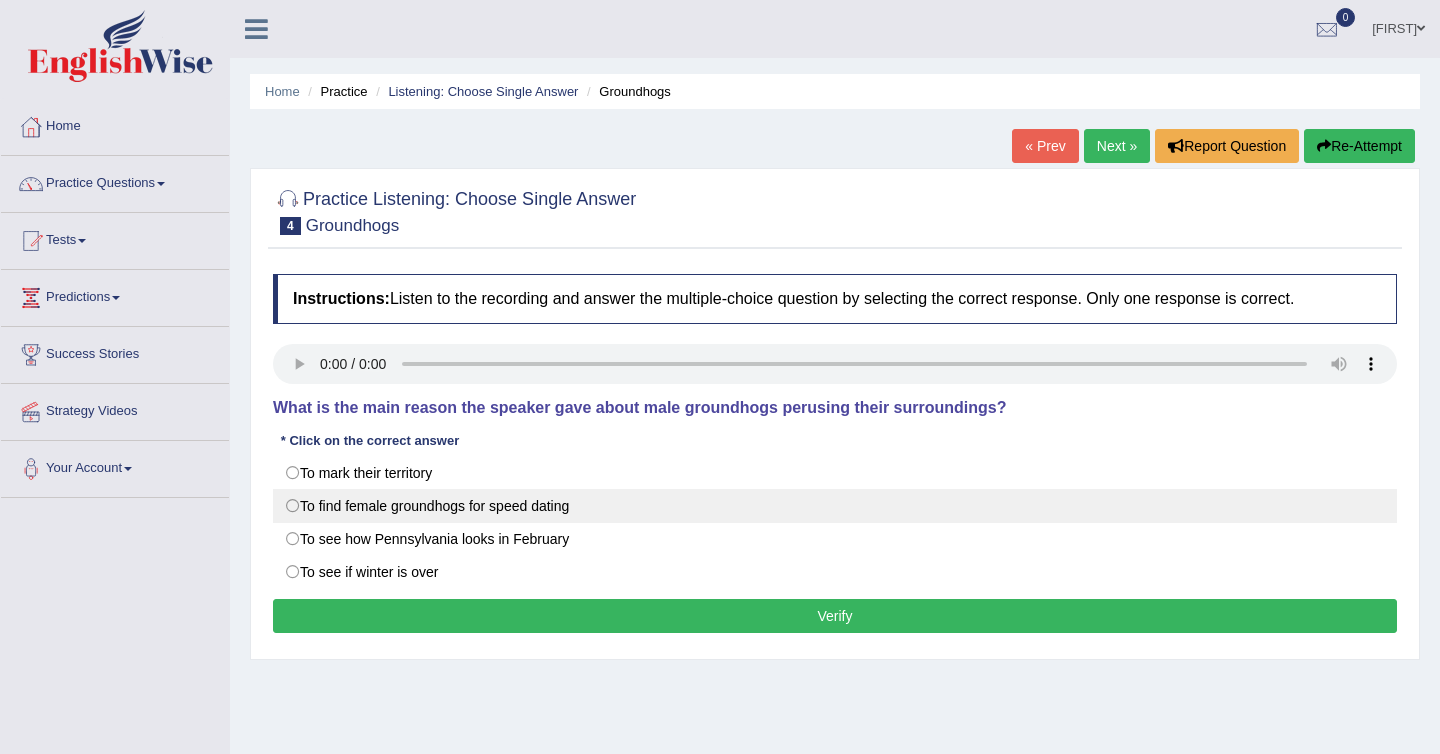 click on "To find female groundhogs for speed dating" at bounding box center (835, 506) 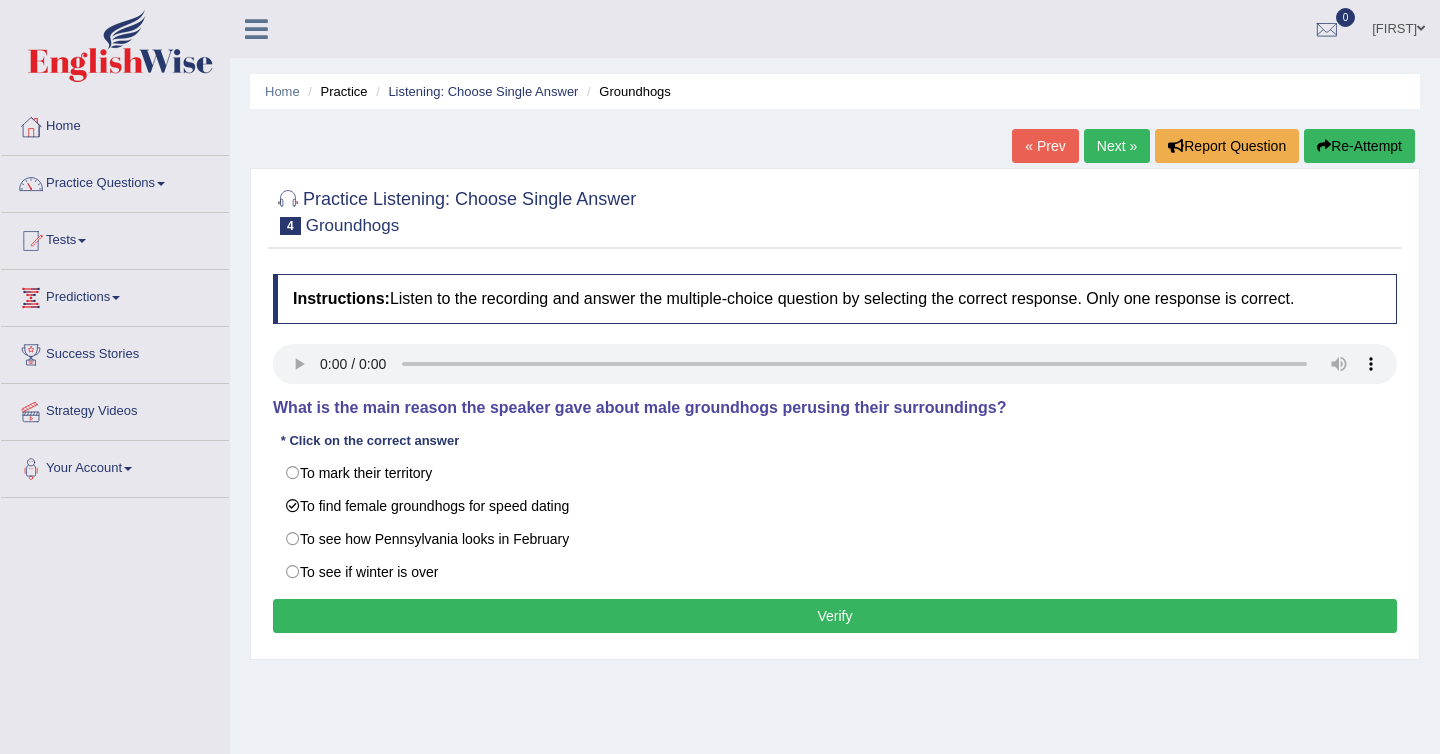 click on "Verify" at bounding box center [835, 616] 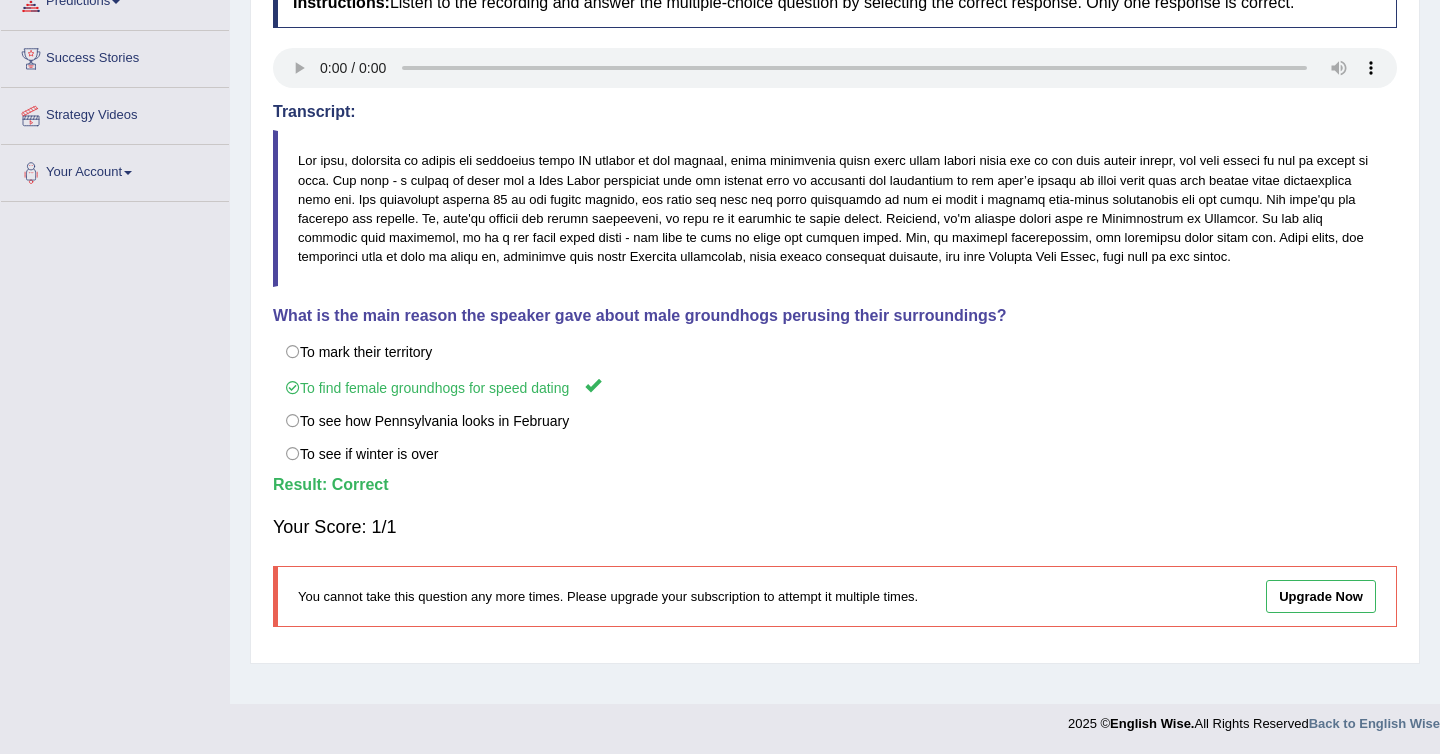 scroll, scrollTop: 0, scrollLeft: 0, axis: both 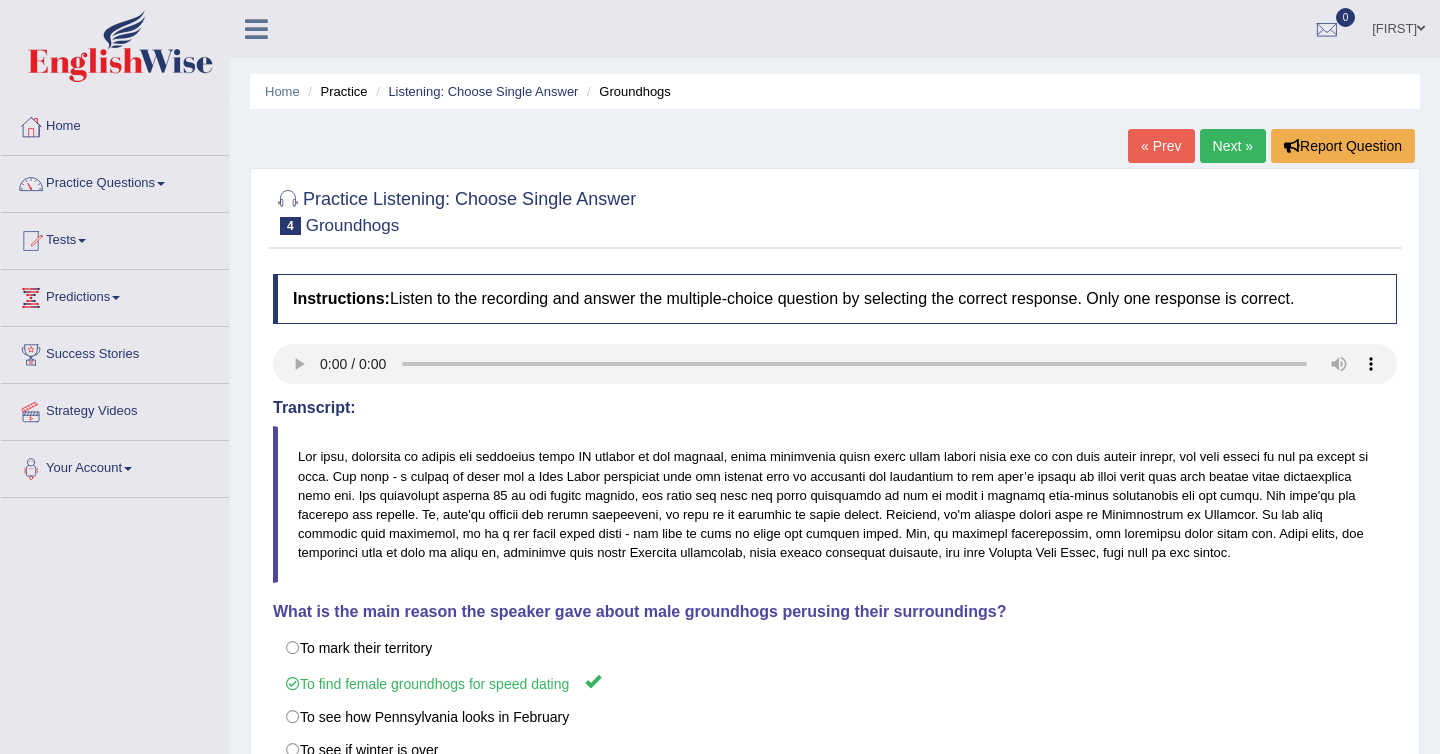 click on "Next »" at bounding box center (1233, 146) 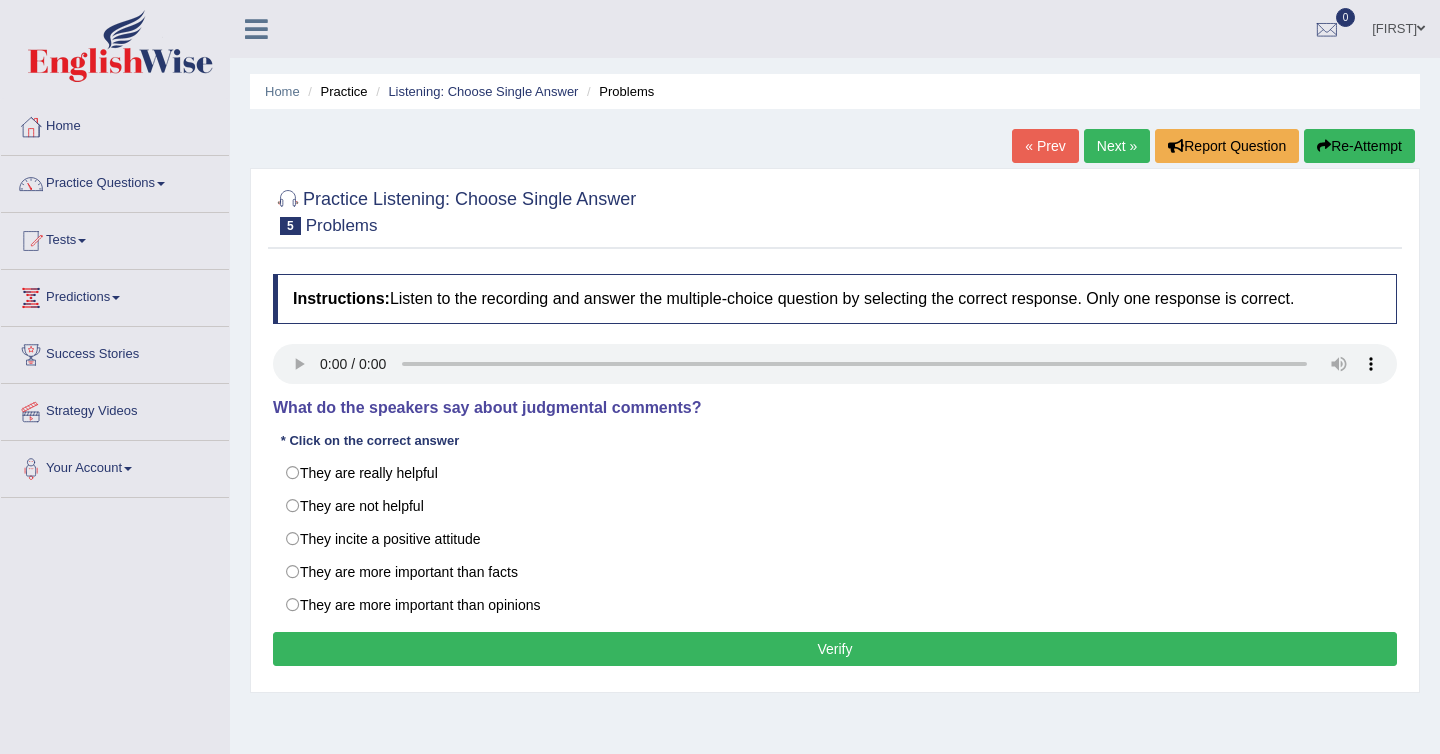 scroll, scrollTop: 0, scrollLeft: 0, axis: both 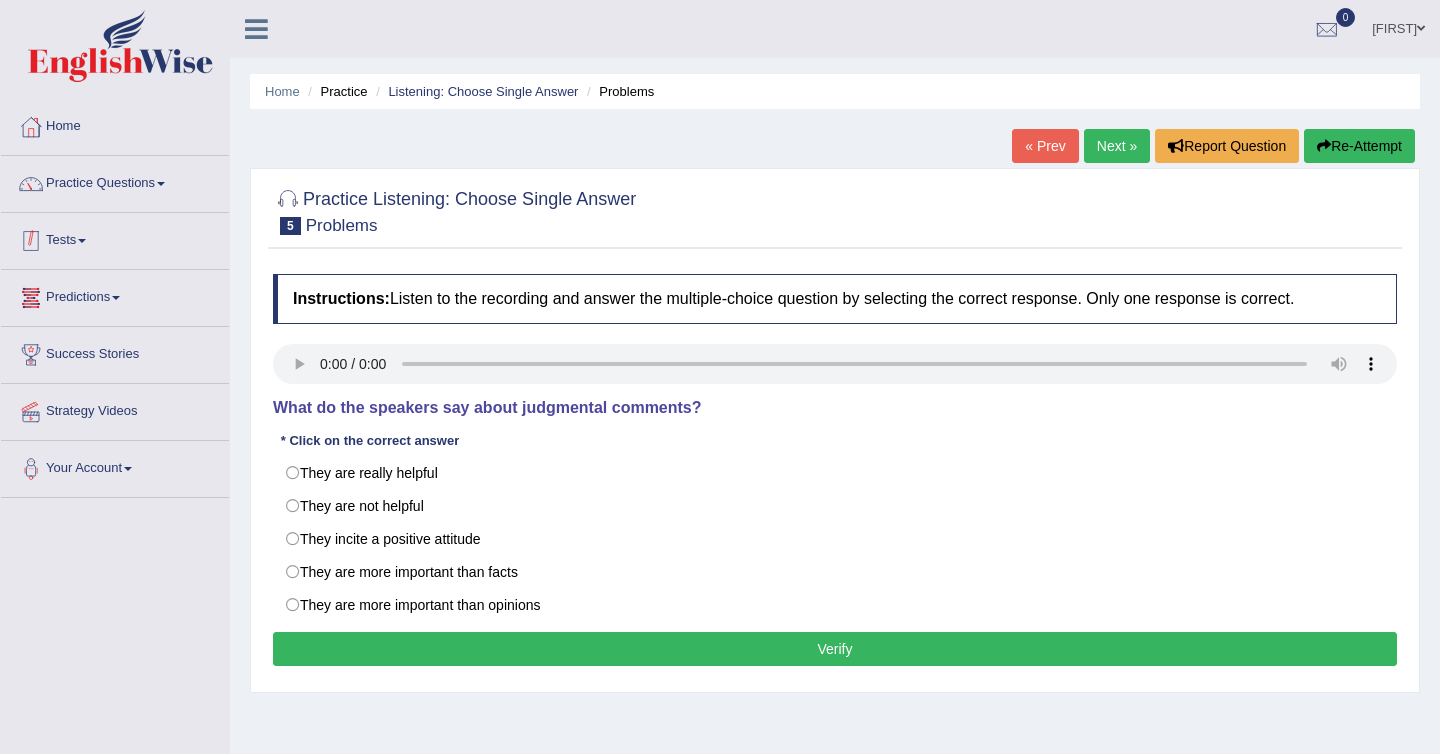 click on "Tests" at bounding box center (115, 238) 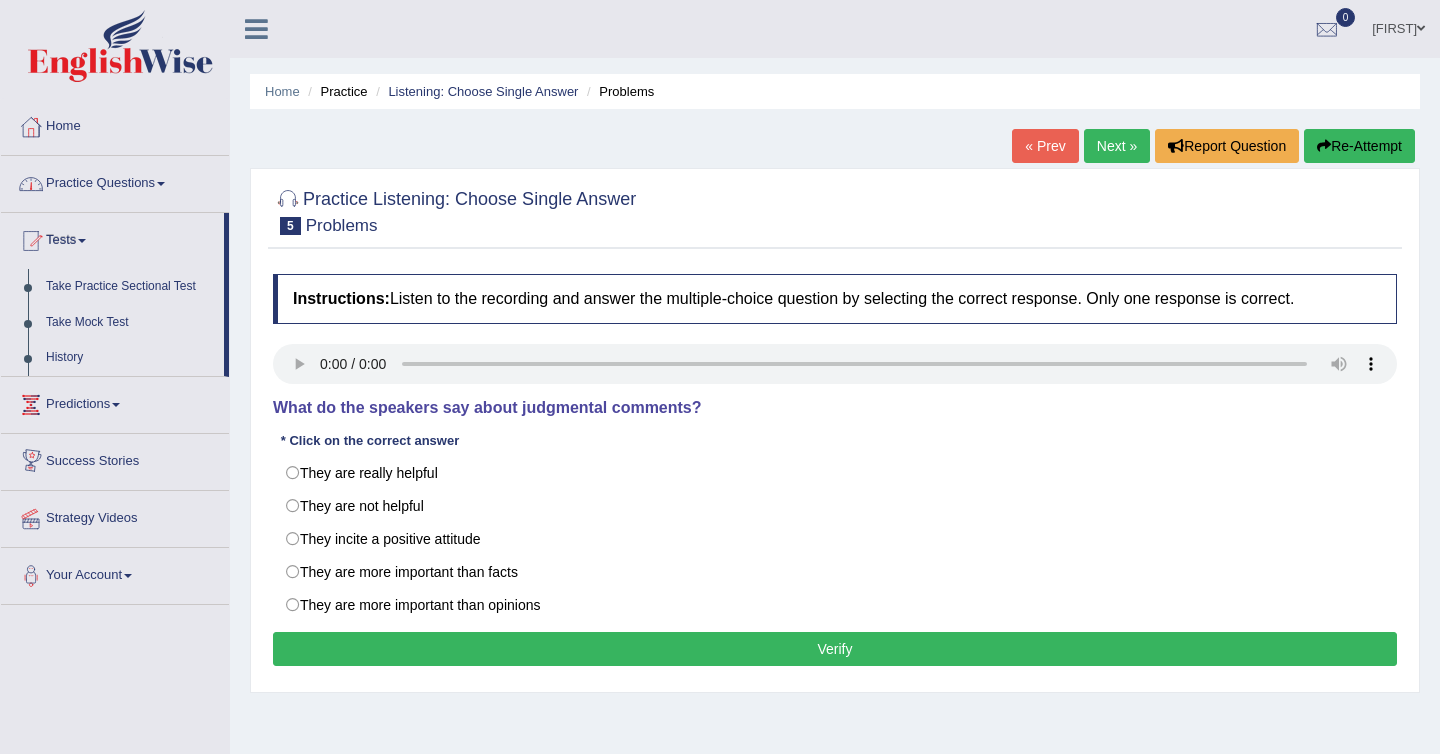 click on "Practice Questions" at bounding box center [115, 181] 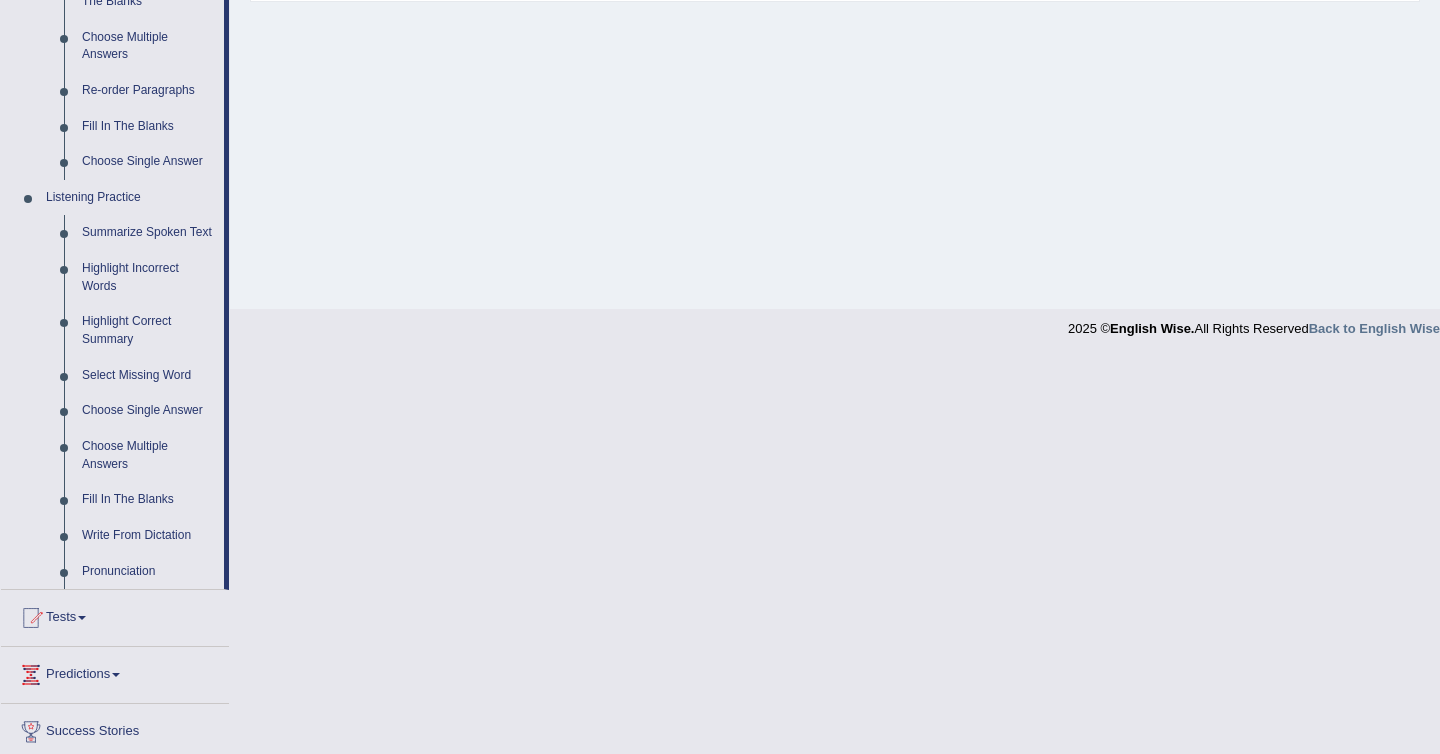 scroll, scrollTop: 698, scrollLeft: 0, axis: vertical 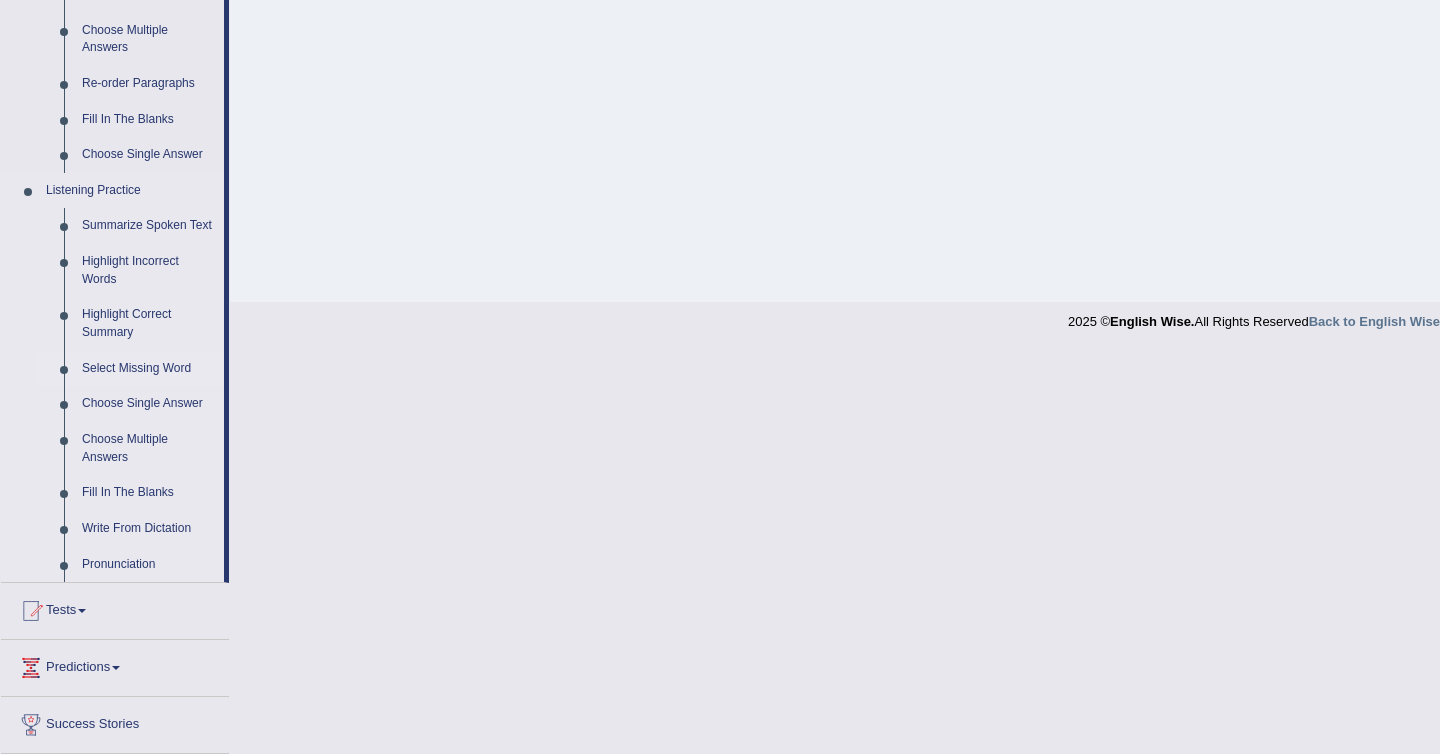 click on "Select Missing Word" at bounding box center (148, 369) 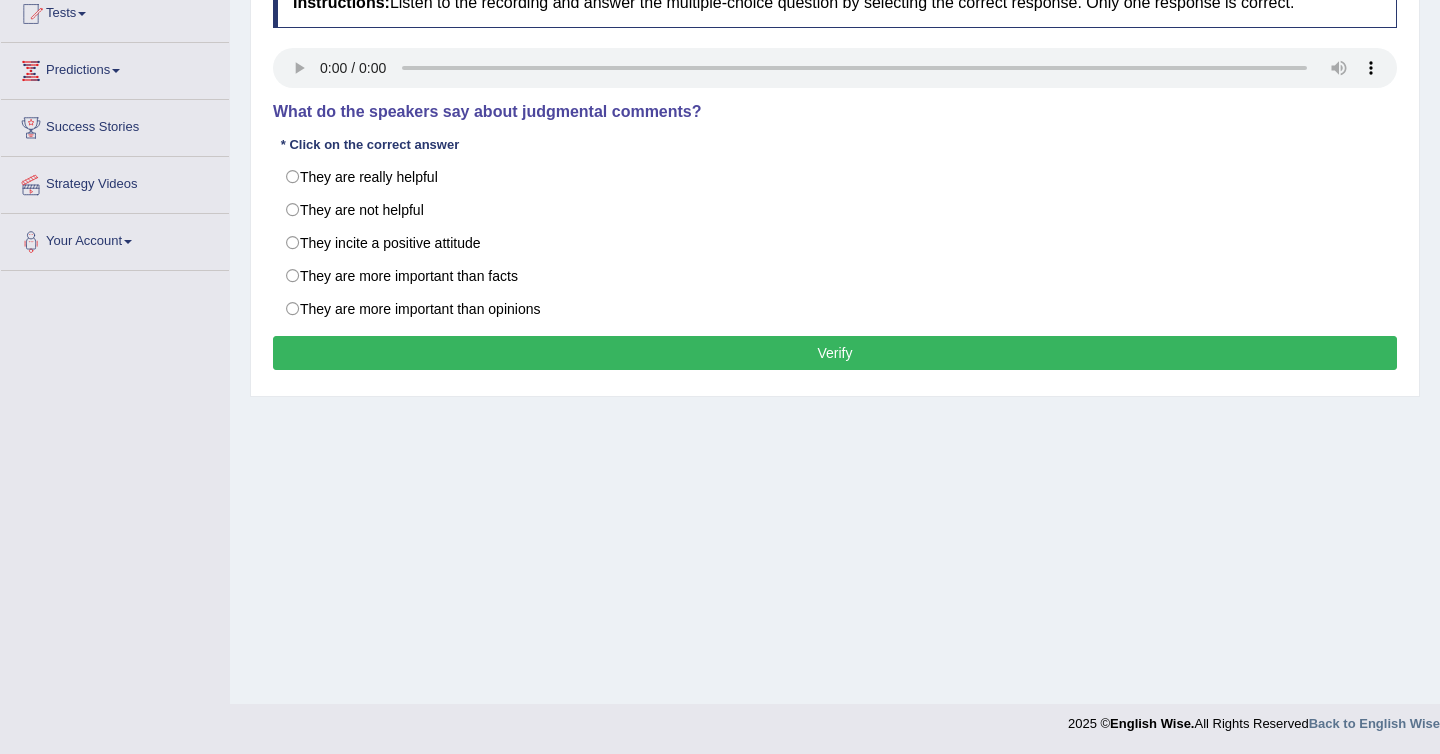 scroll, scrollTop: 296, scrollLeft: 0, axis: vertical 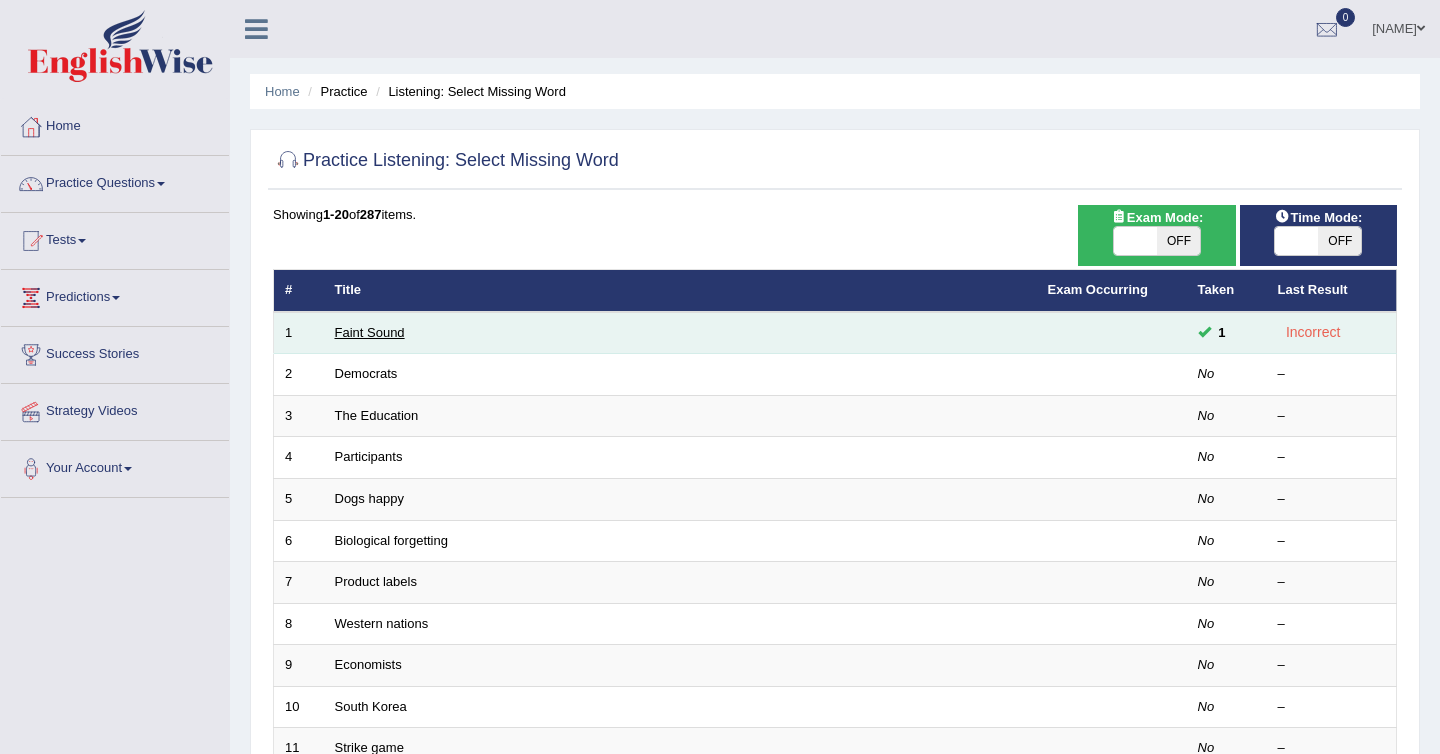 click on "Faint Sound" at bounding box center (370, 332) 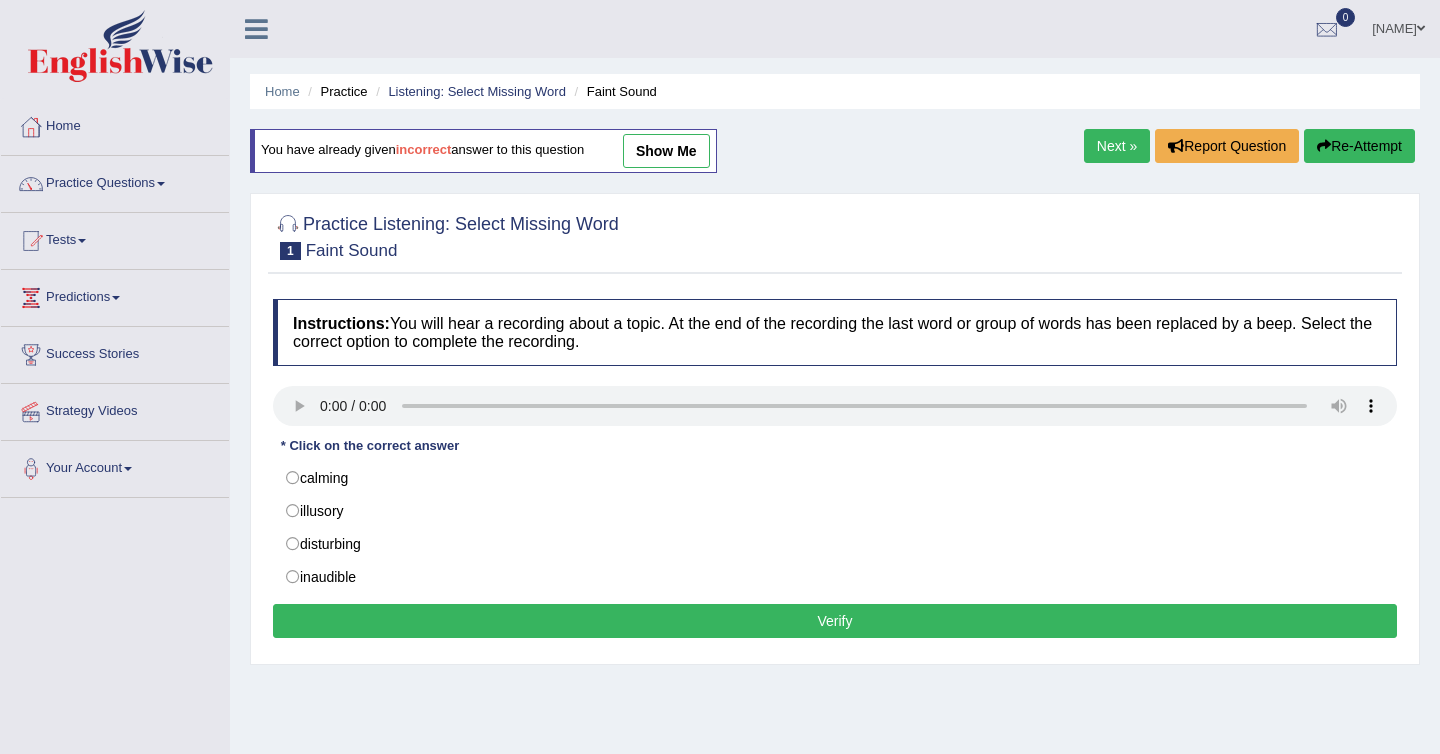 scroll, scrollTop: 0, scrollLeft: 0, axis: both 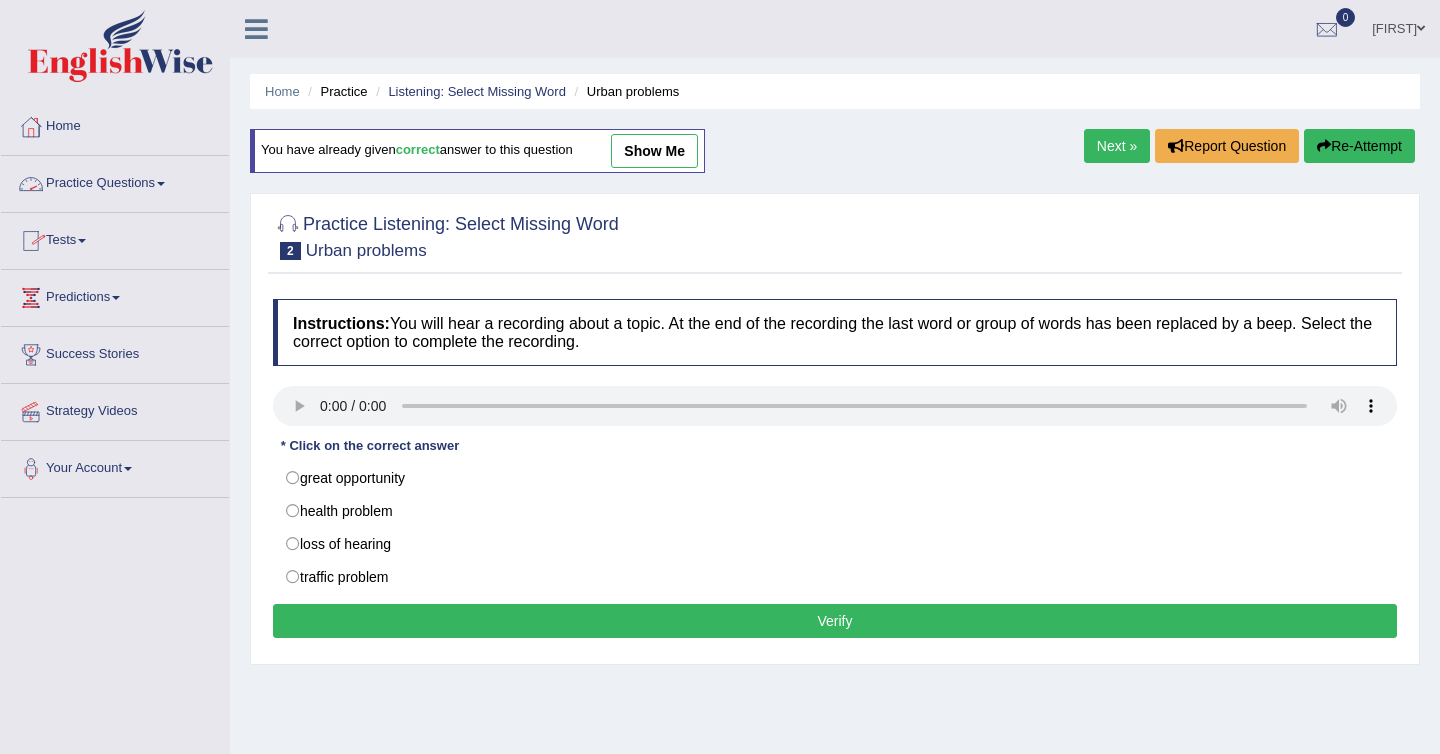 click on "Practice Questions" at bounding box center [115, 181] 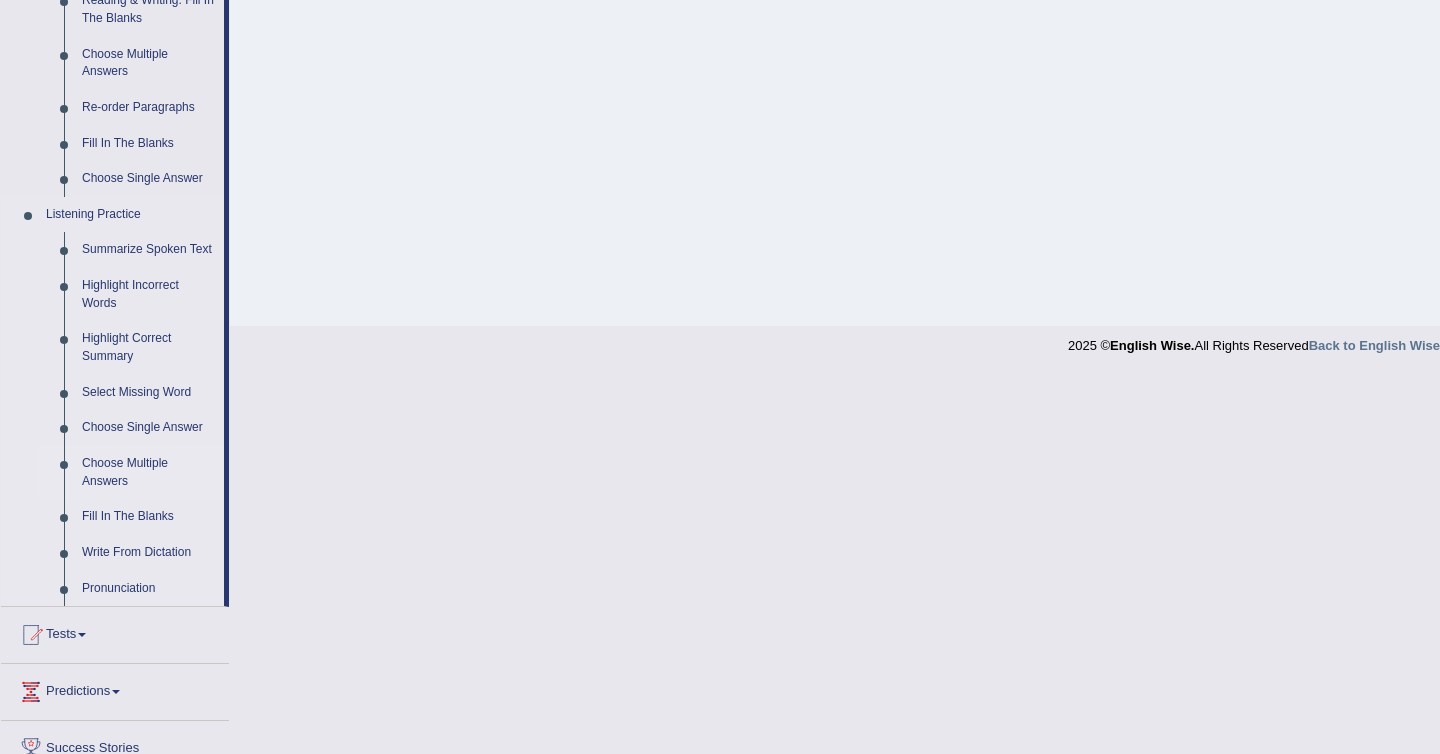scroll, scrollTop: 676, scrollLeft: 0, axis: vertical 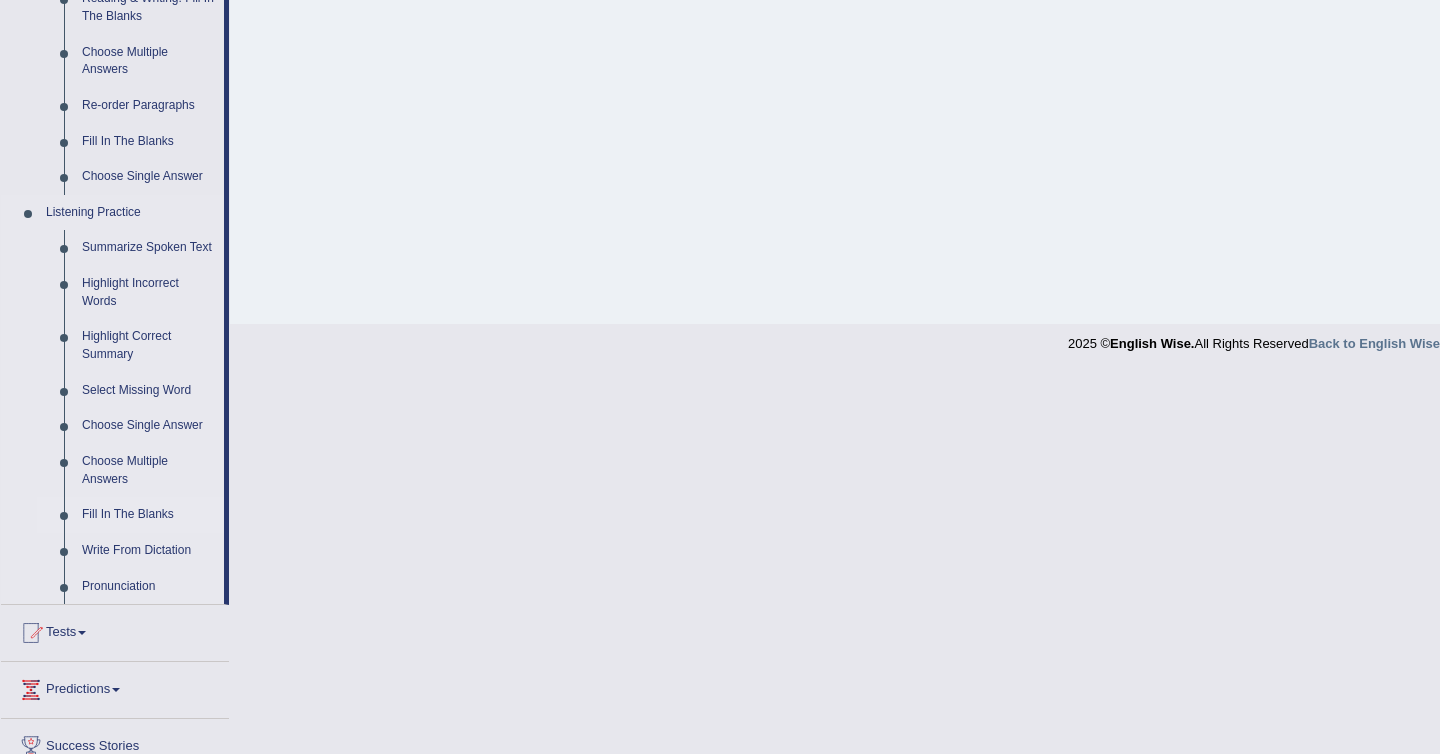 click on "Fill In The Blanks" at bounding box center (148, 515) 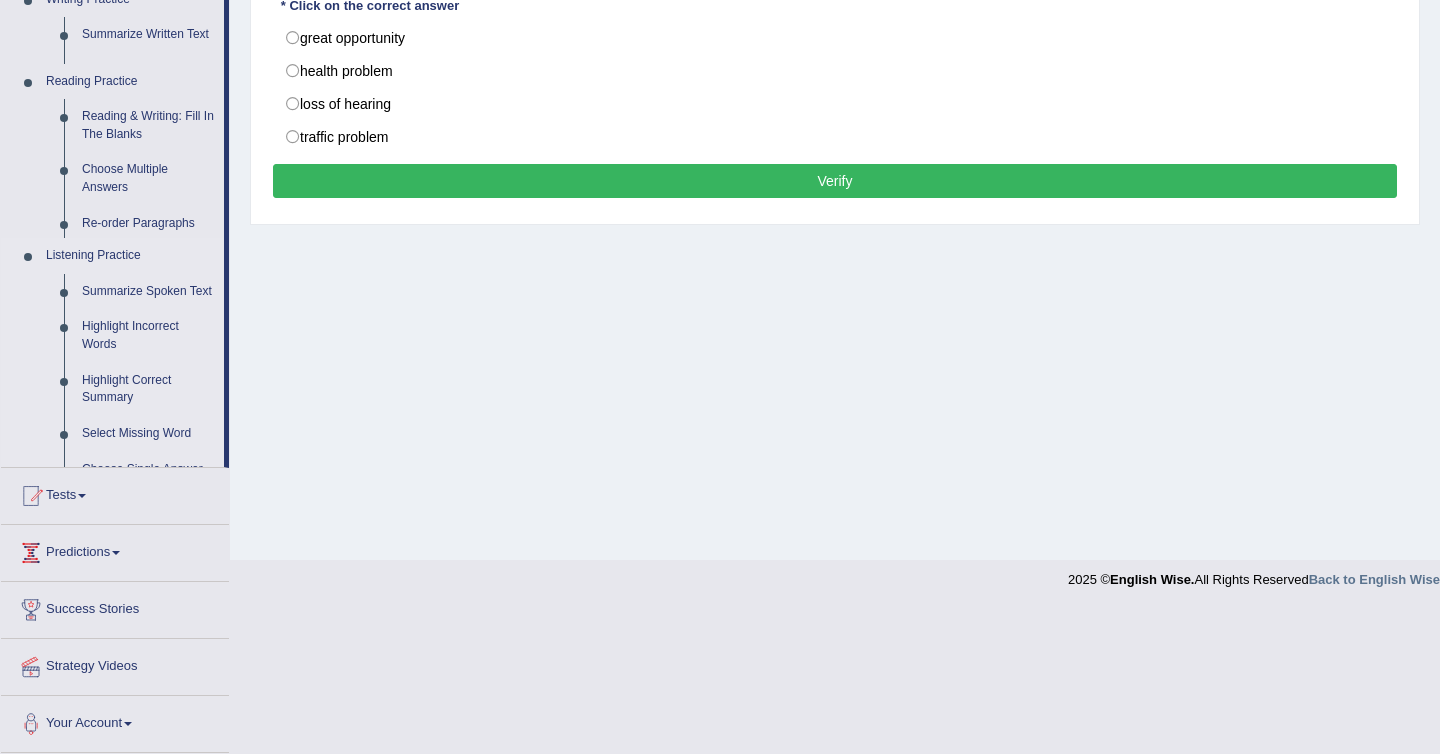 scroll, scrollTop: 296, scrollLeft: 0, axis: vertical 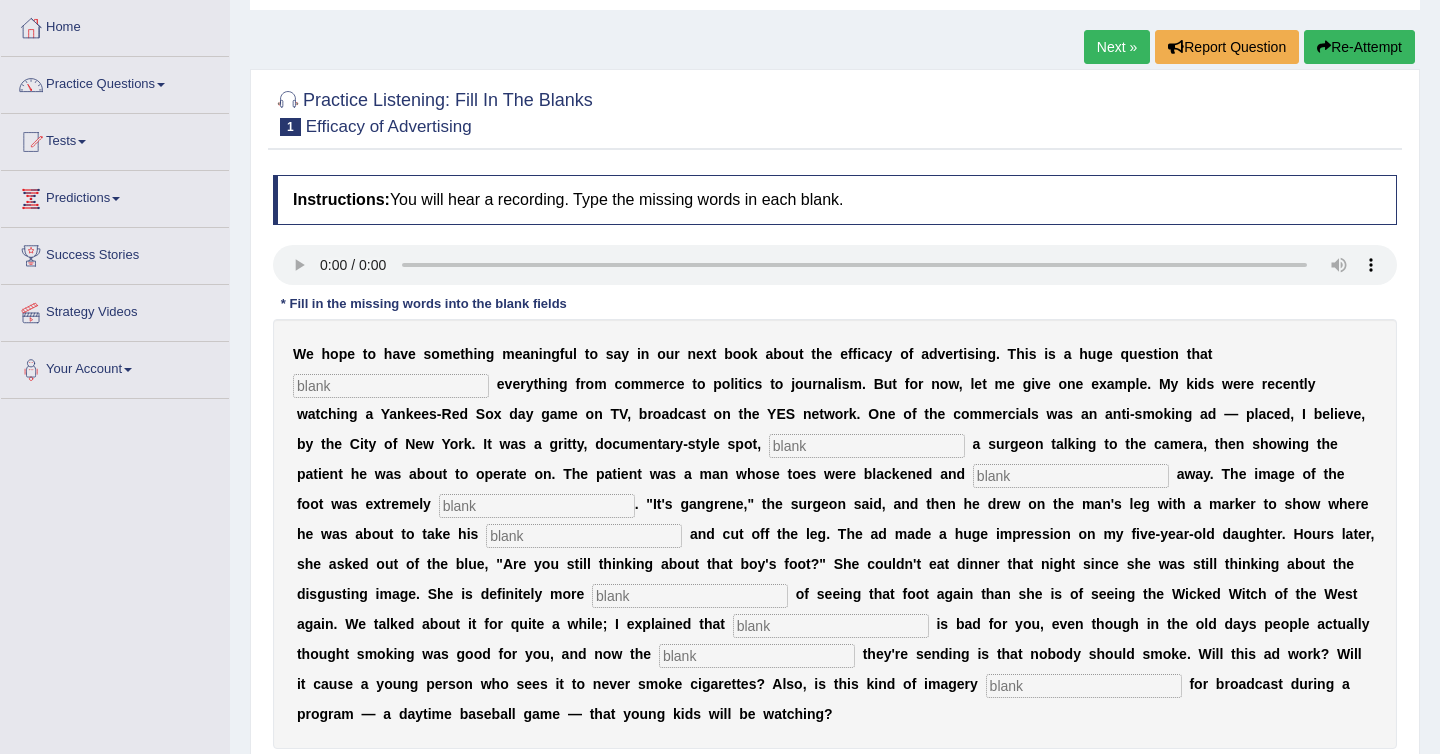 type 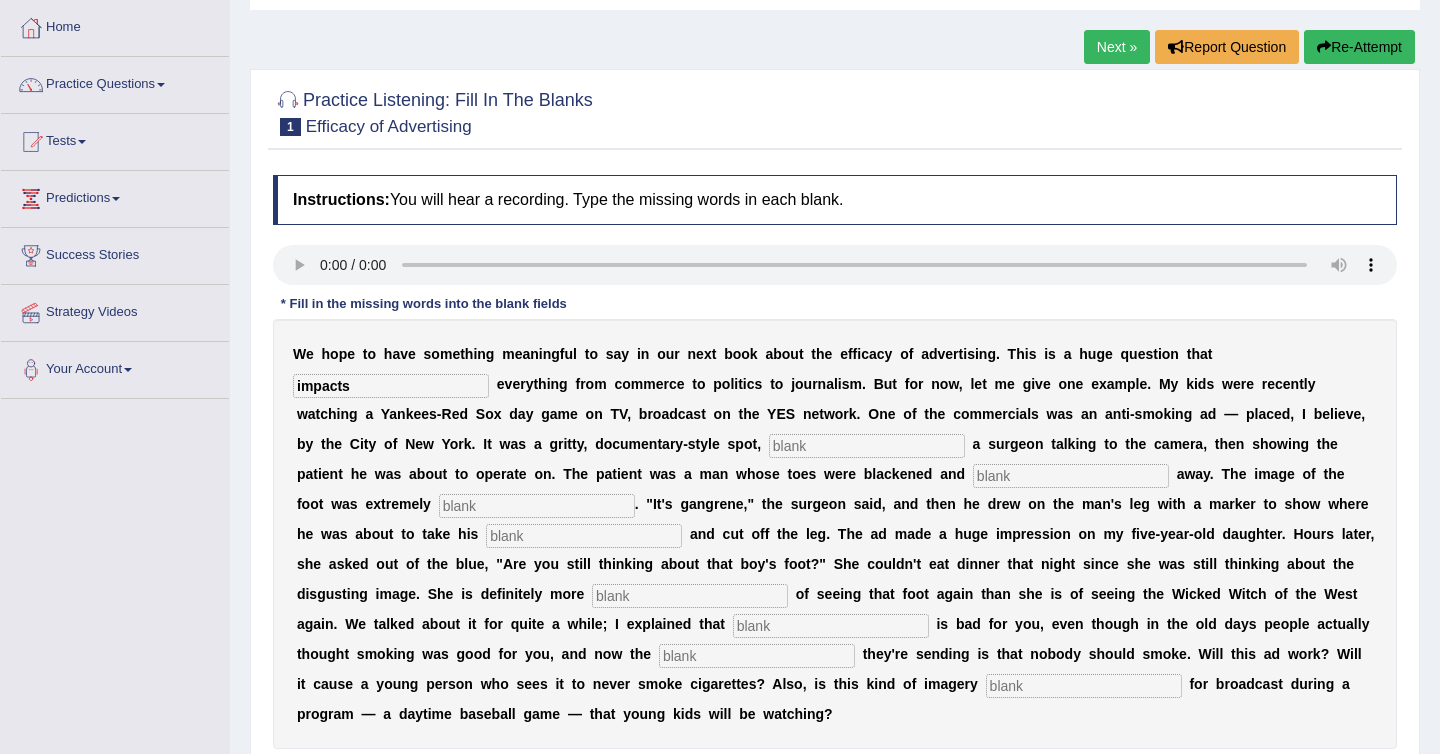 type on "impacts" 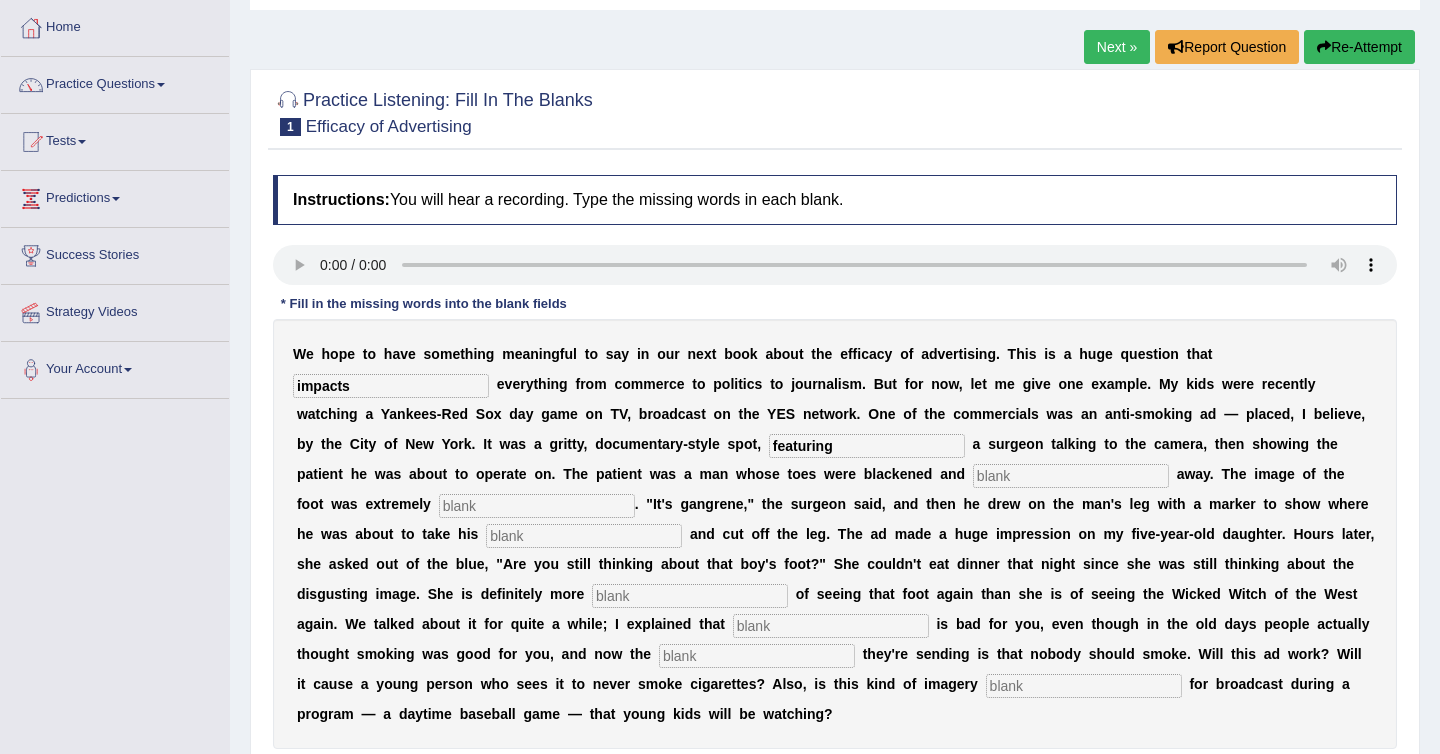 type on "featuring" 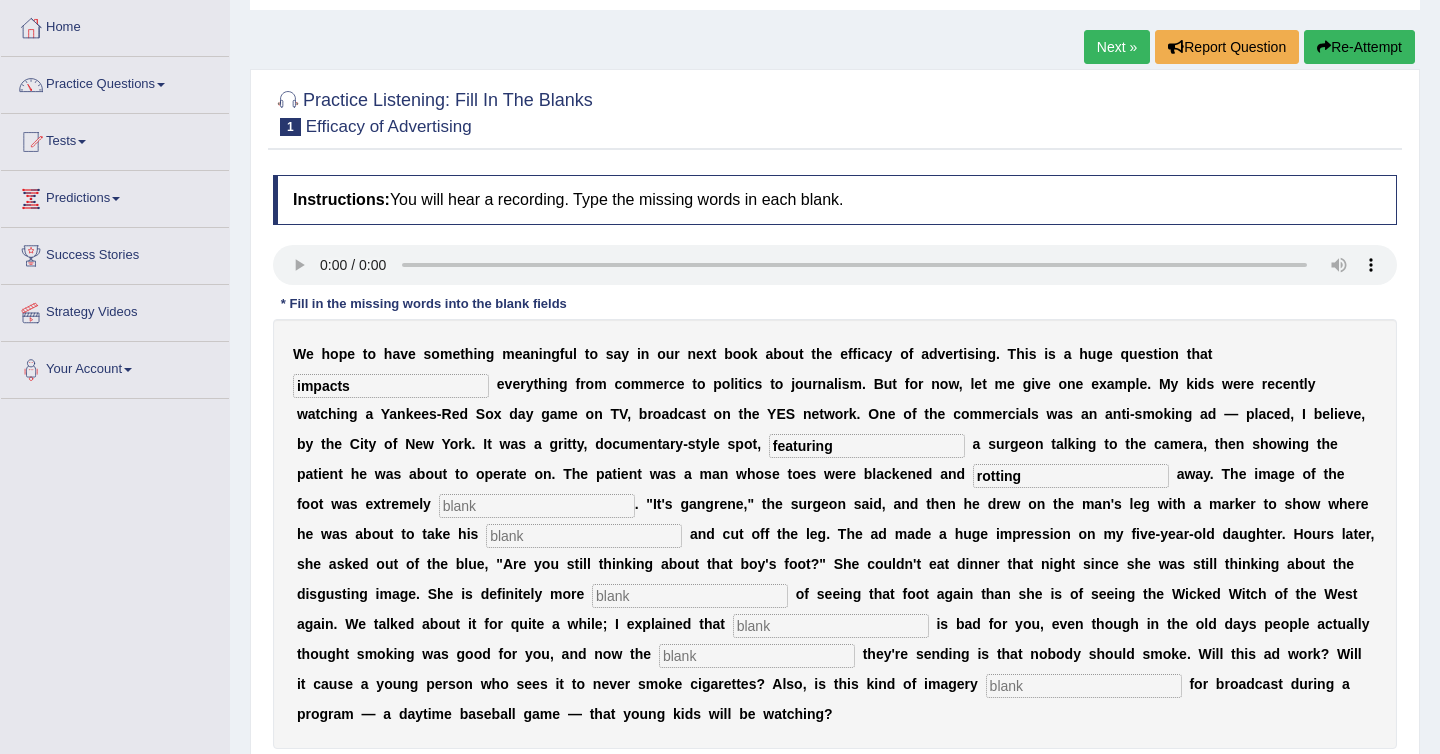 type on "rotting" 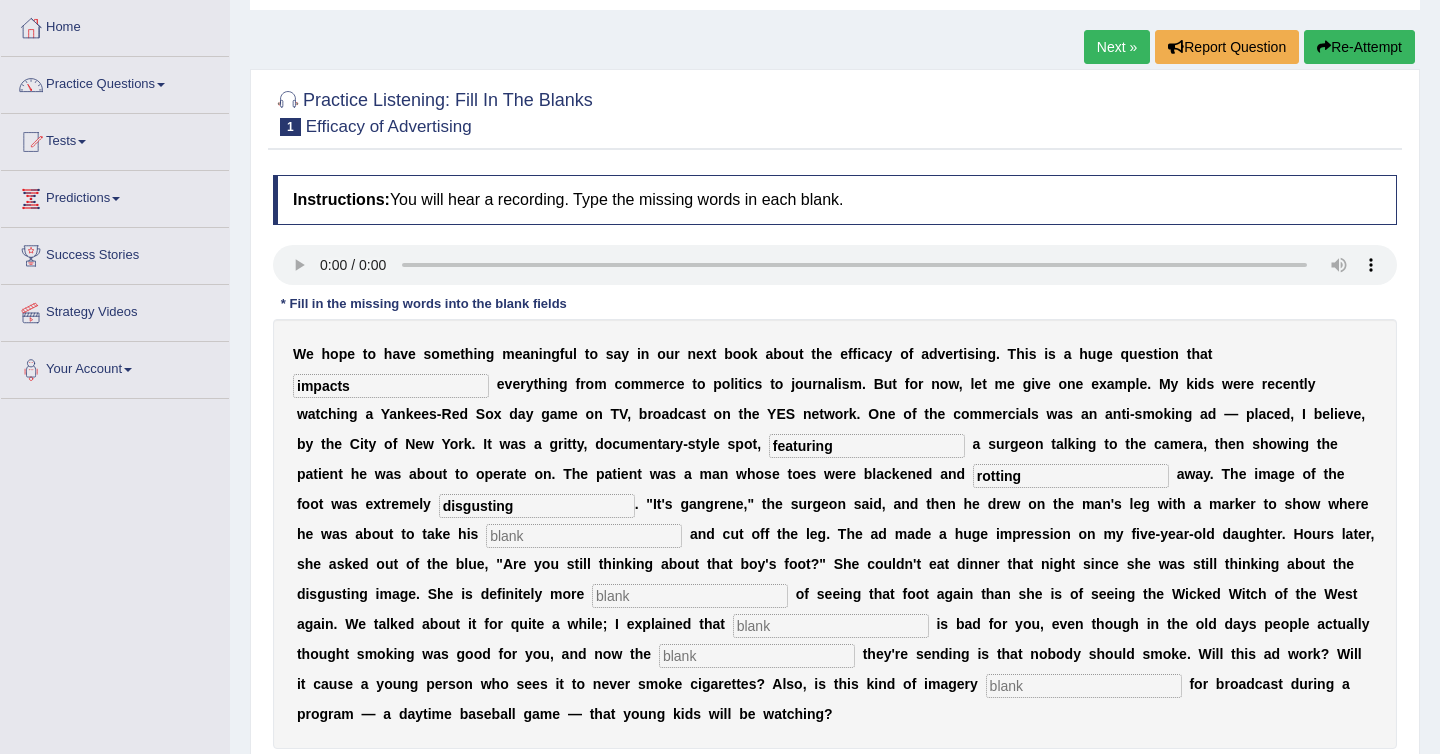 type on "disgusting" 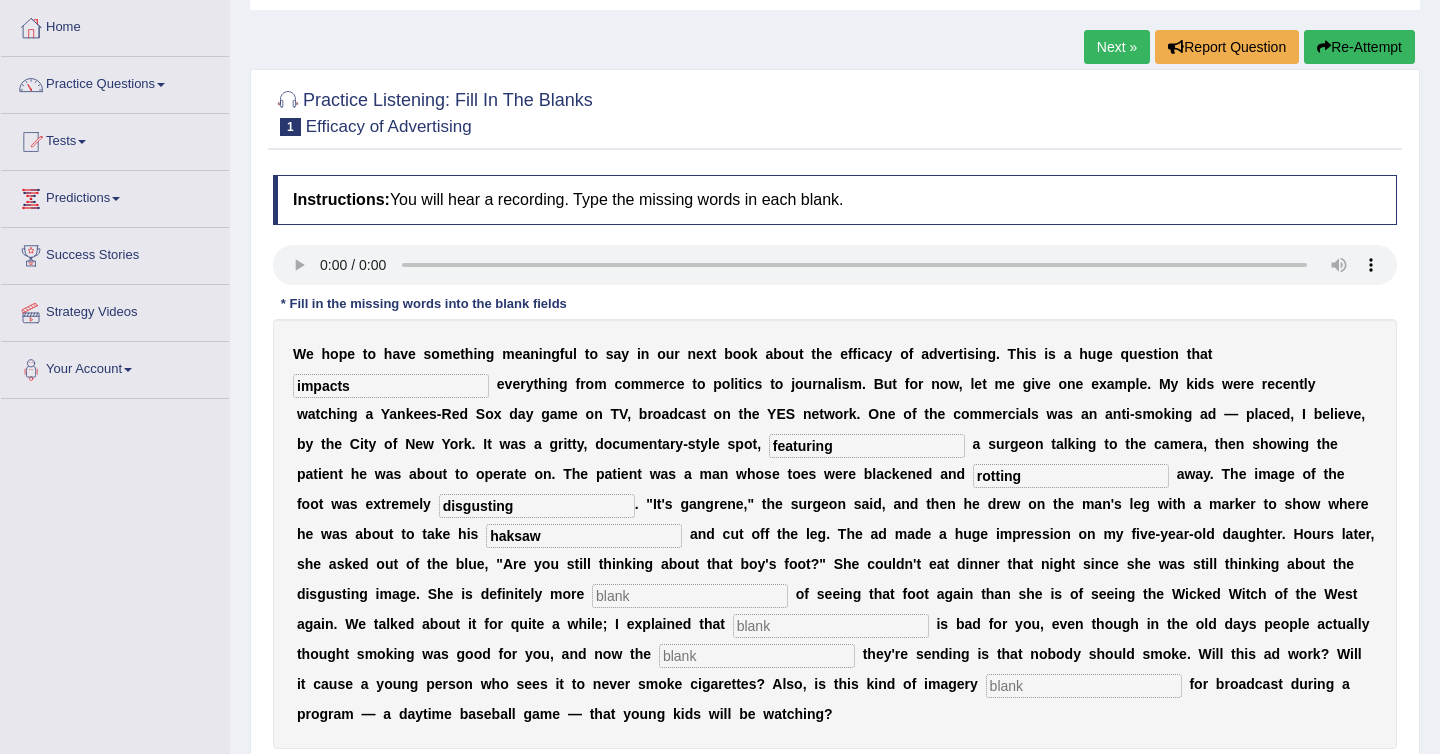 type on "haksaw" 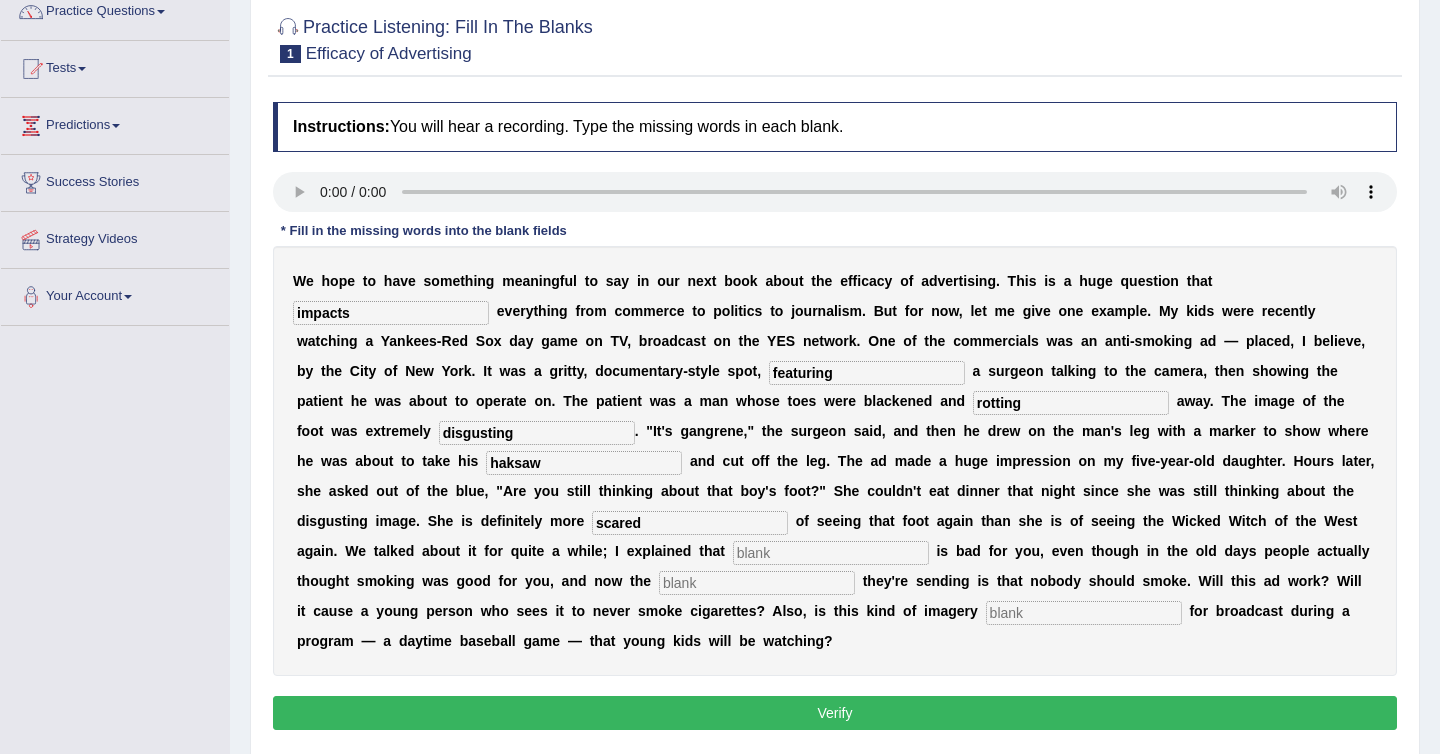 scroll, scrollTop: 174, scrollLeft: 0, axis: vertical 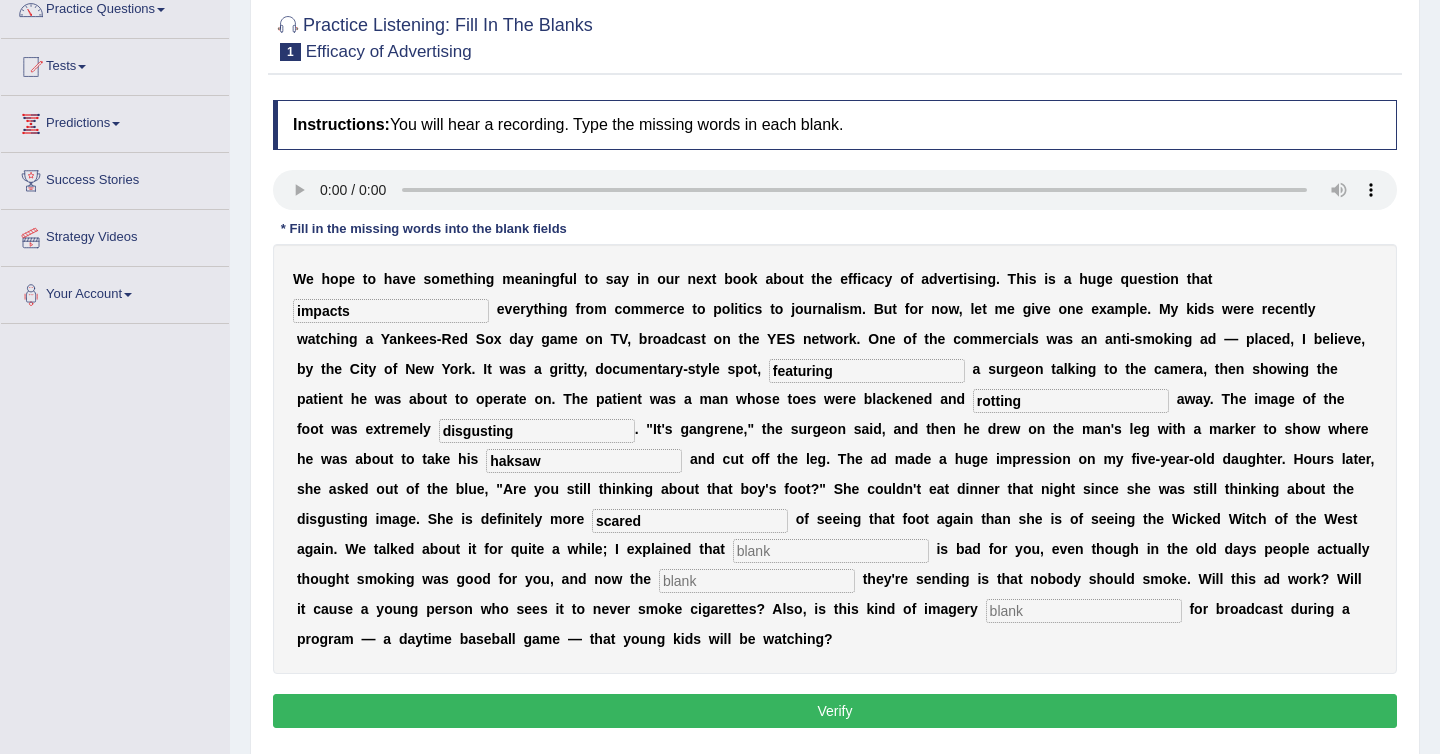 type on "scared" 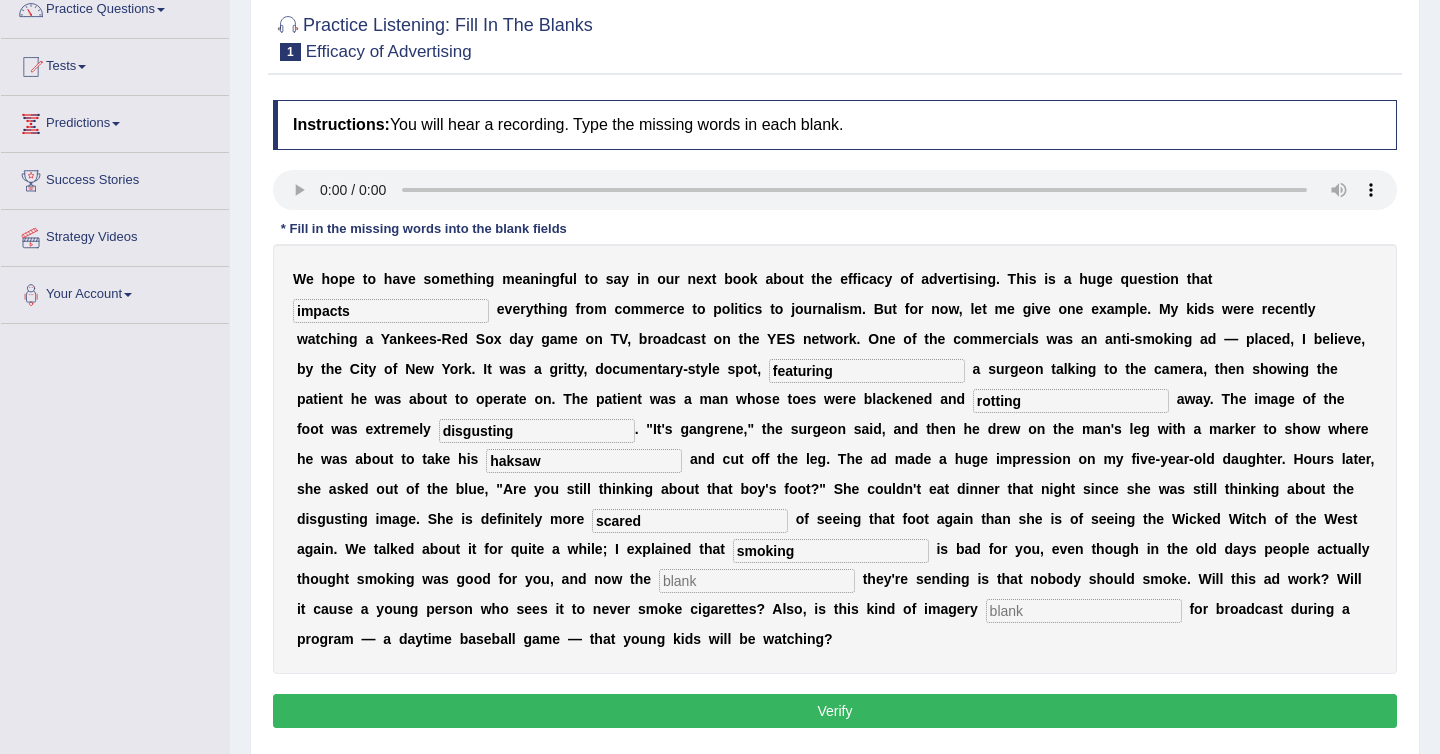 type on "smoking" 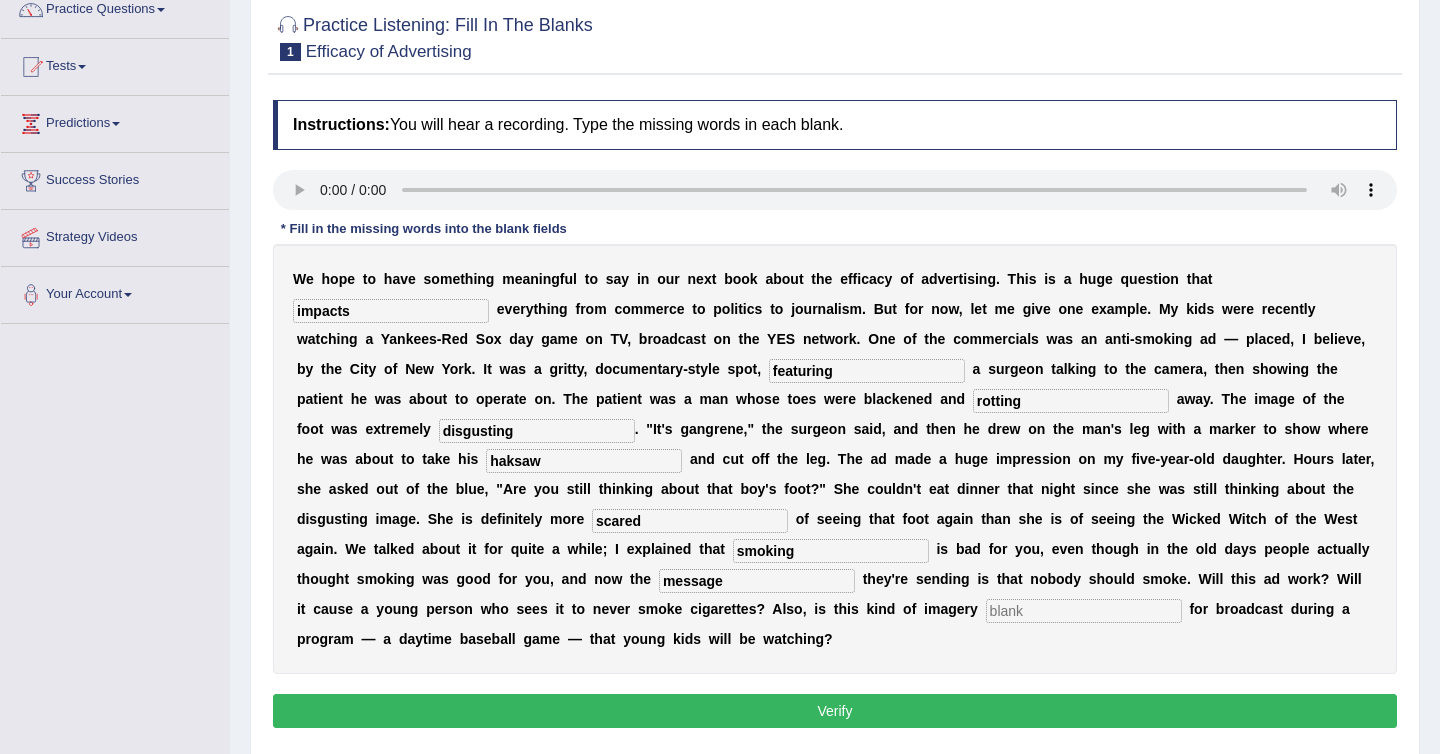 type on "message" 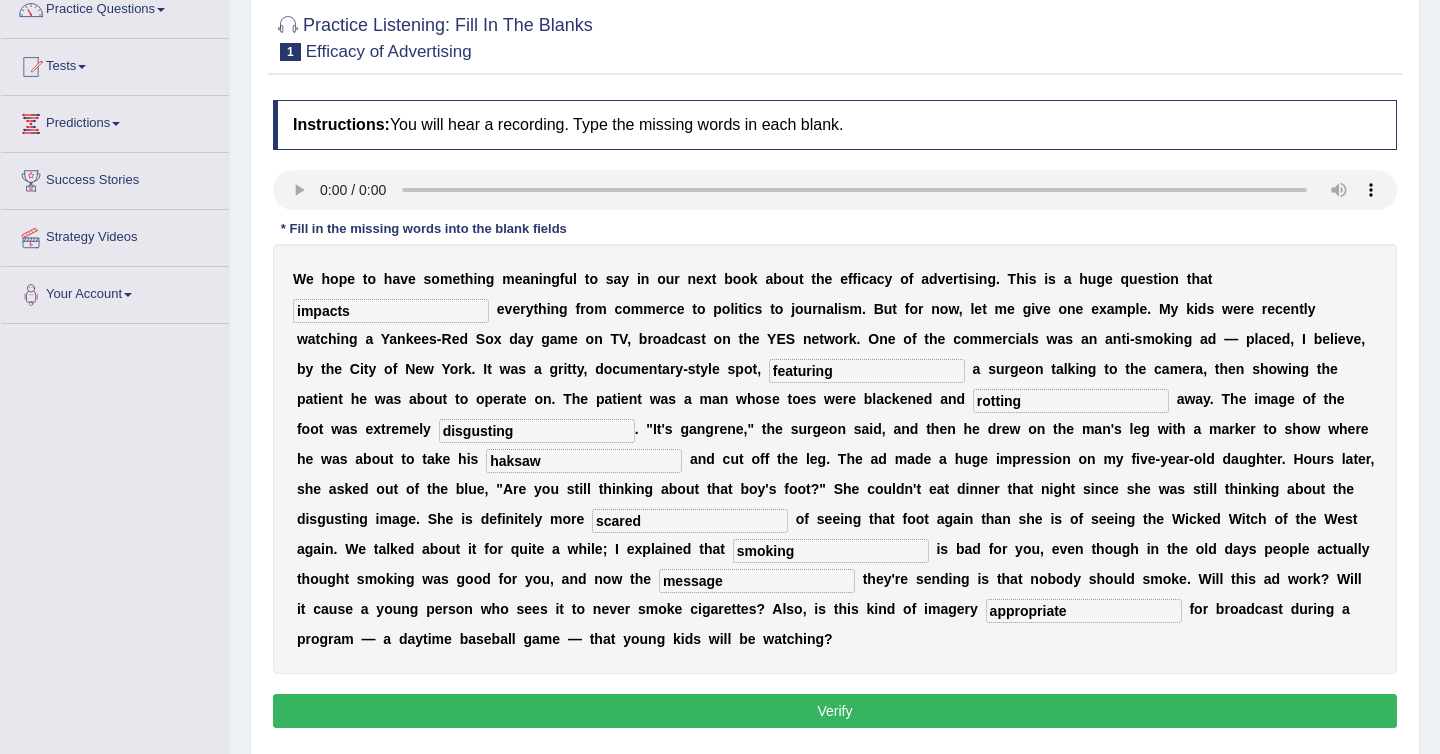 type on "appropriate" 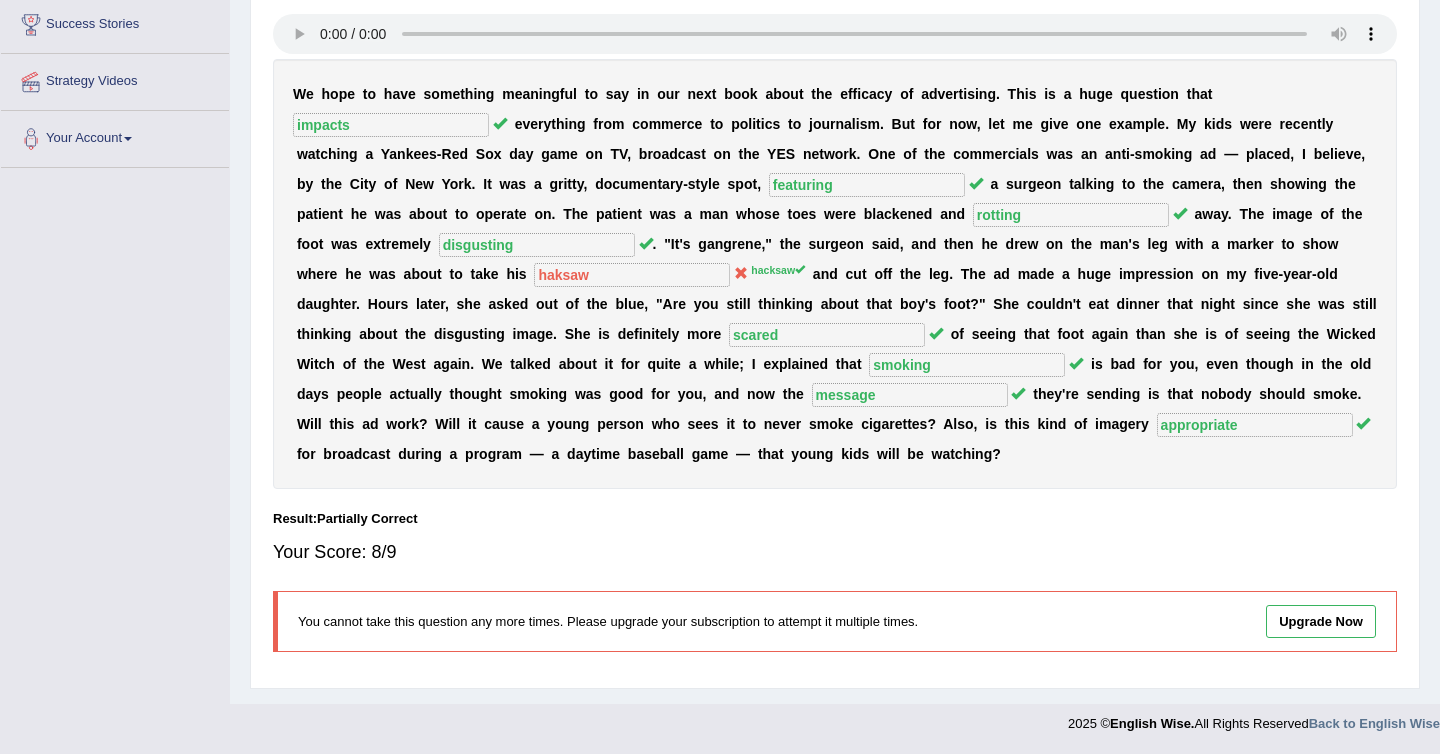 scroll, scrollTop: 0, scrollLeft: 0, axis: both 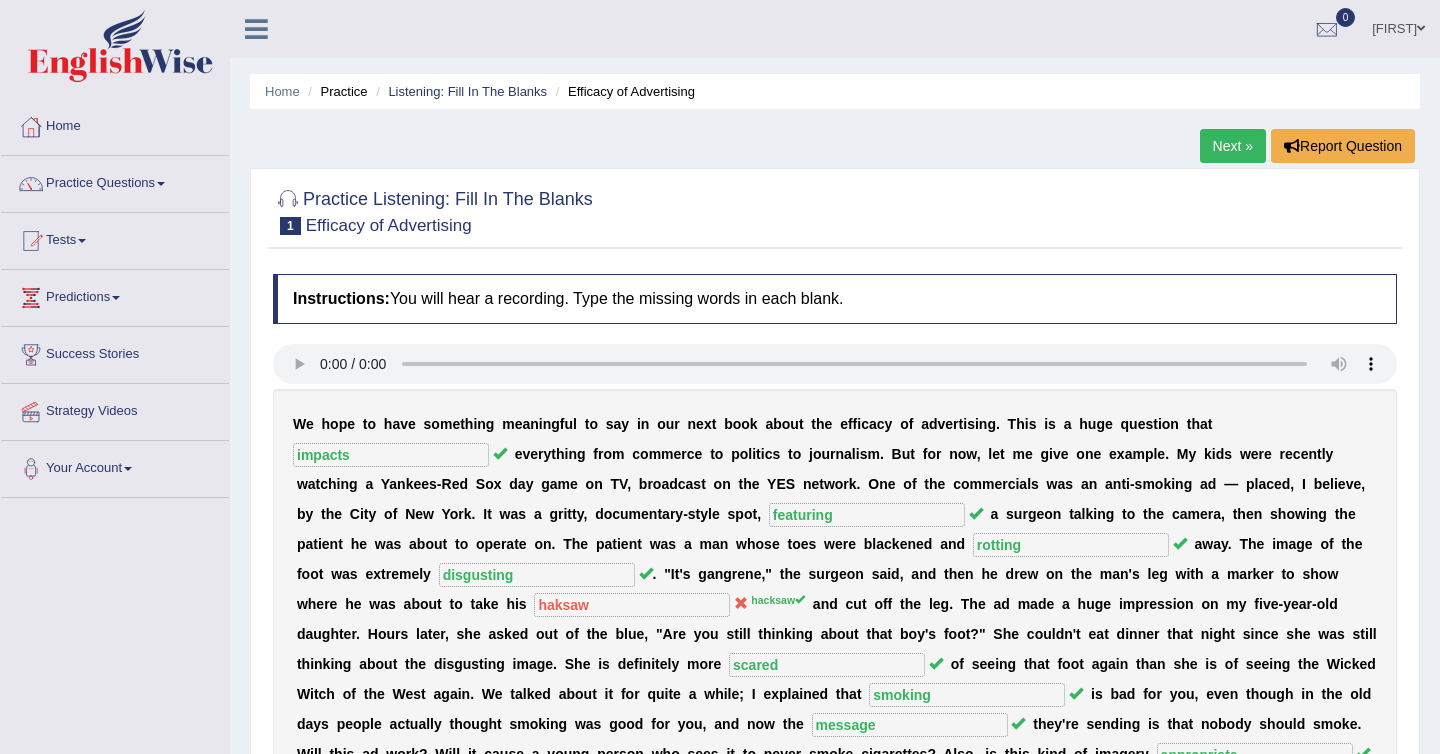 click on "Next »" at bounding box center (1233, 146) 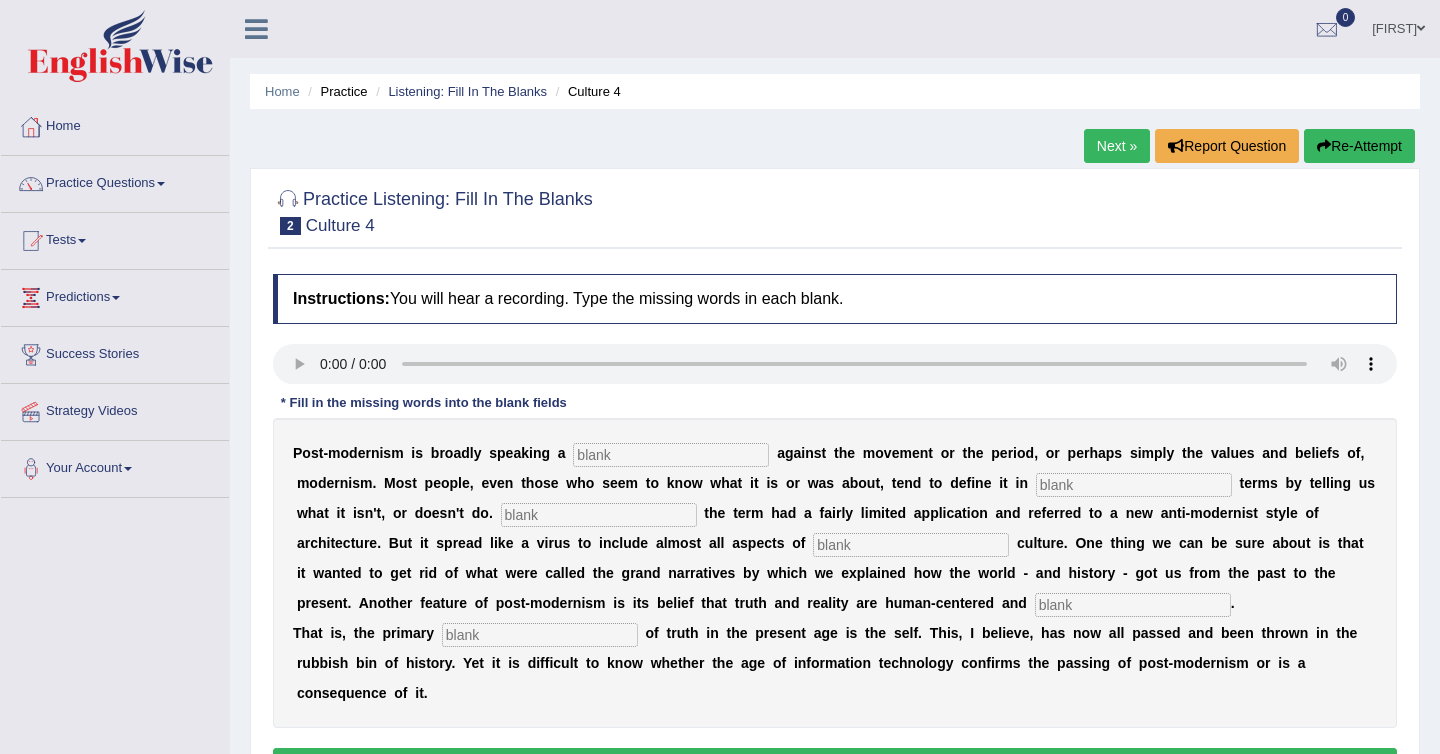 scroll, scrollTop: 0, scrollLeft: 0, axis: both 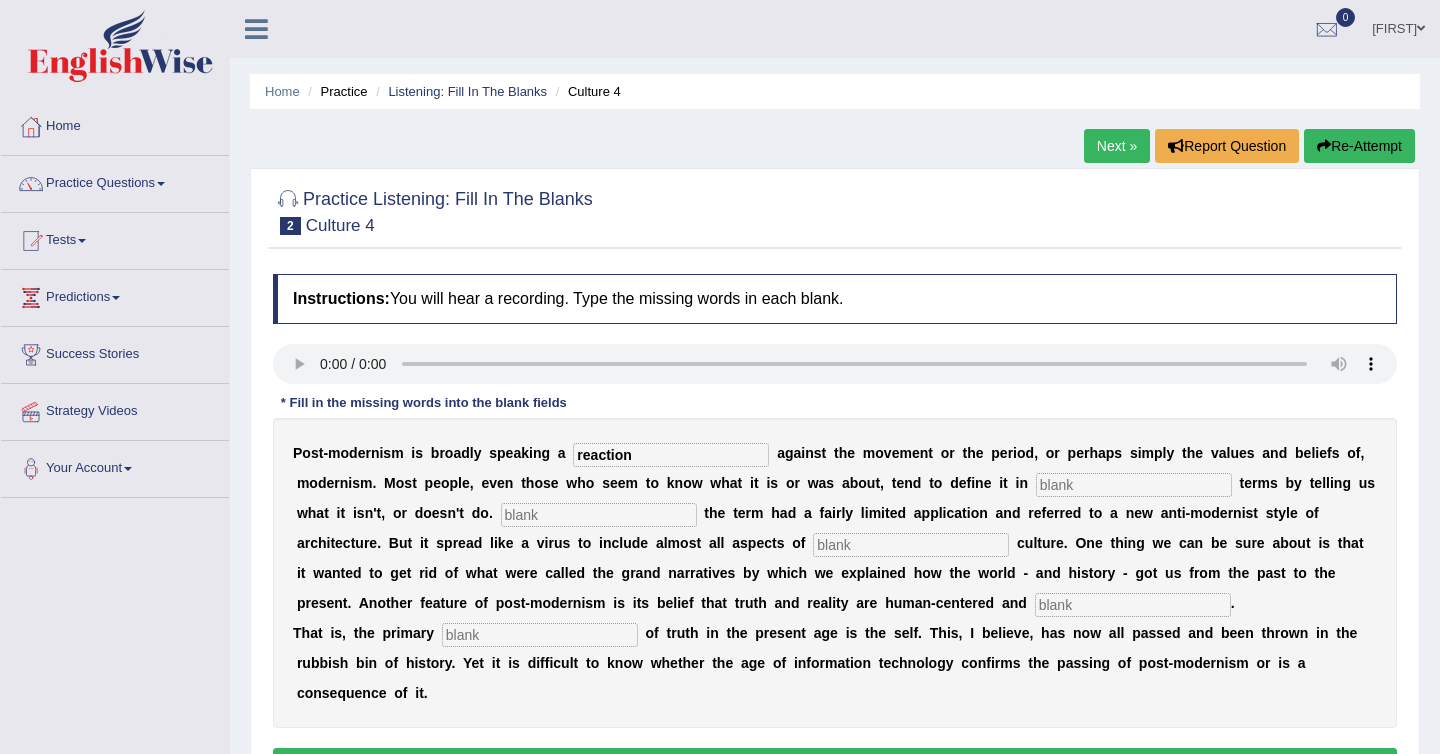 type on "reaction" 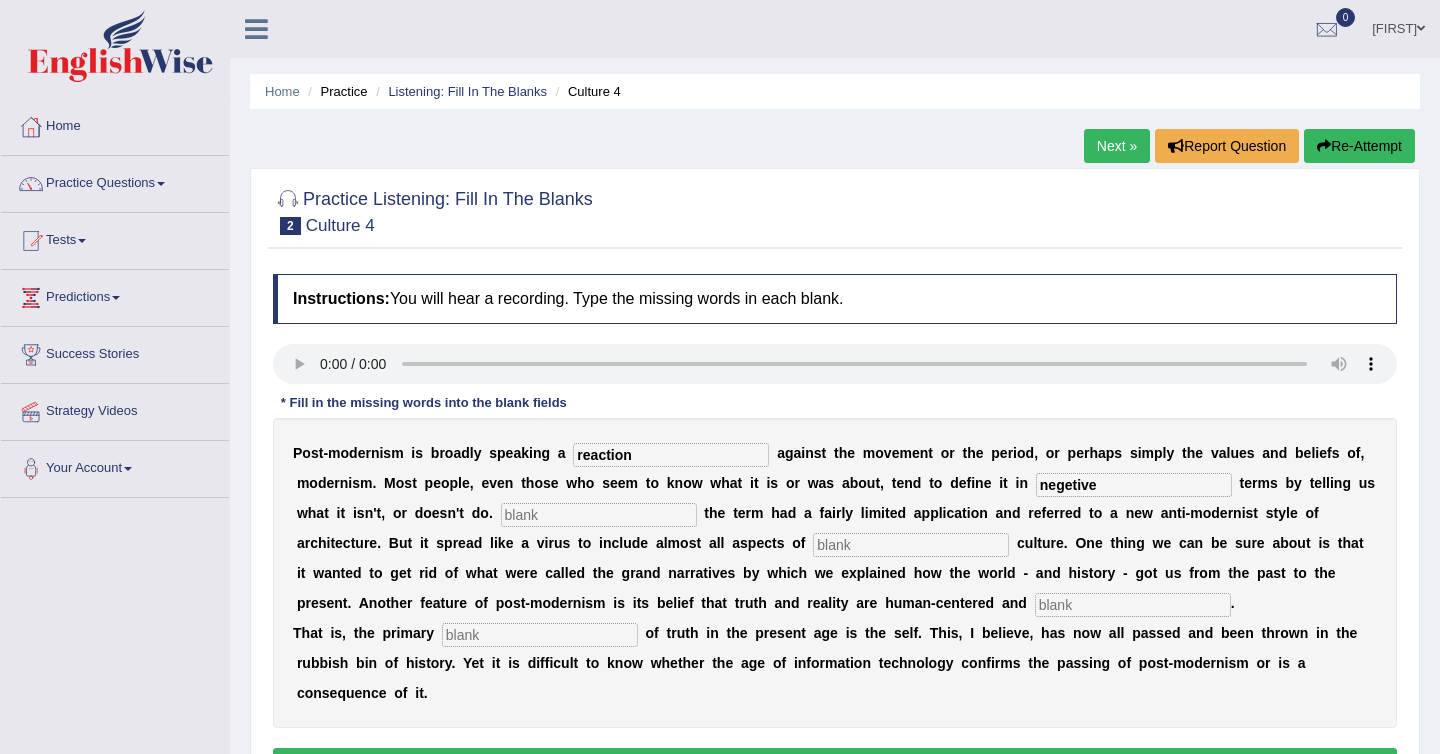 type on "negetive" 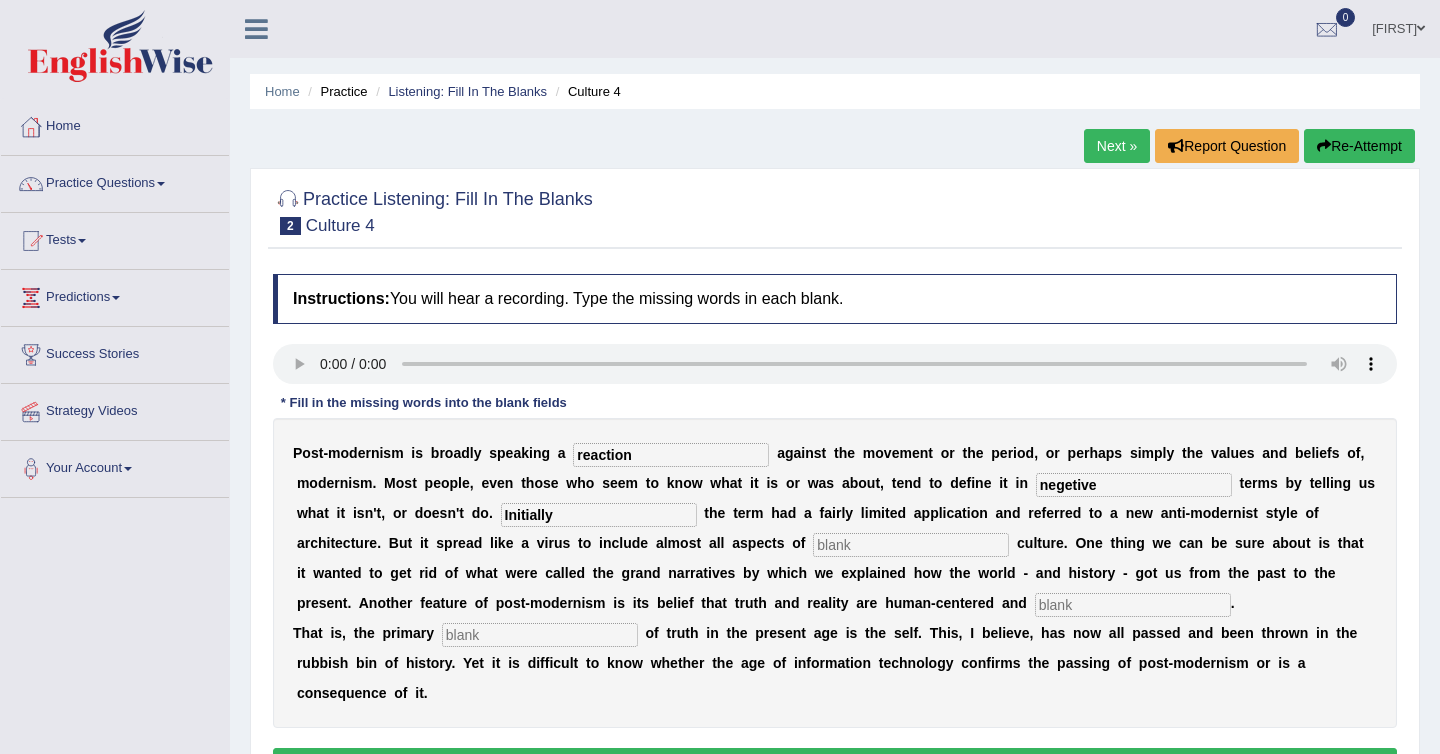 type on "Initially" 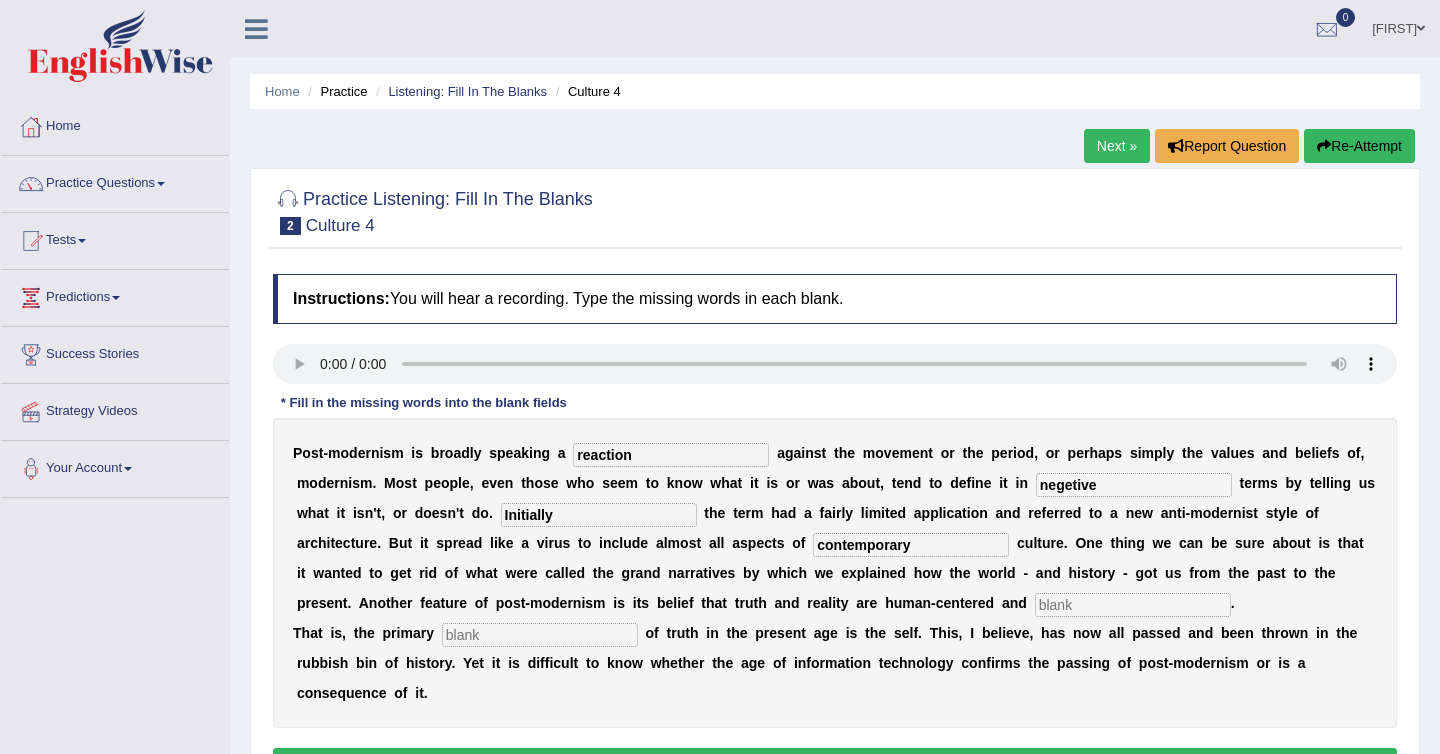 type on "contemporary" 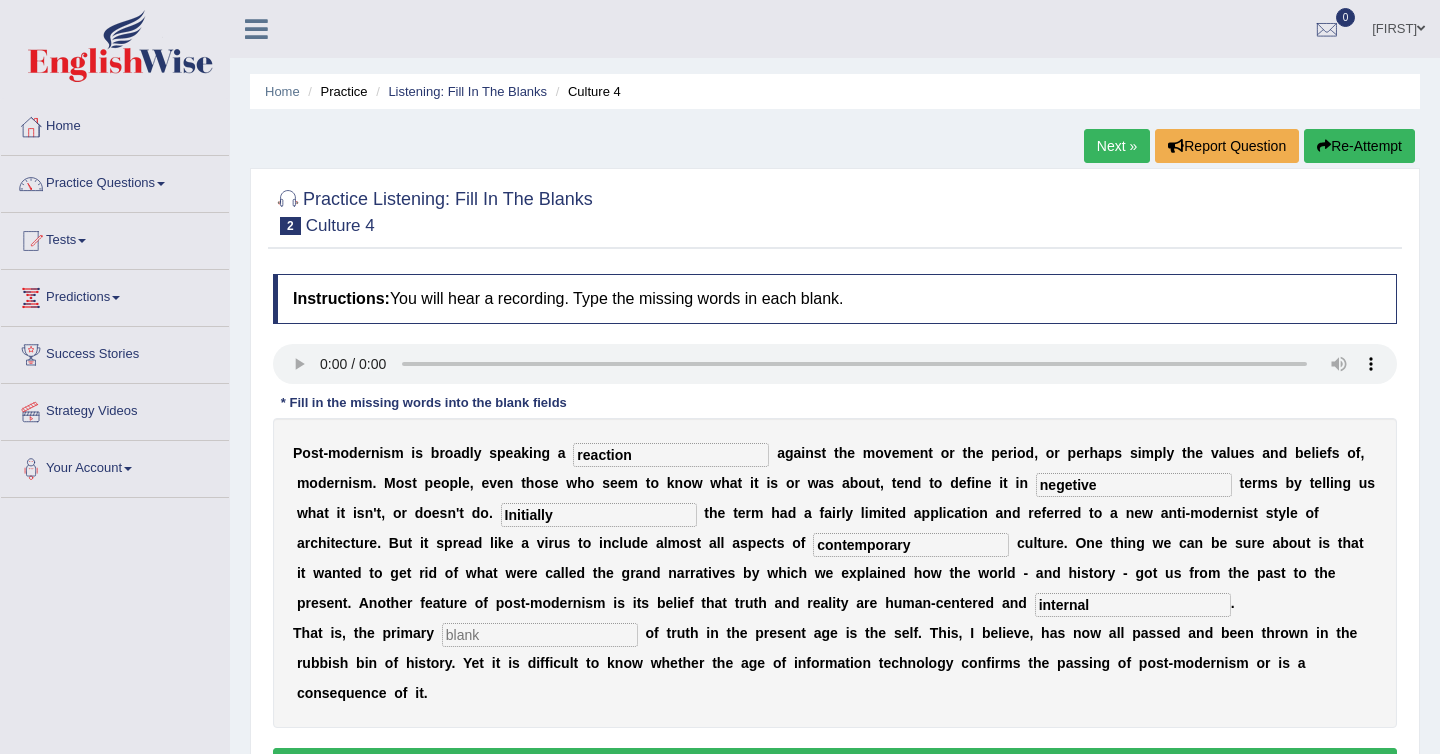 type on "internal" 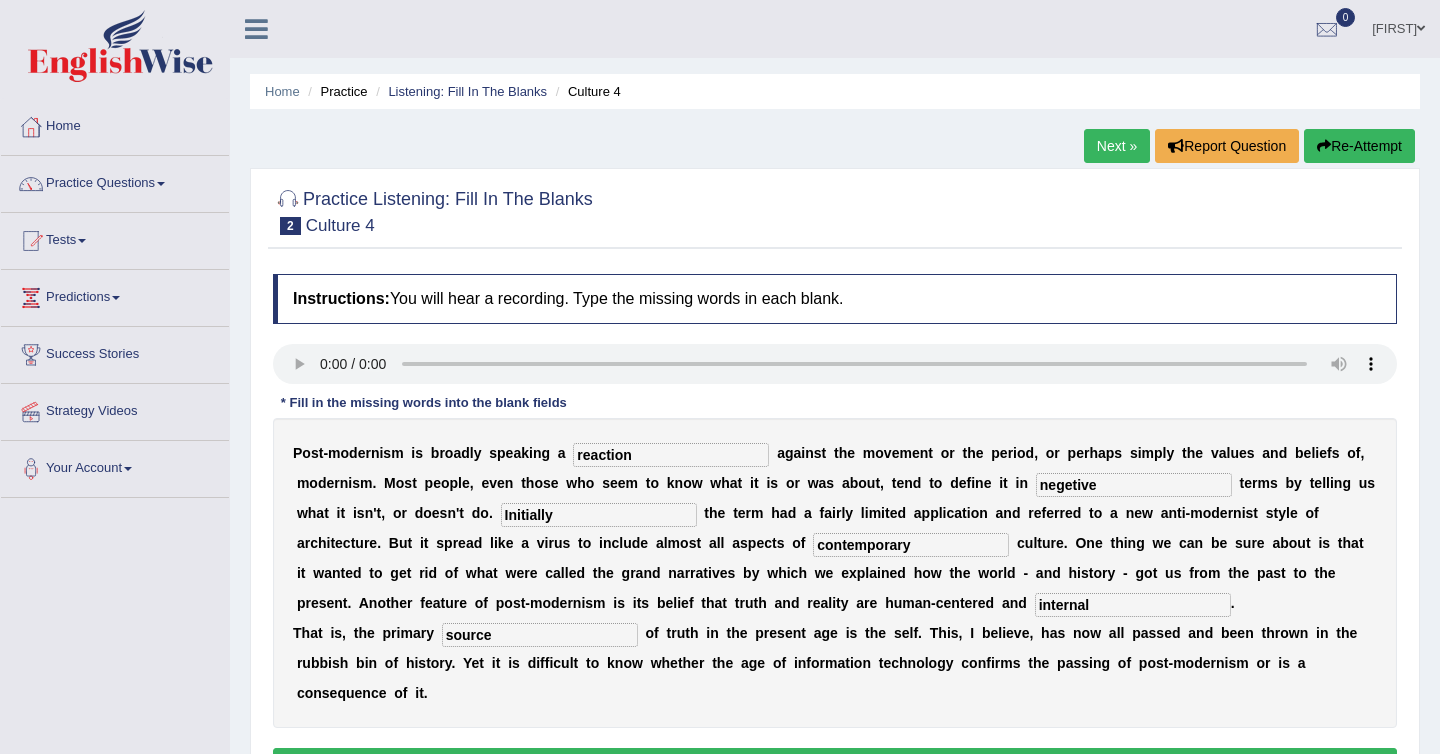 type on "source" 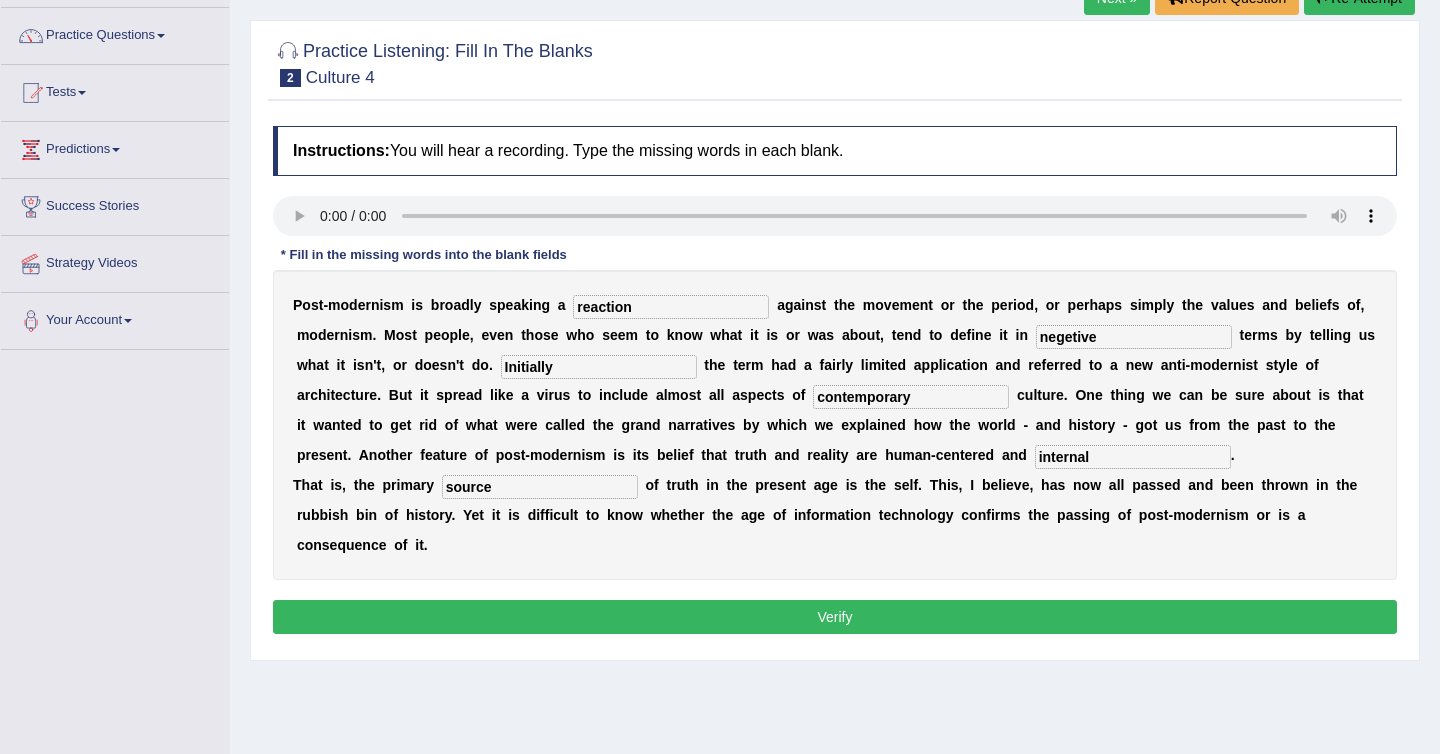 scroll, scrollTop: 158, scrollLeft: 0, axis: vertical 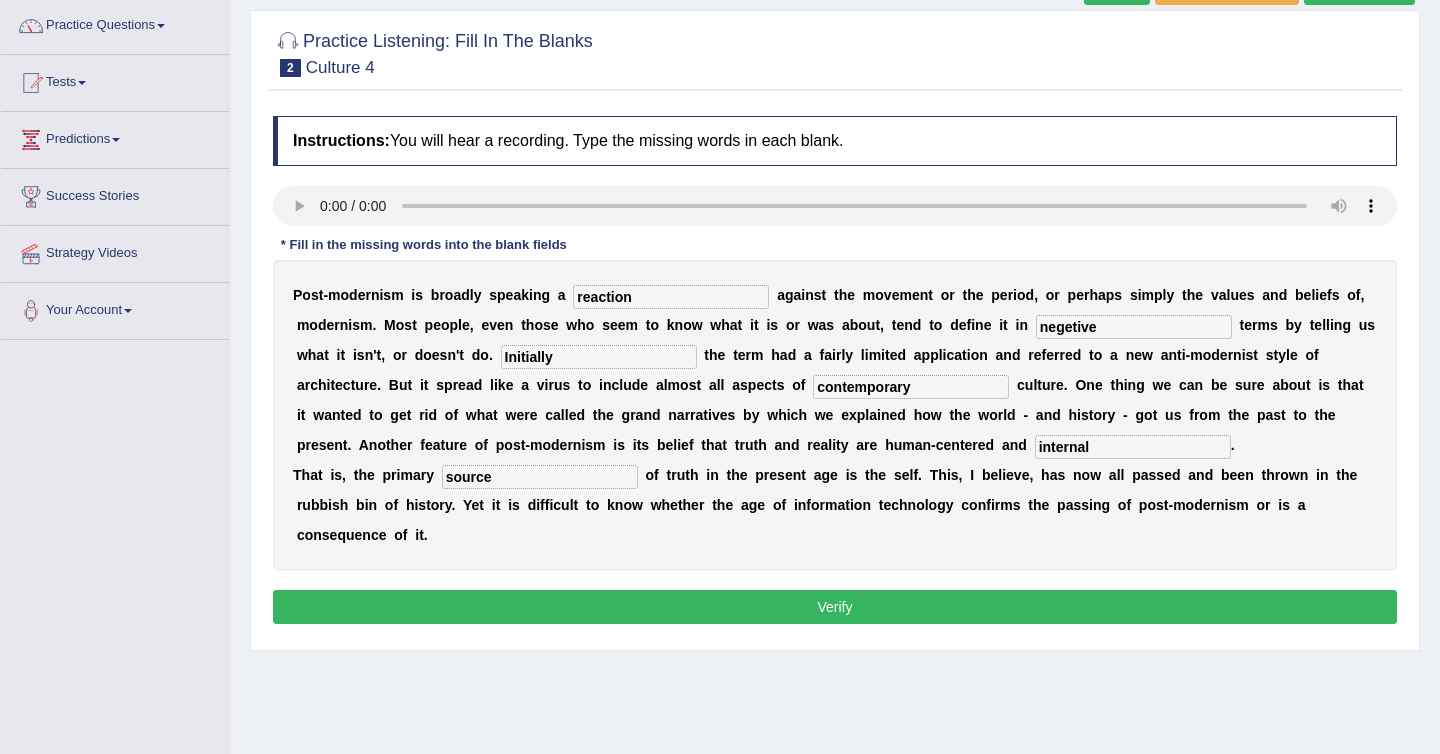 click on "Verify" at bounding box center [835, 607] 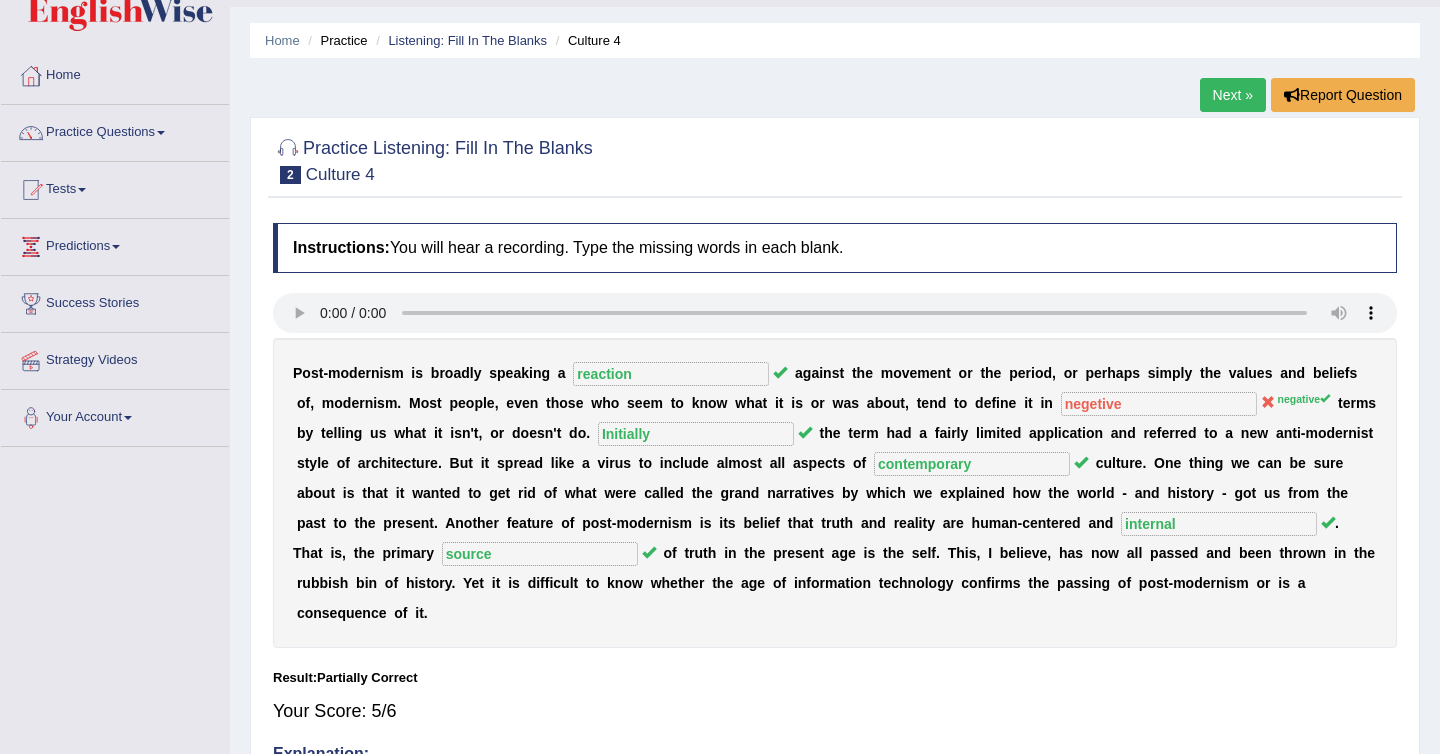 scroll, scrollTop: 54, scrollLeft: 0, axis: vertical 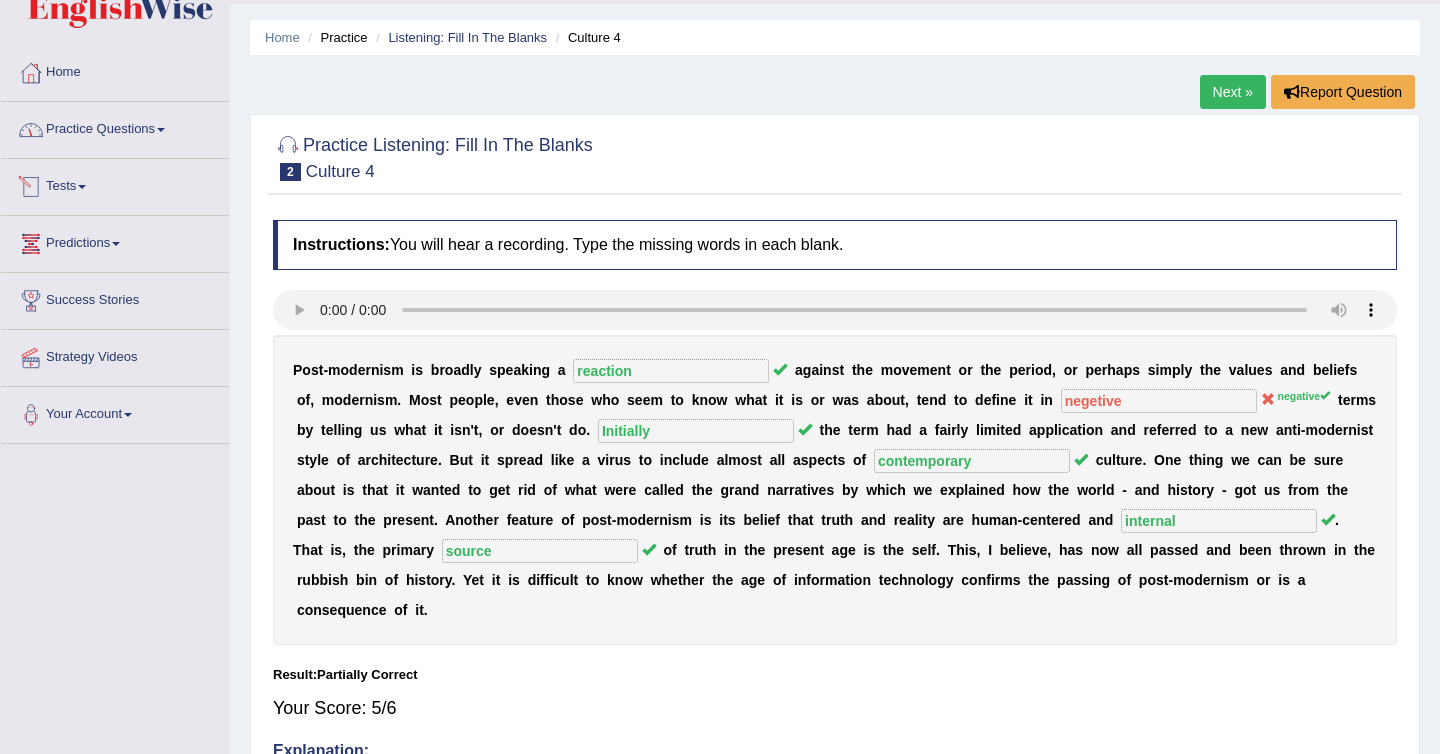 click on "Practice Questions" at bounding box center [115, 127] 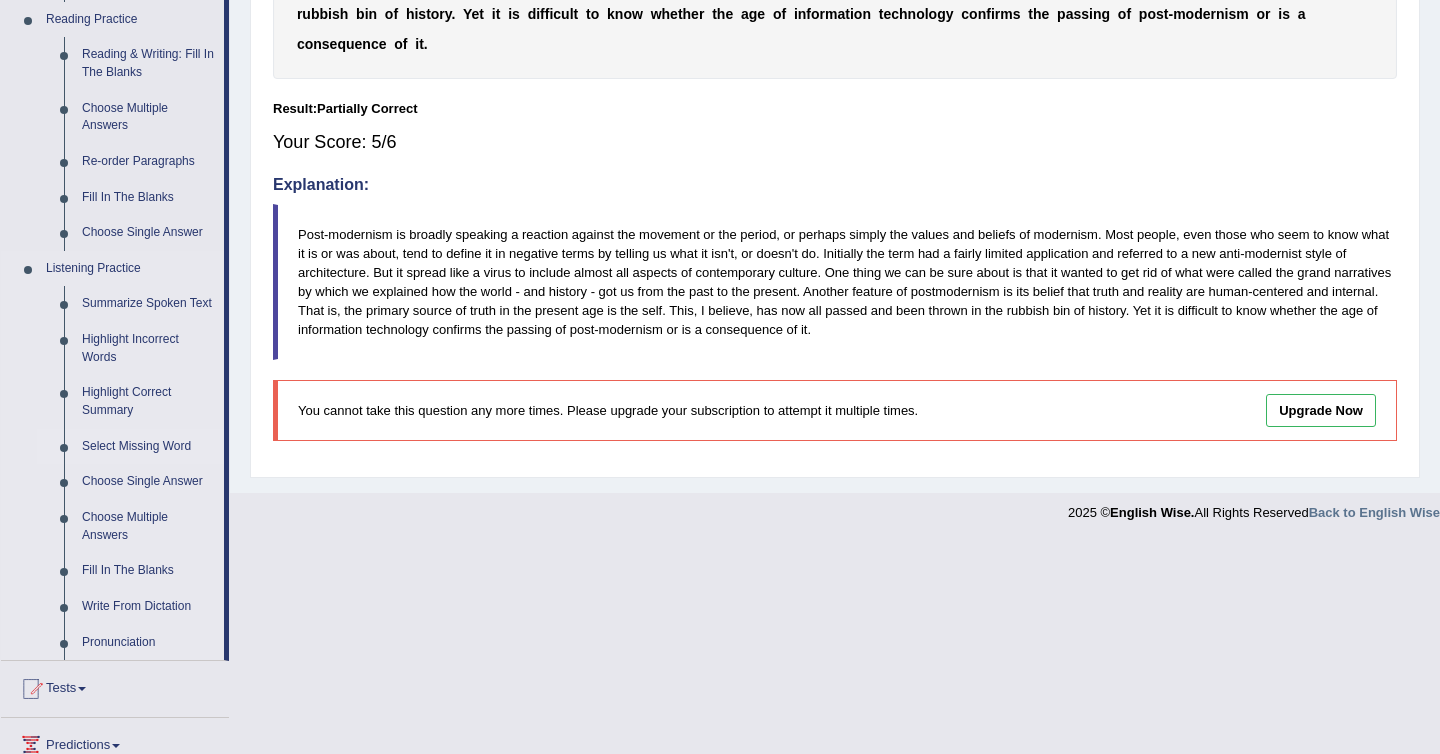 scroll, scrollTop: 622, scrollLeft: 0, axis: vertical 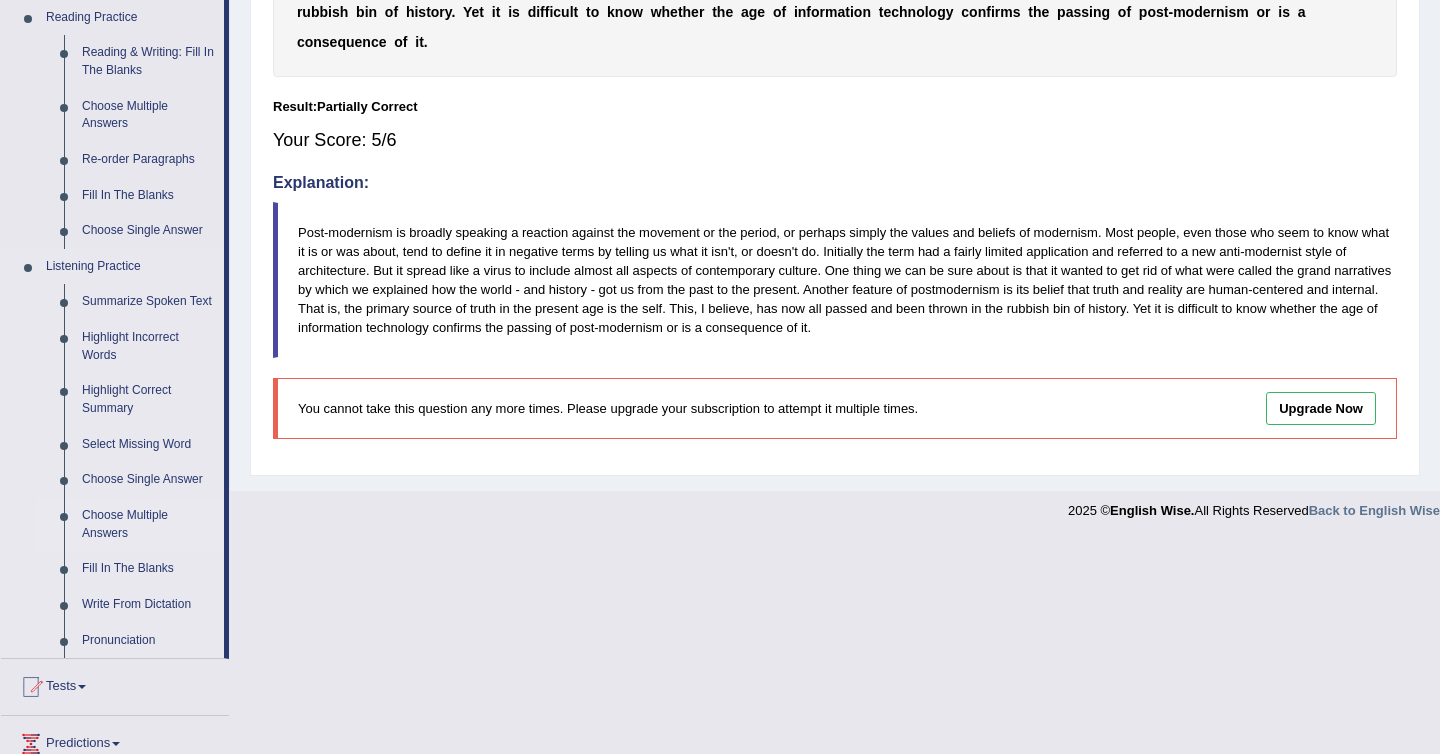 click on "Choose Multiple Answers" at bounding box center [148, 524] 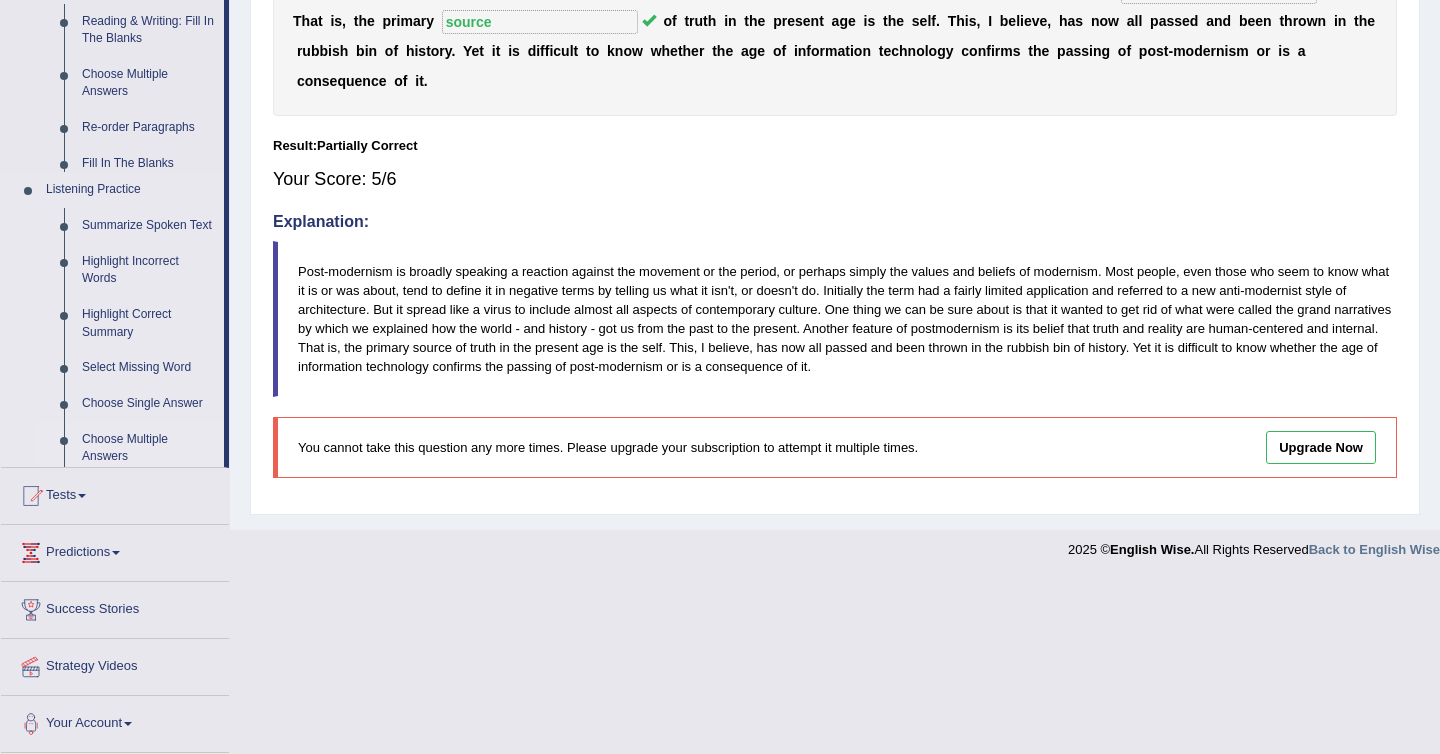 scroll, scrollTop: 503, scrollLeft: 0, axis: vertical 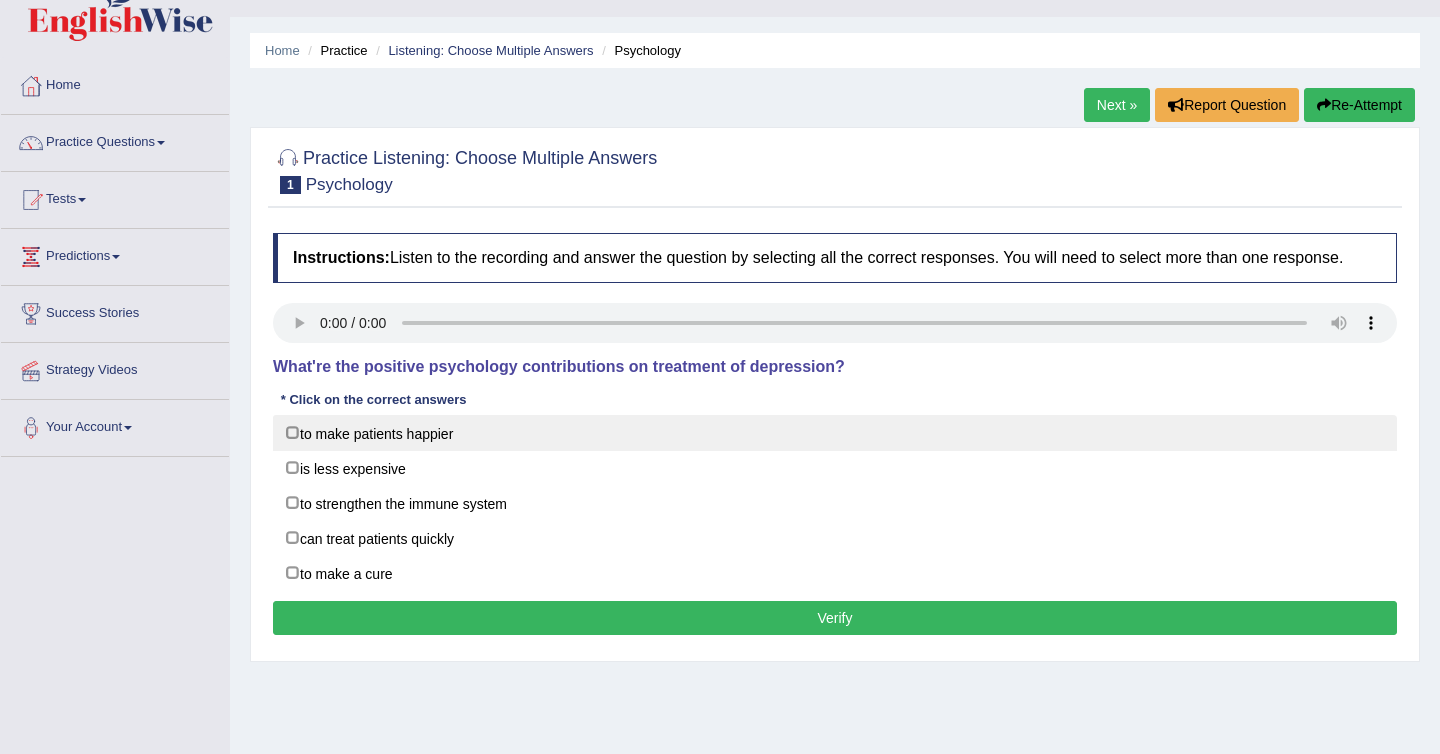 click on "to make patients happier" at bounding box center [835, 433] 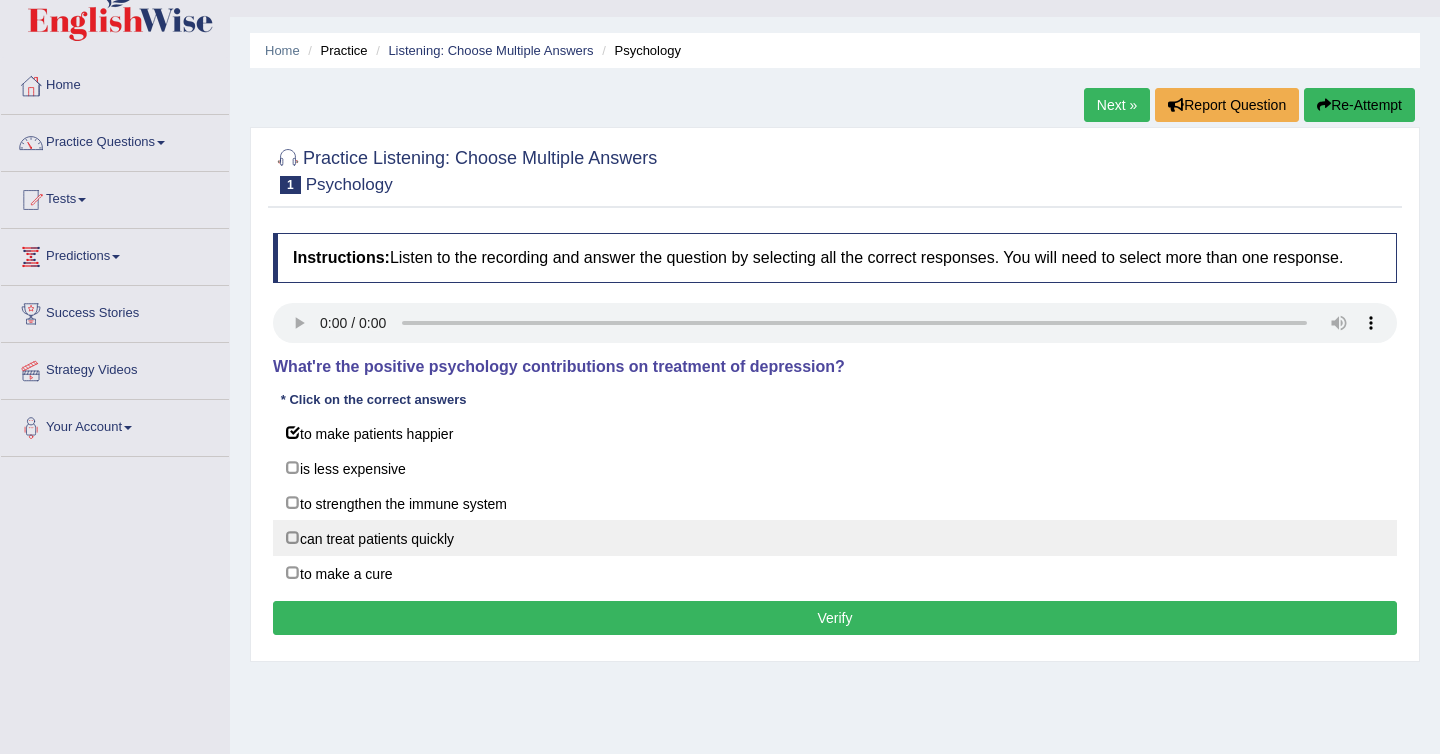 click on "can treat patients quickly" at bounding box center (835, 538) 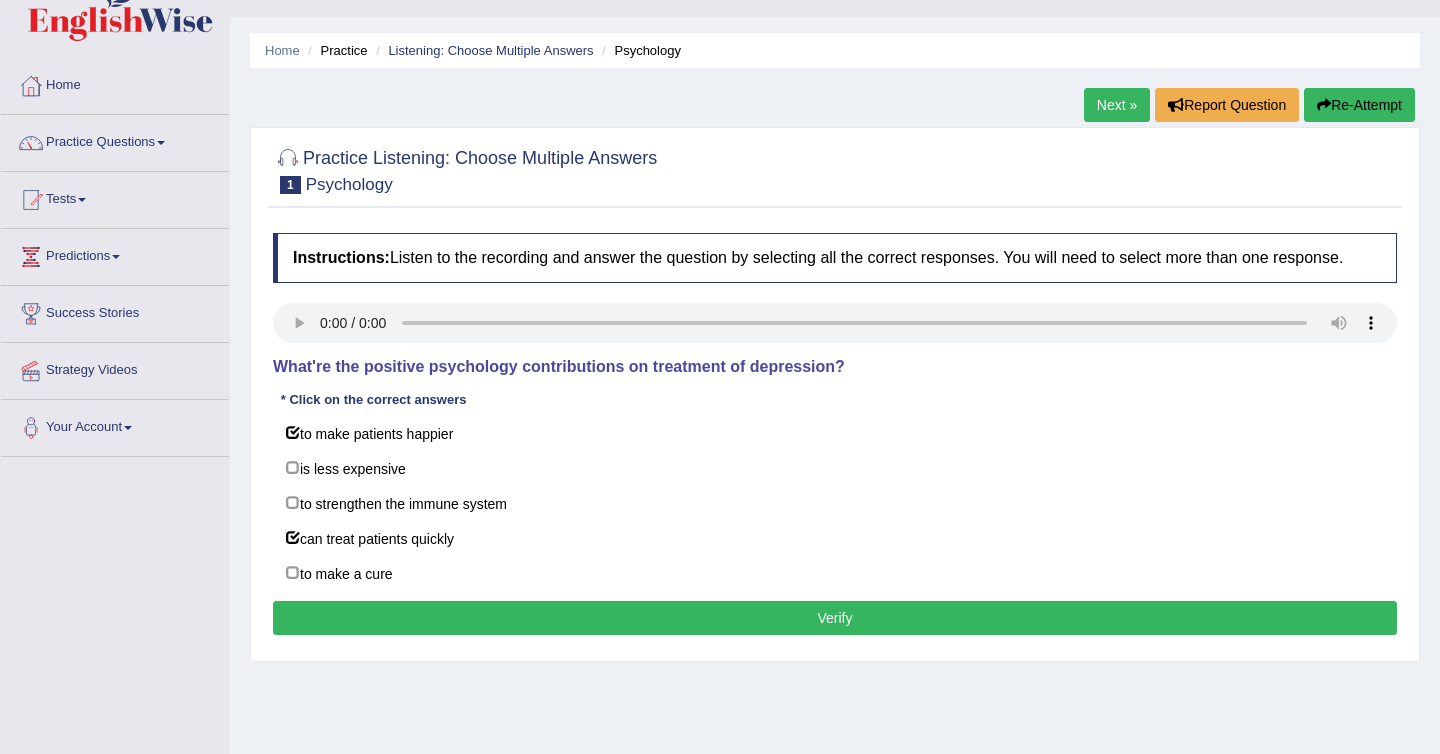 click on "Verify" at bounding box center [835, 618] 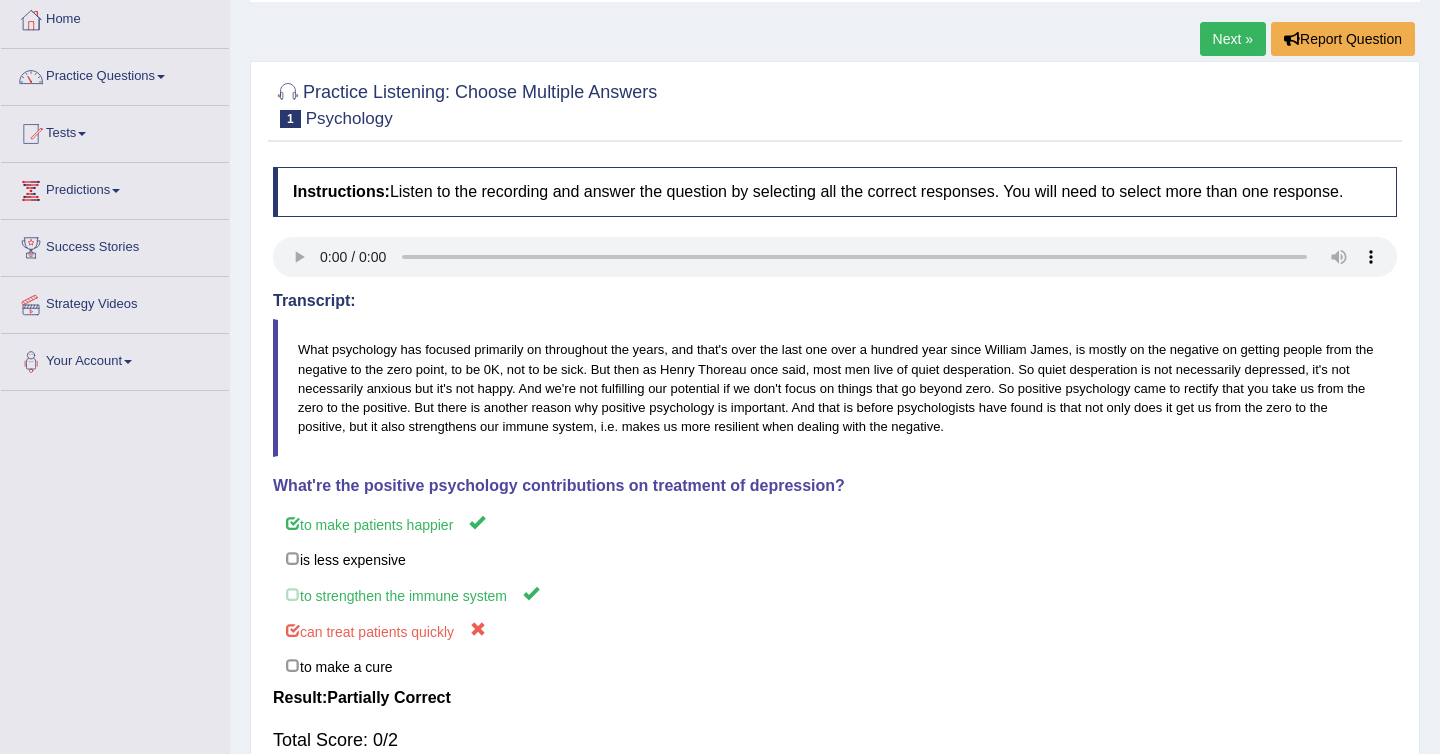 scroll, scrollTop: 108, scrollLeft: 0, axis: vertical 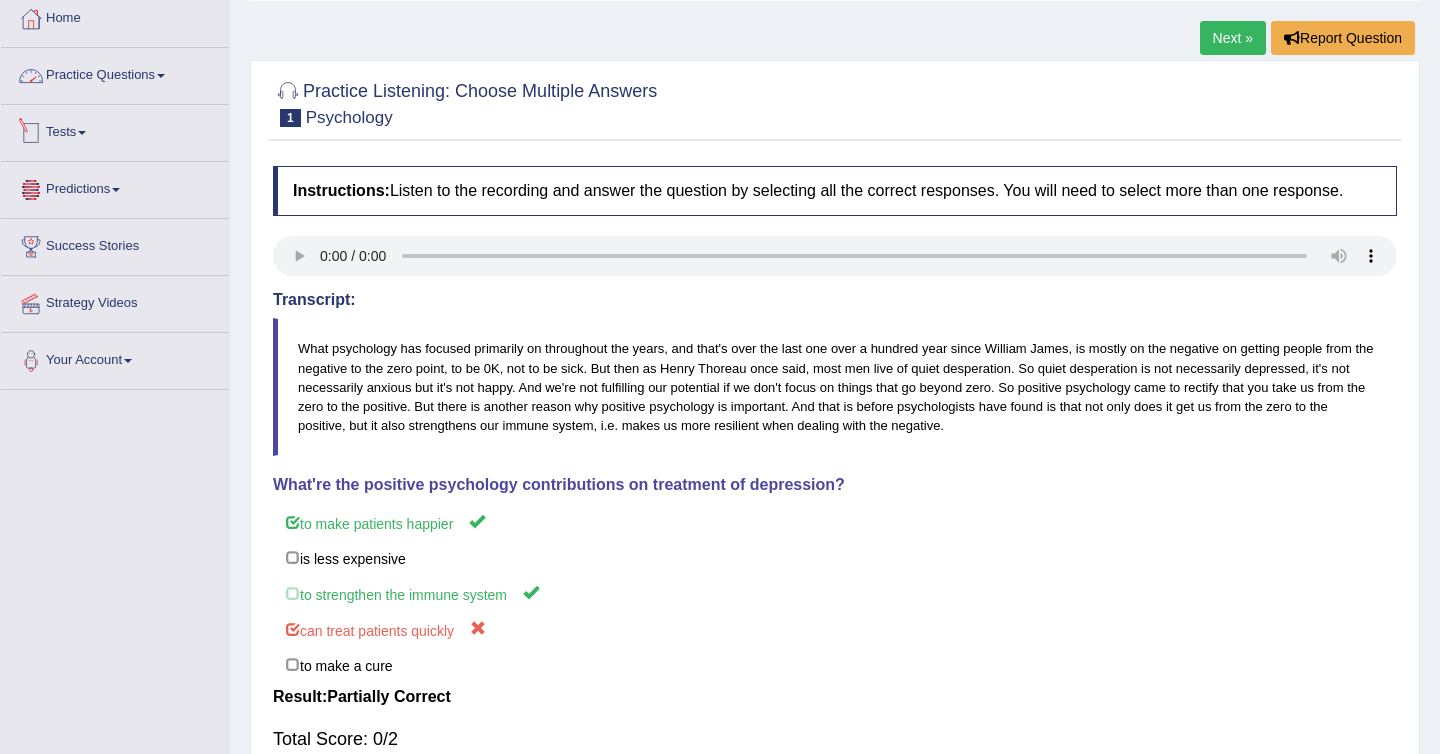 click on "Practice Questions" at bounding box center (115, 73) 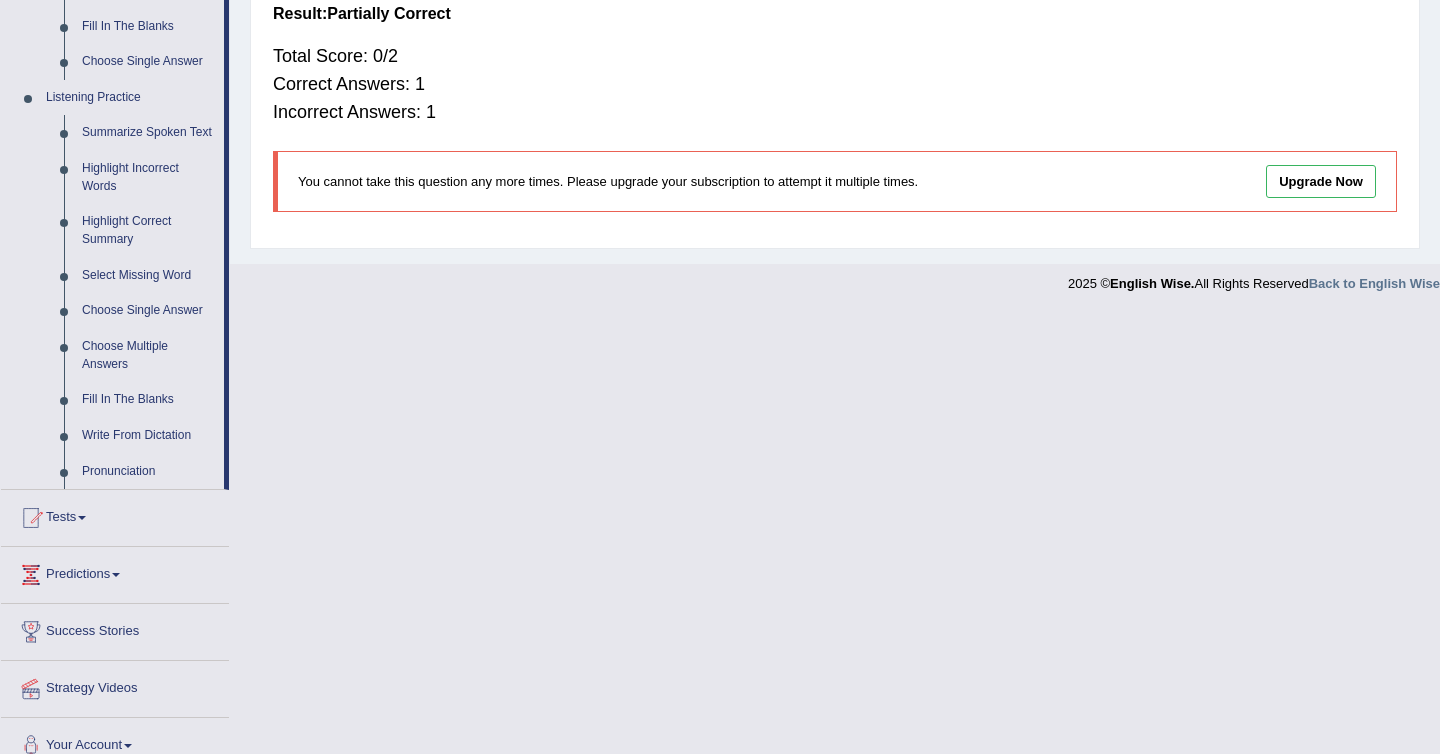 scroll, scrollTop: 792, scrollLeft: 0, axis: vertical 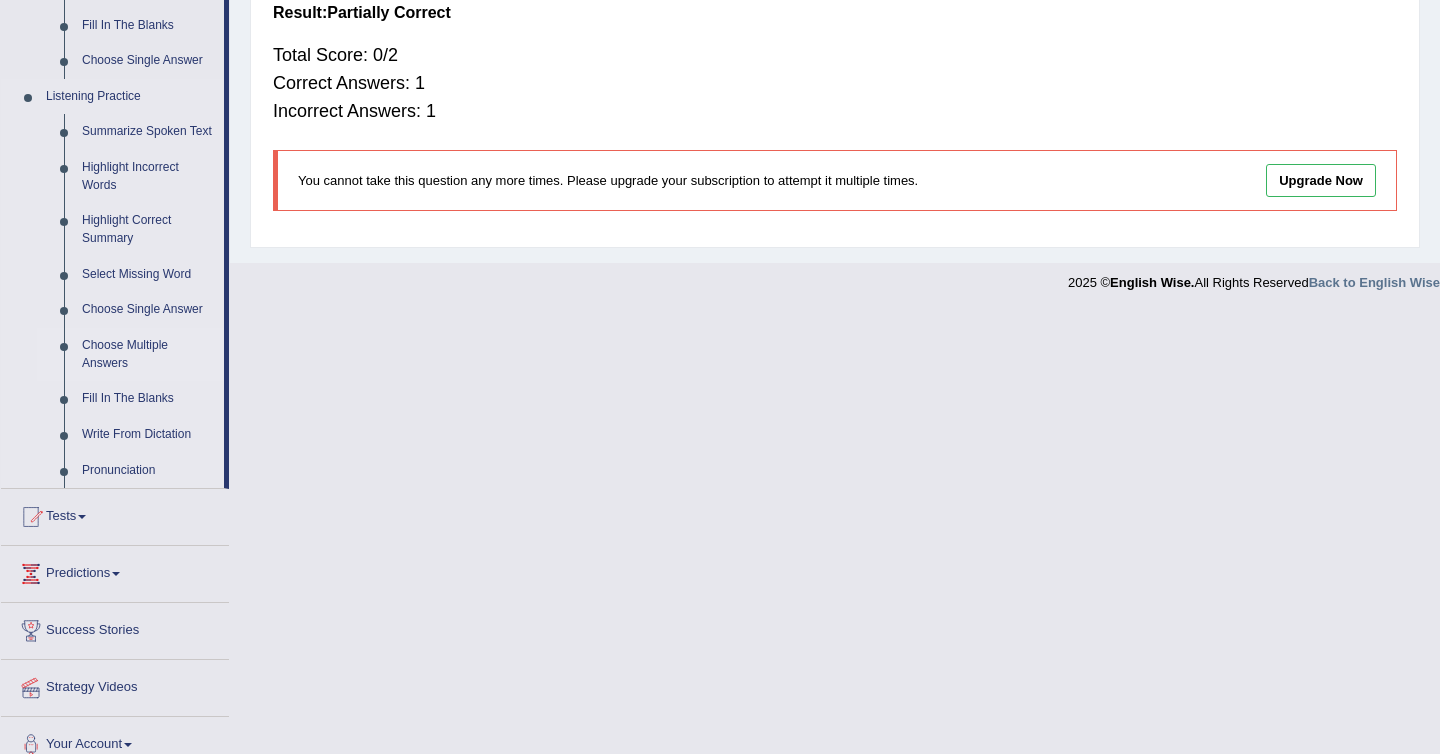 click on "Choose Multiple Answers" at bounding box center (148, 354) 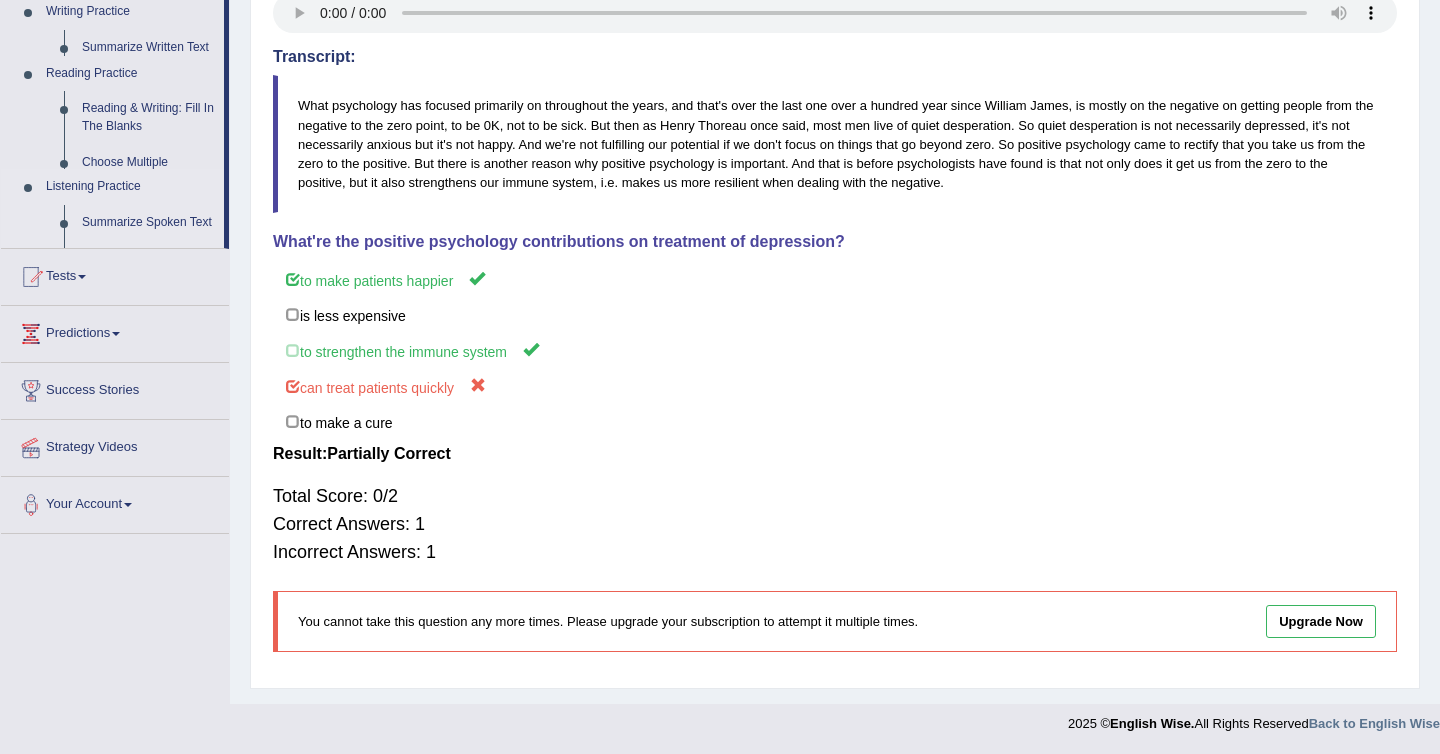 scroll, scrollTop: 371, scrollLeft: 0, axis: vertical 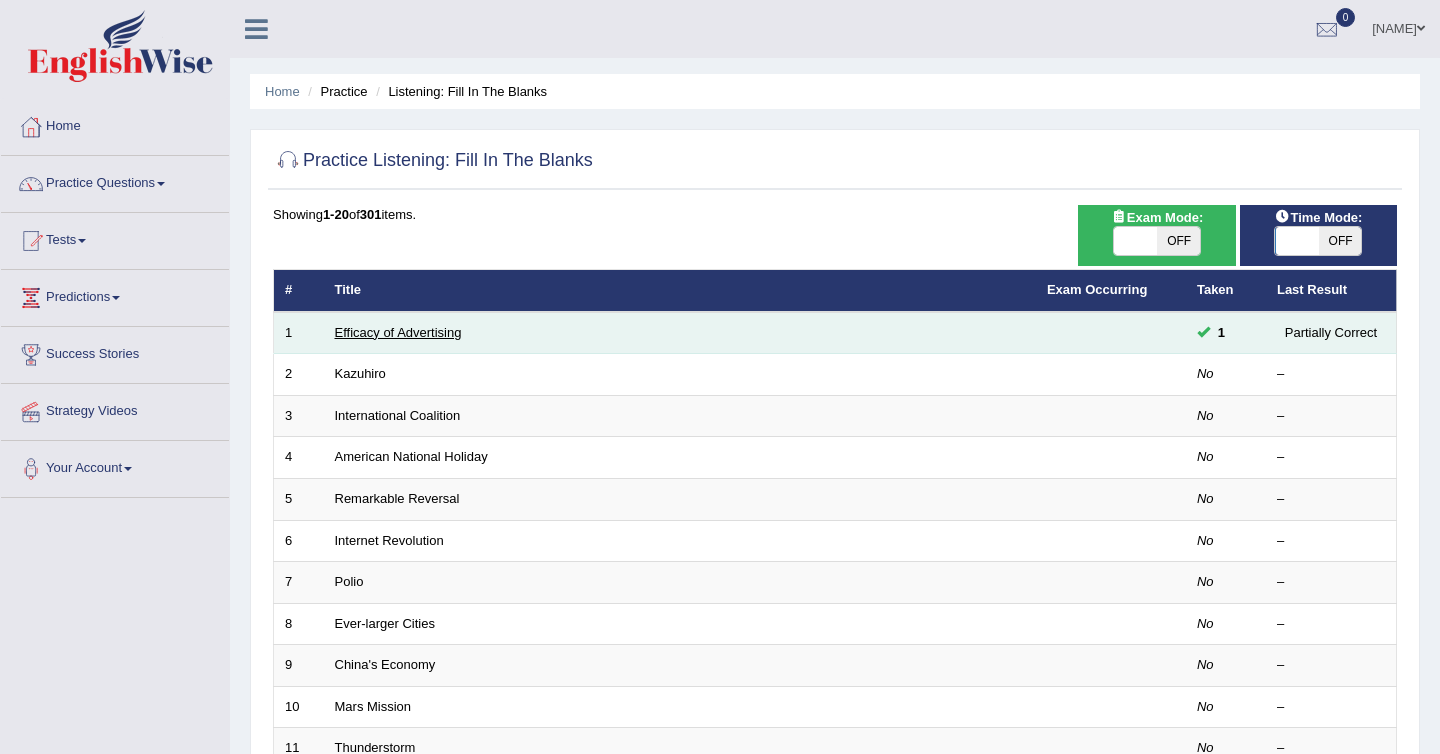 click on "Efficacy of Advertising" at bounding box center [398, 332] 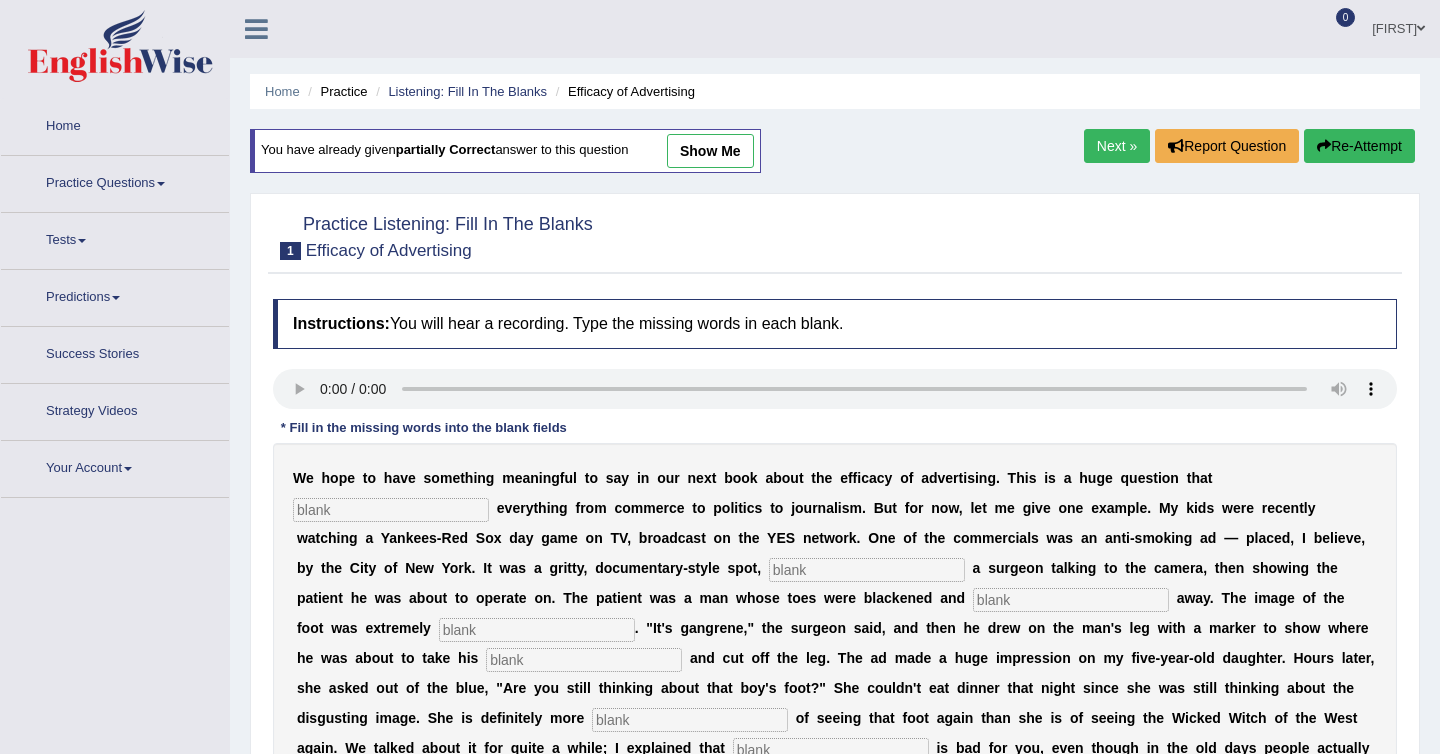 scroll, scrollTop: 0, scrollLeft: 0, axis: both 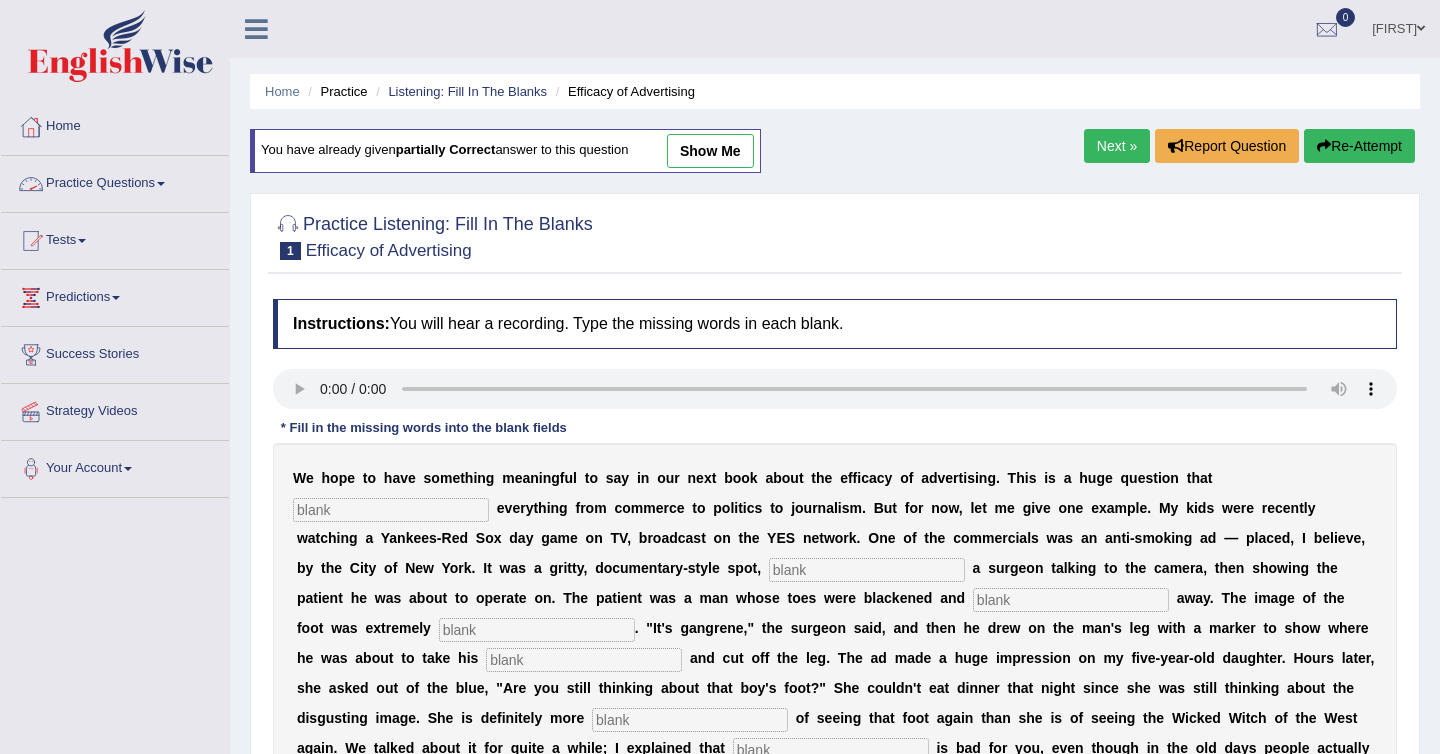 click on "Practice Questions" at bounding box center (115, 181) 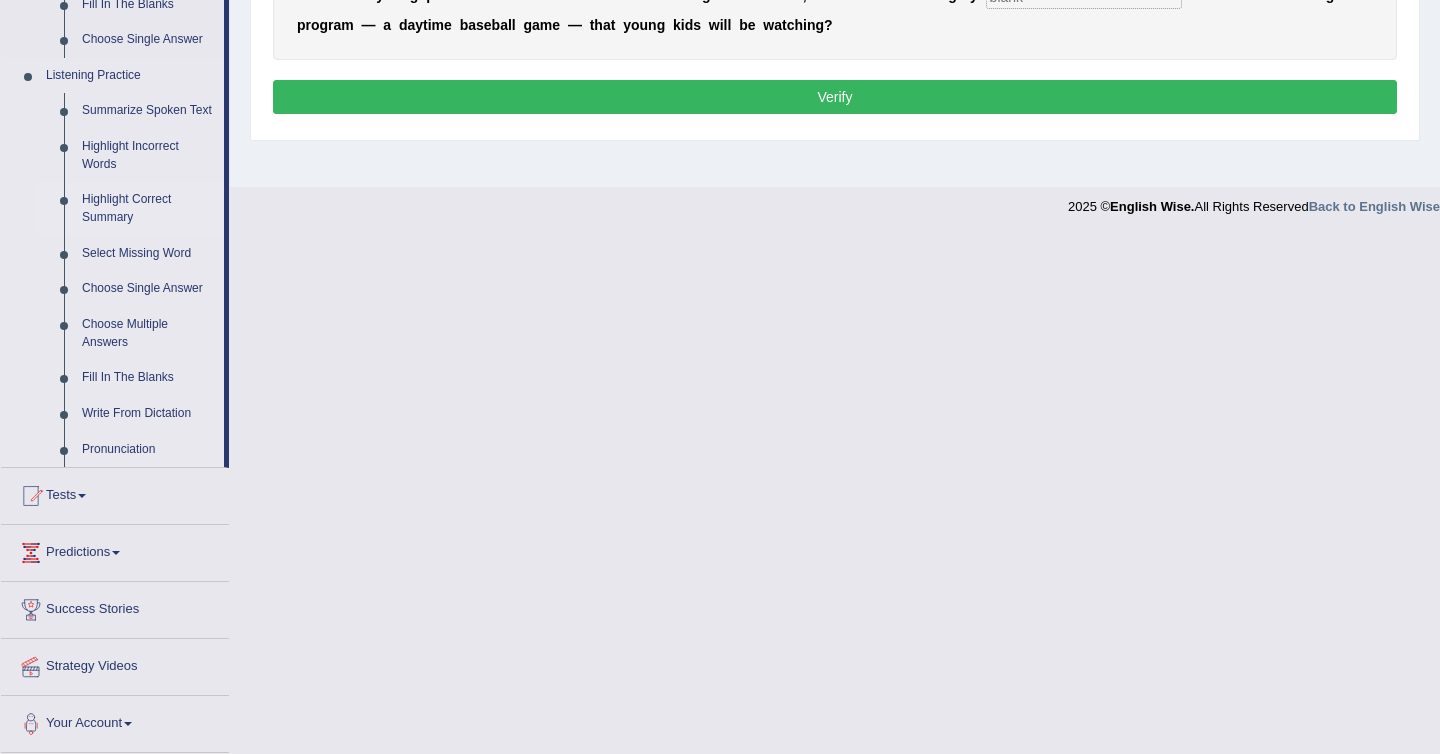 scroll, scrollTop: 831, scrollLeft: 0, axis: vertical 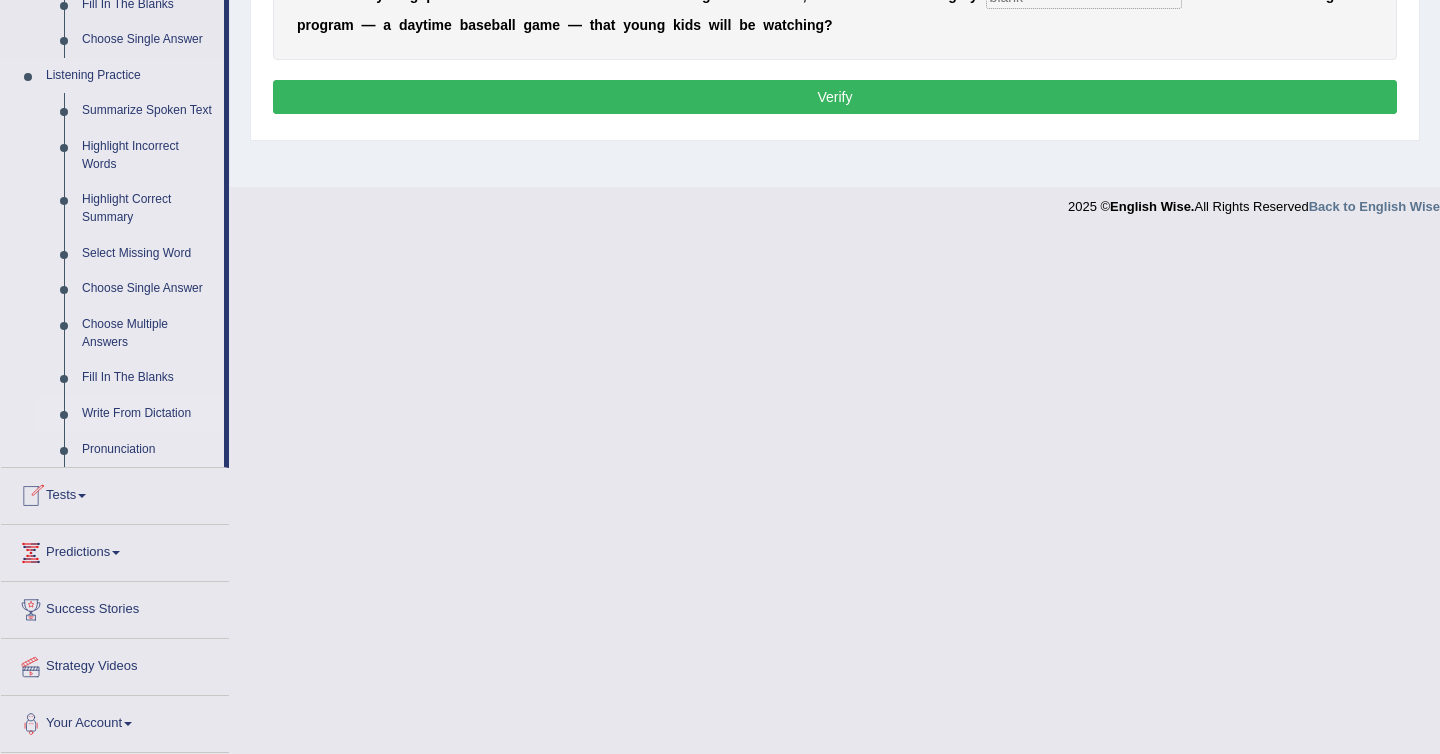 click on "Write From Dictation" at bounding box center (148, 414) 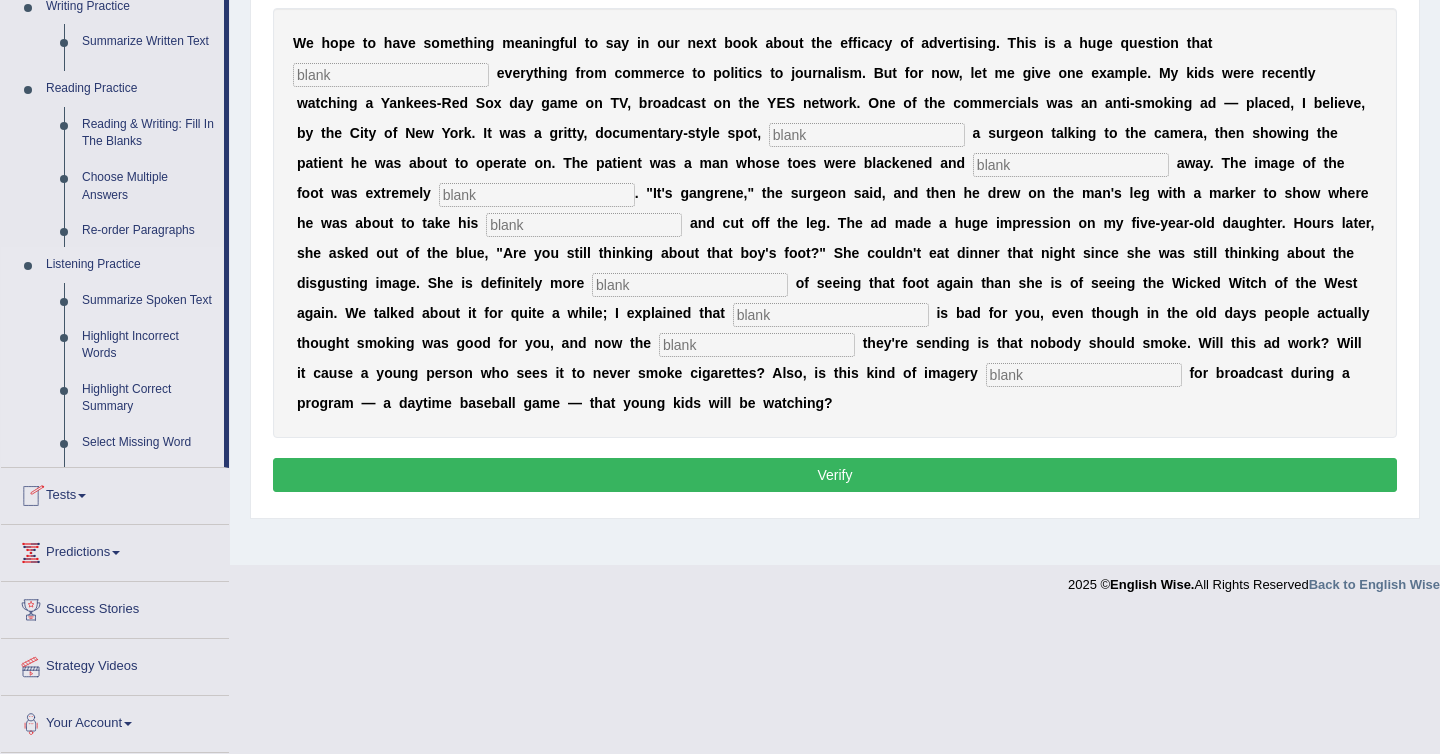 scroll, scrollTop: 296, scrollLeft: 0, axis: vertical 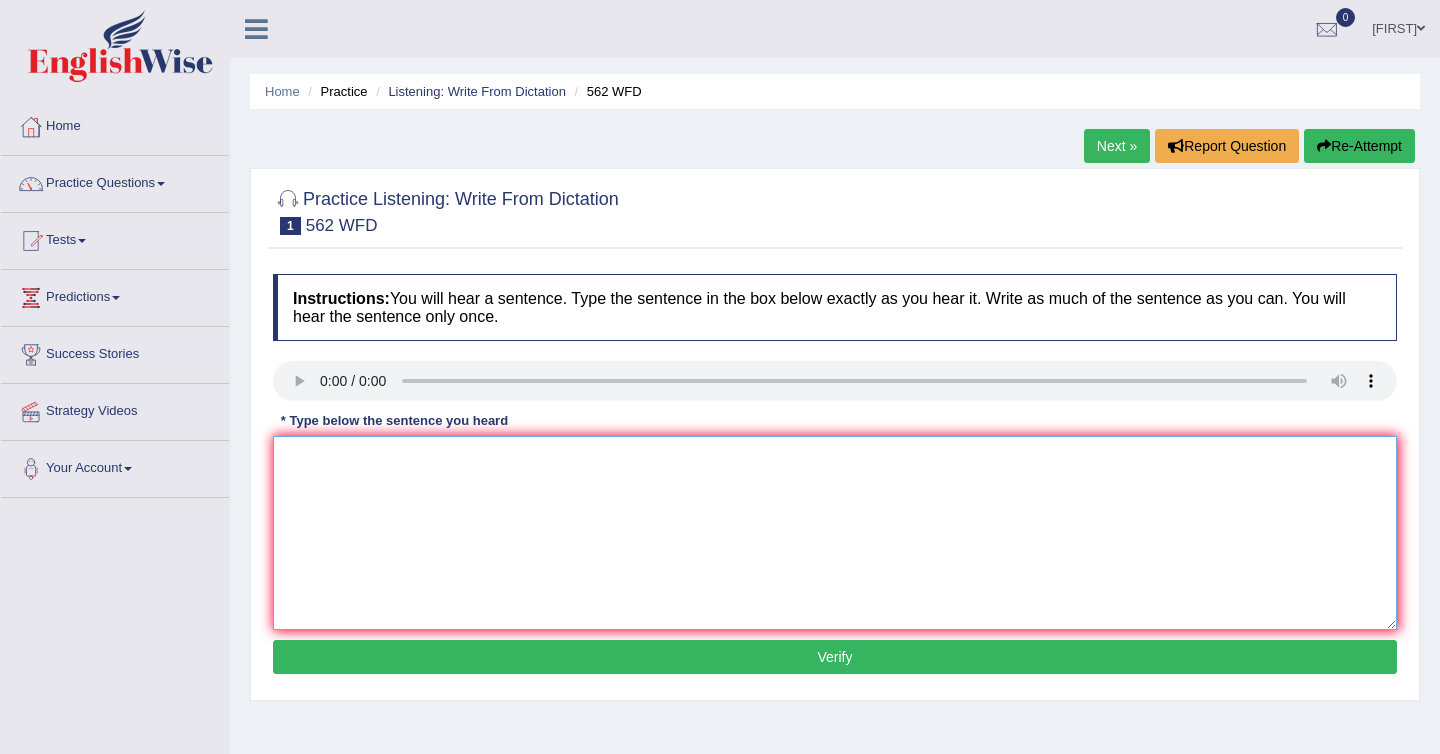 click at bounding box center [835, 533] 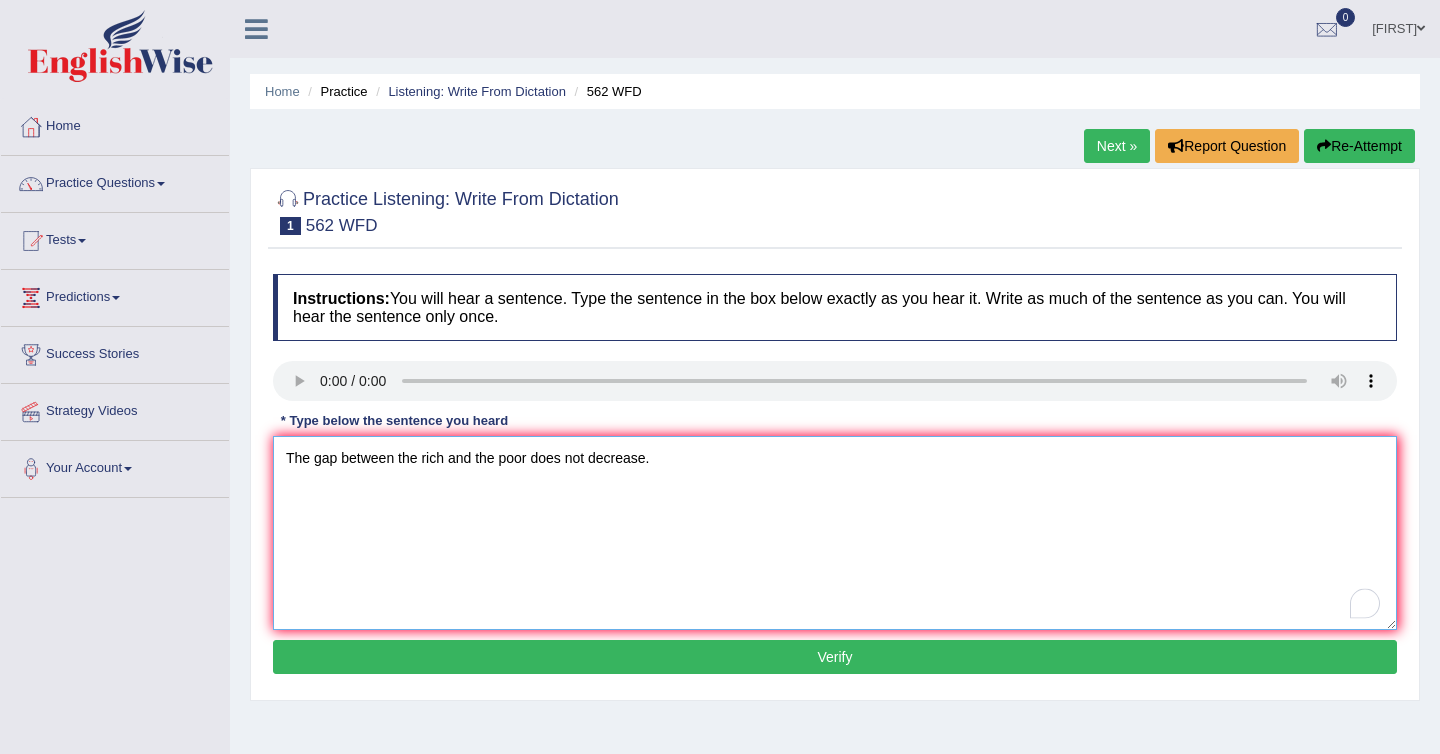 type on "The gap between the rich and the poor does not decrease." 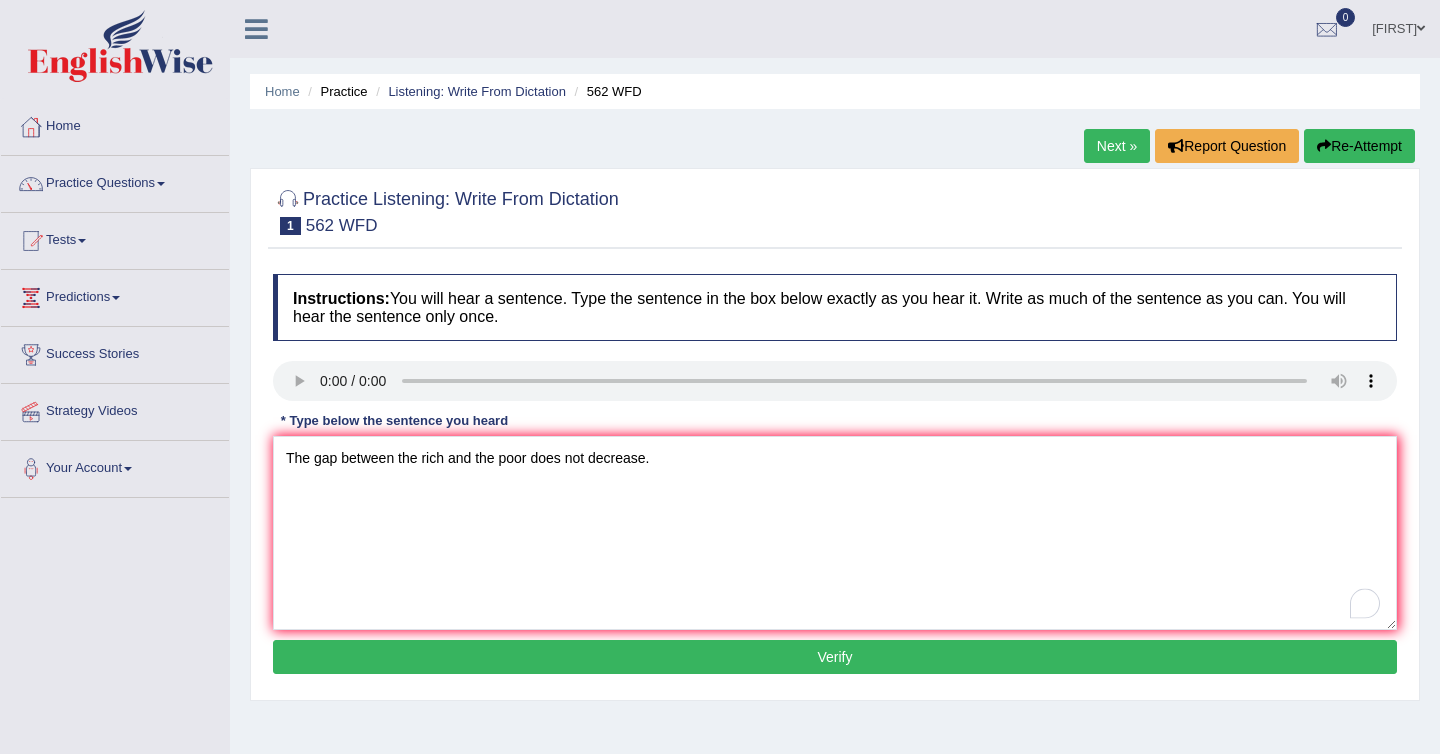 click on "Verify" at bounding box center (835, 657) 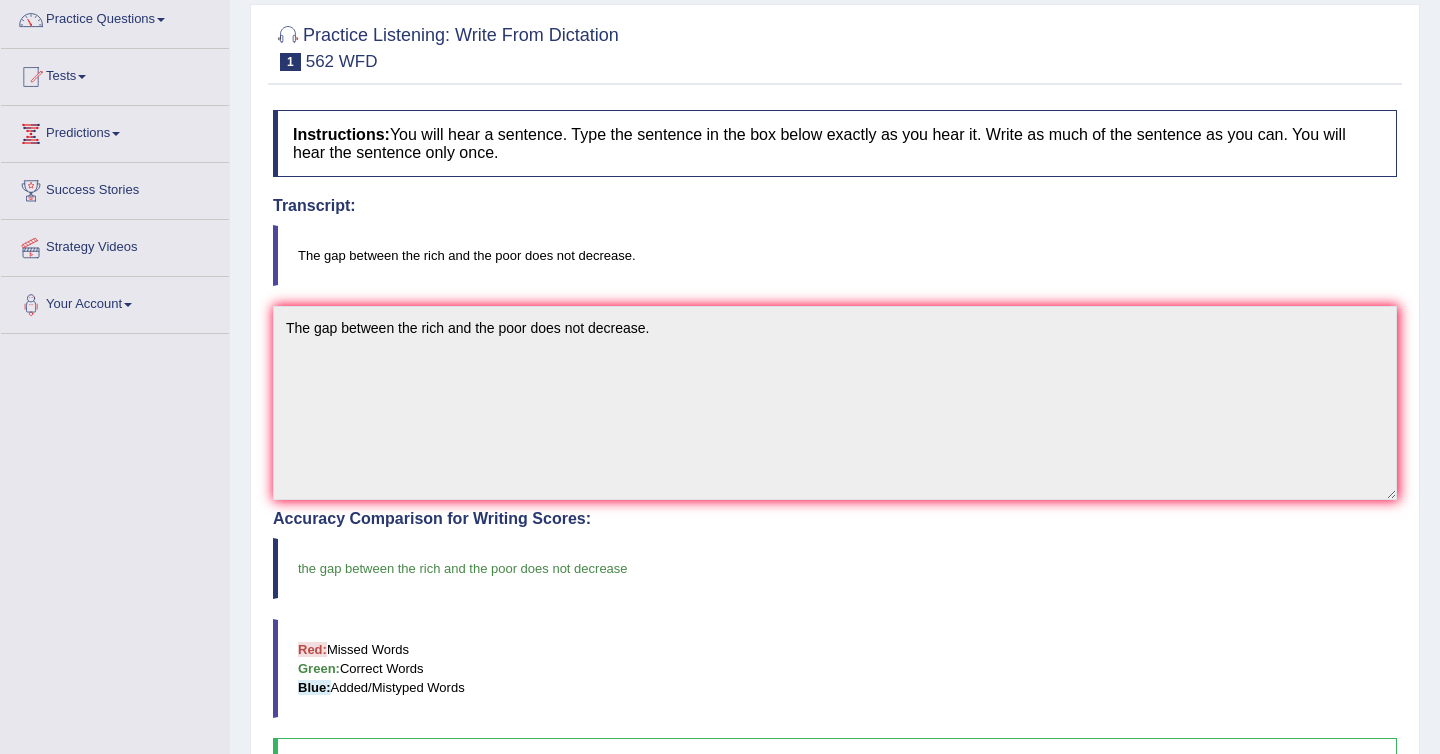 scroll, scrollTop: 0, scrollLeft: 0, axis: both 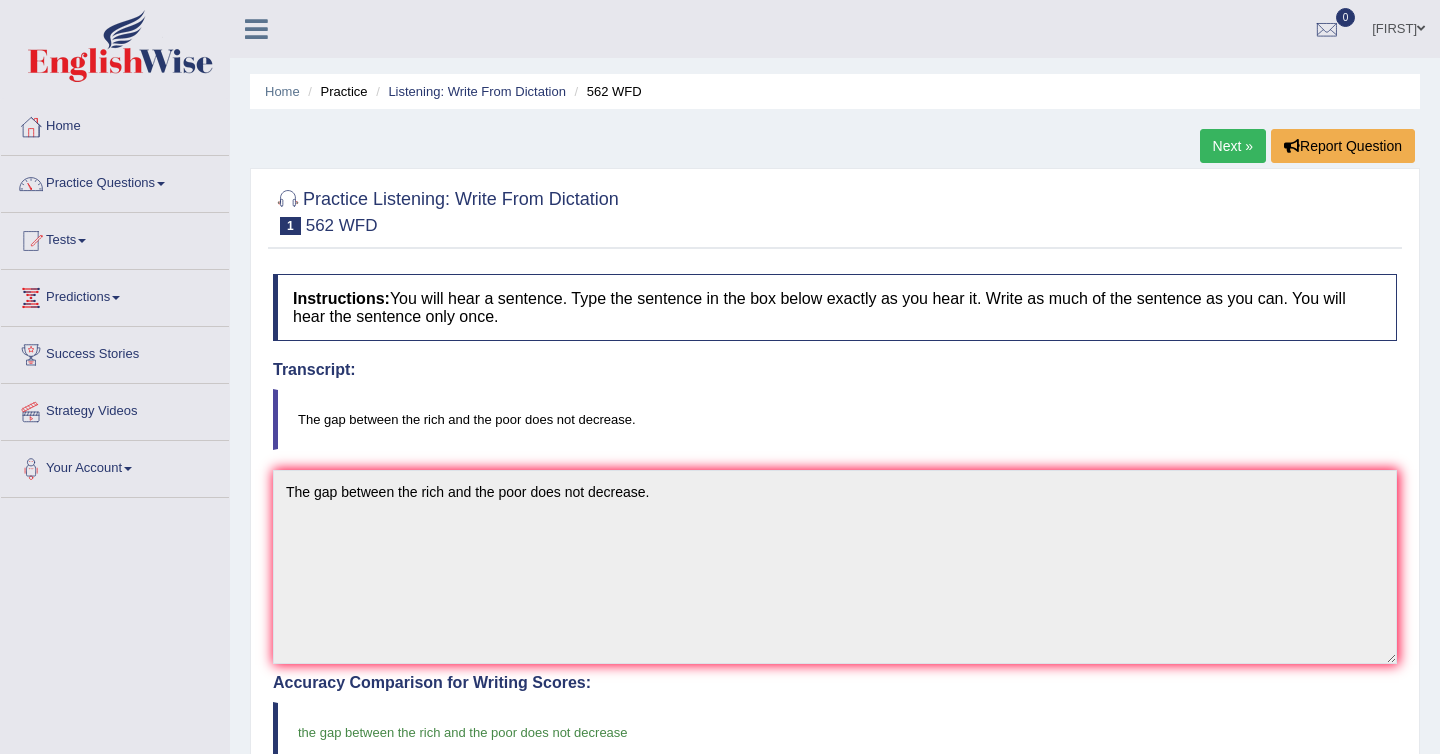 click on "Next »" at bounding box center (1233, 146) 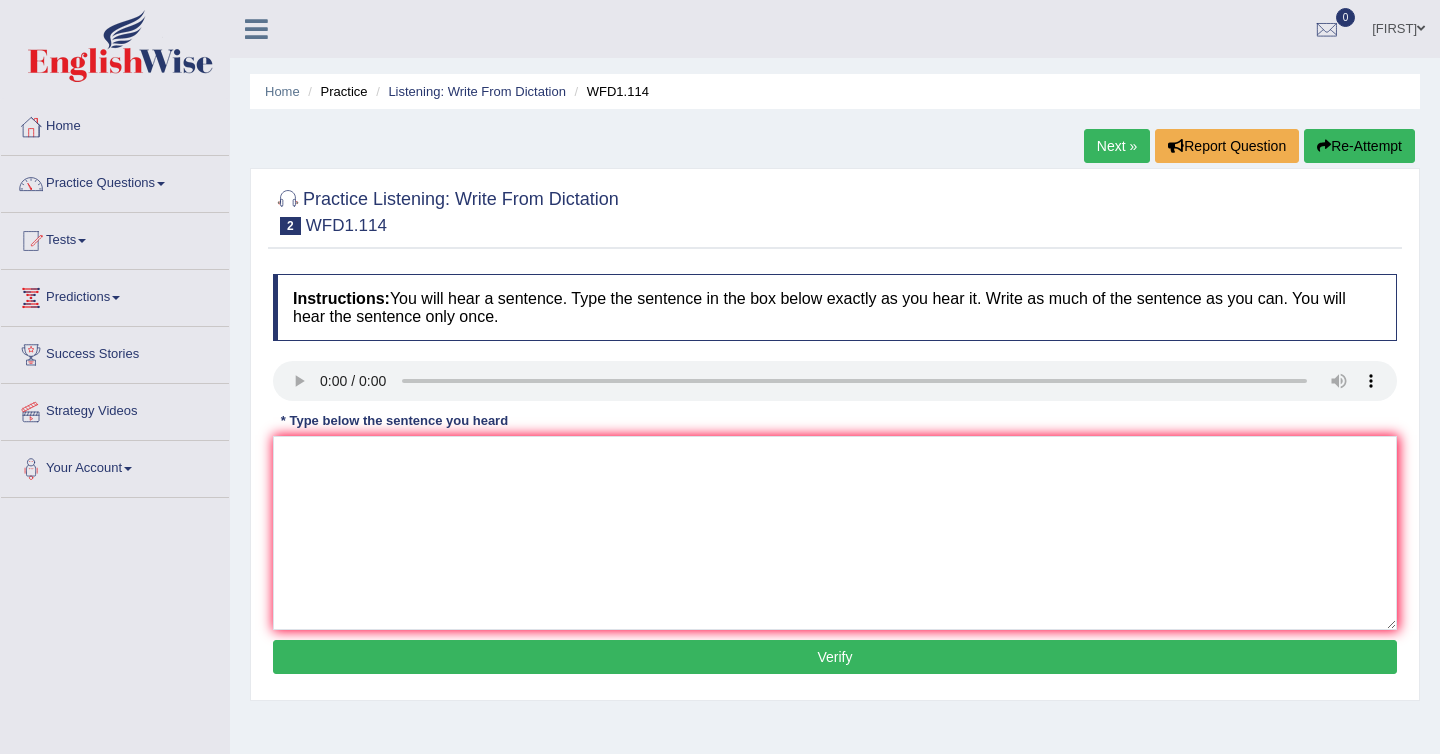 scroll, scrollTop: 0, scrollLeft: 0, axis: both 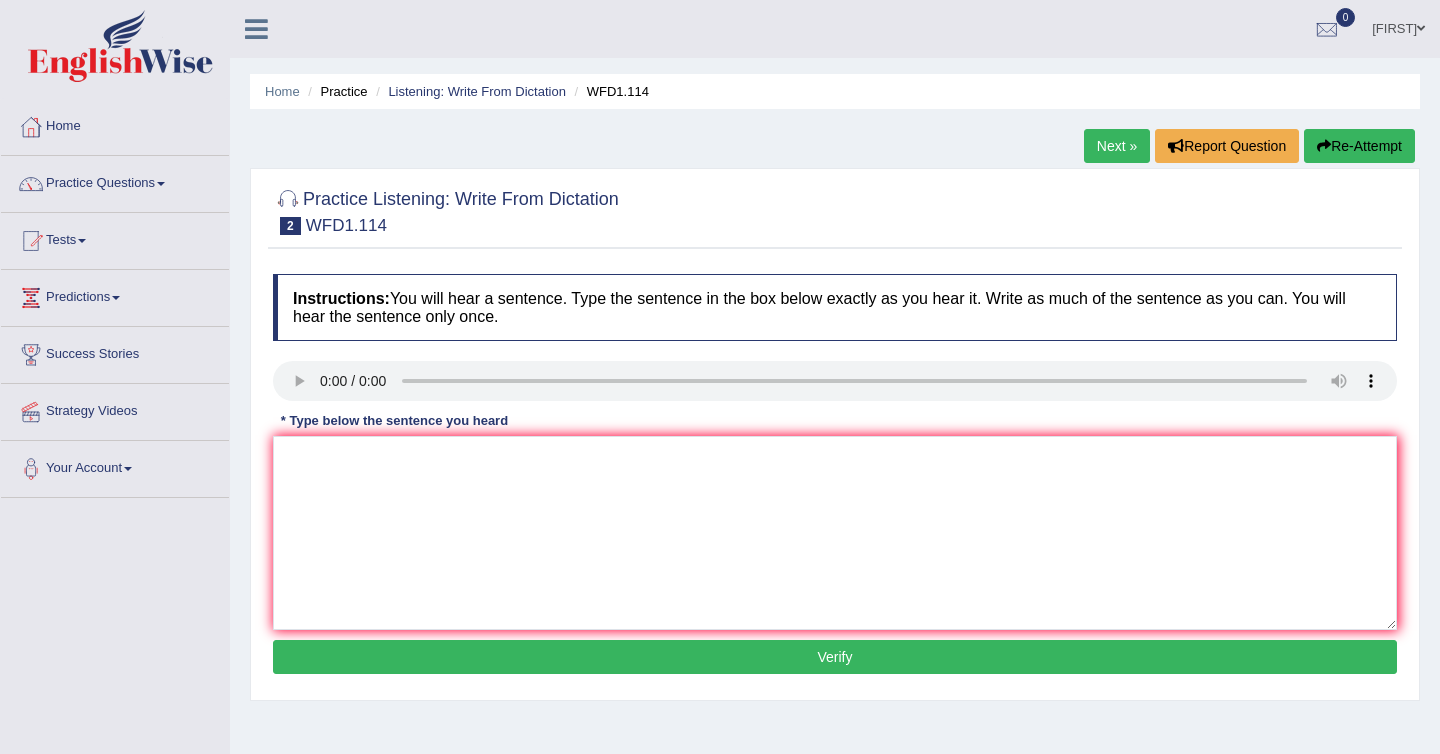 click on "* Type below the sentence you heard" at bounding box center [394, 420] 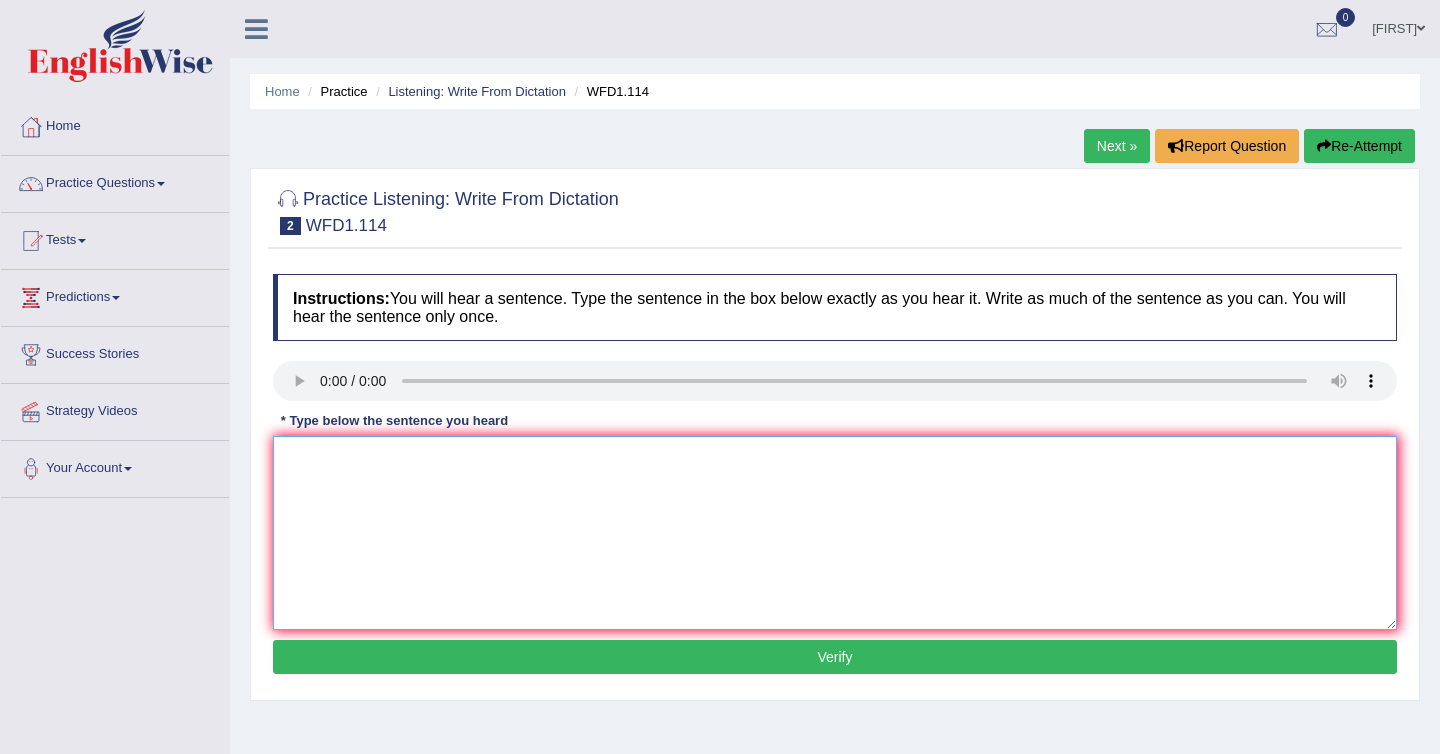 click at bounding box center (835, 533) 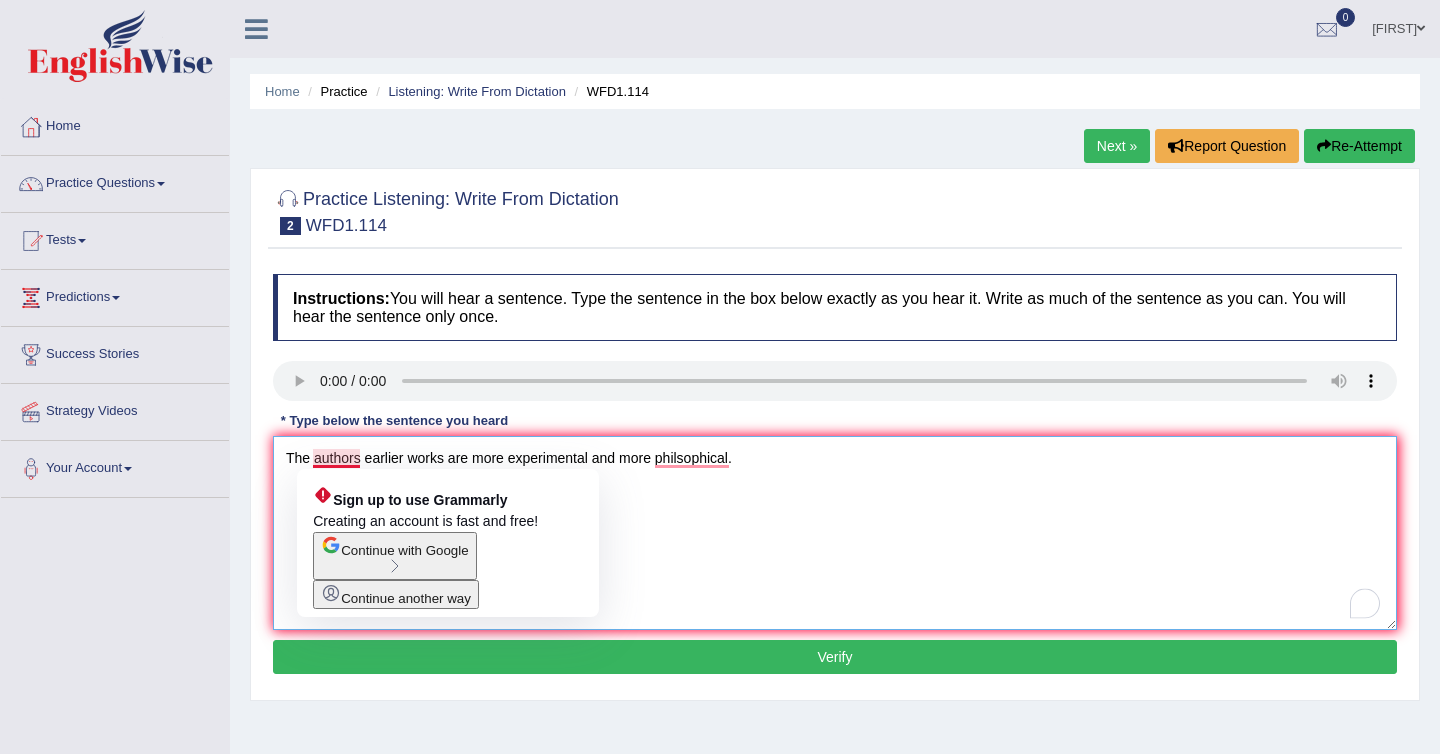 click on "The authors earlier works are more experimental and more philsophical." at bounding box center [835, 533] 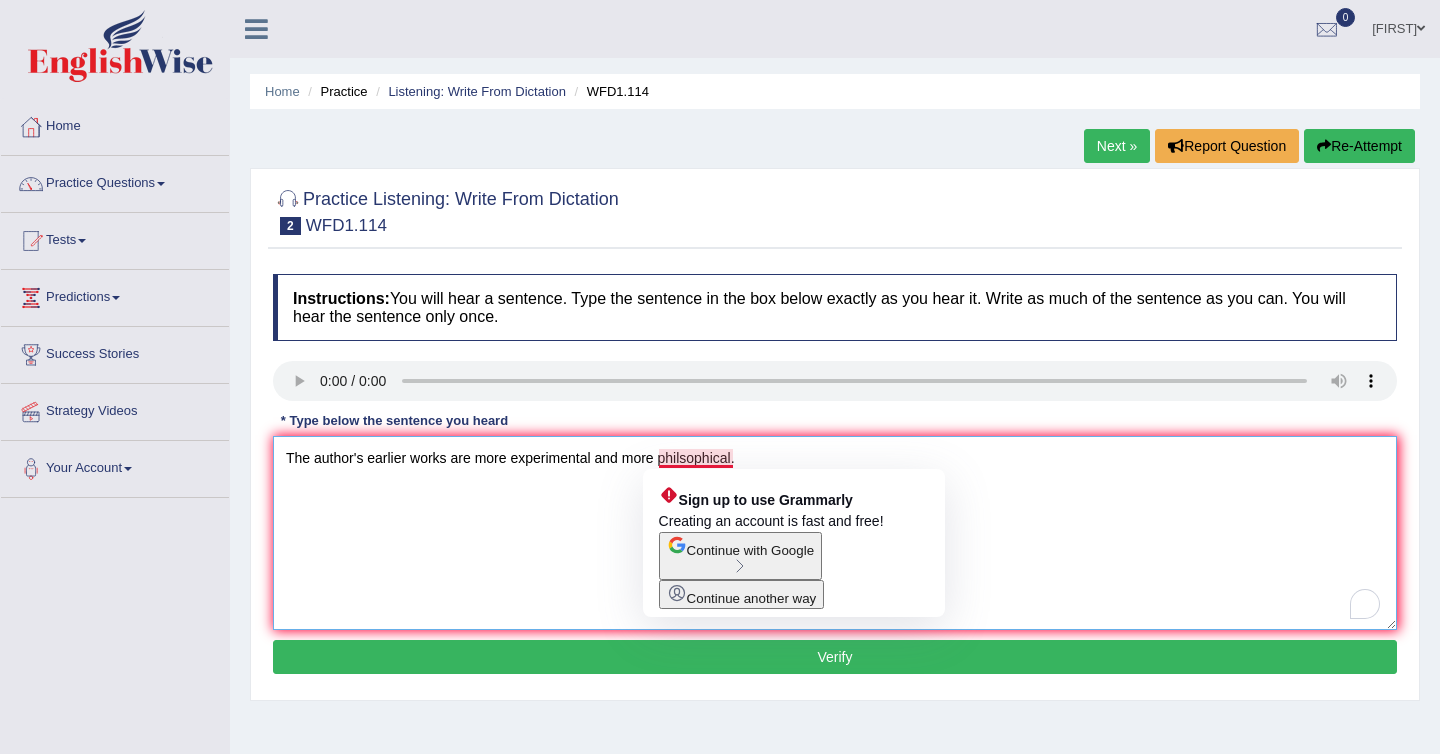 click on "The author's earlier works are more experimental and more philsophical." at bounding box center [835, 533] 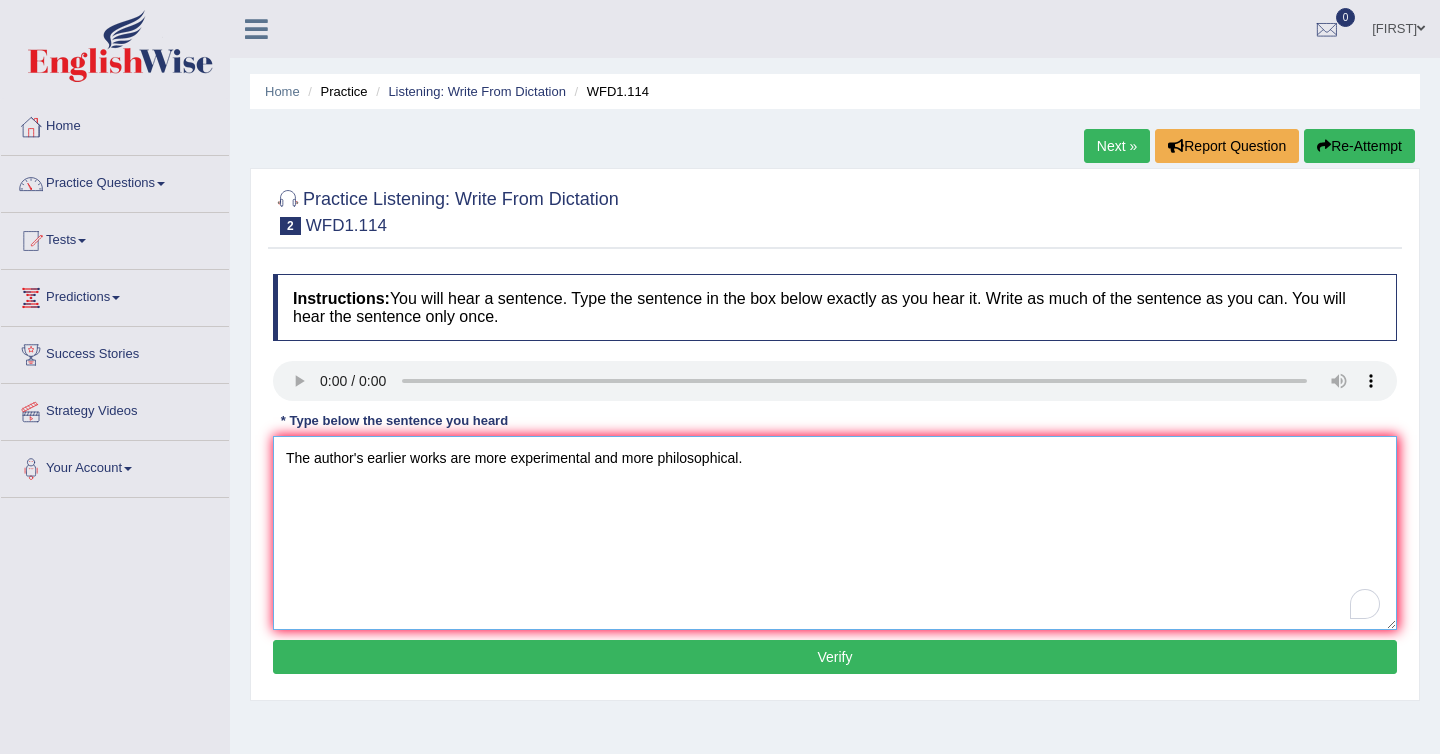 click on "The author's earlier works are more experimental and more philosophical." at bounding box center [835, 533] 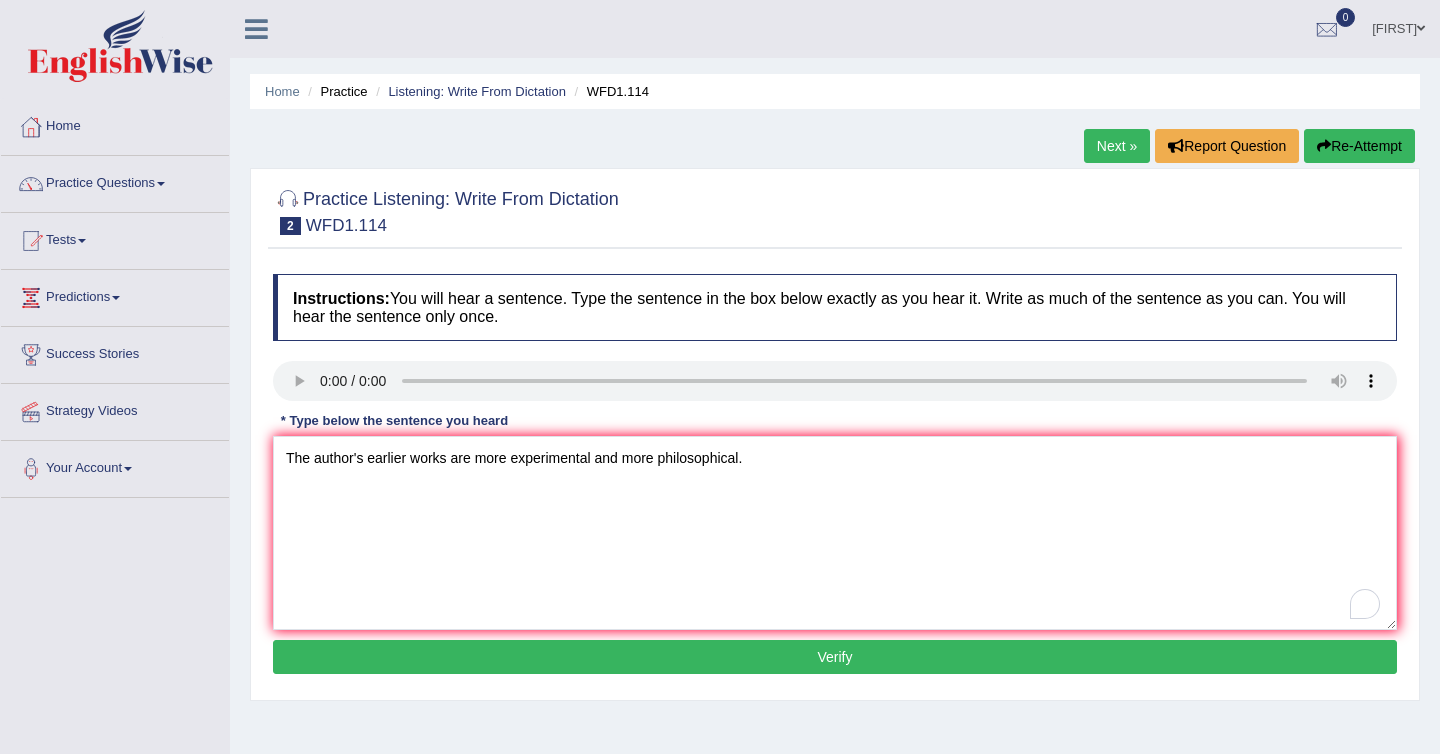 click on "Verify" at bounding box center (835, 657) 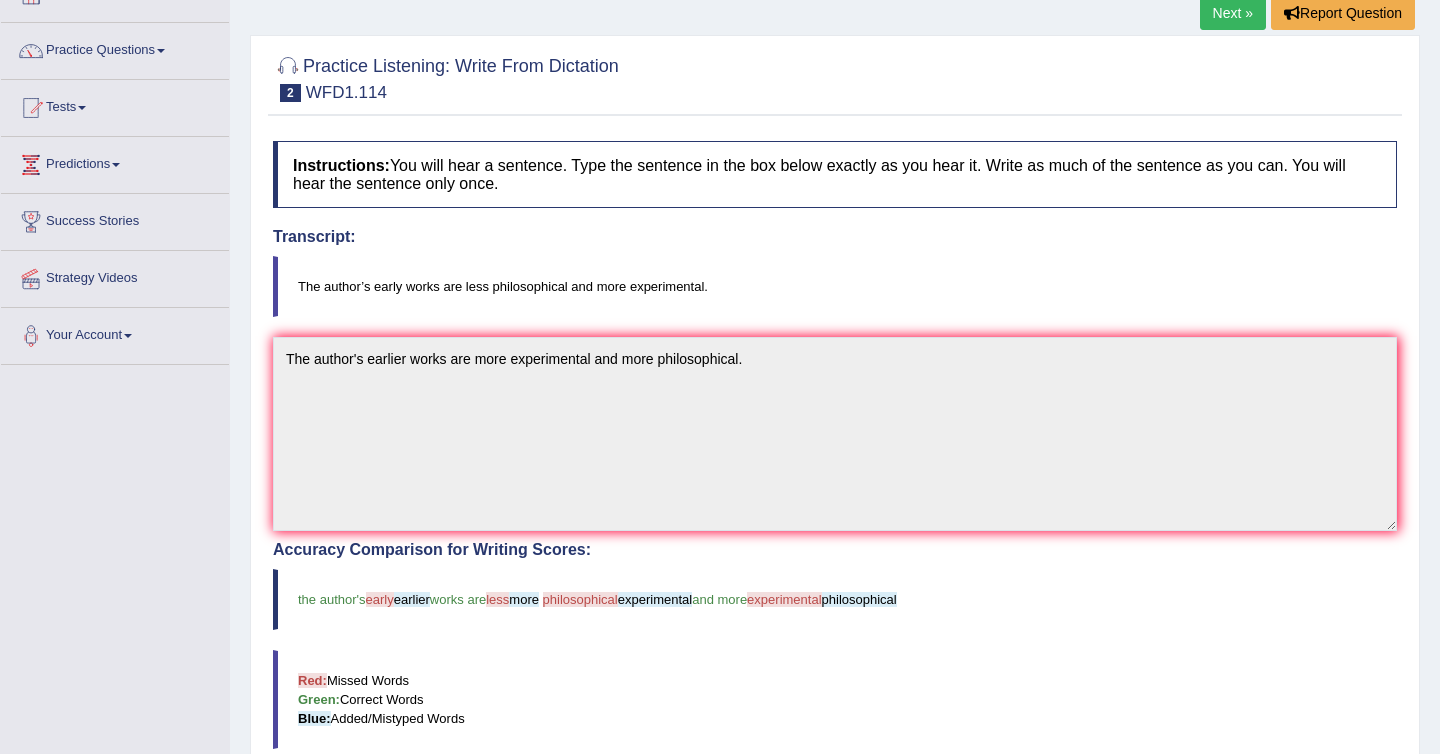 scroll, scrollTop: 0, scrollLeft: 0, axis: both 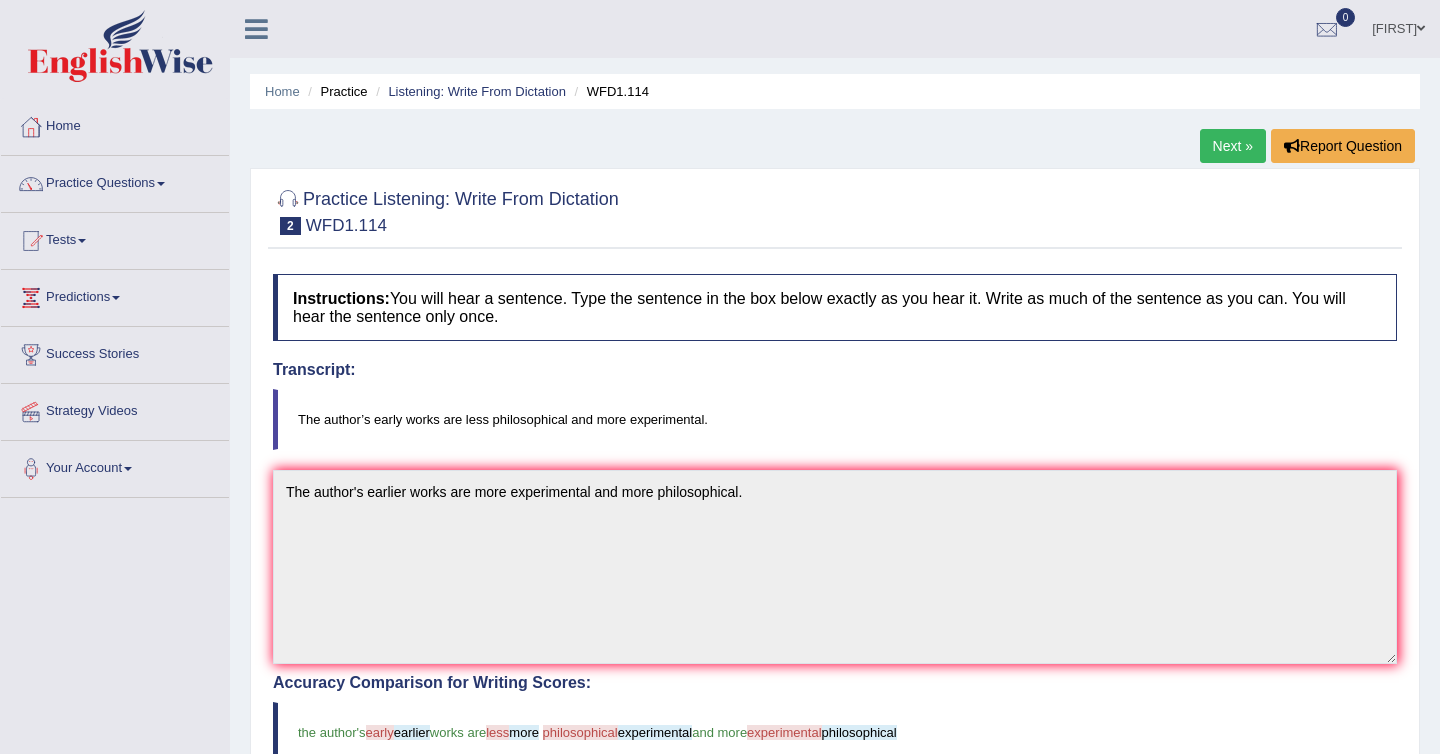 click on "Next »" at bounding box center [1233, 146] 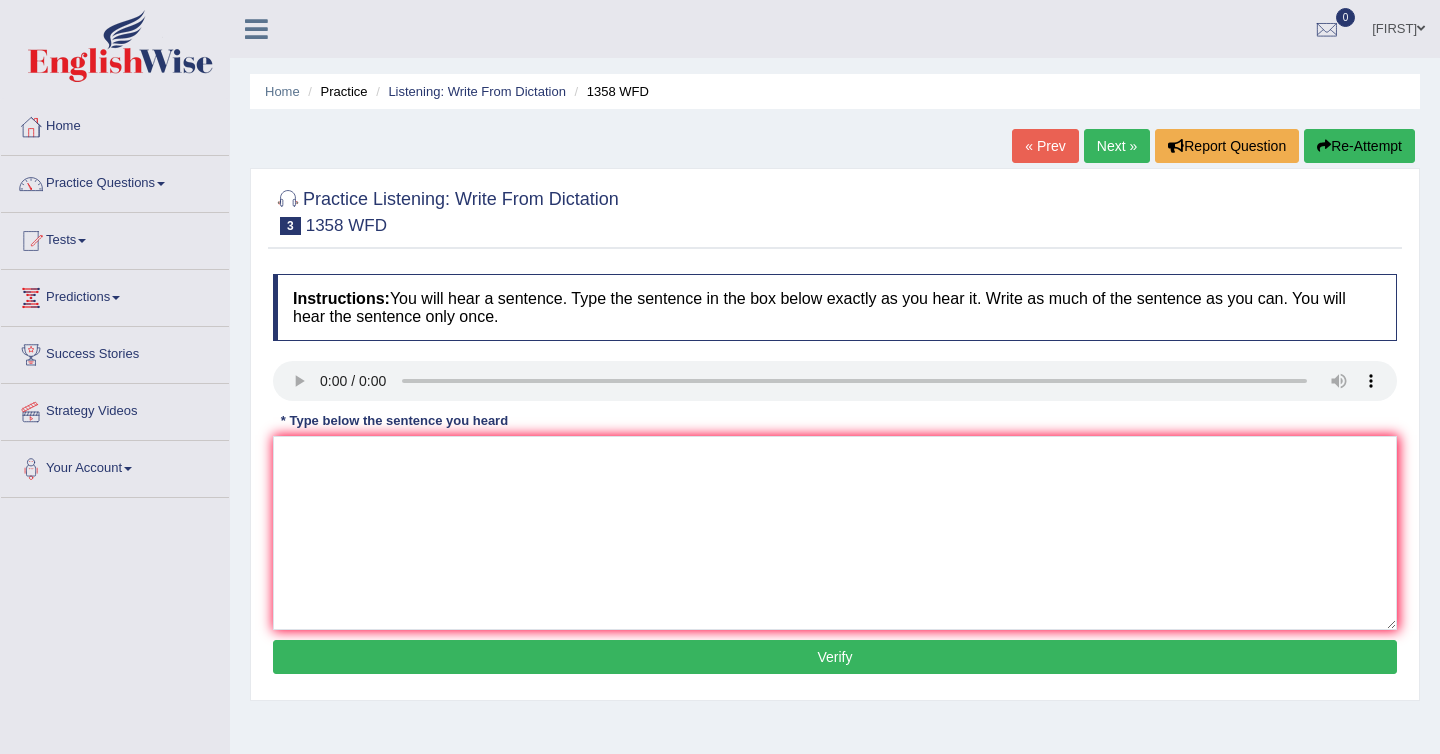 scroll, scrollTop: 0, scrollLeft: 0, axis: both 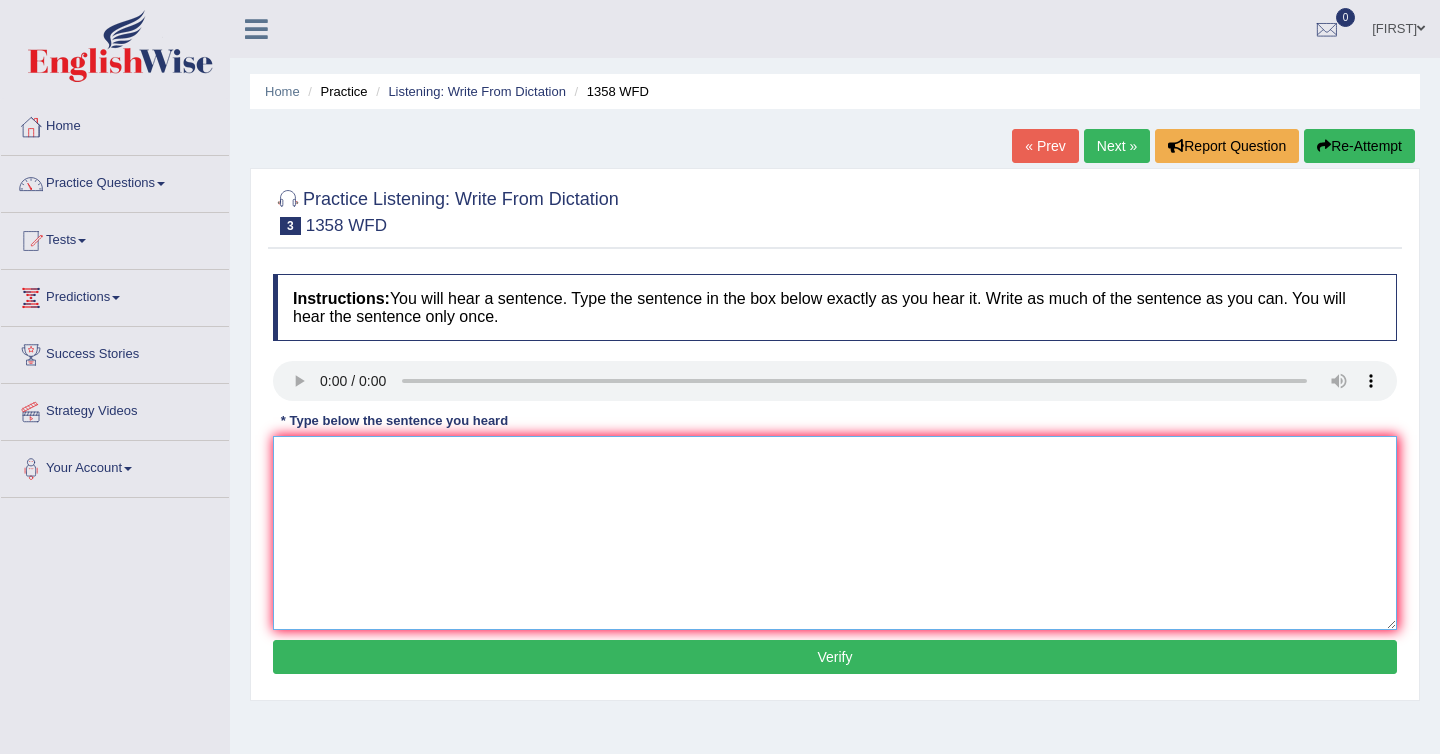 click at bounding box center (835, 533) 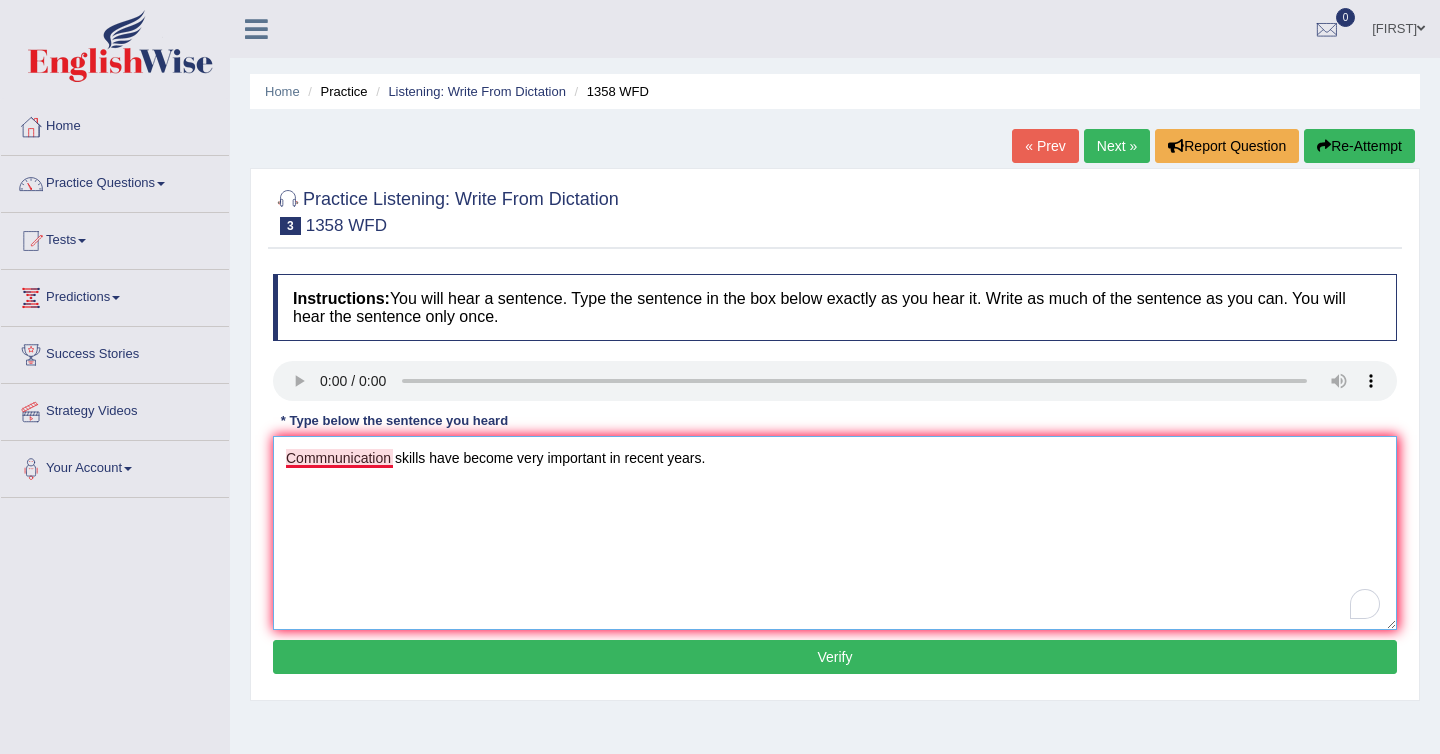 click on "Commnunication skills have become very important in recent years." at bounding box center (835, 533) 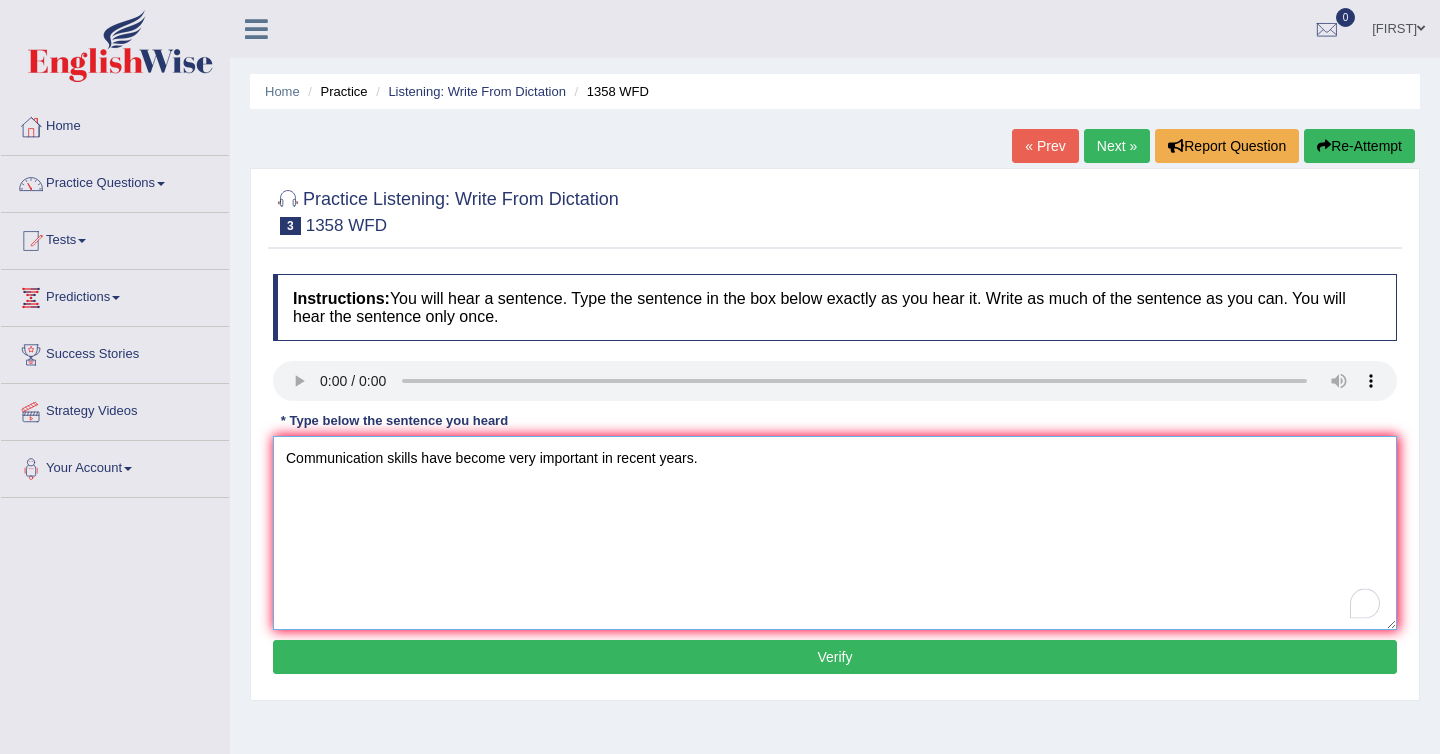 click on "Communication skills have become very important in recent years." at bounding box center (835, 533) 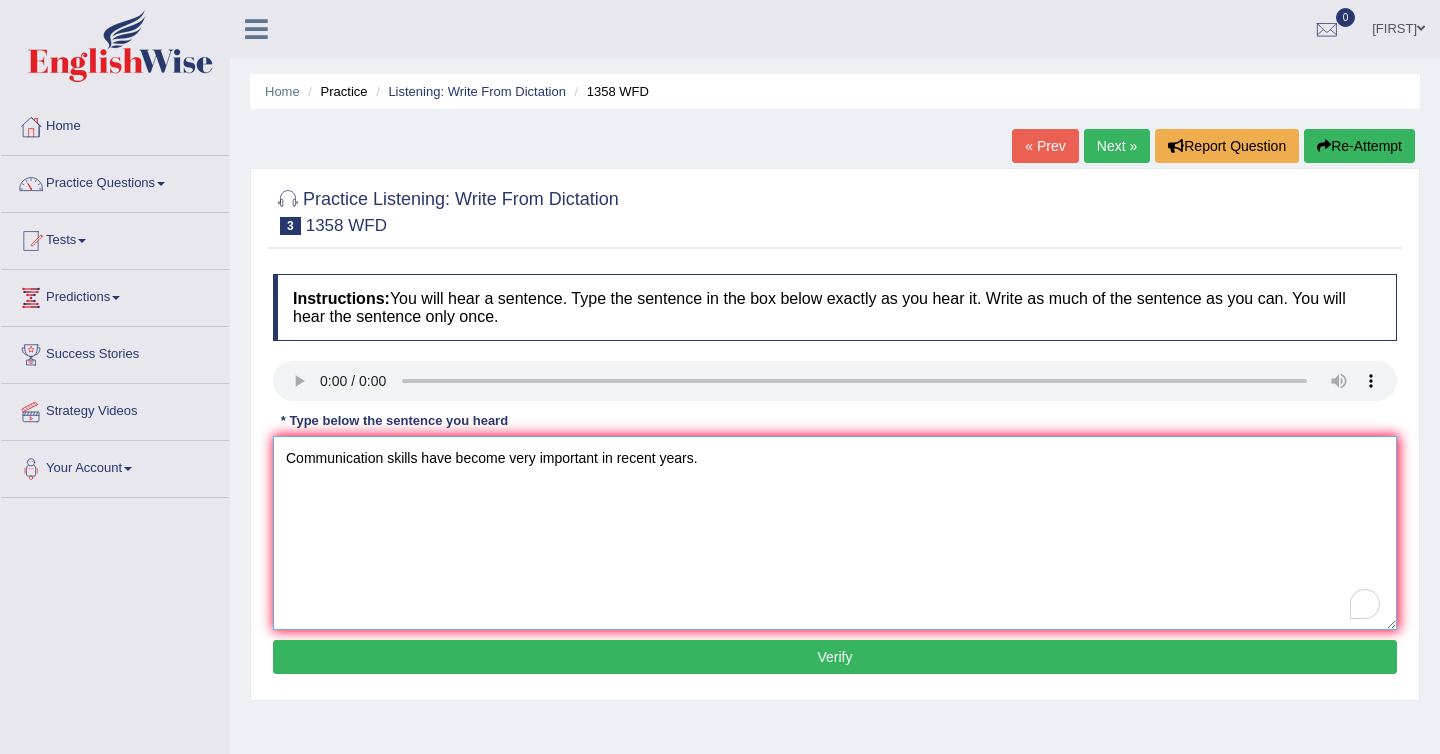 type on "Communication skills have become very important in recent years." 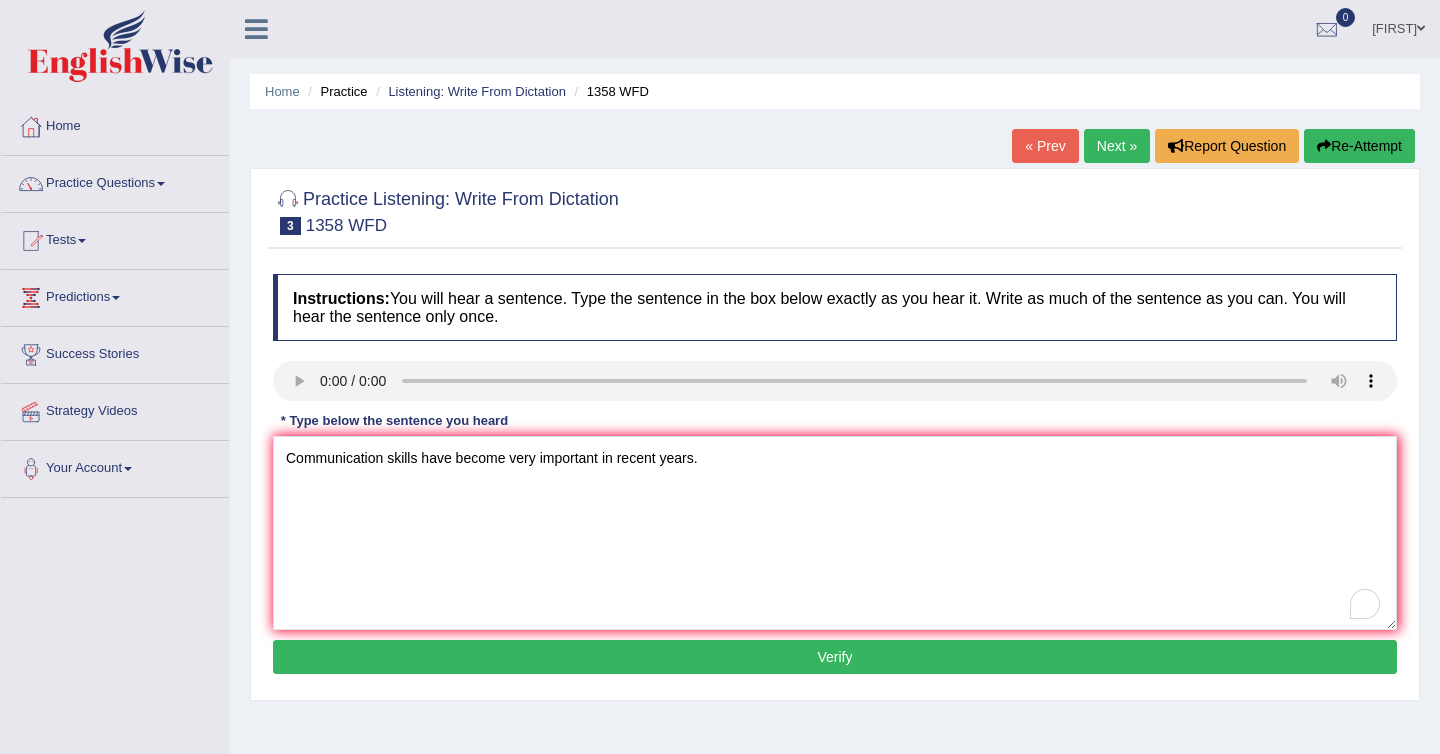 click on "Verify" at bounding box center (835, 657) 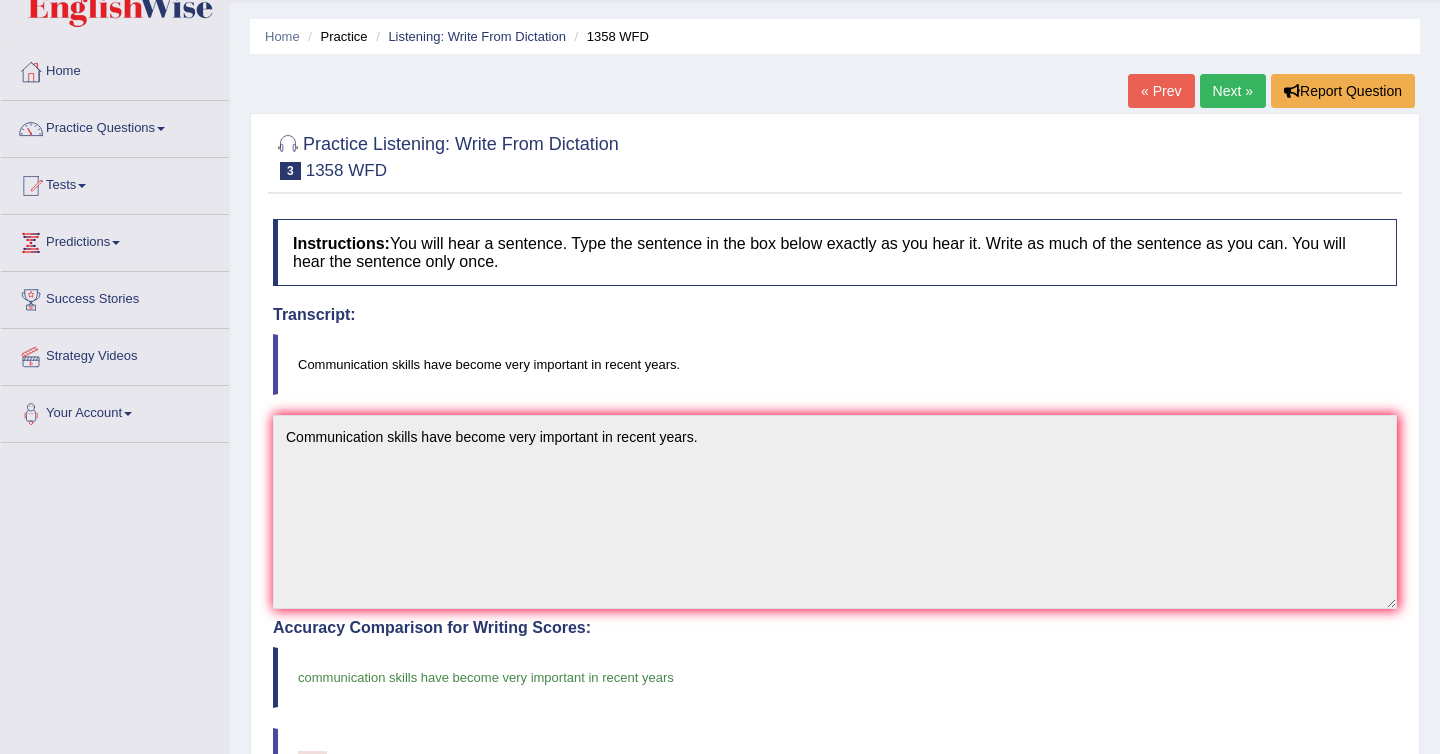 scroll, scrollTop: 91, scrollLeft: 0, axis: vertical 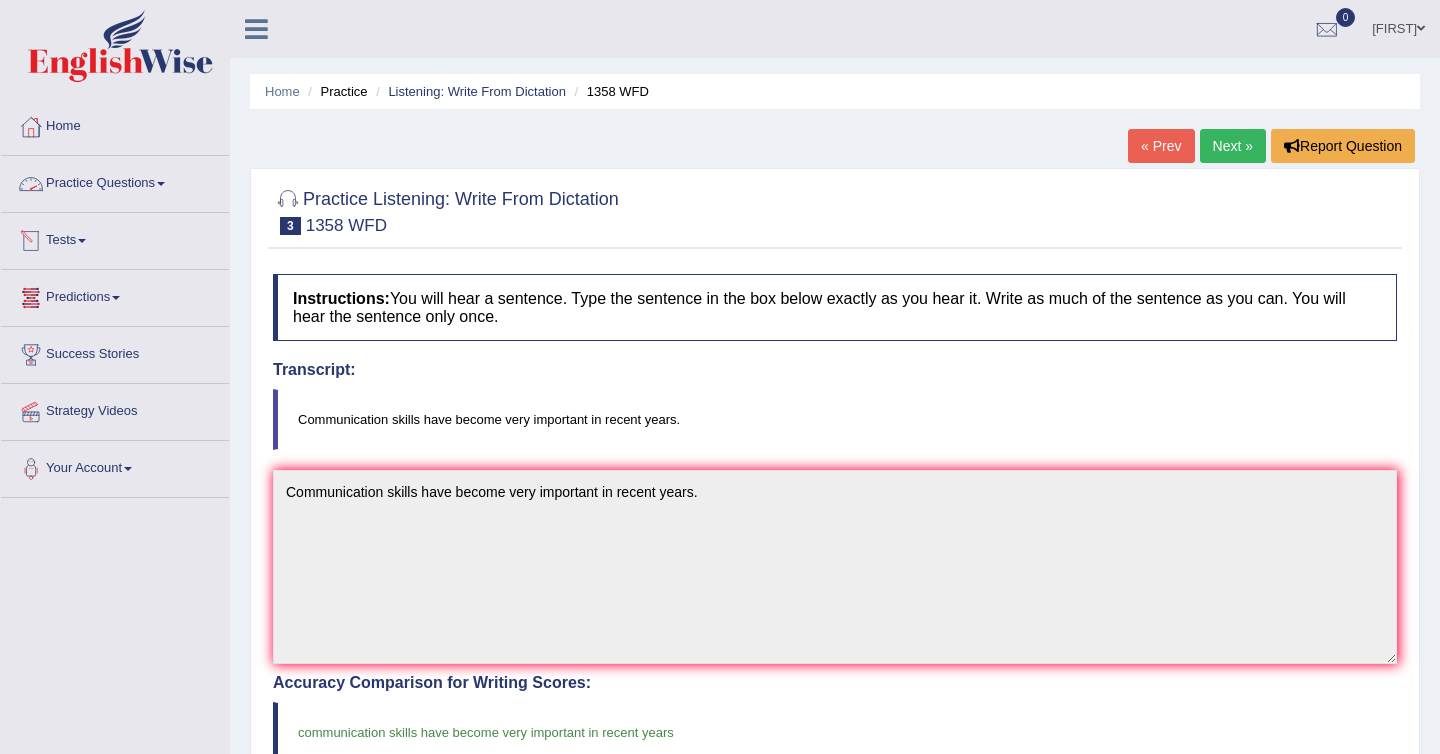 click on "Practice Questions" at bounding box center [115, 181] 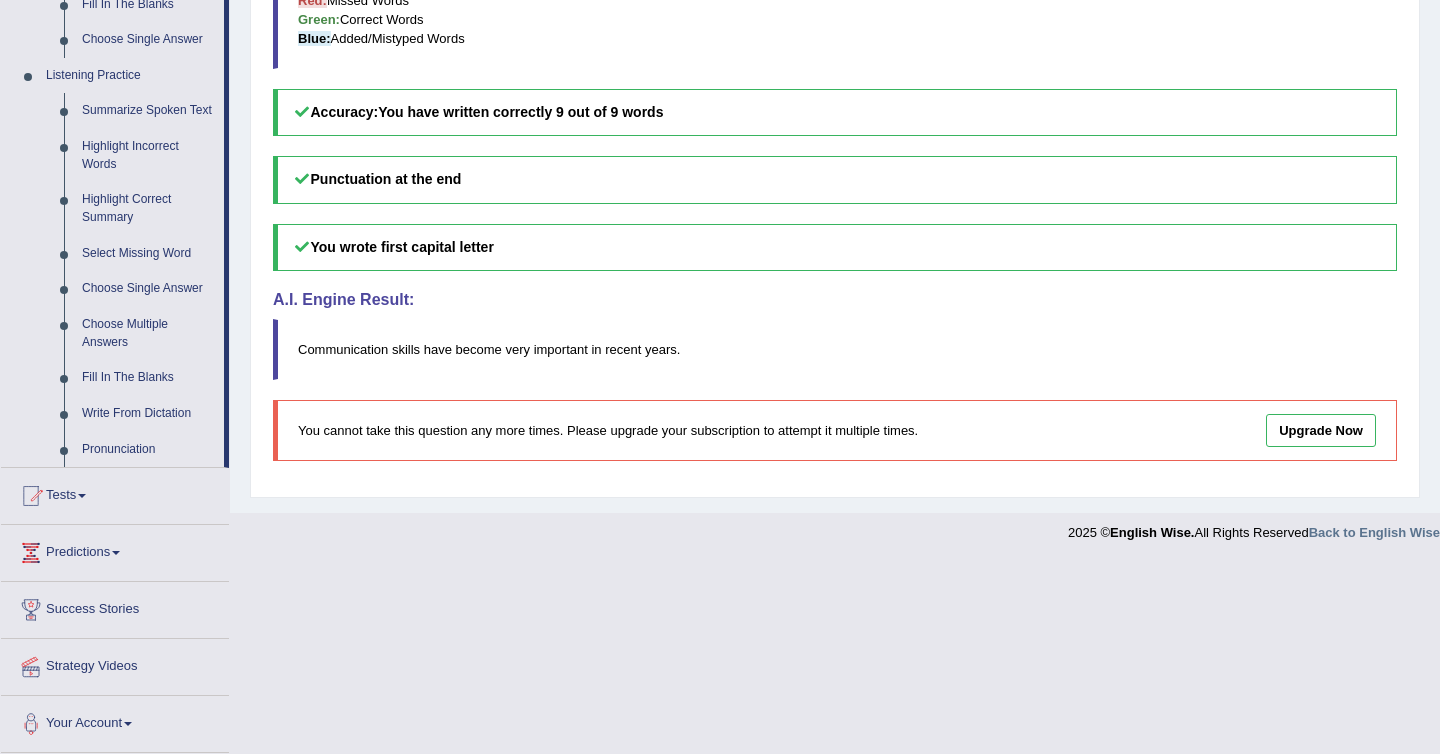 scroll, scrollTop: 831, scrollLeft: 0, axis: vertical 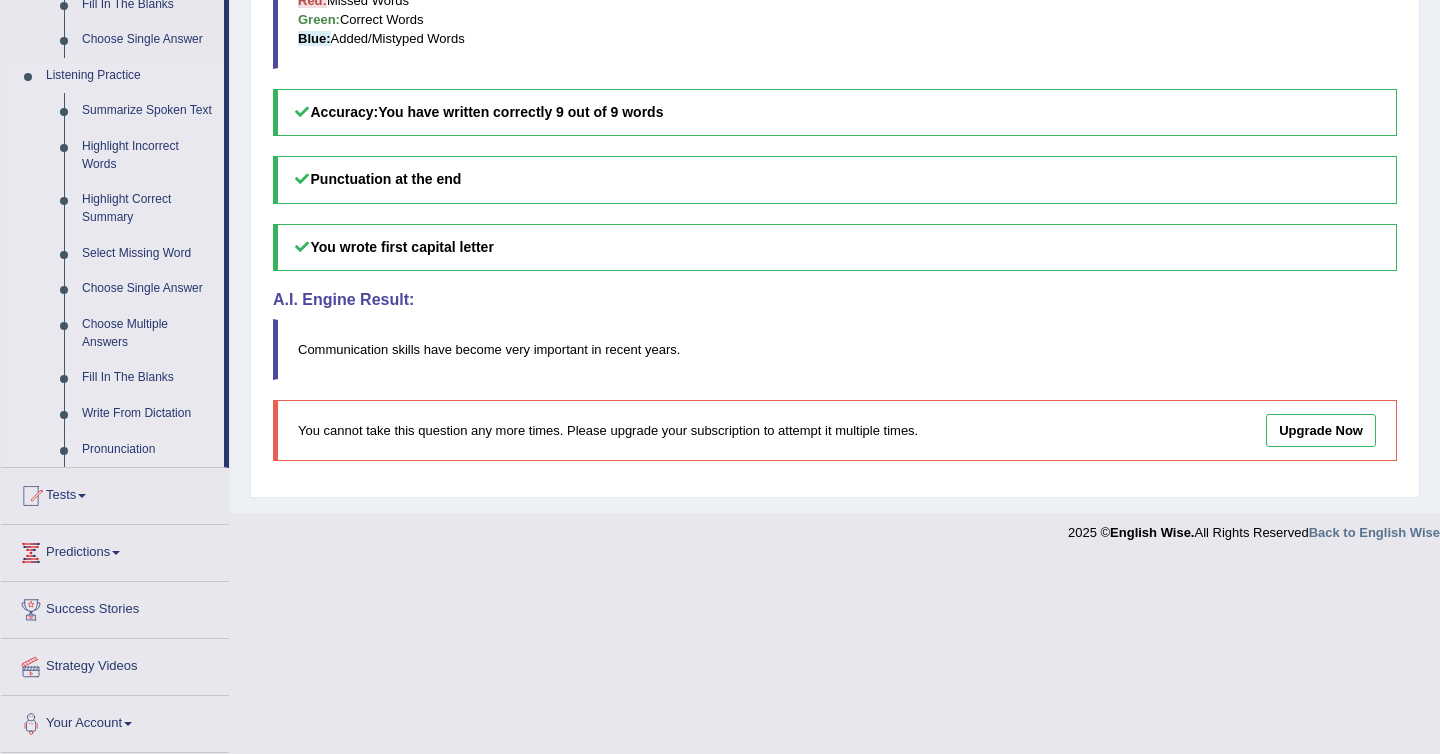 click on "Pronunciation" at bounding box center [148, 450] 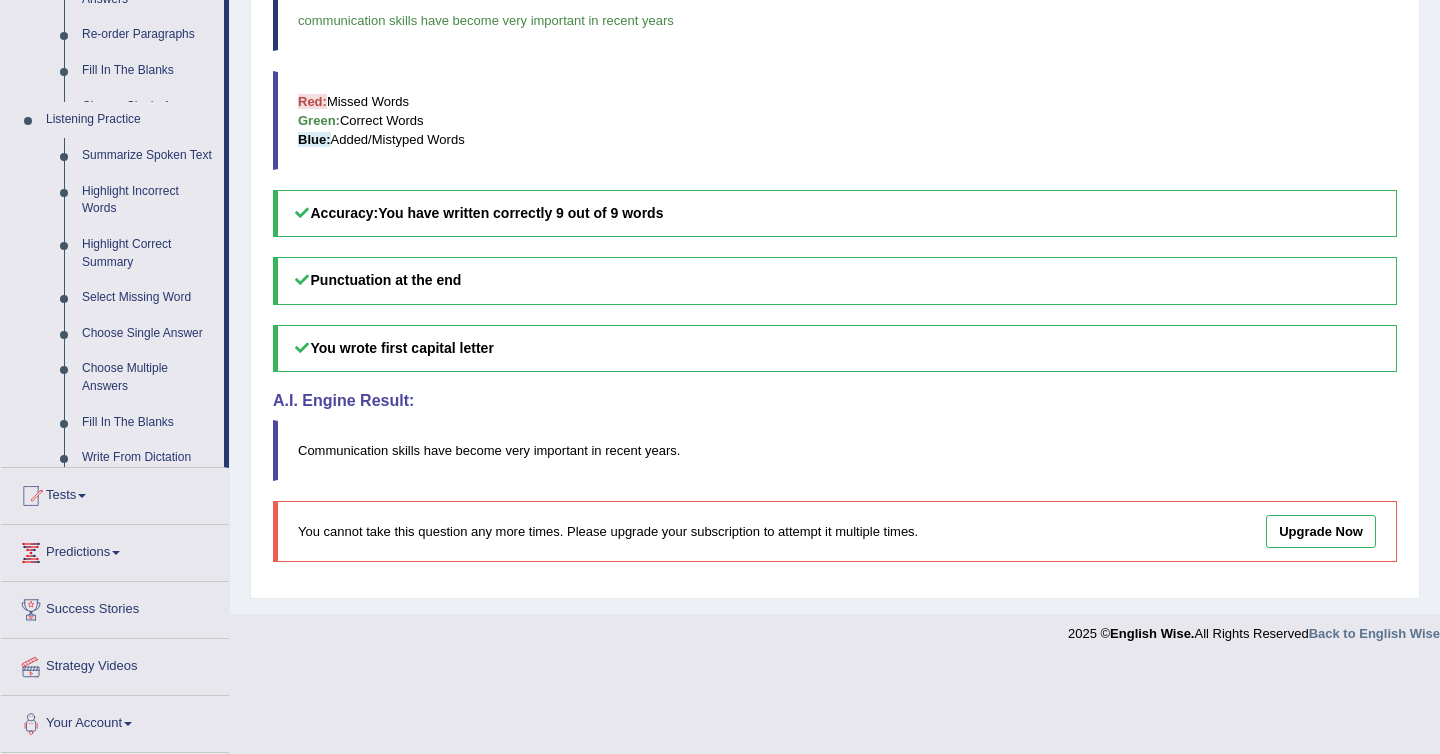 scroll, scrollTop: 622, scrollLeft: 0, axis: vertical 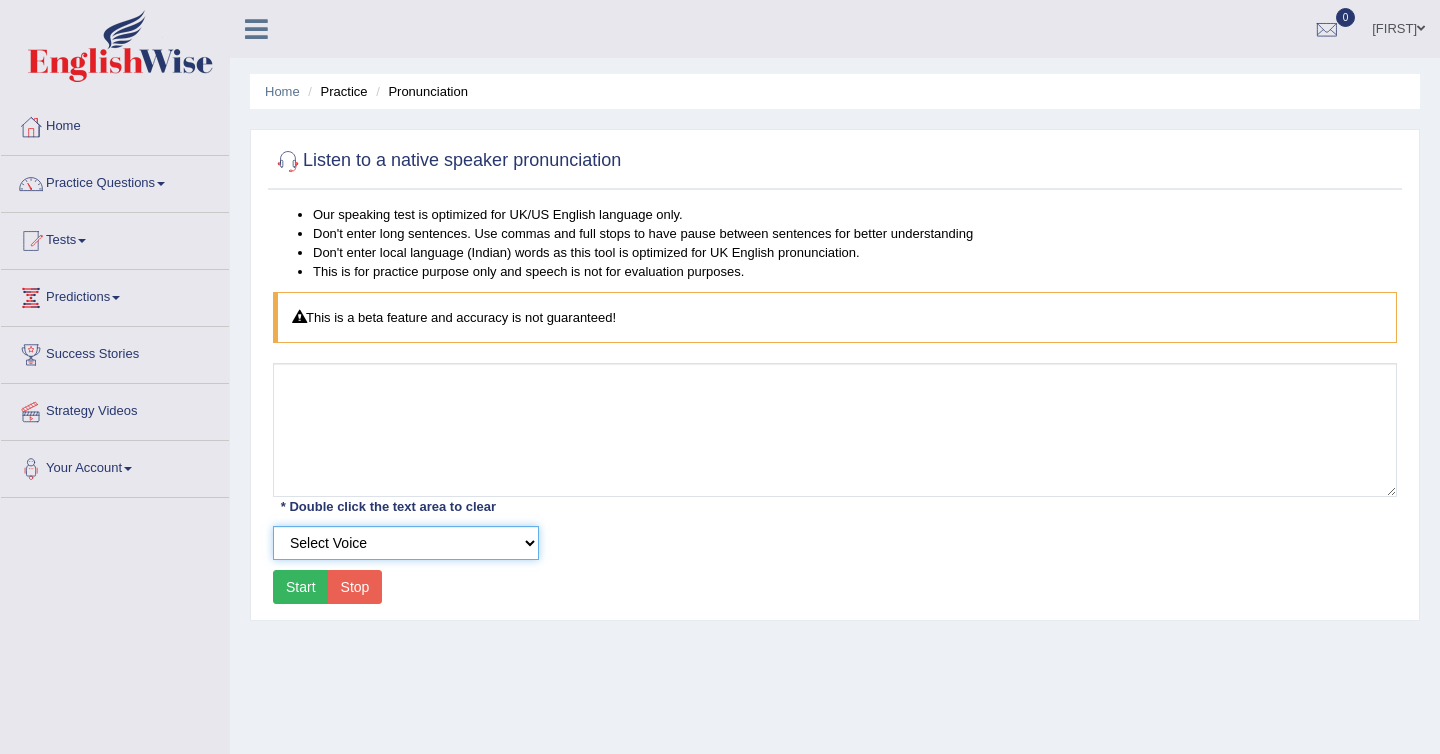 click on "Select Voice  UK English Female  UK English Male" at bounding box center (406, 543) 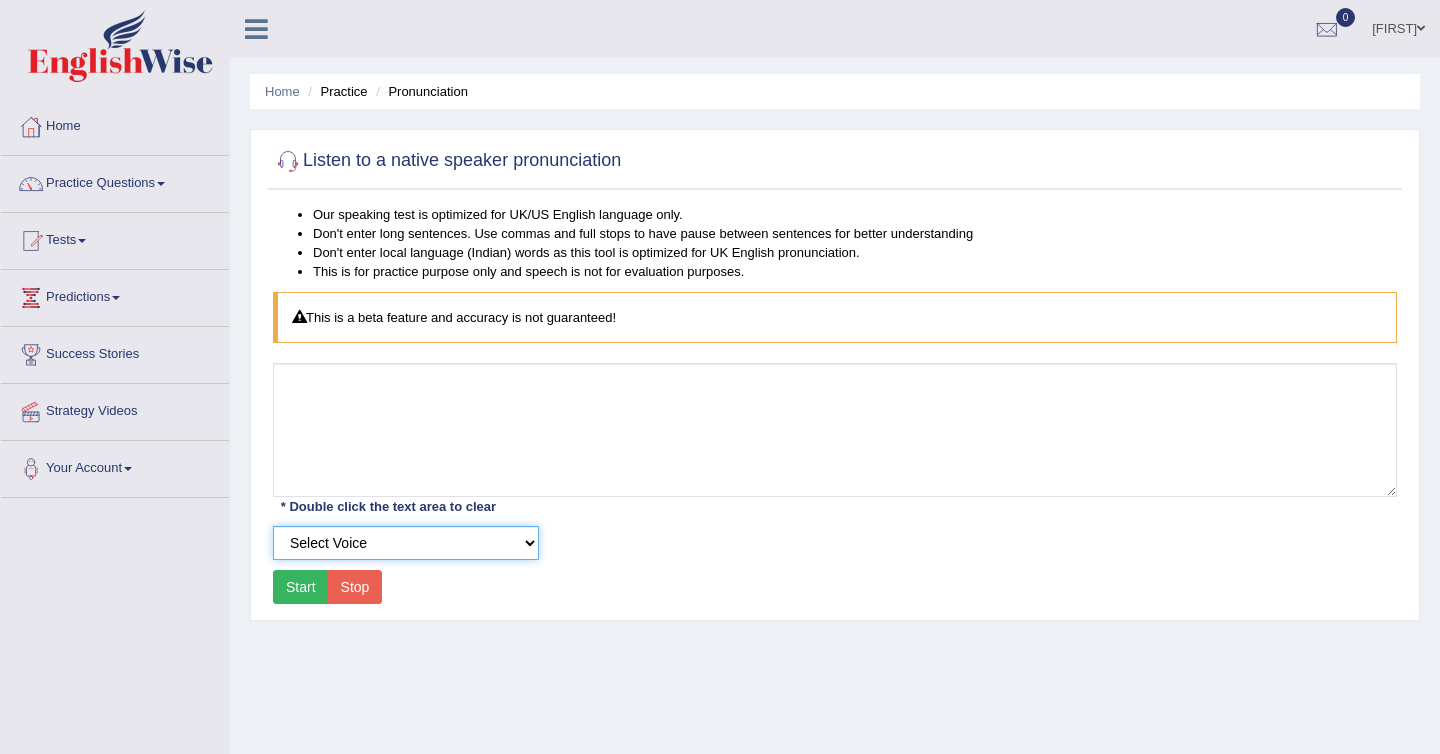 select on "159" 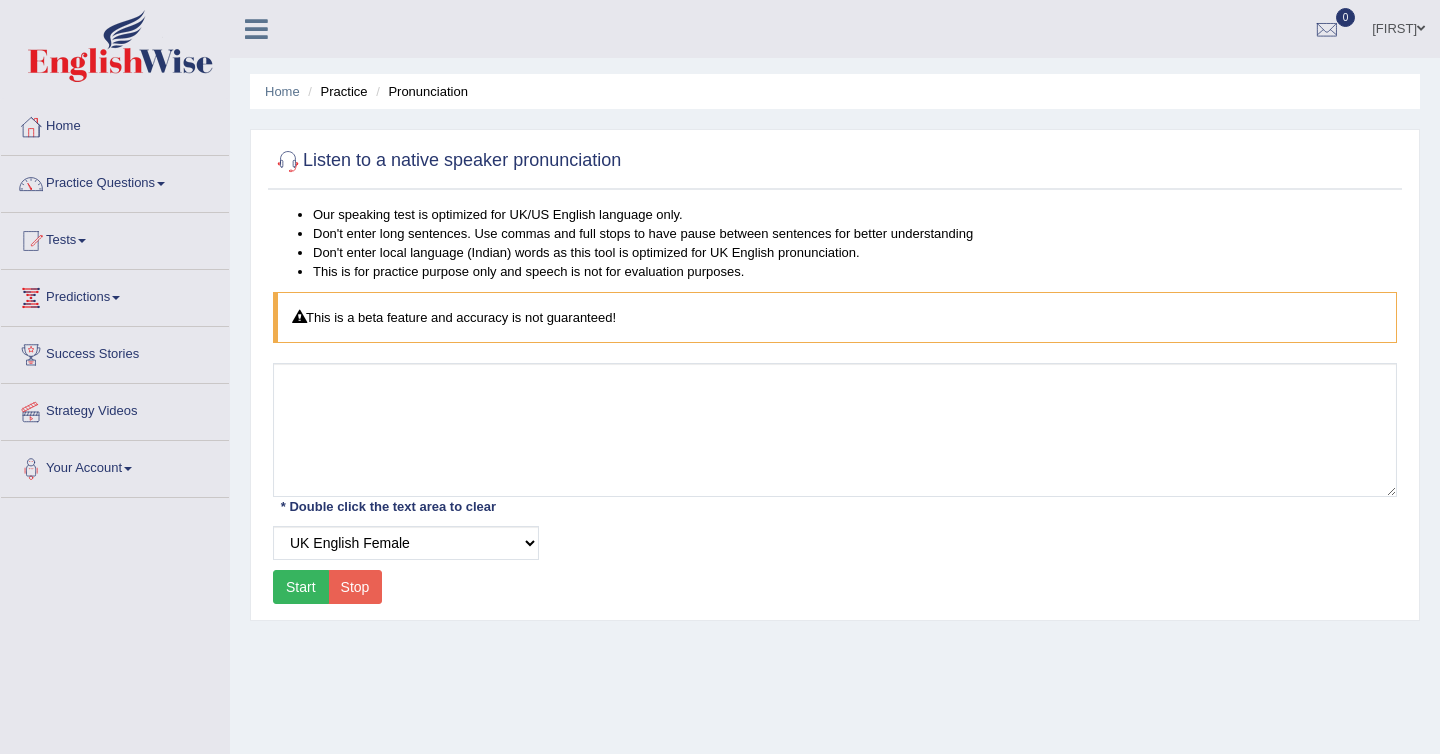 click on "Start" at bounding box center [301, 587] 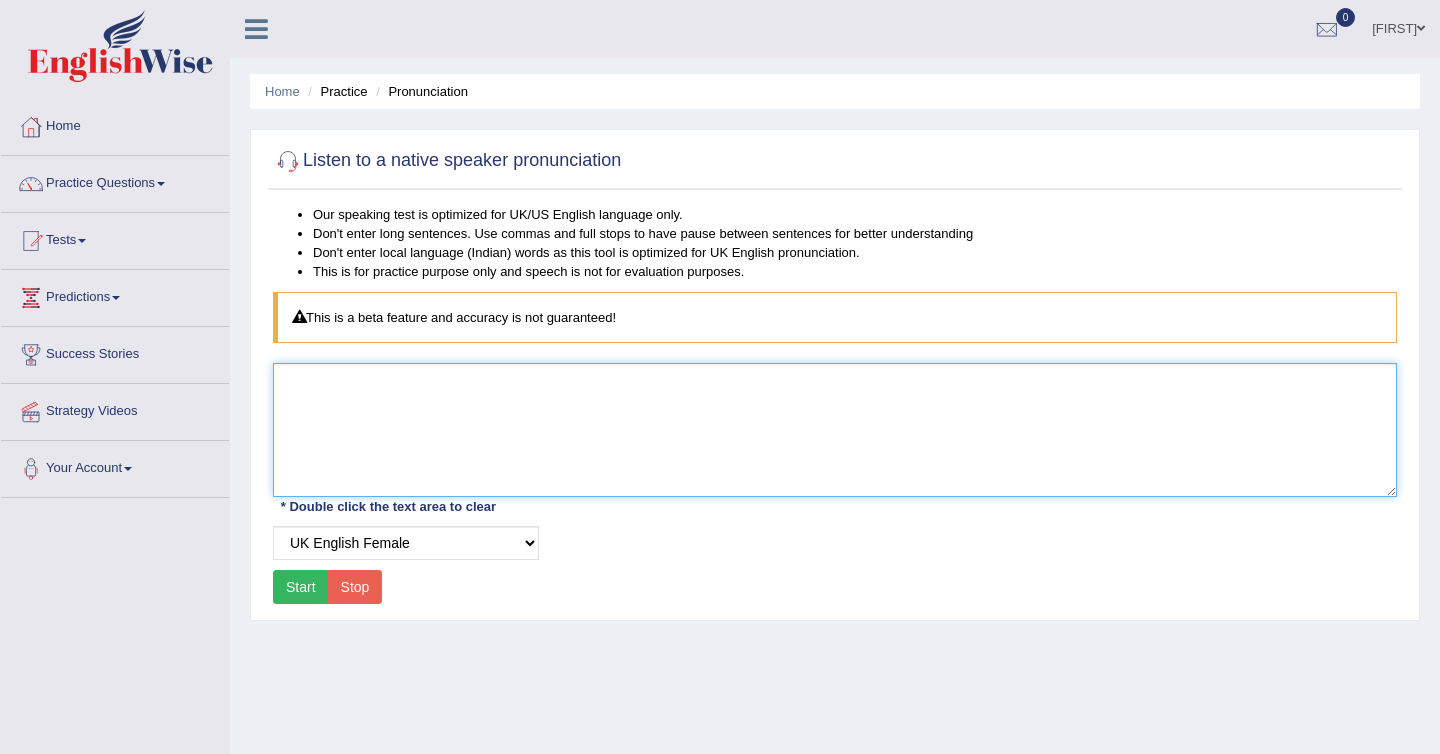 click at bounding box center [835, 430] 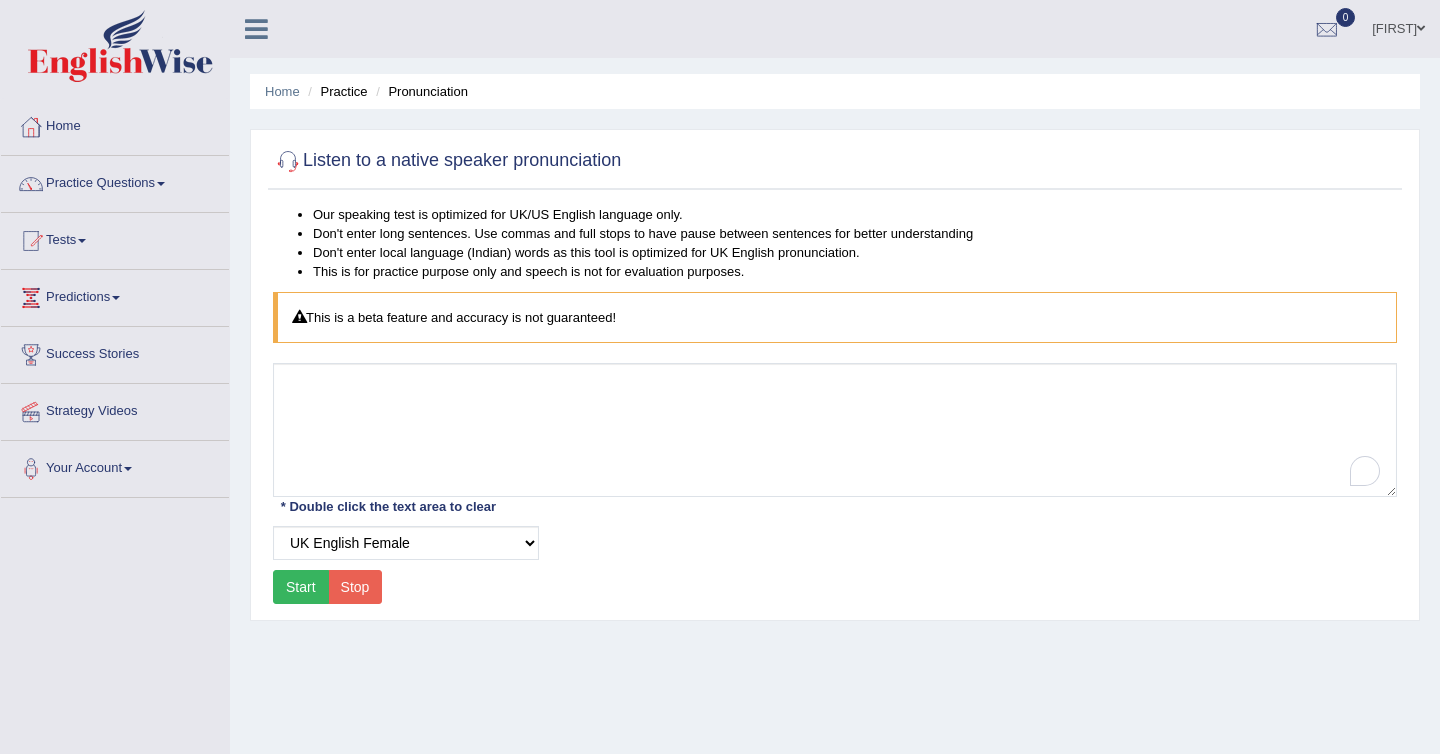 click on "Start" at bounding box center [301, 587] 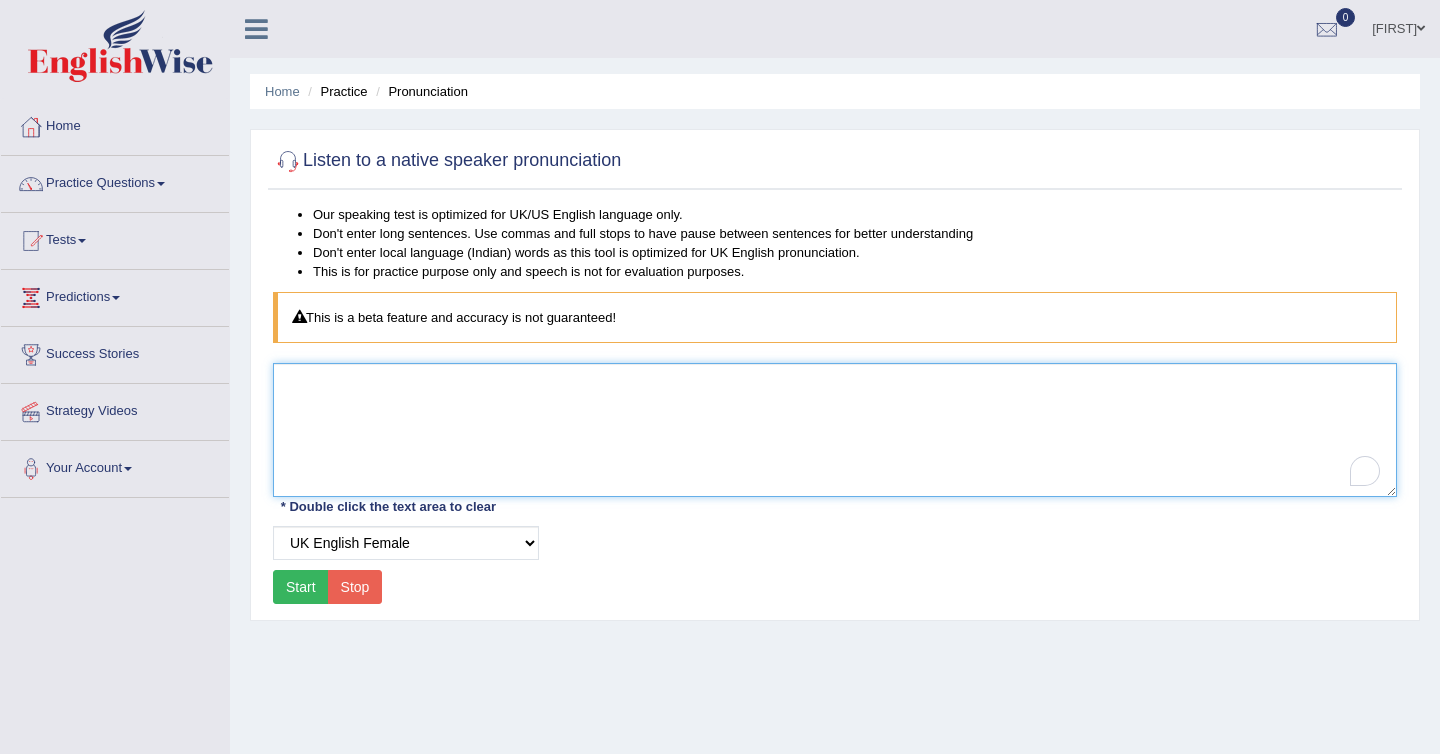 click at bounding box center [835, 430] 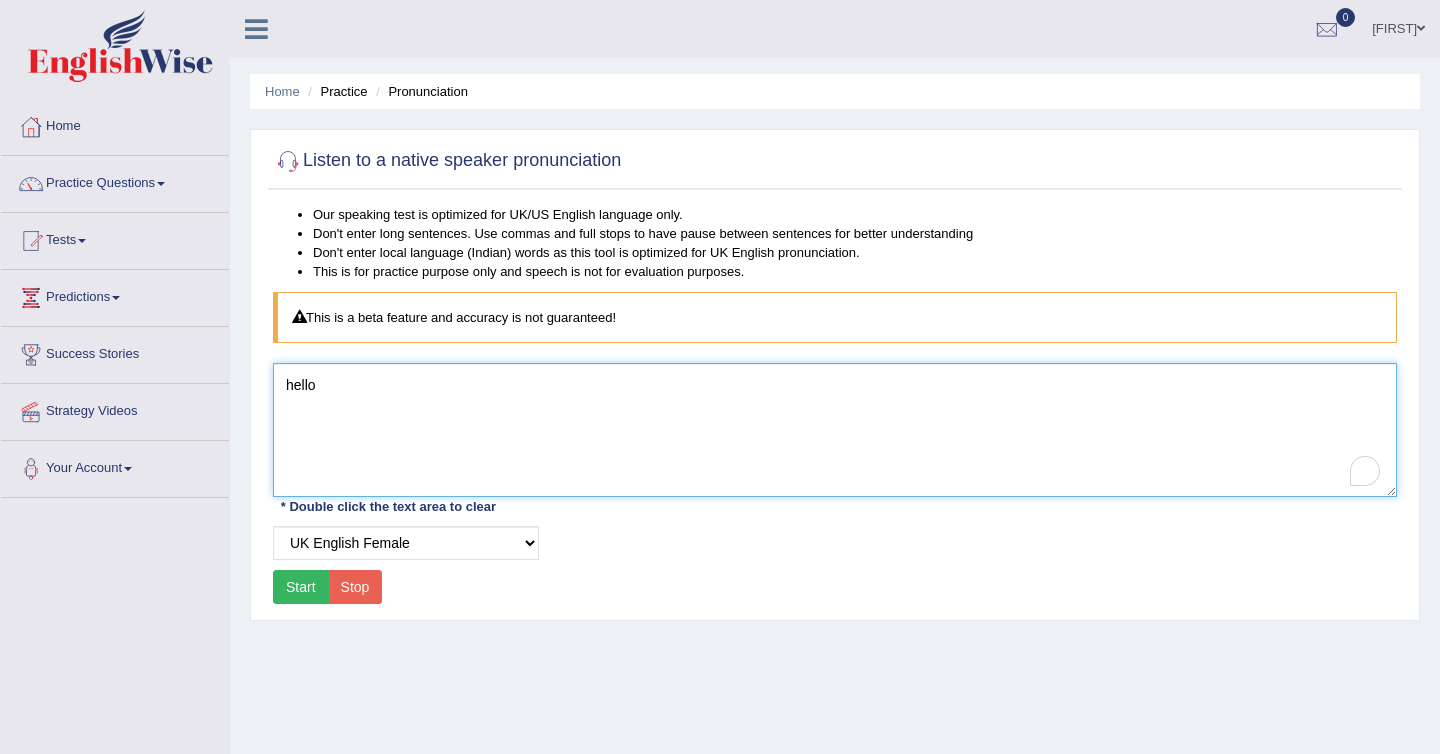 type on "hello" 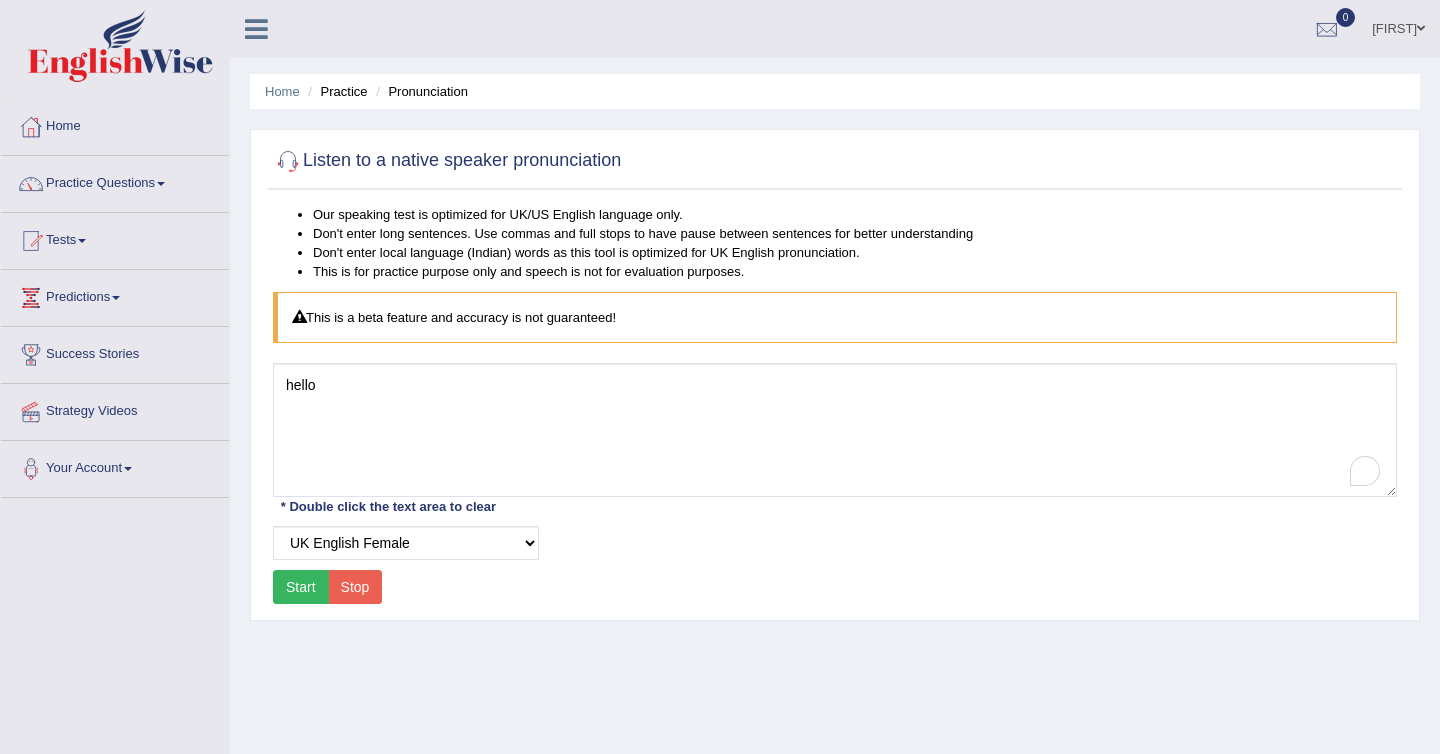 click on "Start" at bounding box center (301, 587) 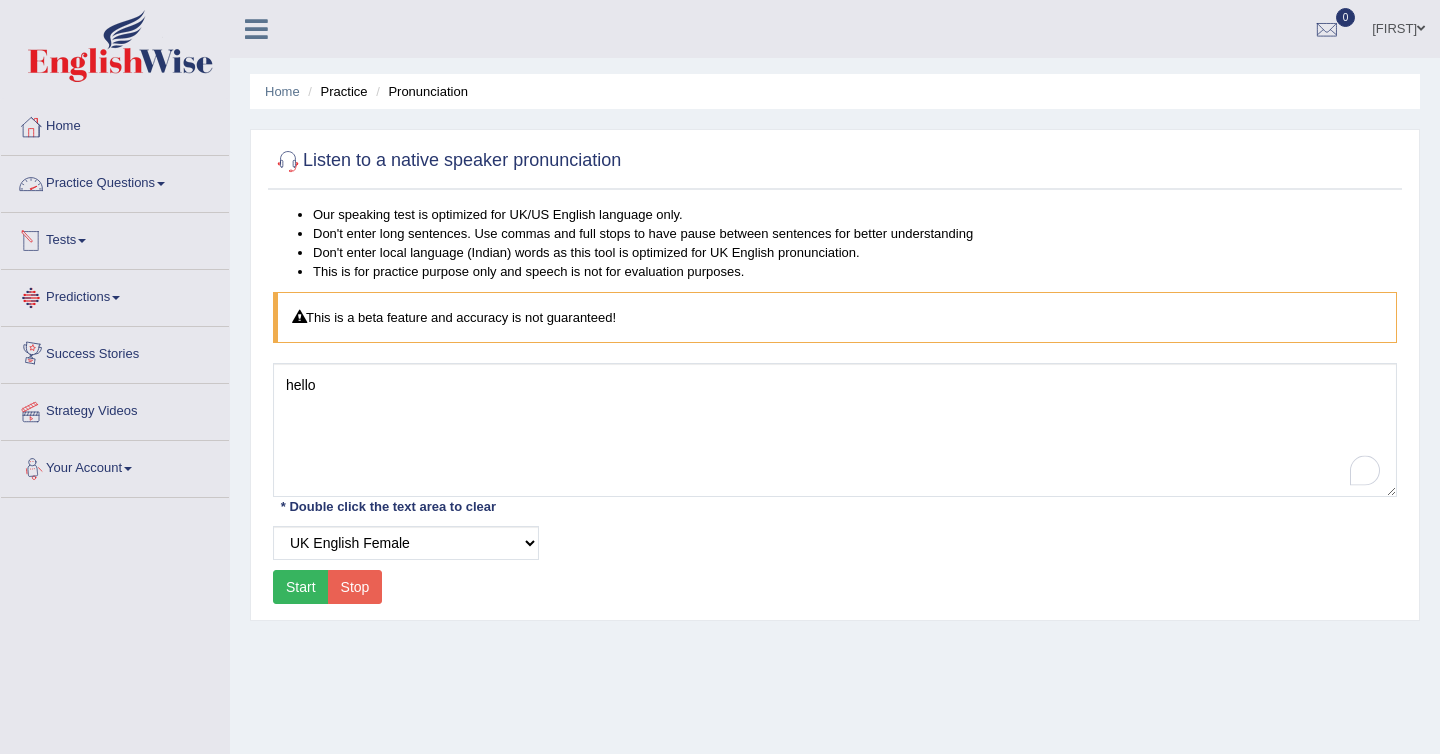 click on "Practice Questions" at bounding box center [115, 181] 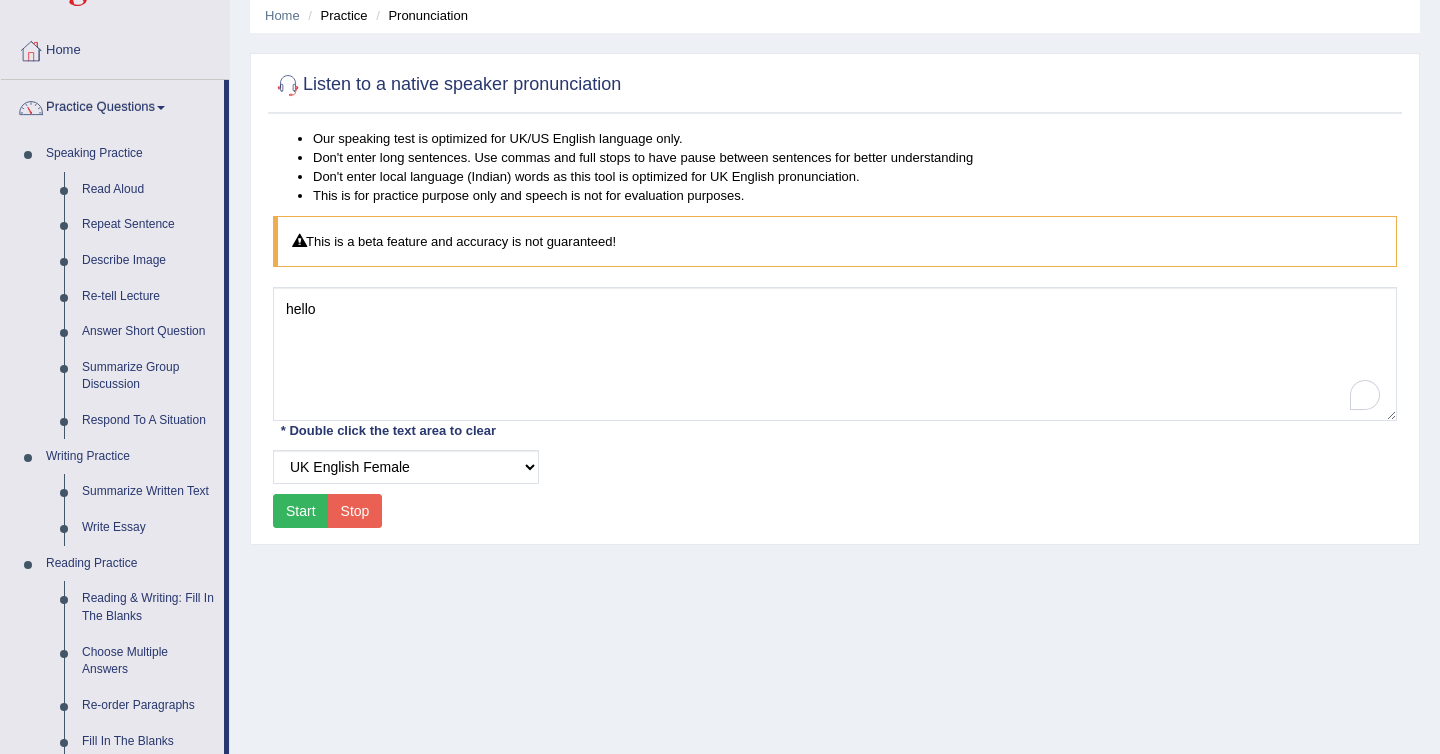 scroll, scrollTop: 7, scrollLeft: 0, axis: vertical 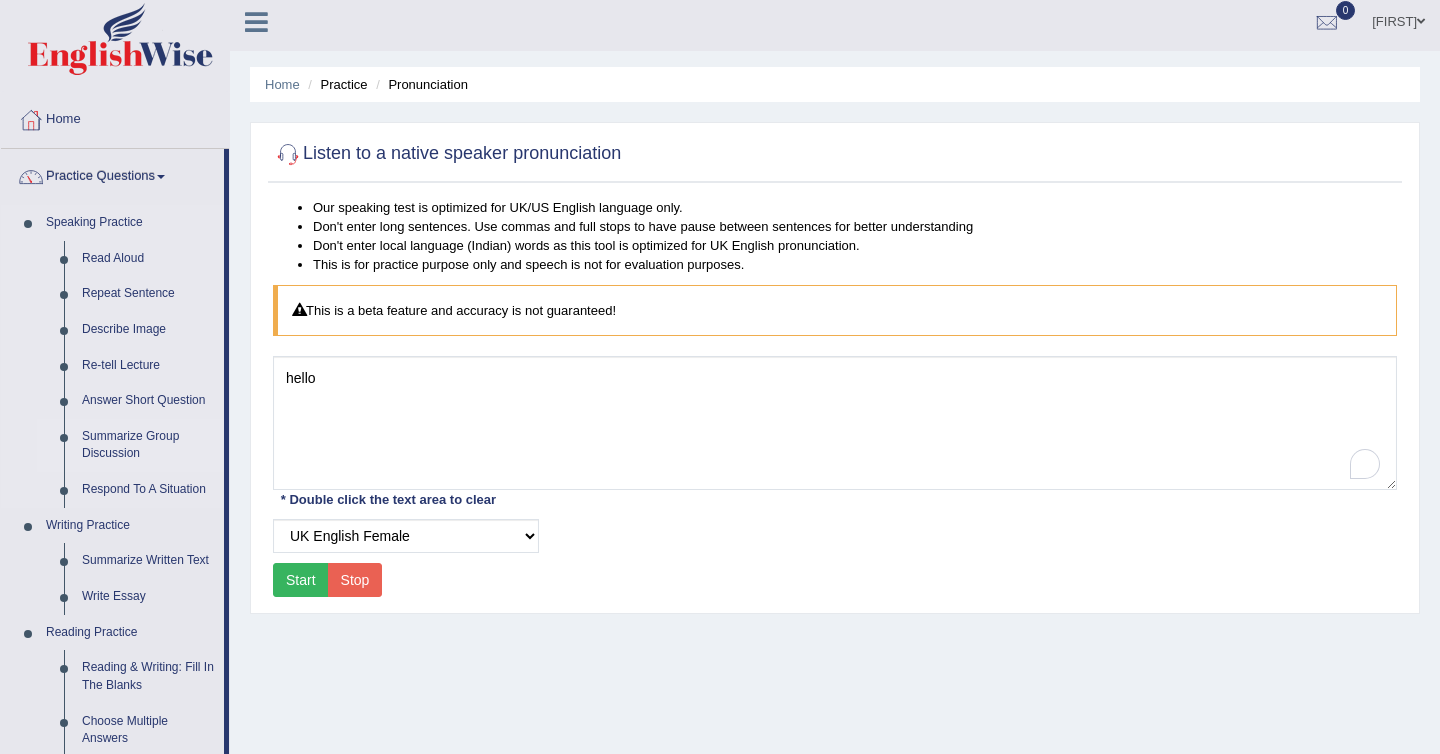 click on "Summarize Group Discussion" at bounding box center [148, 445] 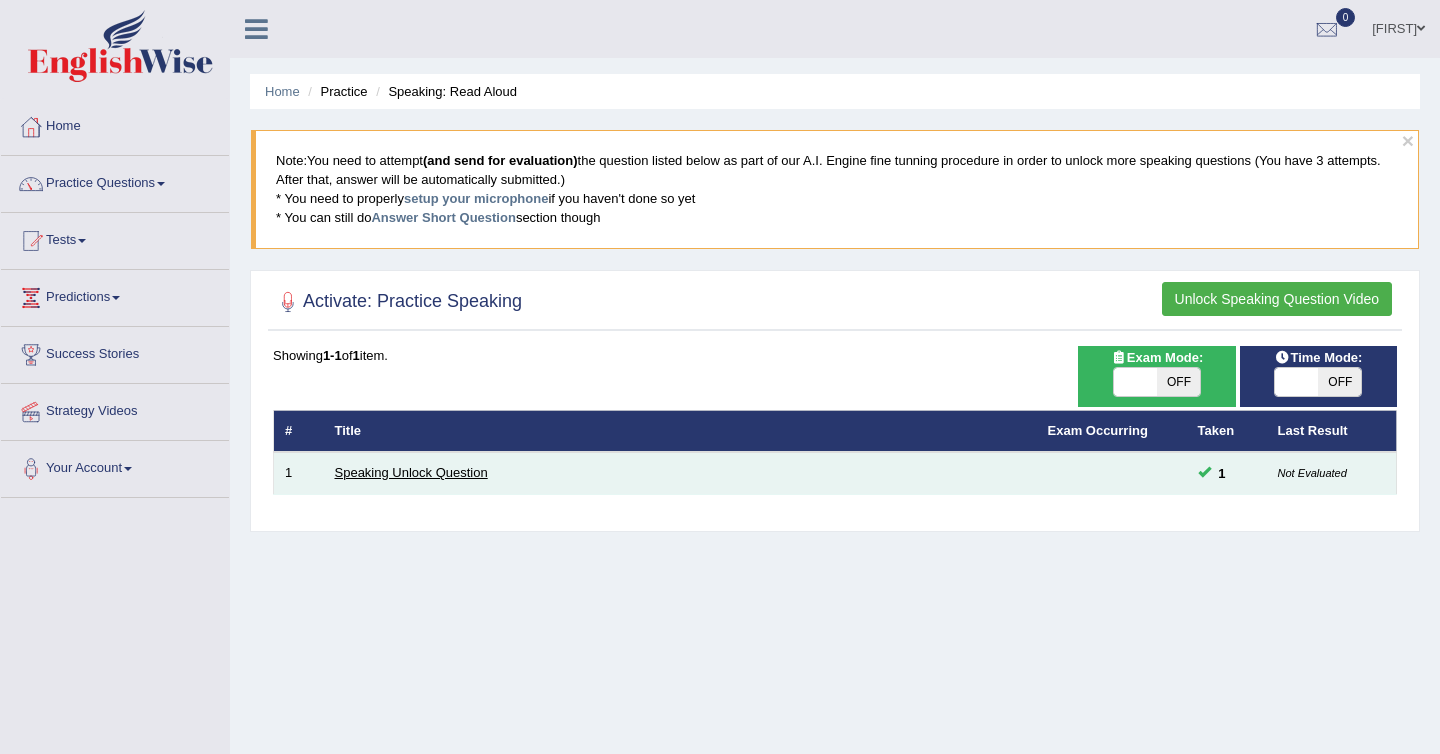 scroll, scrollTop: 0, scrollLeft: 0, axis: both 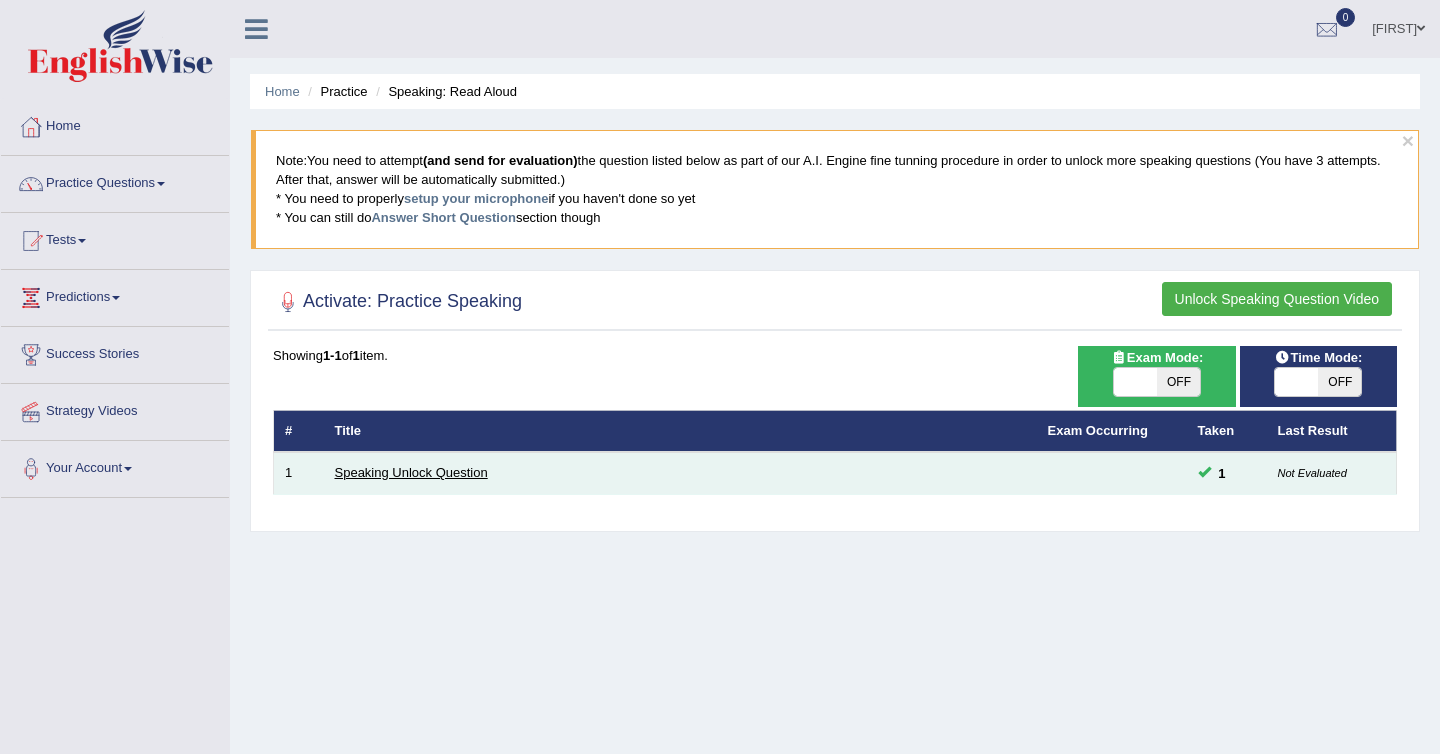 click on "Speaking Unlock Question" at bounding box center [411, 472] 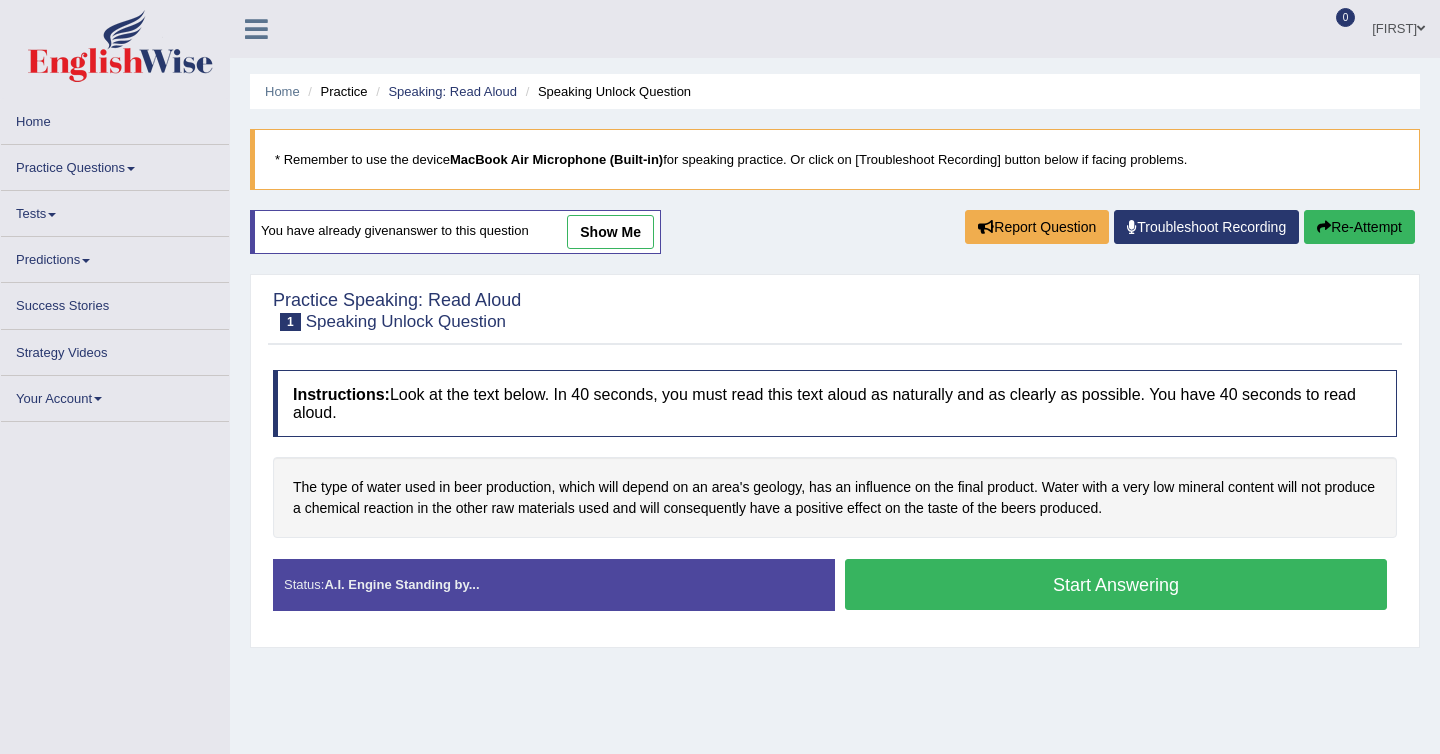 scroll, scrollTop: 0, scrollLeft: 0, axis: both 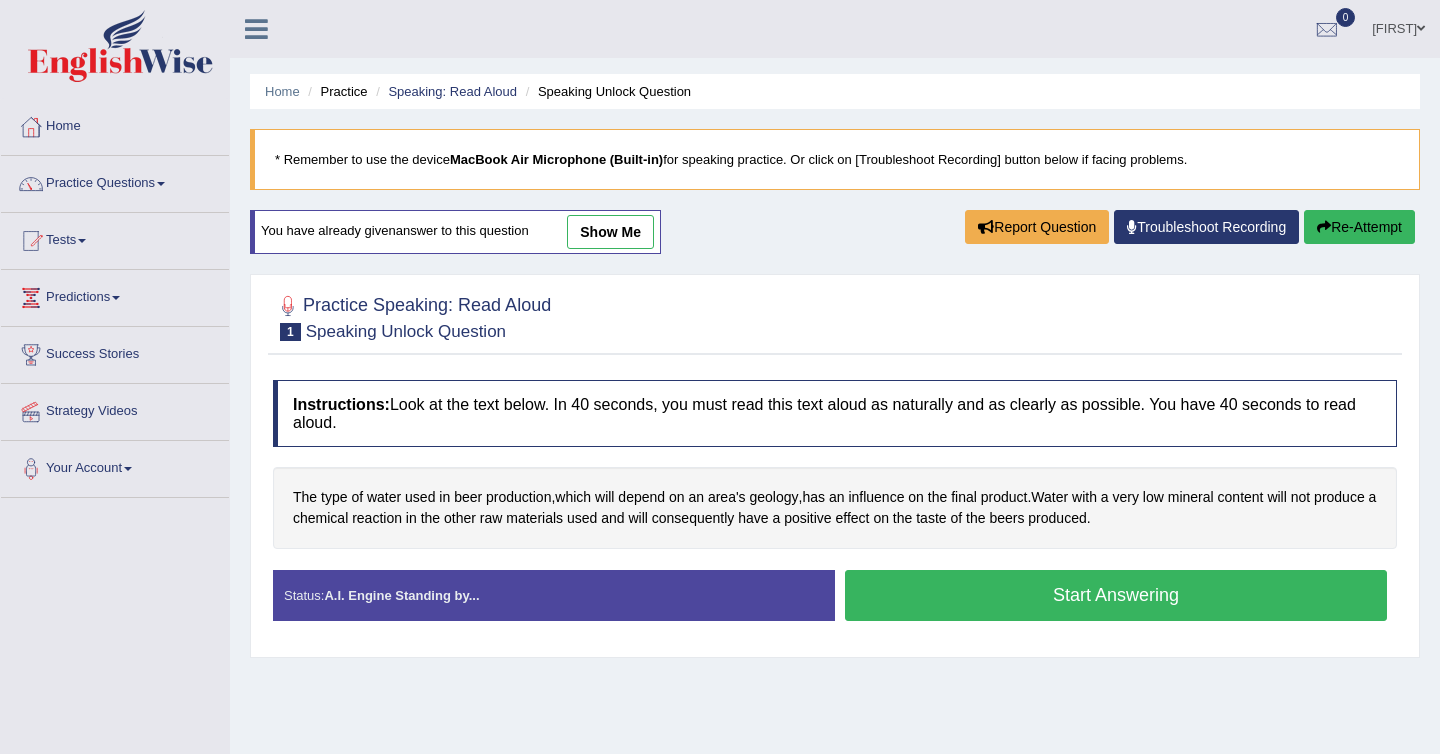 click on "Start Answering" at bounding box center [1116, 595] 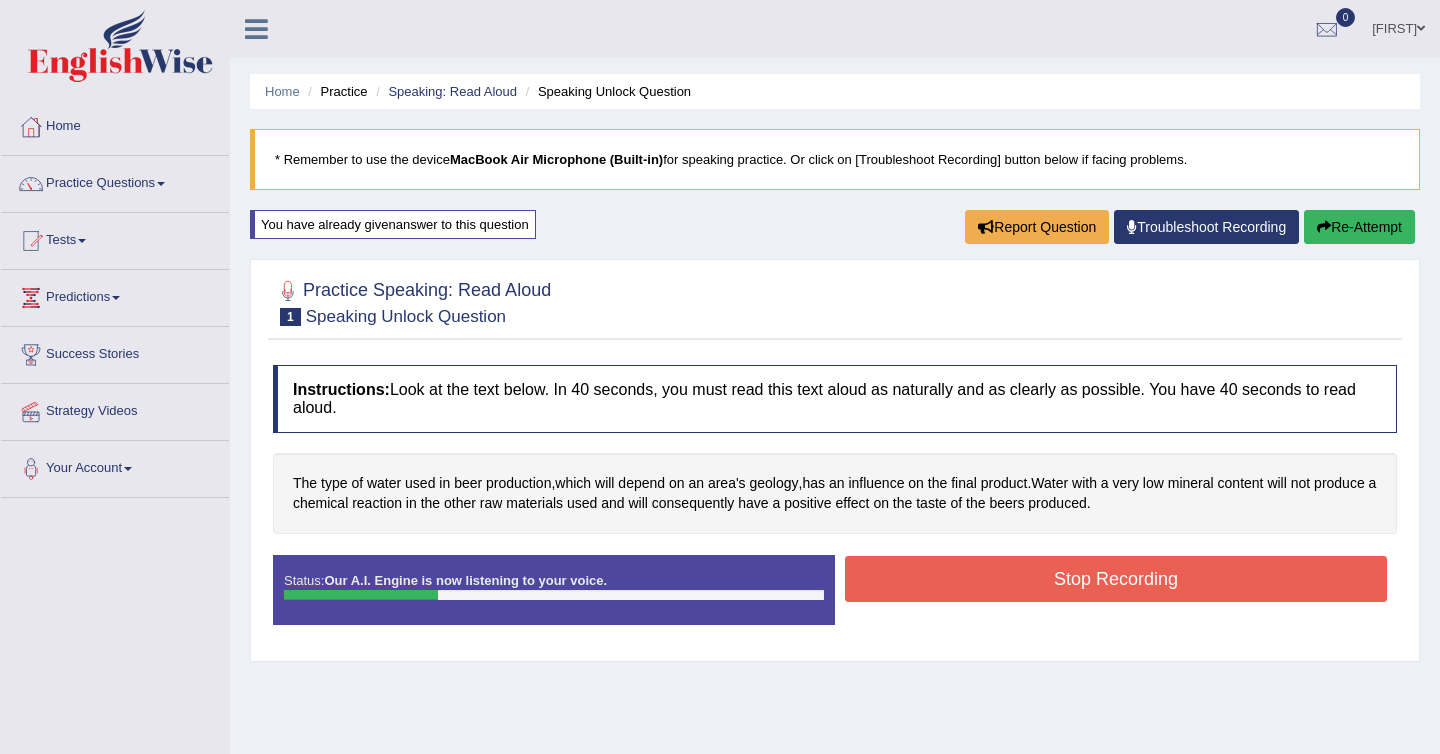 click on "Stop Recording" at bounding box center [1116, 579] 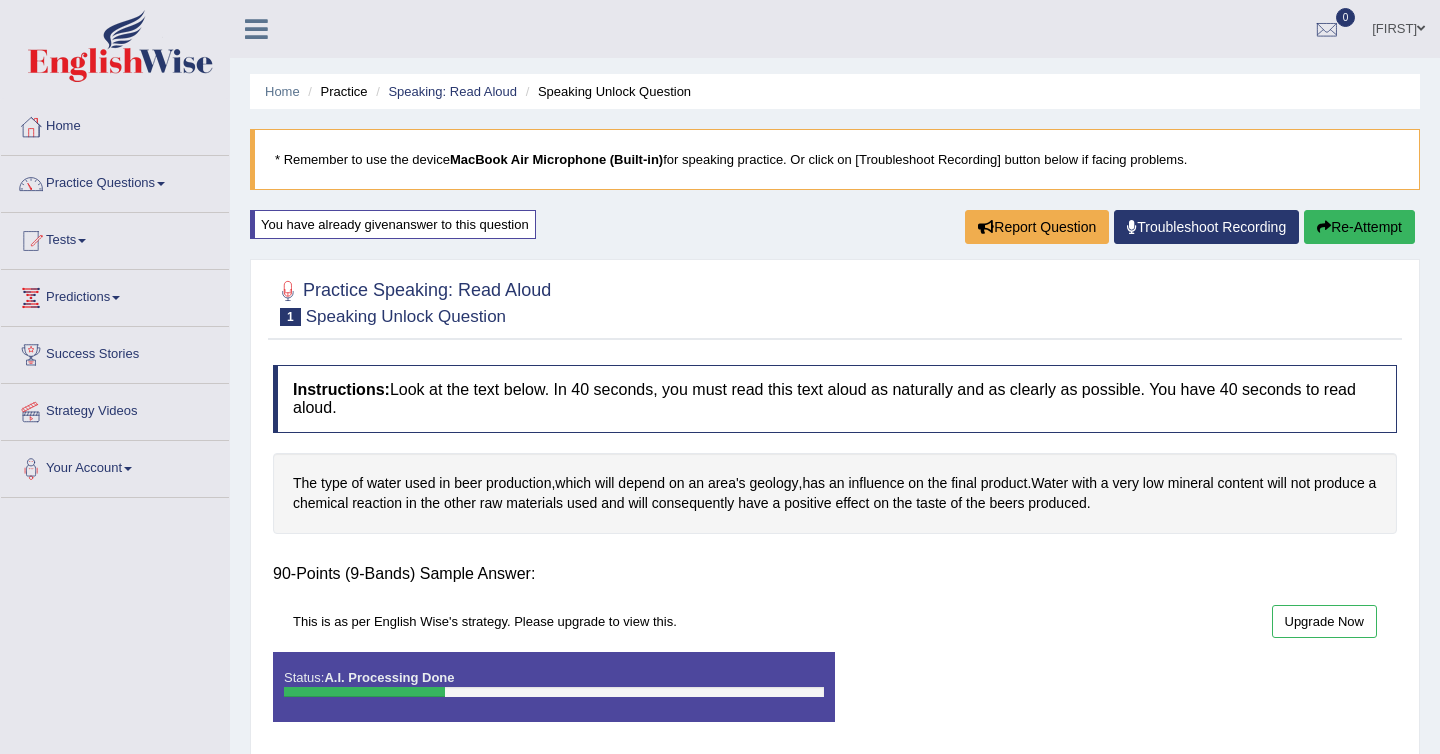 scroll, scrollTop: 123, scrollLeft: 0, axis: vertical 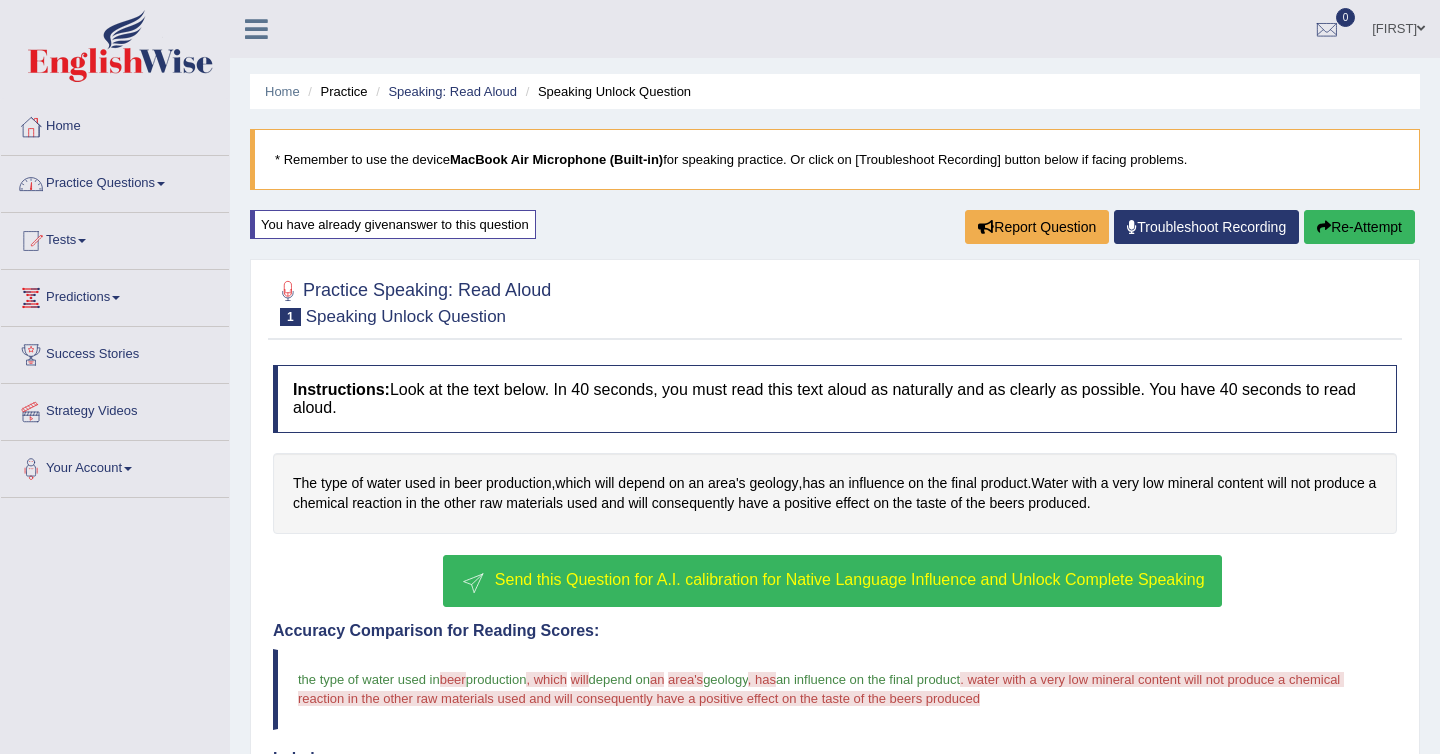 click on "Practice Questions" at bounding box center (115, 181) 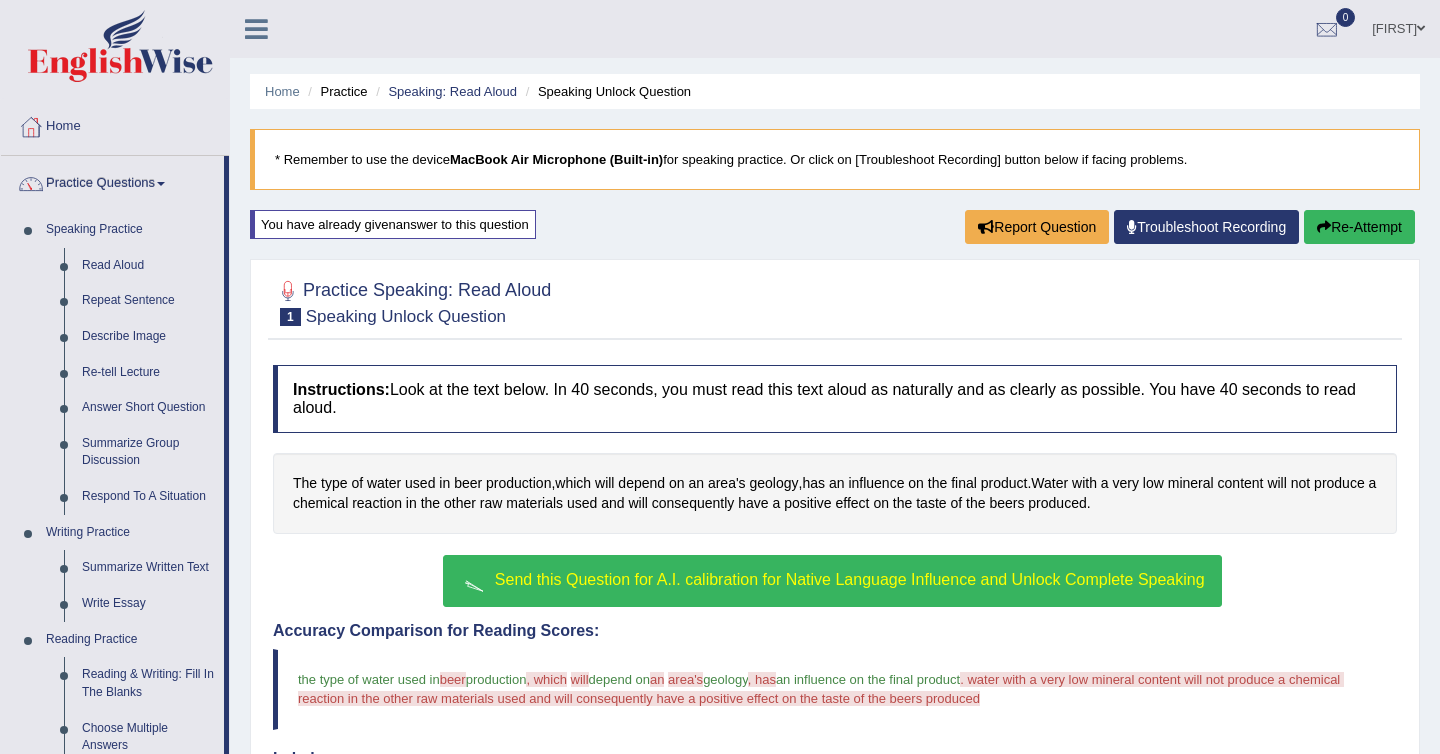 click on "Practice Questions" at bounding box center [112, 181] 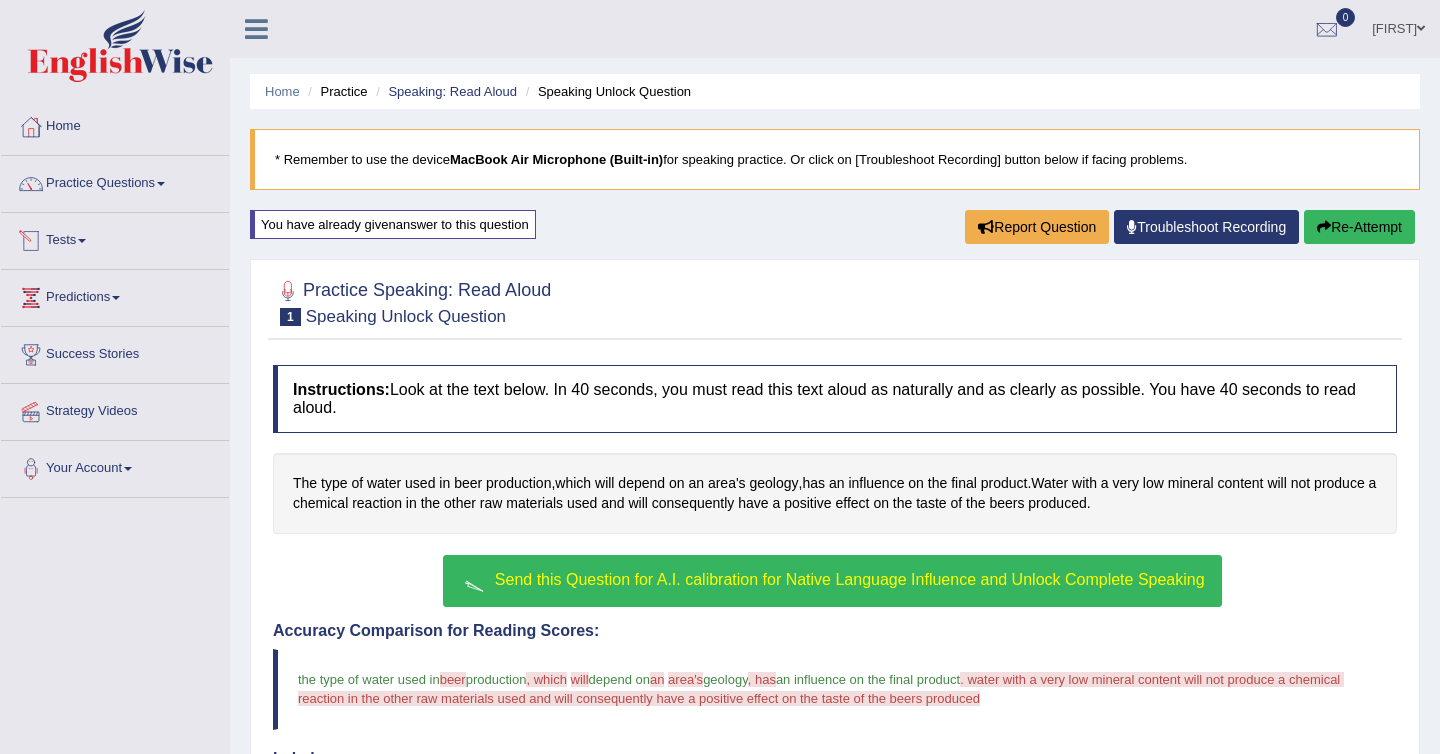 click on "Tests" at bounding box center (115, 238) 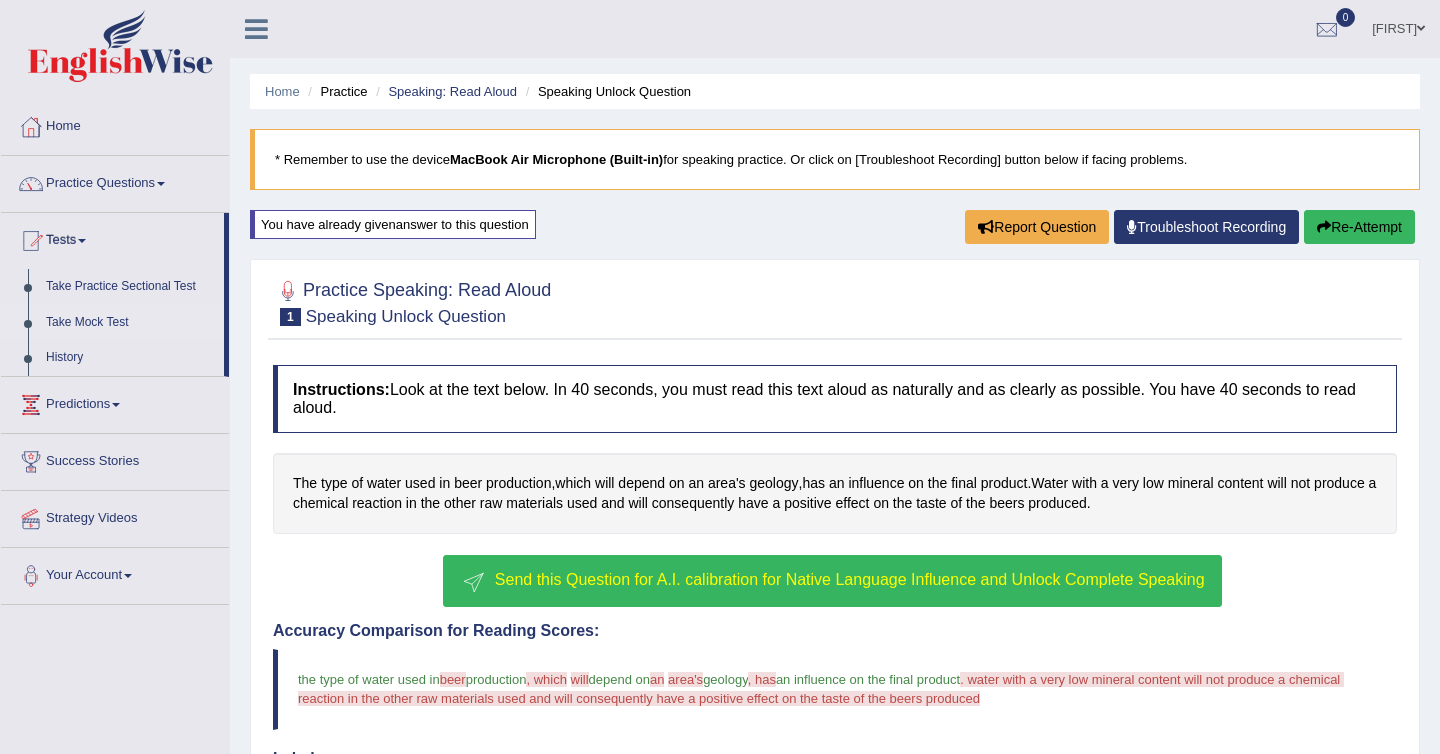 click on "Take Mock Test" at bounding box center (130, 323) 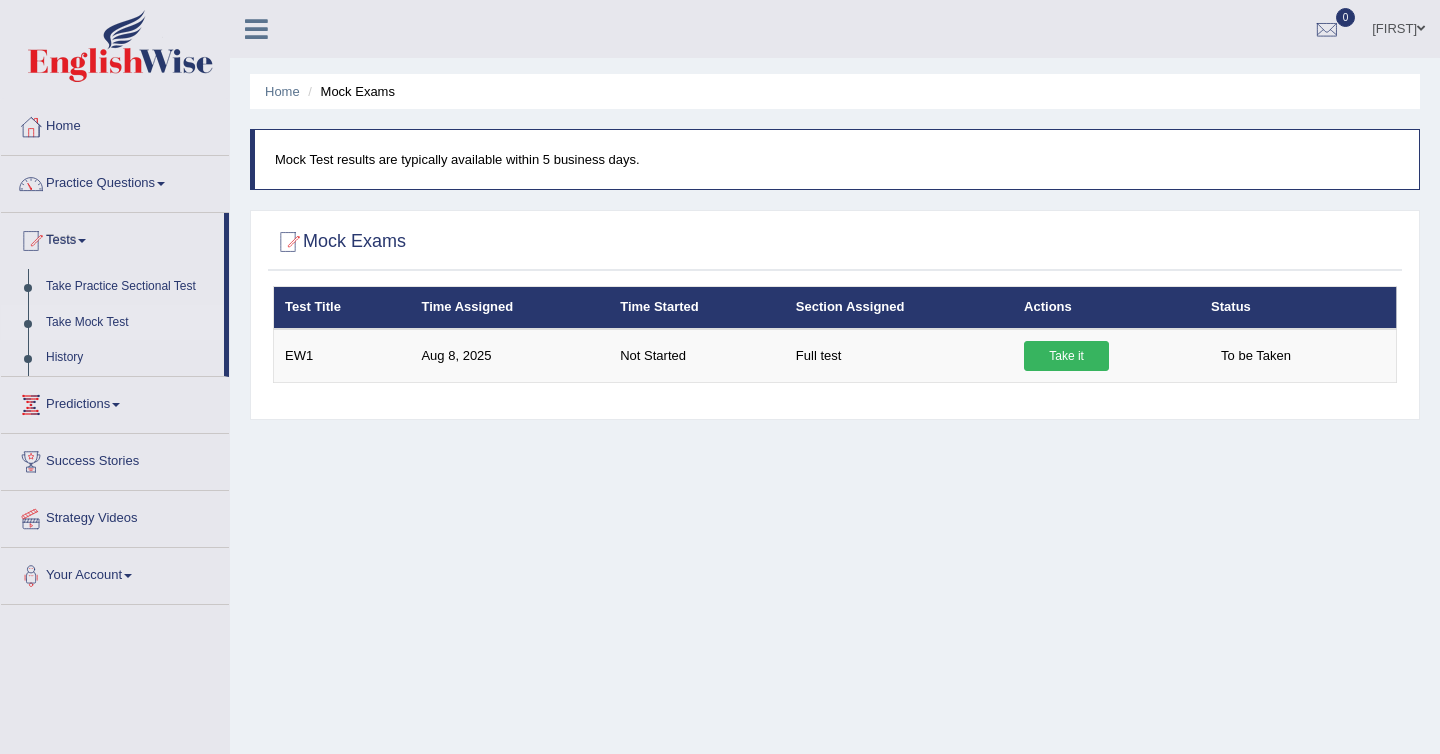 scroll, scrollTop: 0, scrollLeft: 0, axis: both 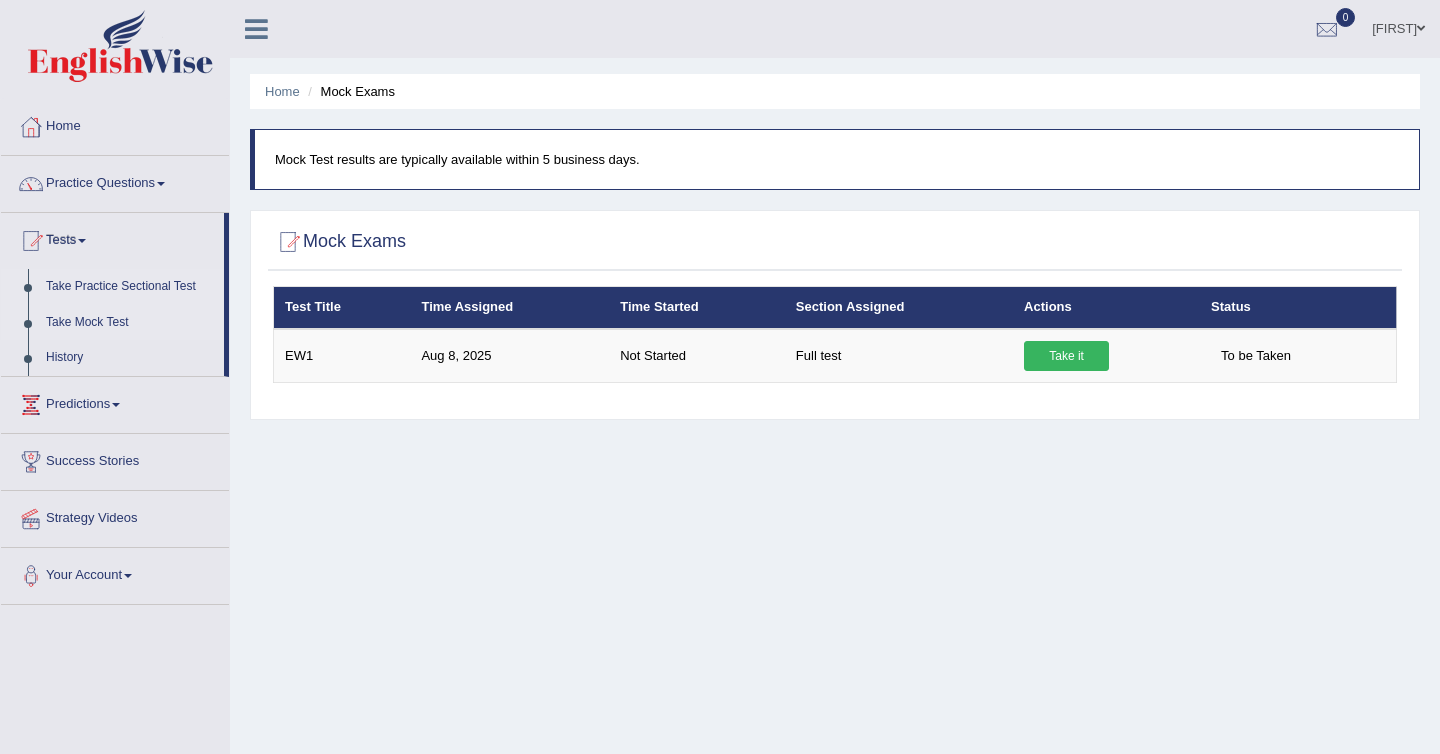 click on "Take Practice Sectional Test" at bounding box center (130, 287) 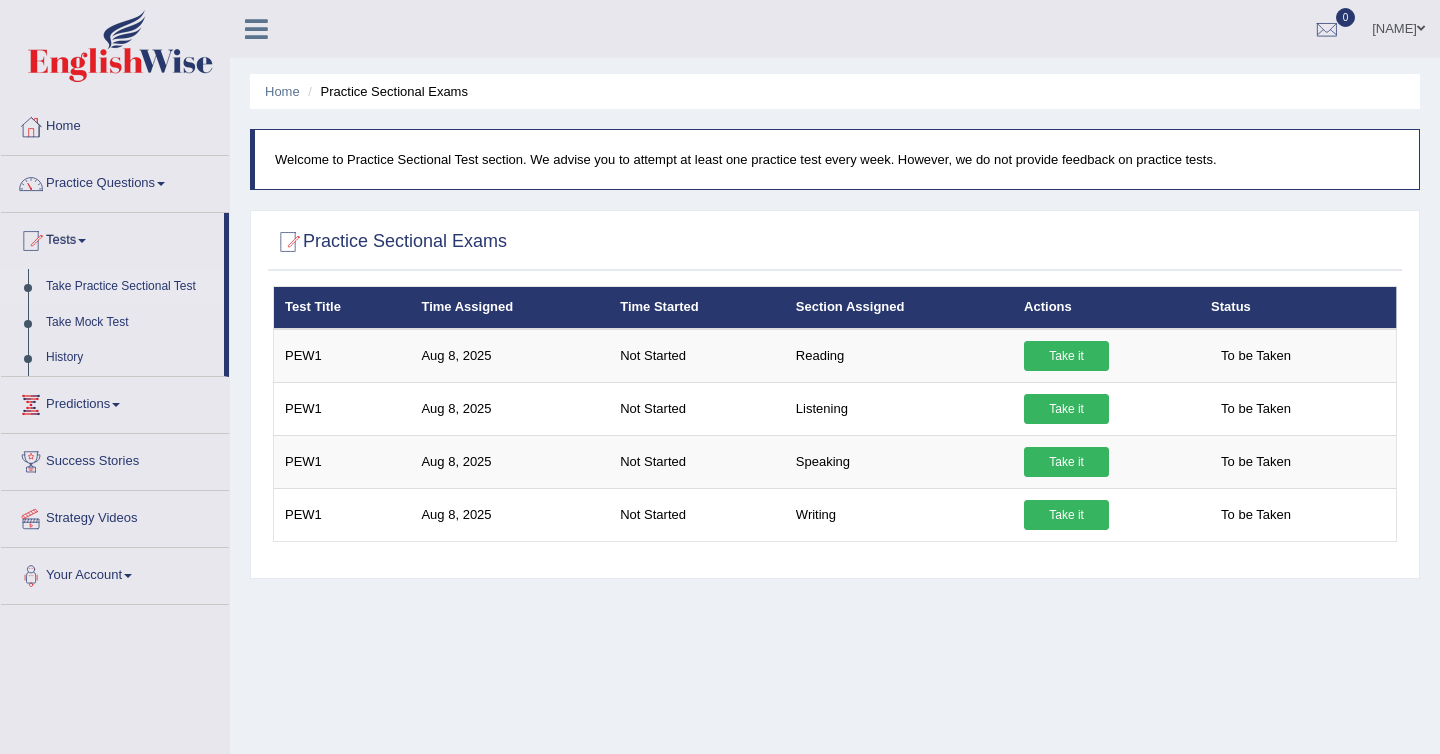 scroll, scrollTop: 0, scrollLeft: 0, axis: both 